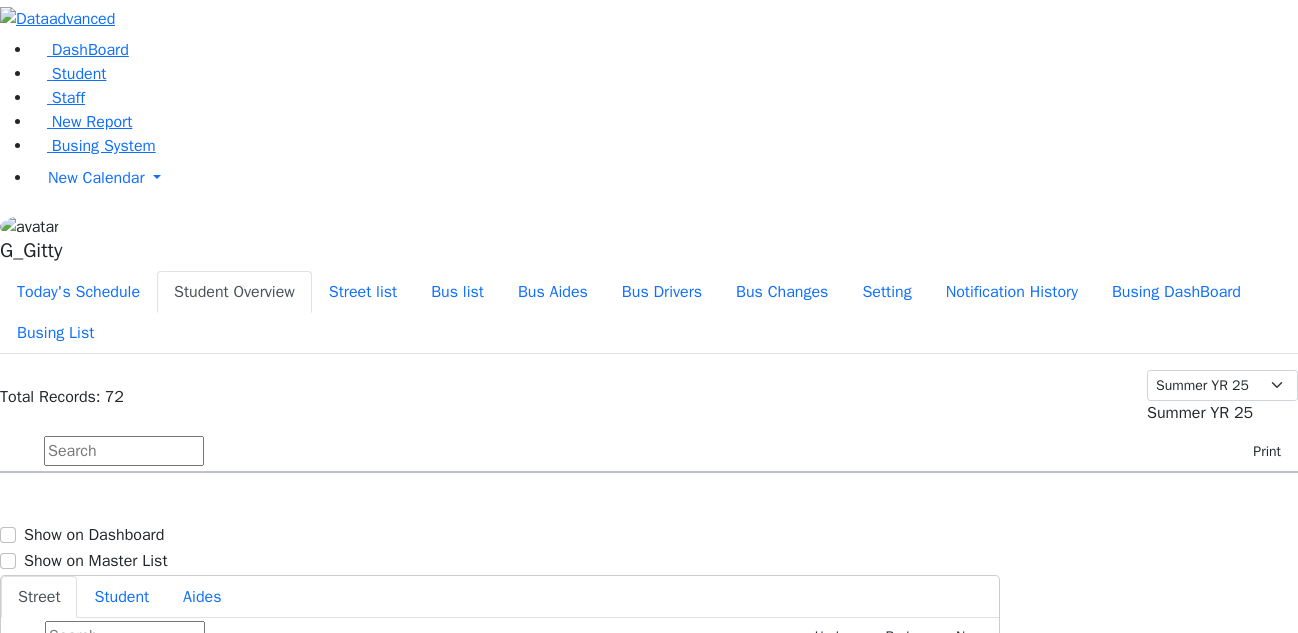 scroll, scrollTop: 0, scrollLeft: 0, axis: both 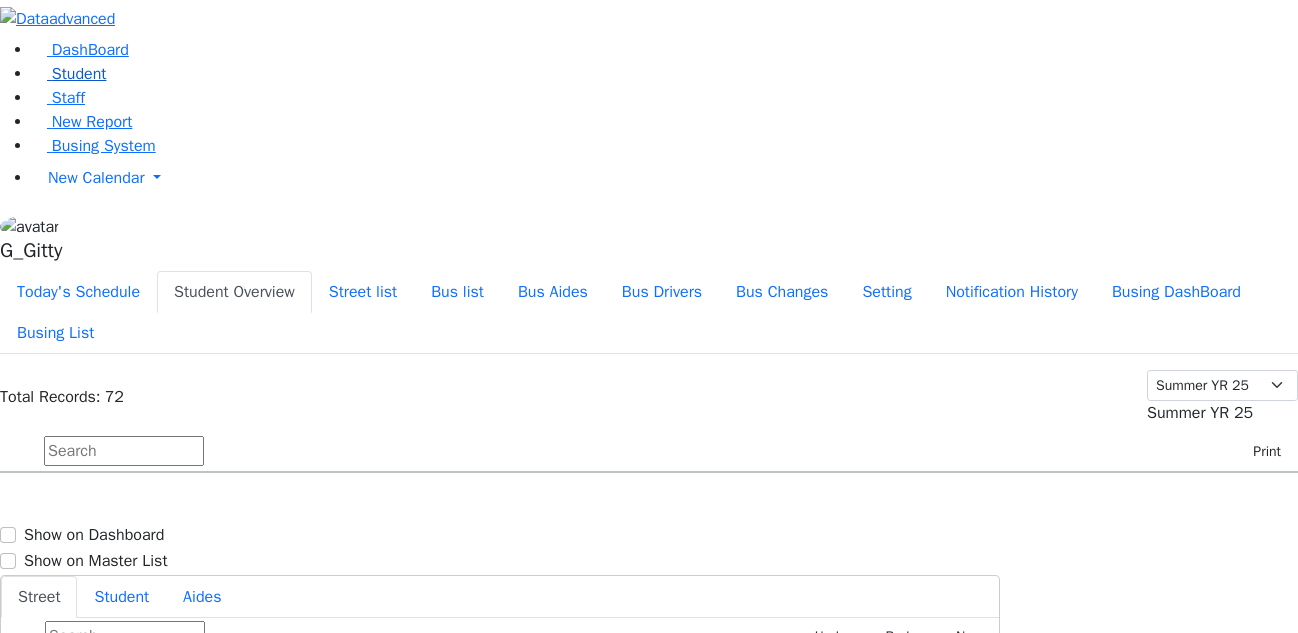 click on "Student" at bounding box center [69, 74] 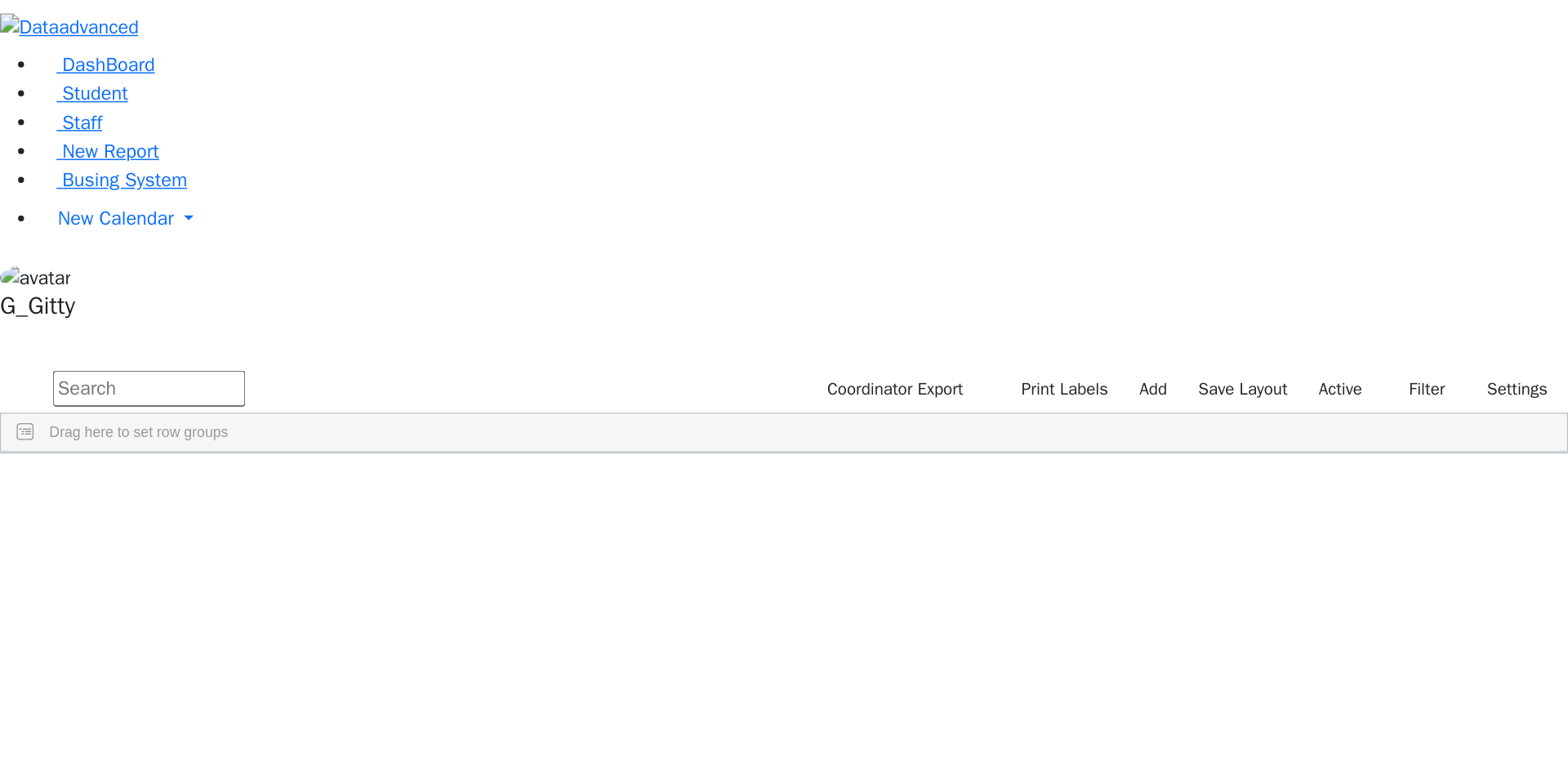 scroll, scrollTop: 0, scrollLeft: 0, axis: both 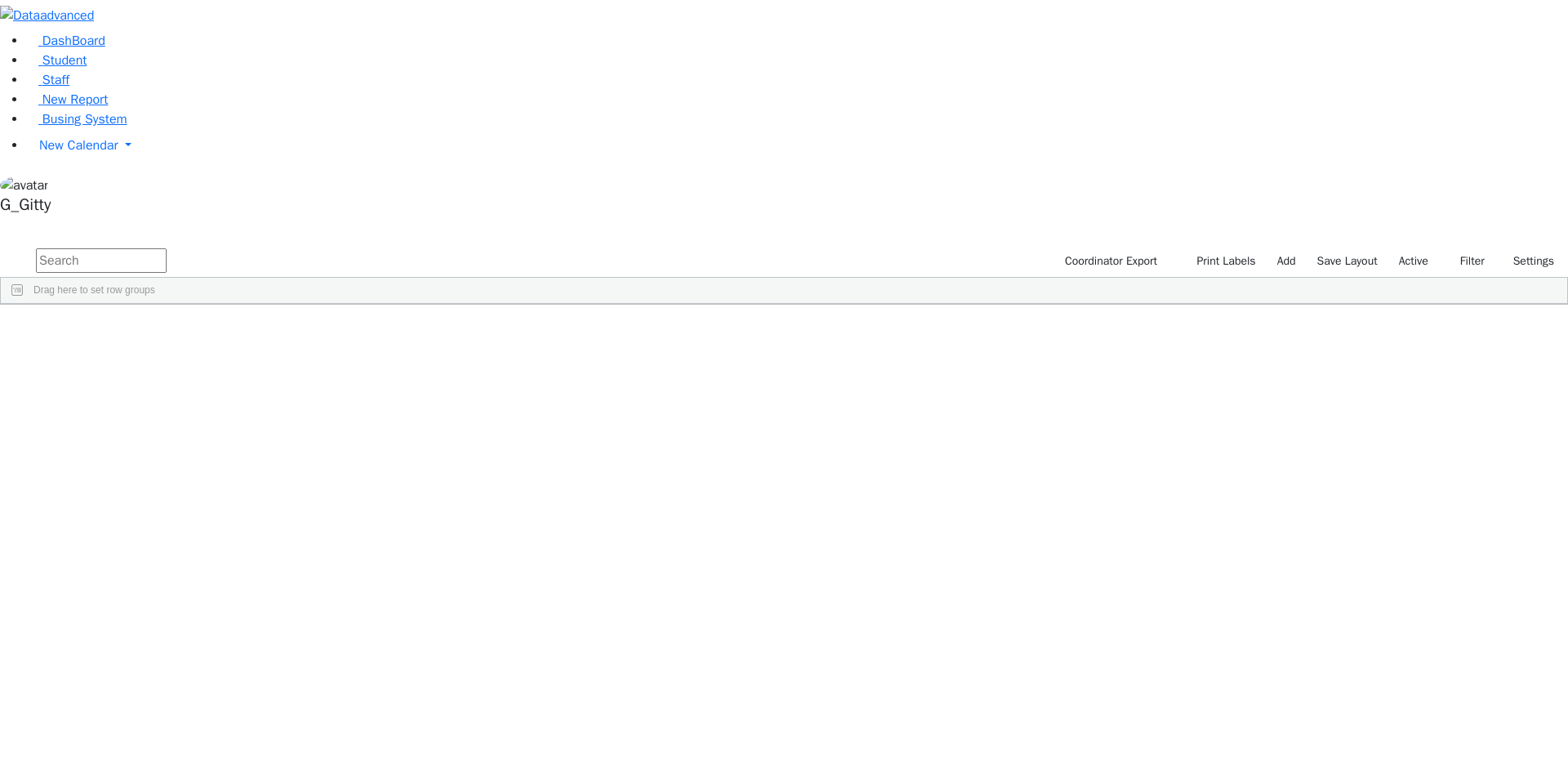 click at bounding box center [101, 261] 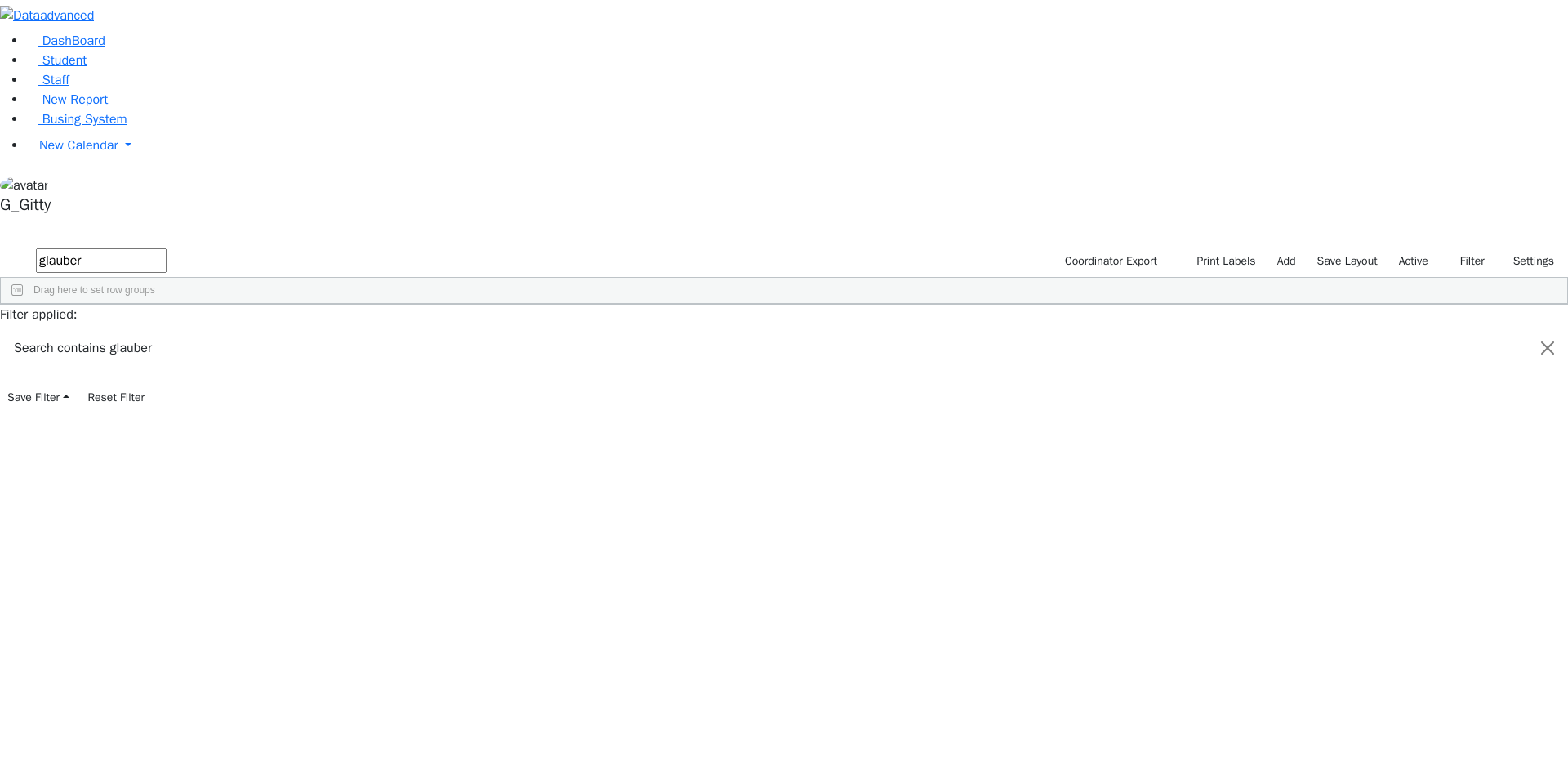 click on "05/24/2017" at bounding box center (362, 342) 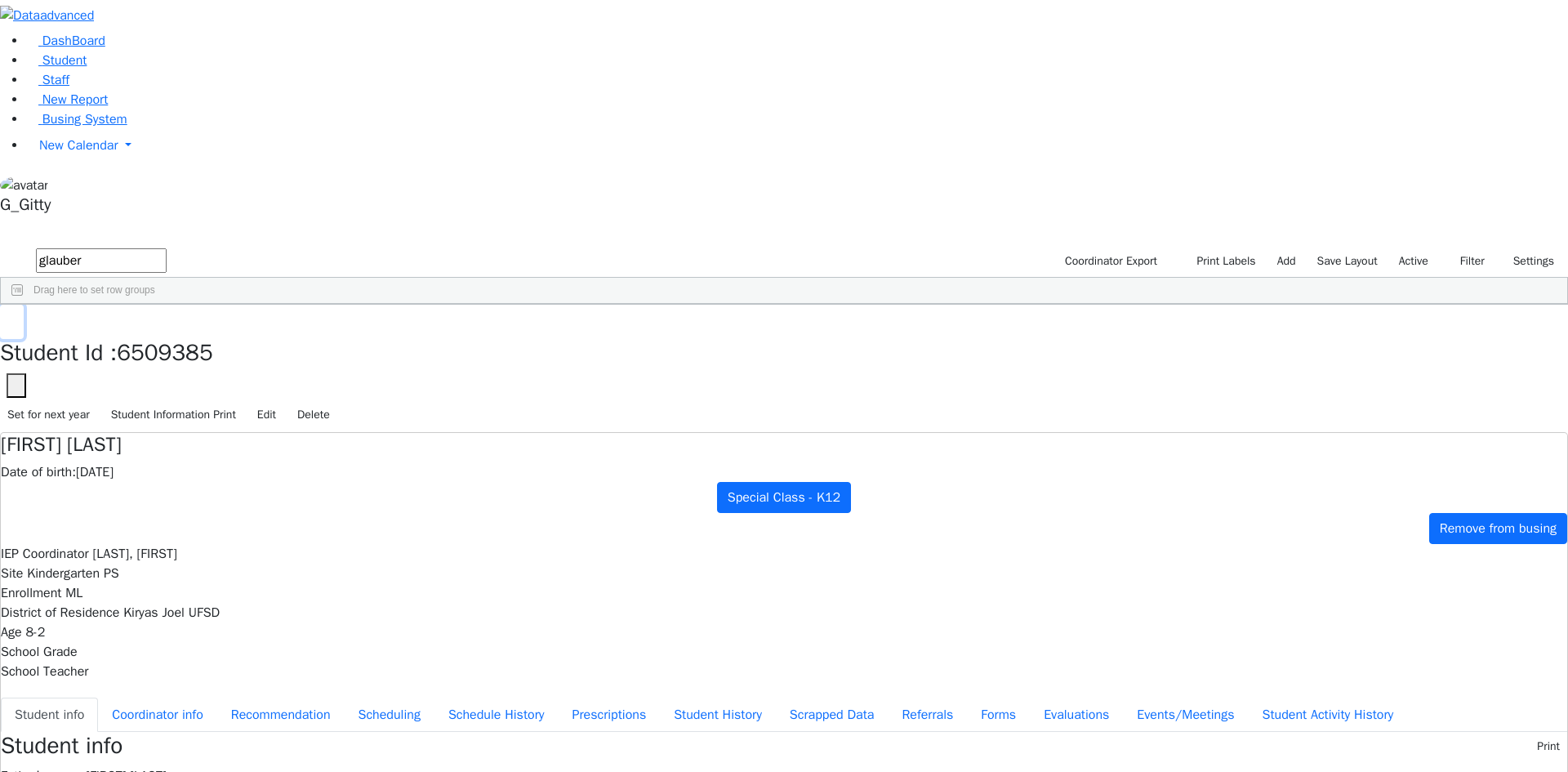 click 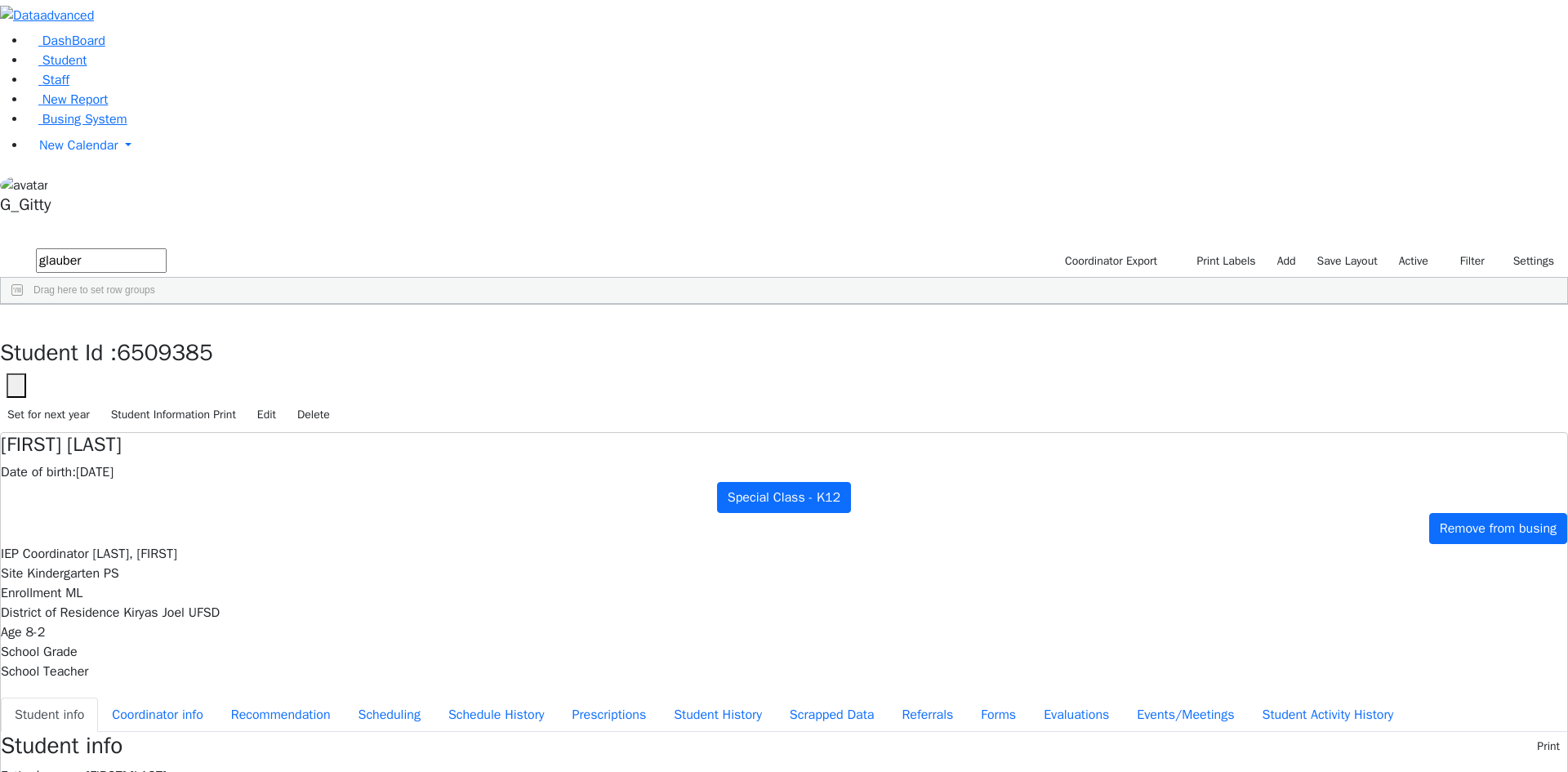 click on "glauber" at bounding box center [101, 261] 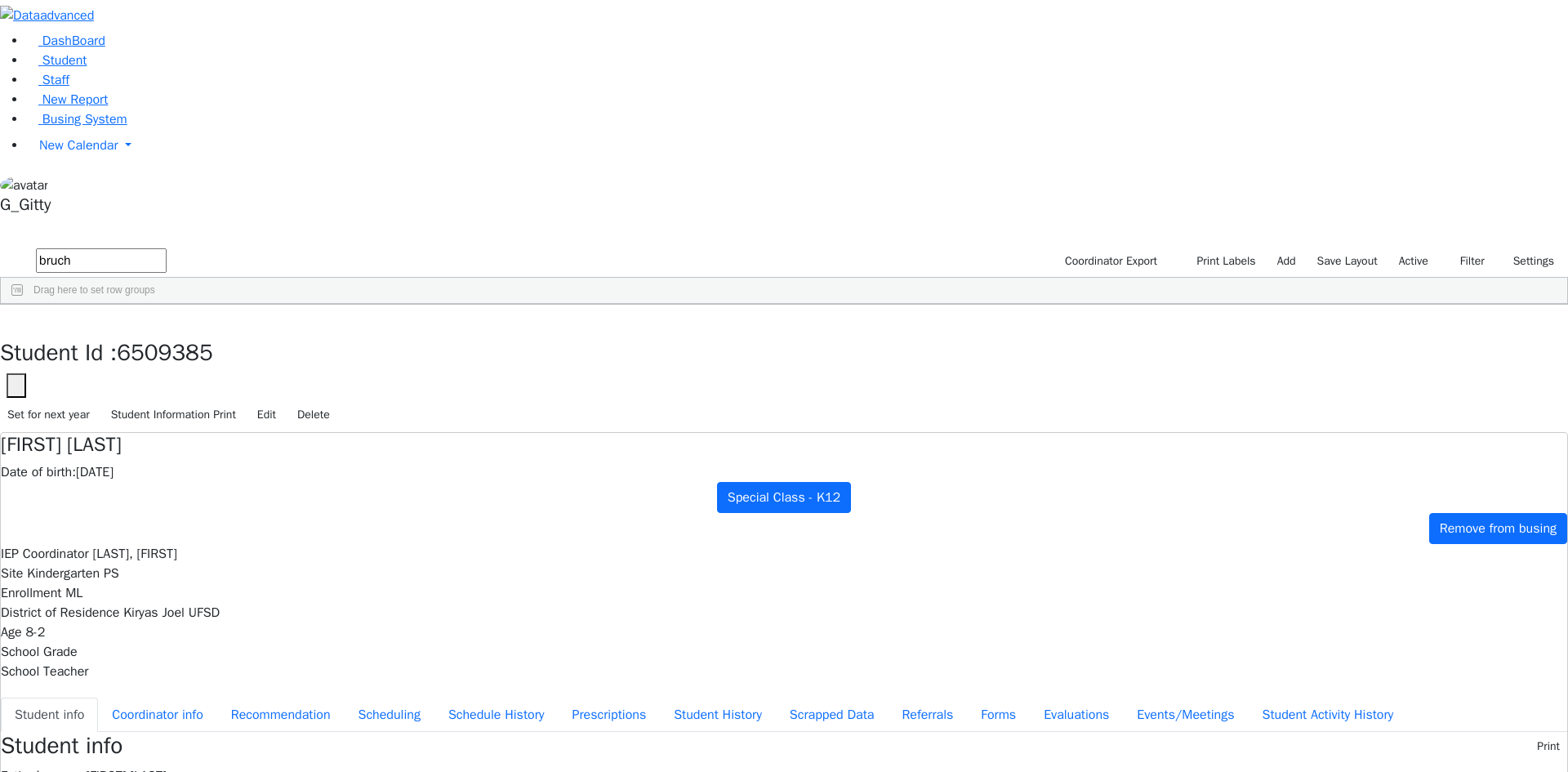 click on "Halberstam" at bounding box center [154, 411] 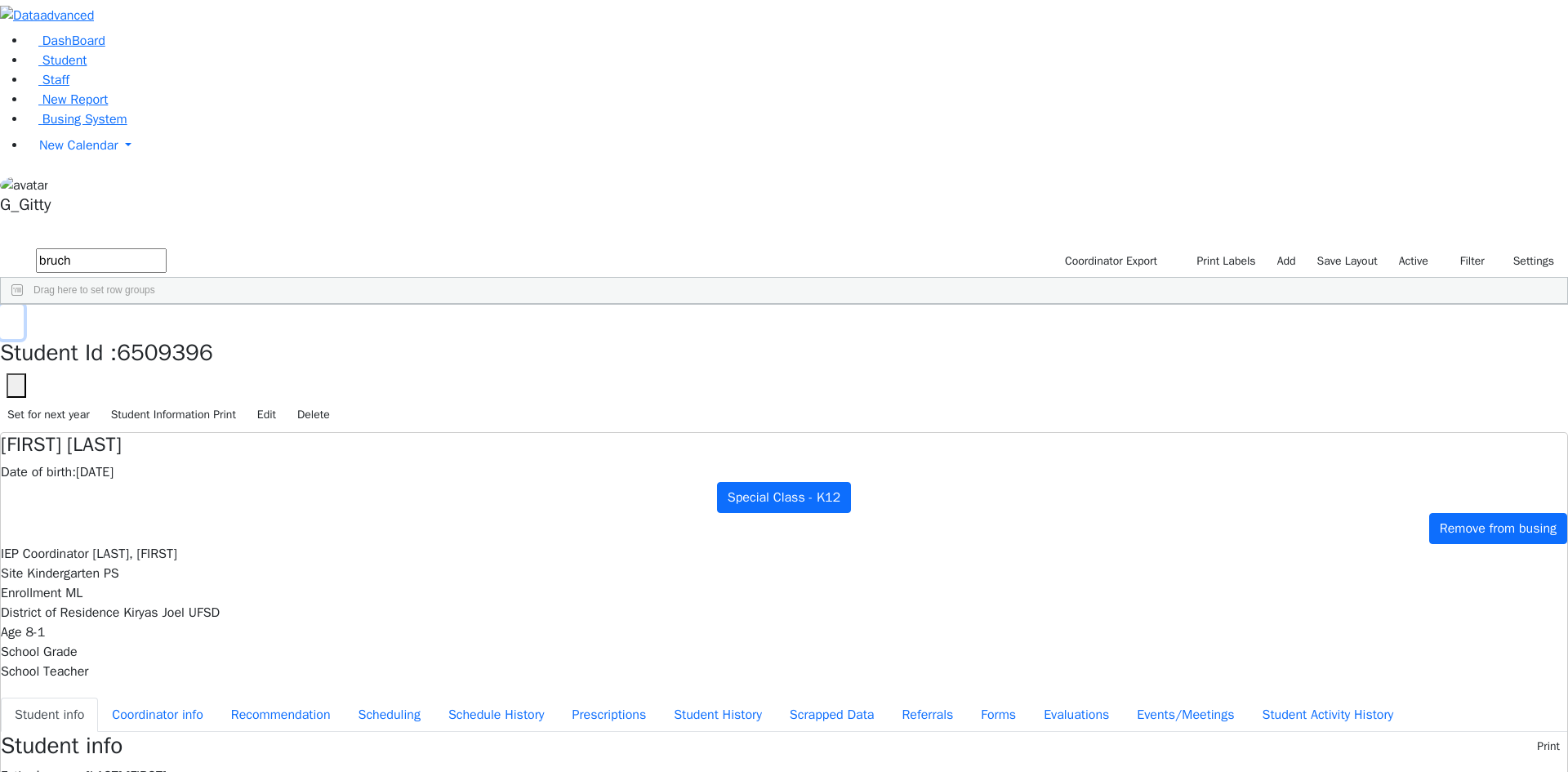 click 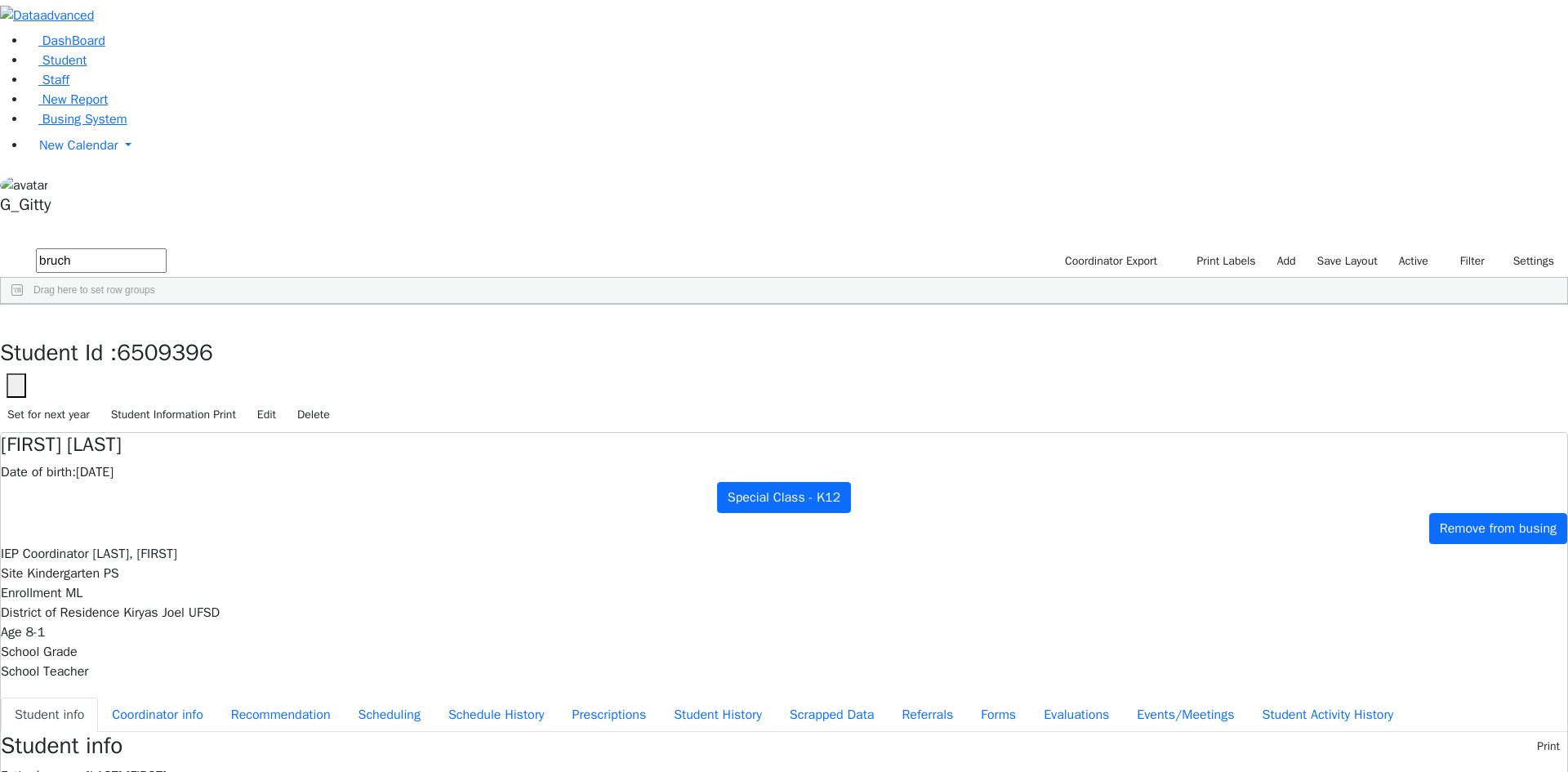 click on "bruch" at bounding box center (101, 261) 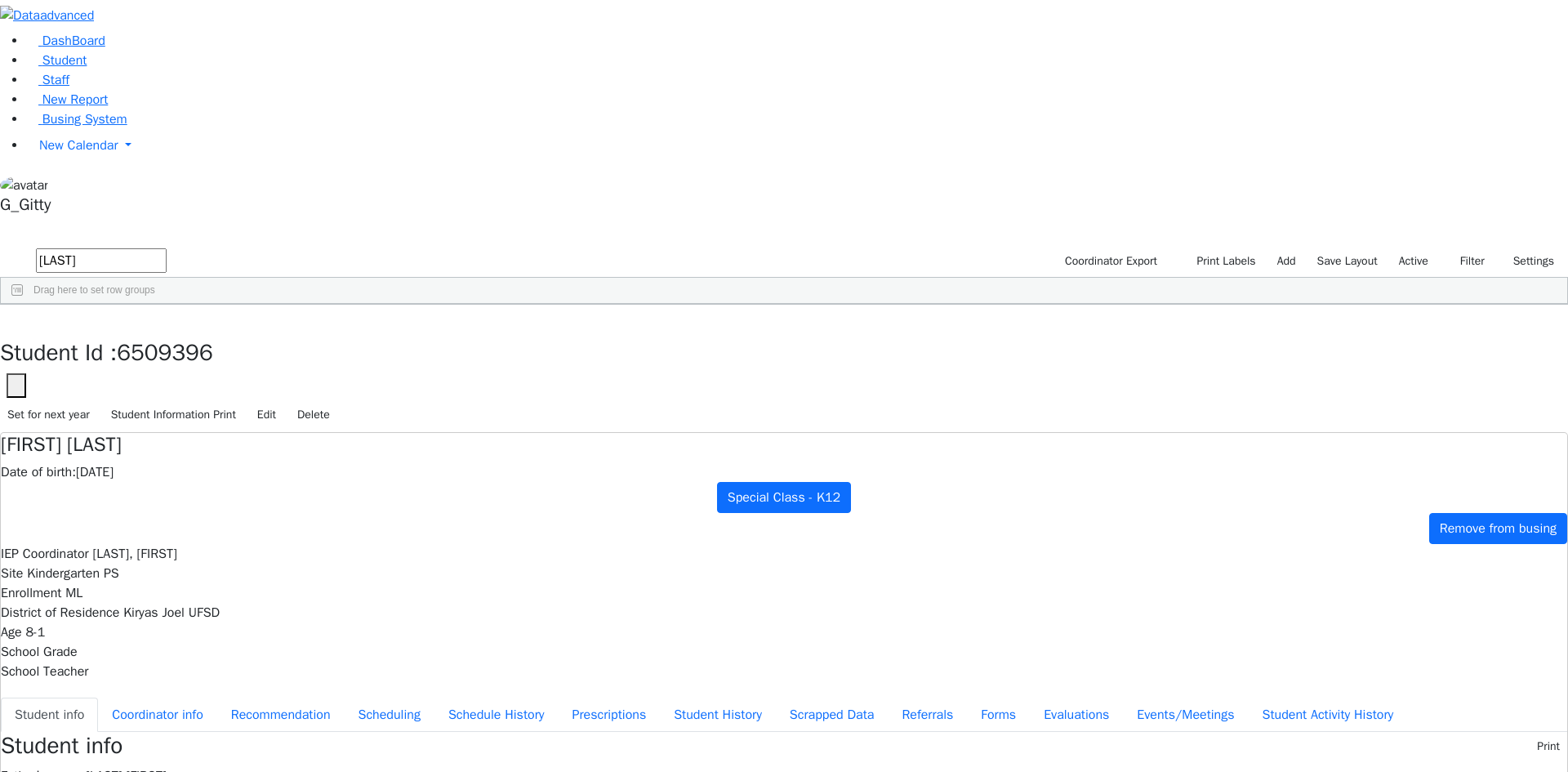 type on "silber" 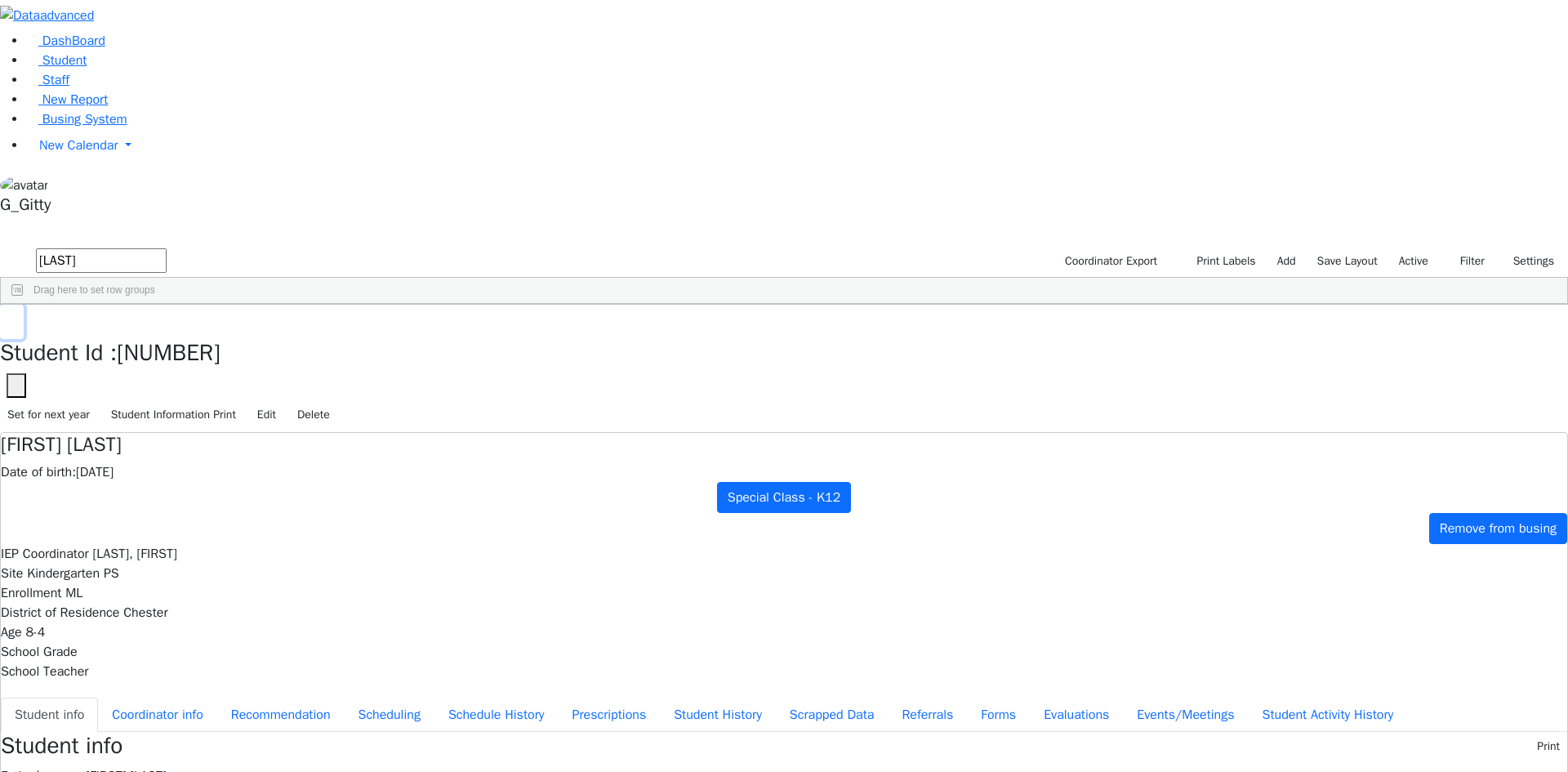 click 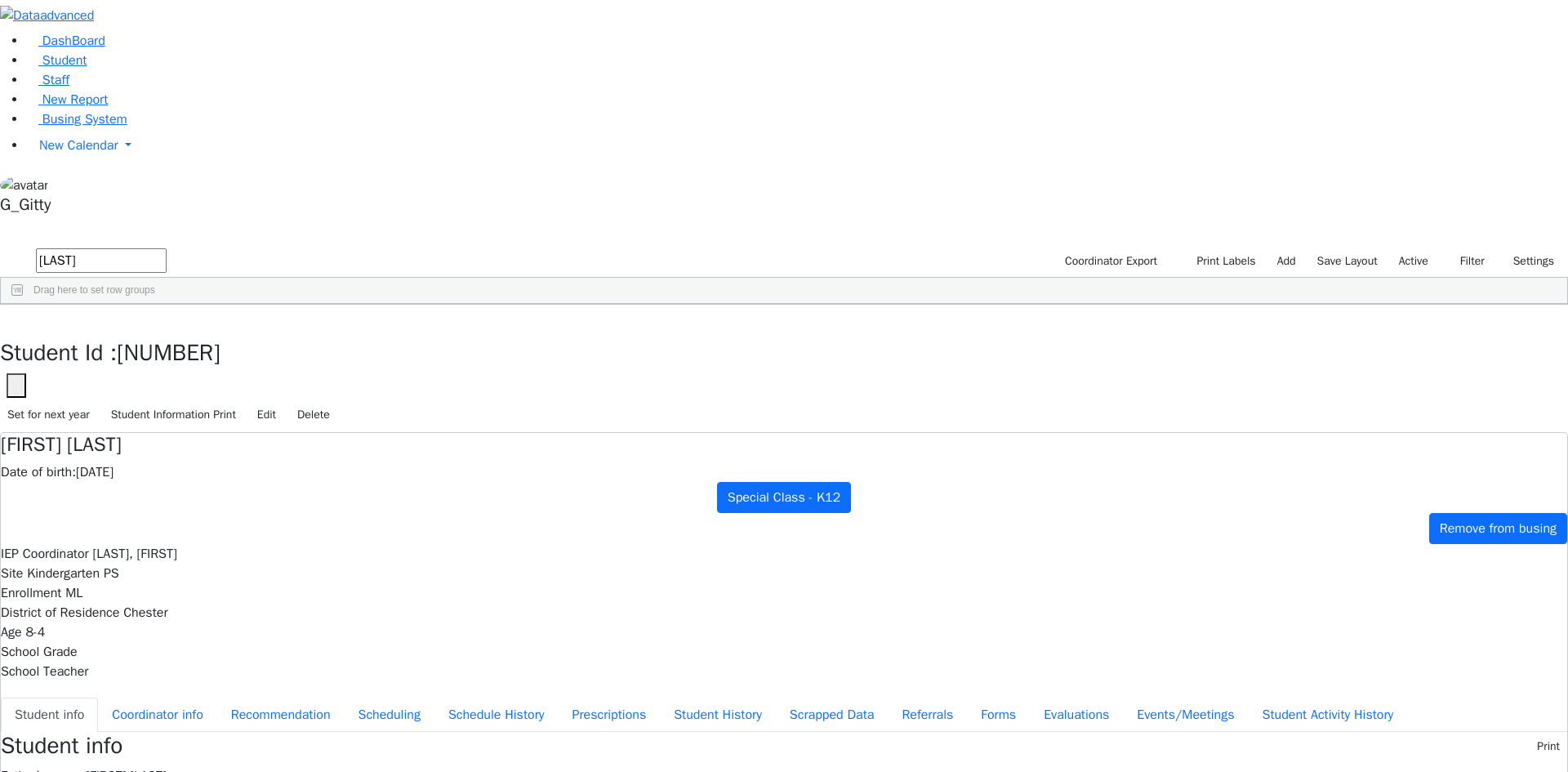 click on "silber" at bounding box center (101, 261) 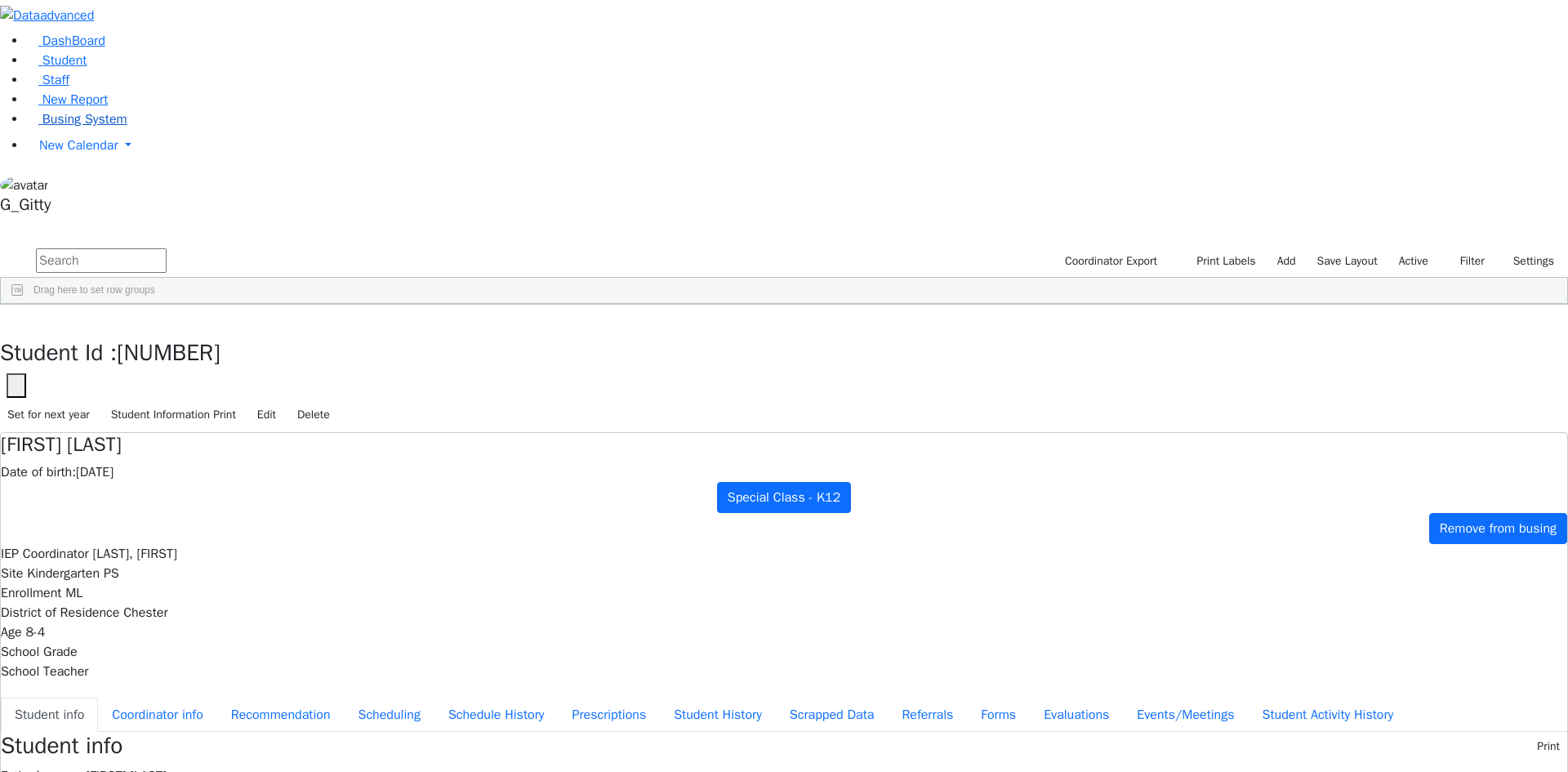 type 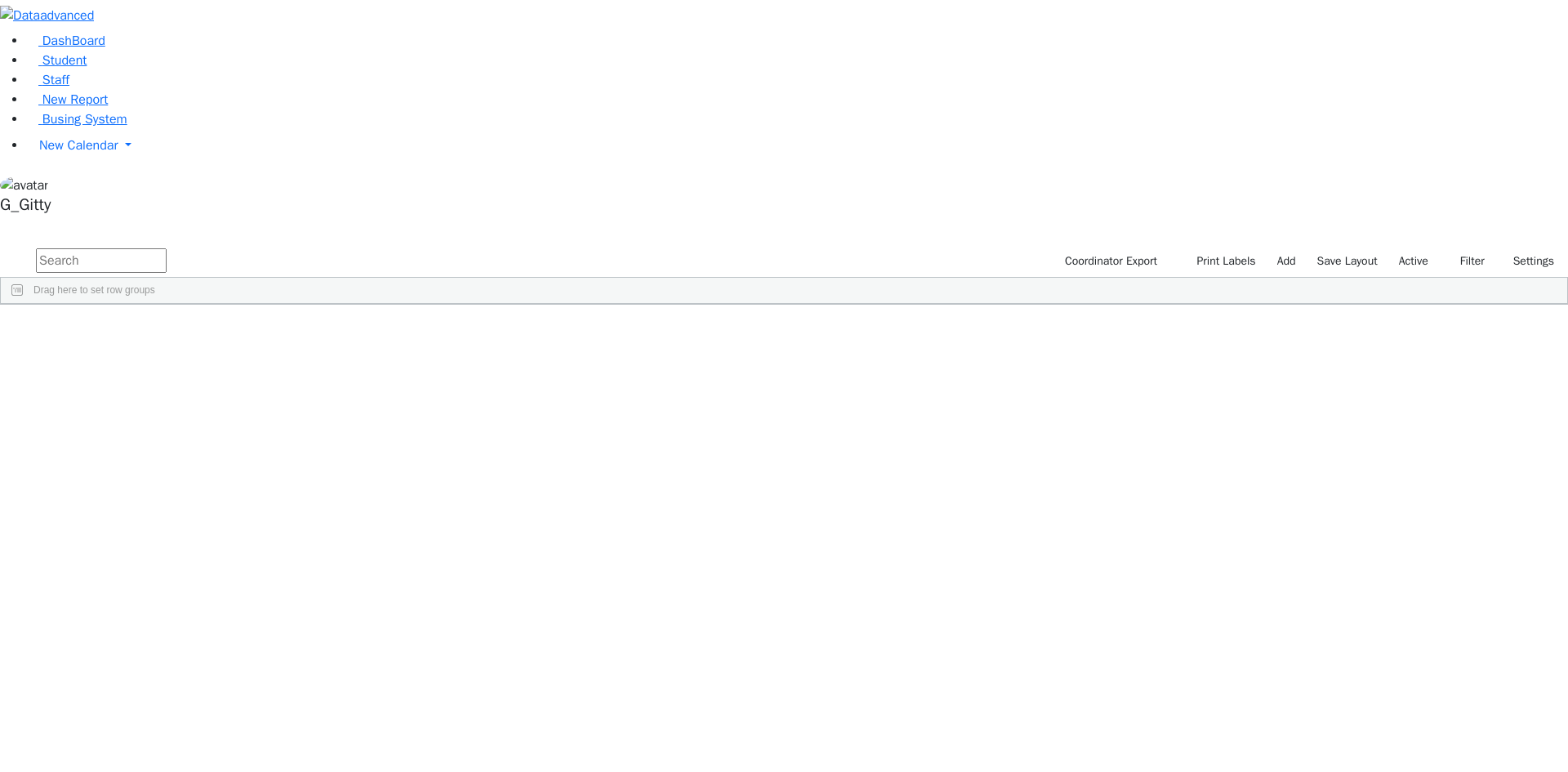scroll, scrollTop: 0, scrollLeft: 0, axis: both 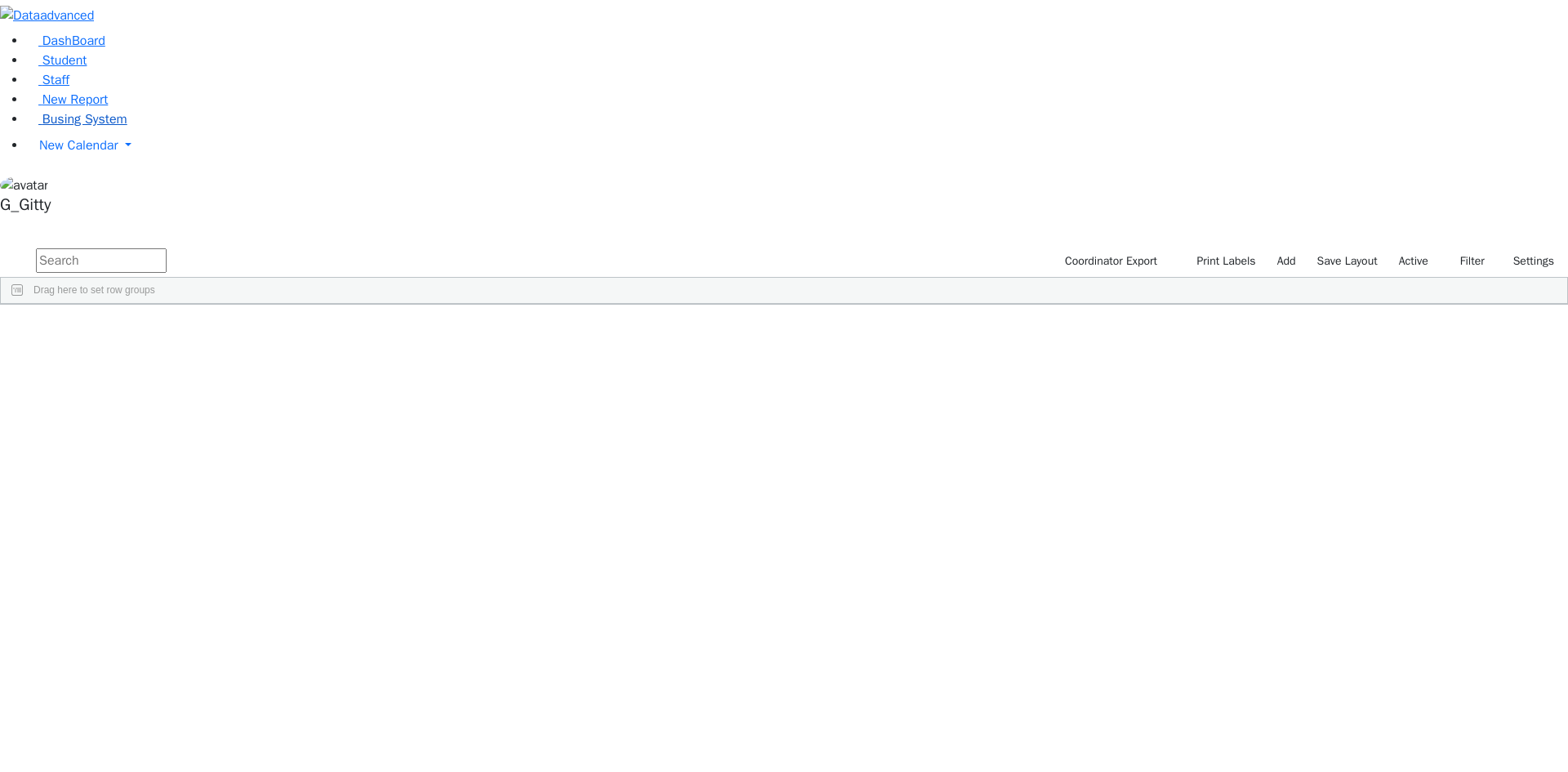 click on "Busing System" at bounding box center [85, 119] 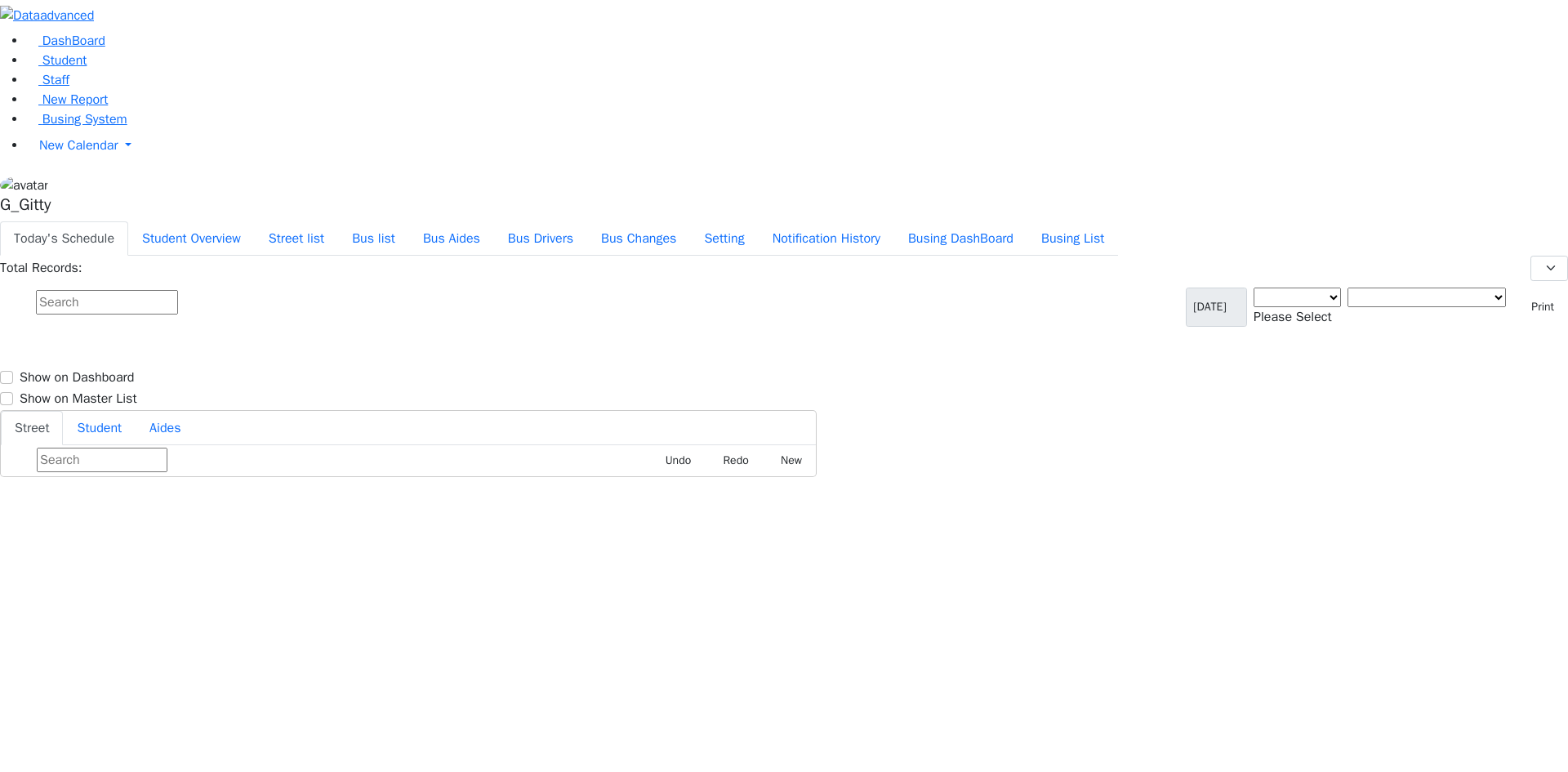 scroll, scrollTop: 0, scrollLeft: 0, axis: both 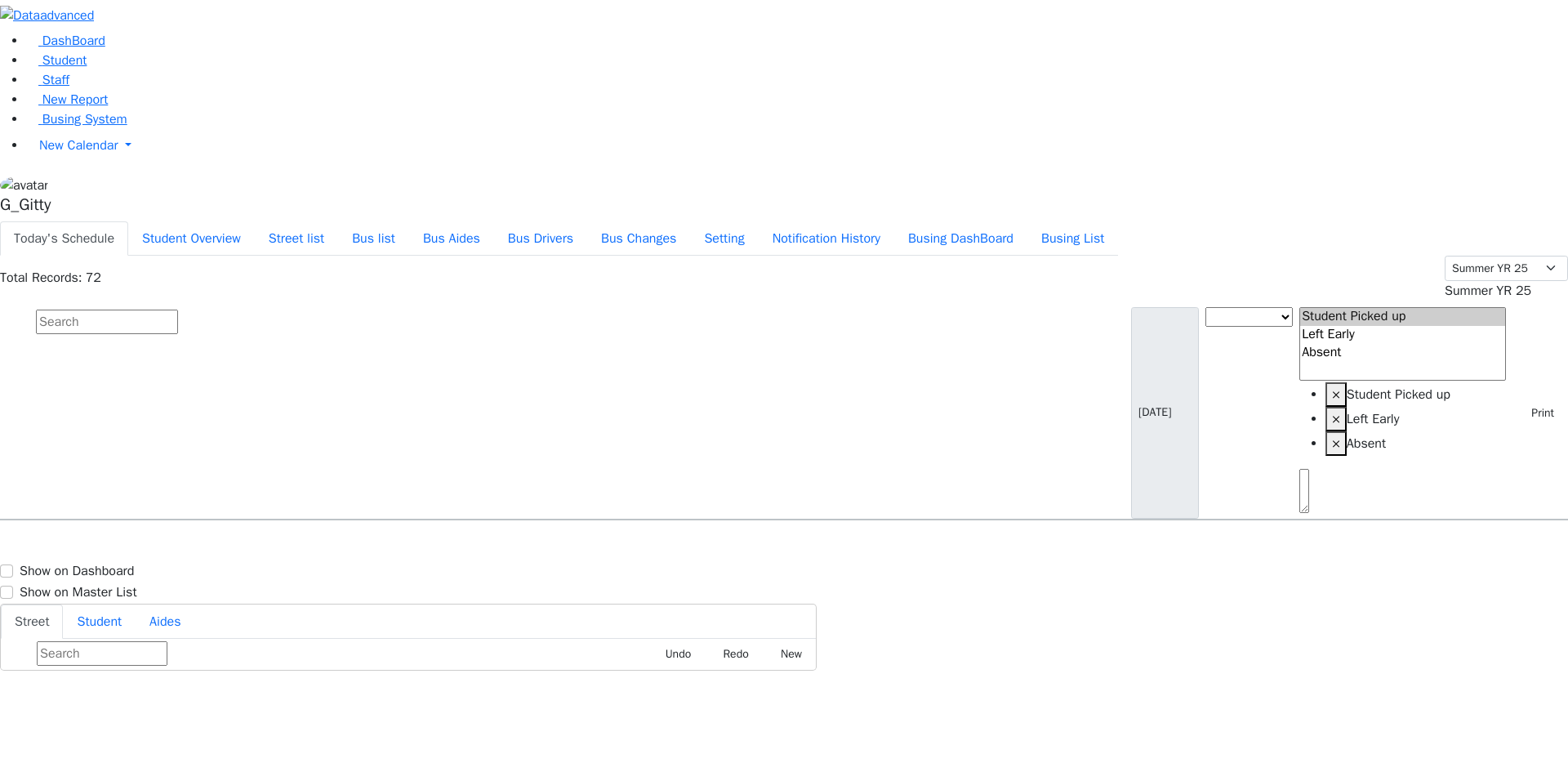 click at bounding box center (107, 322) 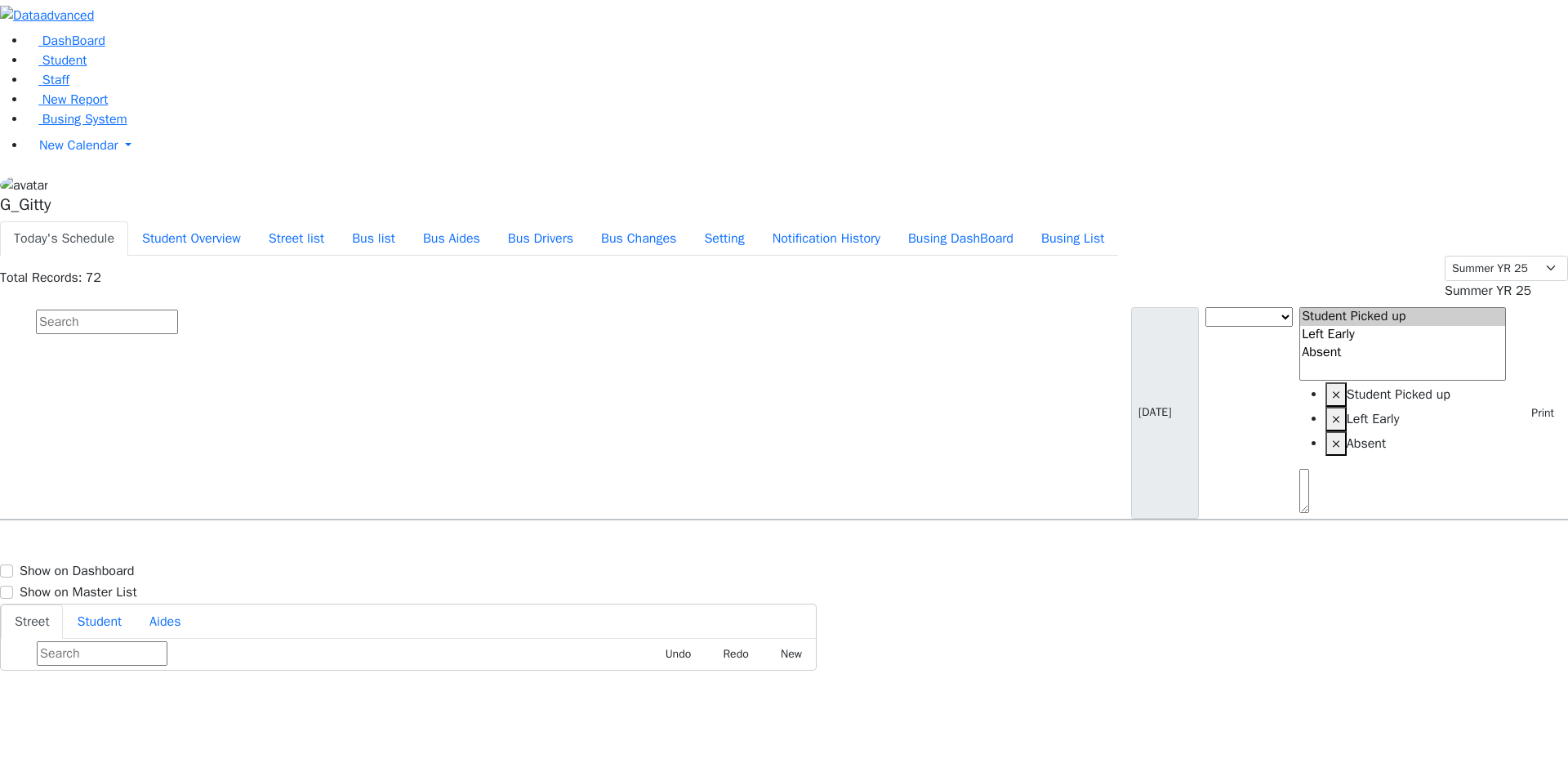 click on "Total Records: 72
School YR 25-26 Summer YR 25 School YR 24-25 Summer YR 24 School YR 23-24 Summer YR 23 School YR 22-23 Summer YR 22 School YR 21-22 Summer YR 21 School YR 20-21 Summer YR 20 School YR 19-20 Summer YR 19 School YR 18-19 Summer YR 18 School YR 17-18 Summer YR 17 School YR 16-17 Summer YR 16 School YR 15-16 Summer YR 15 School YR 14-15 Summer YR 14 School YR 13-14 Summer YR 13 School YR 12-13 Summer YR 12 School YR 11-12 Summer YR 11 School YR 10-11 Summer YR 10 Summer YR 25" at bounding box center [784, 278] 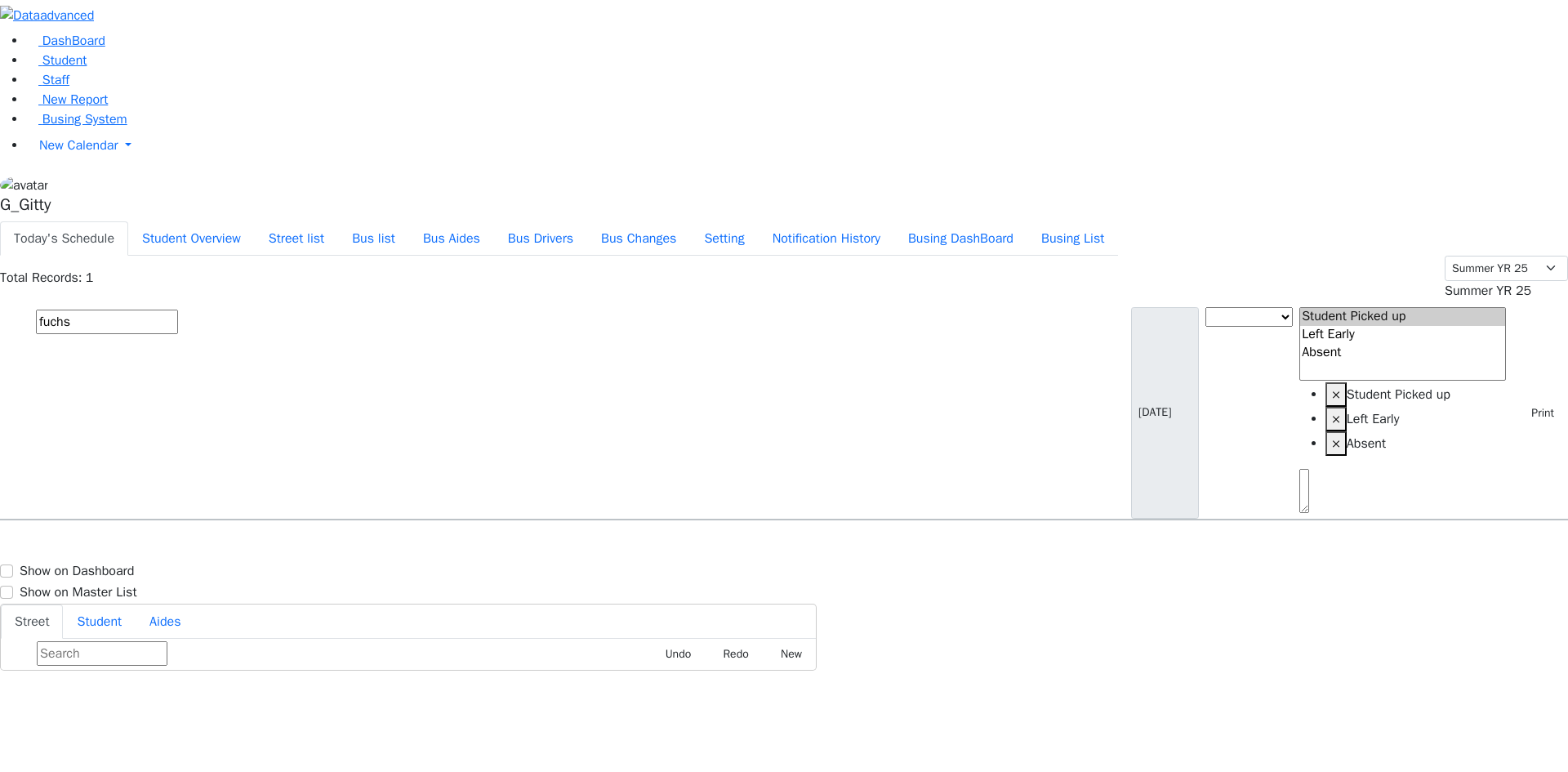 type on "fuchs" 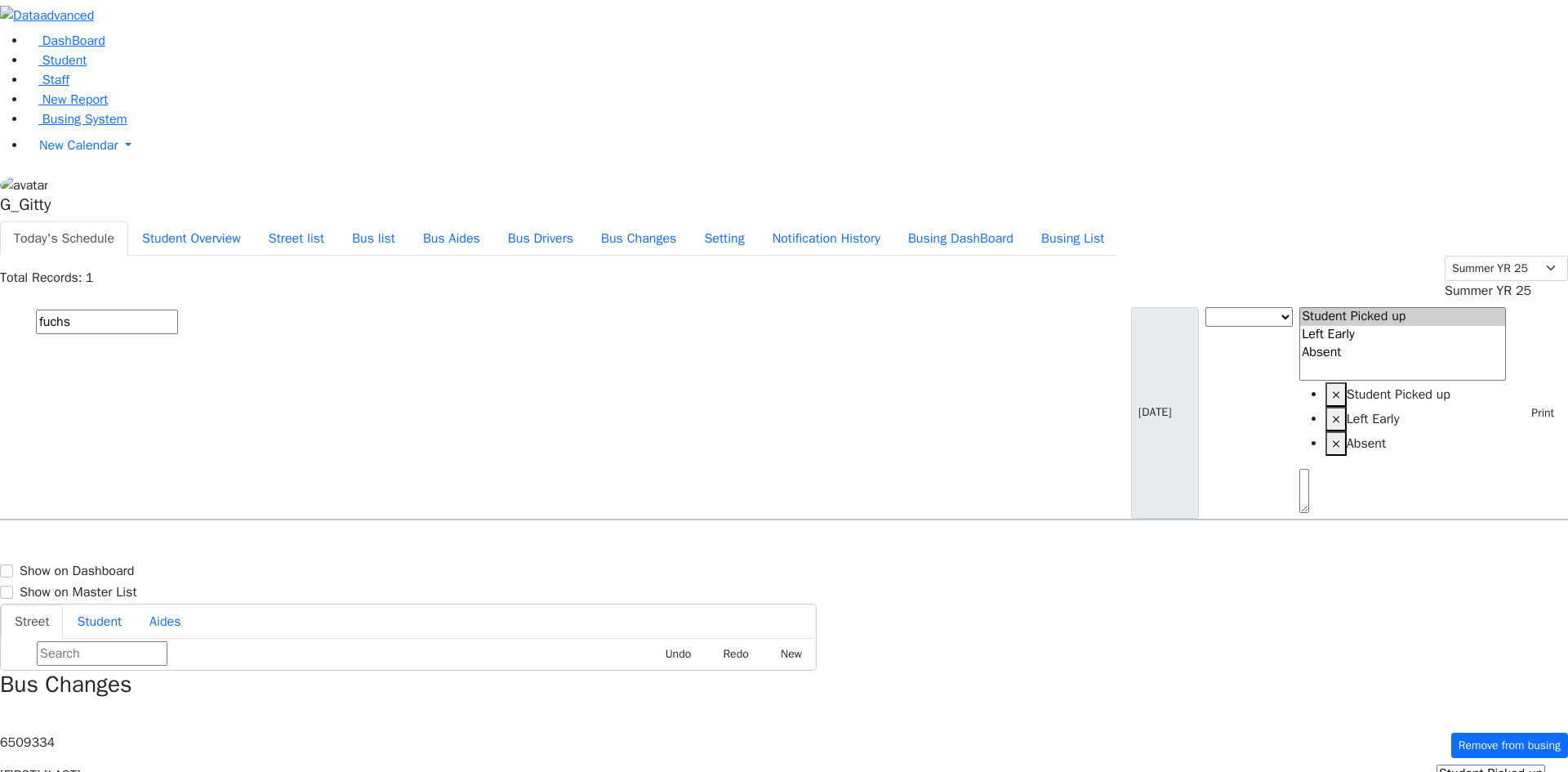 click on "Changes" at bounding box center (169, 926) 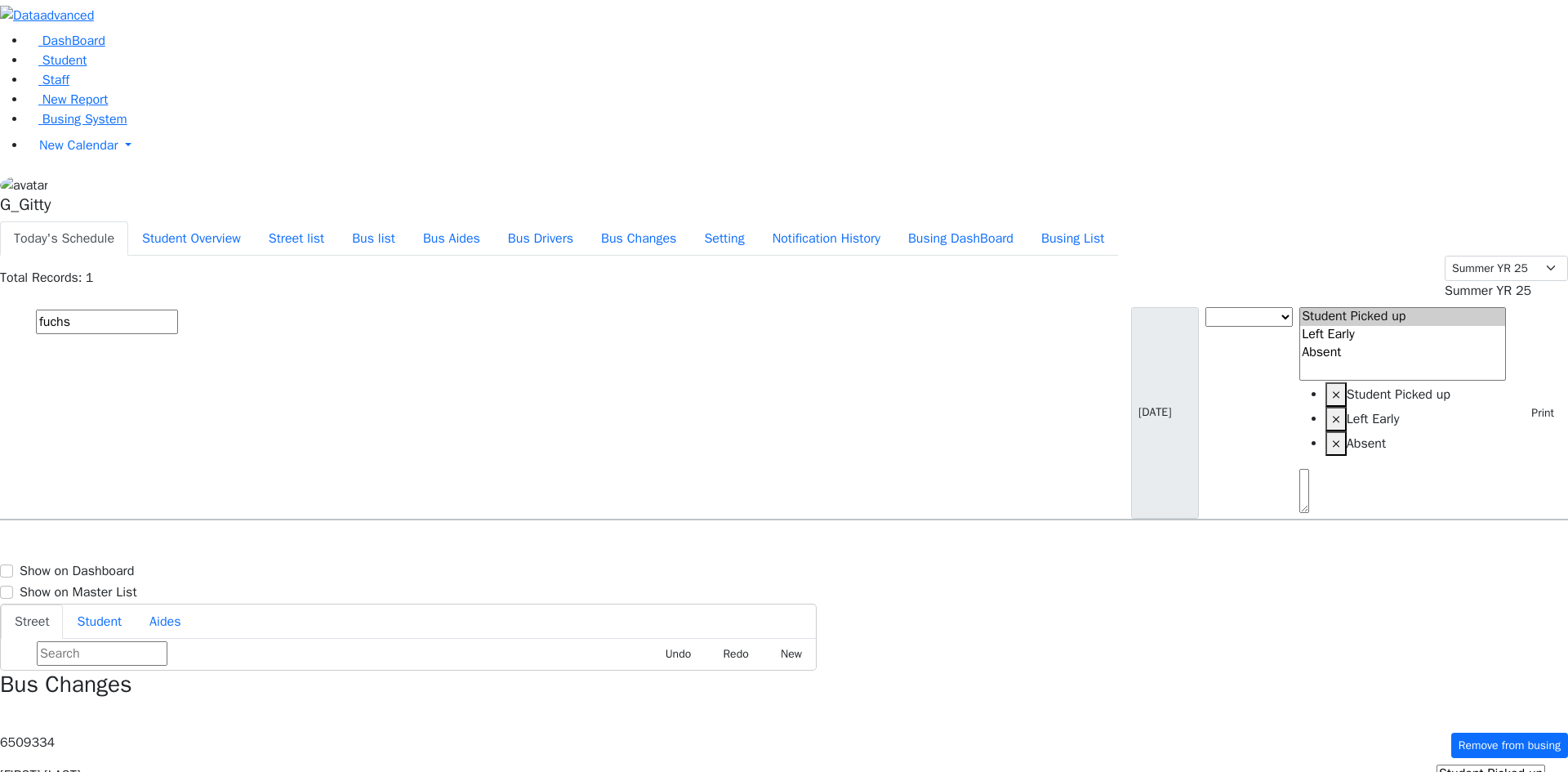 click on "Add New" at bounding box center [35, 1456] 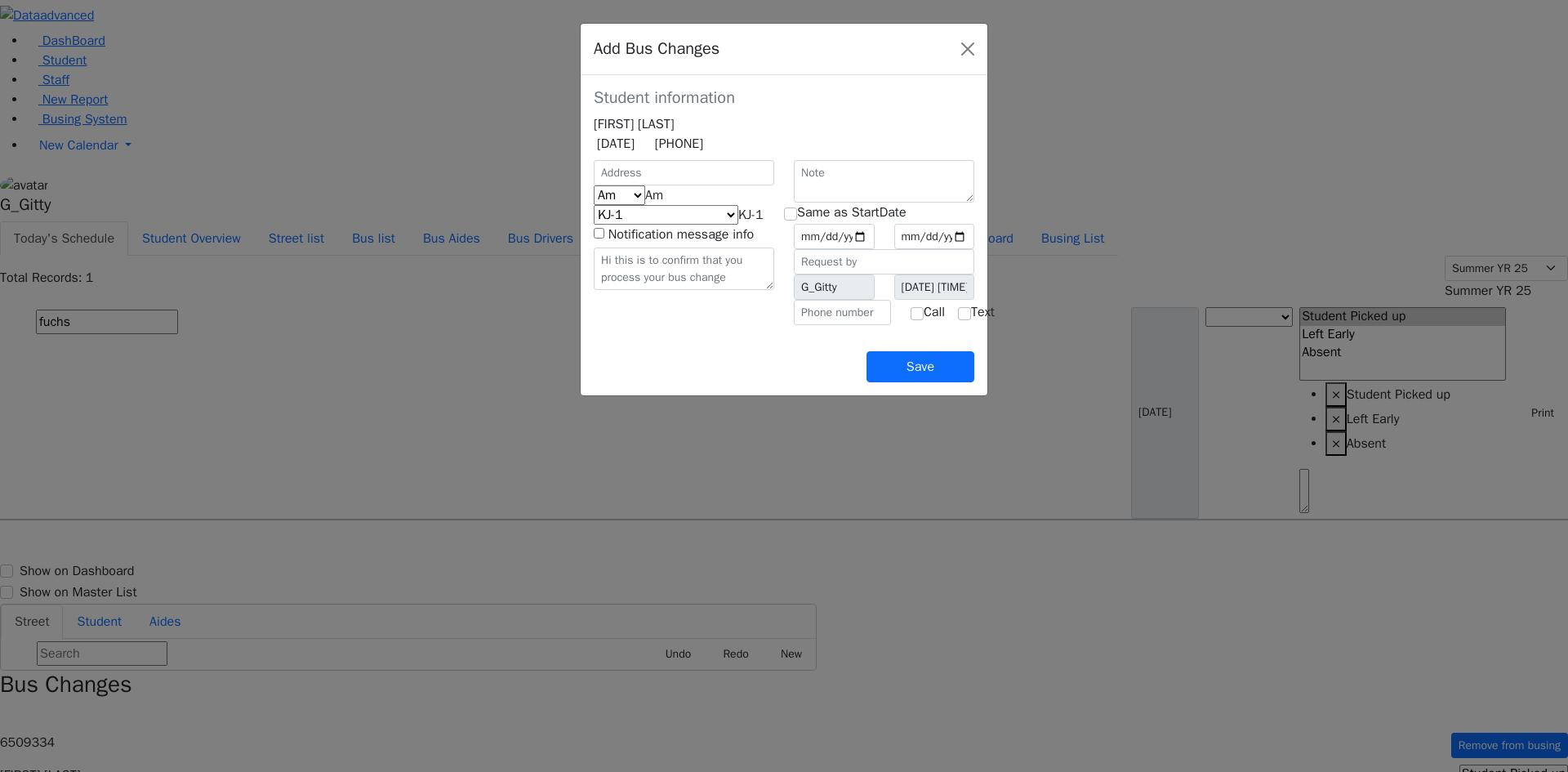 type 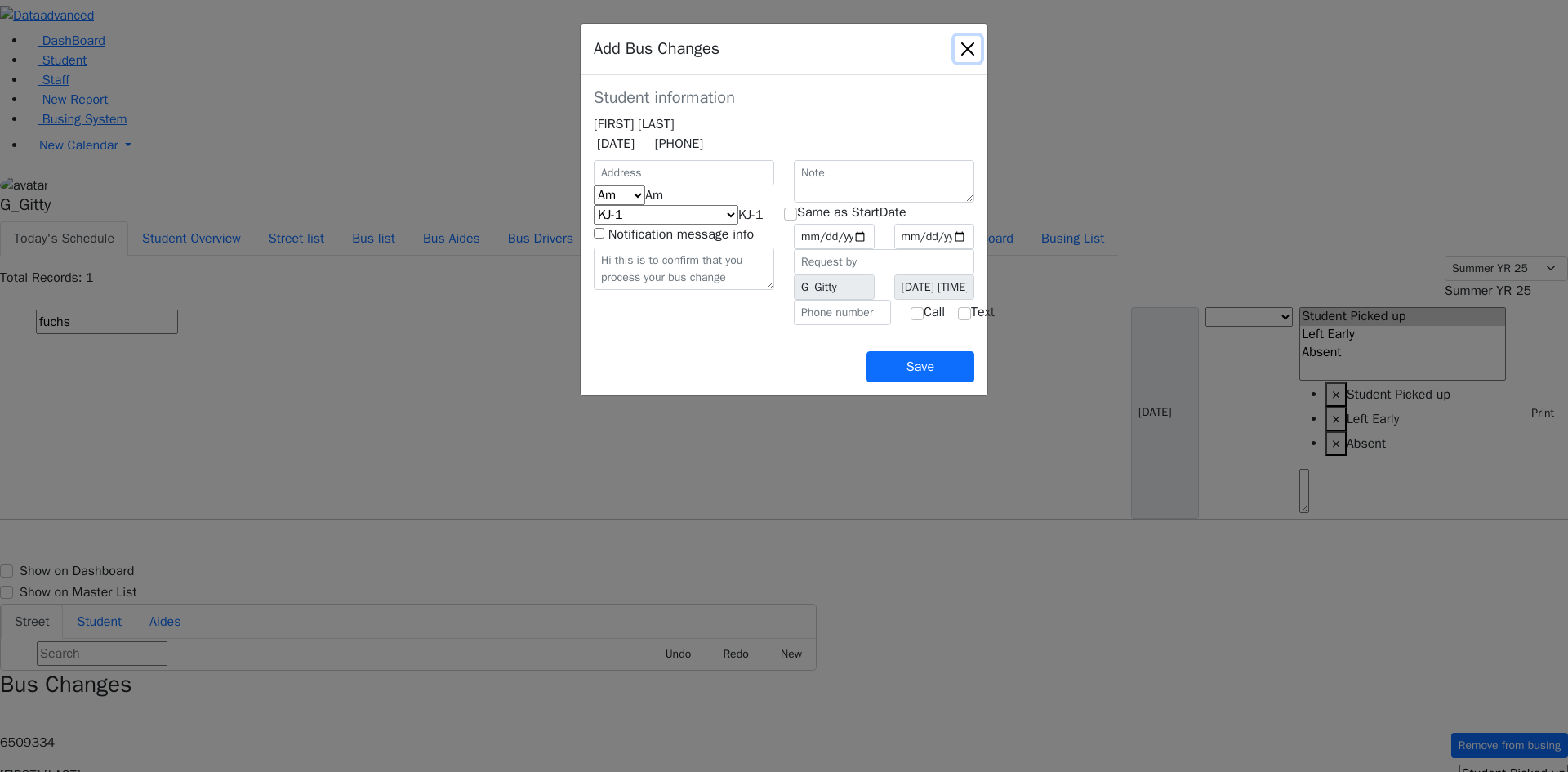 click at bounding box center (968, 49) 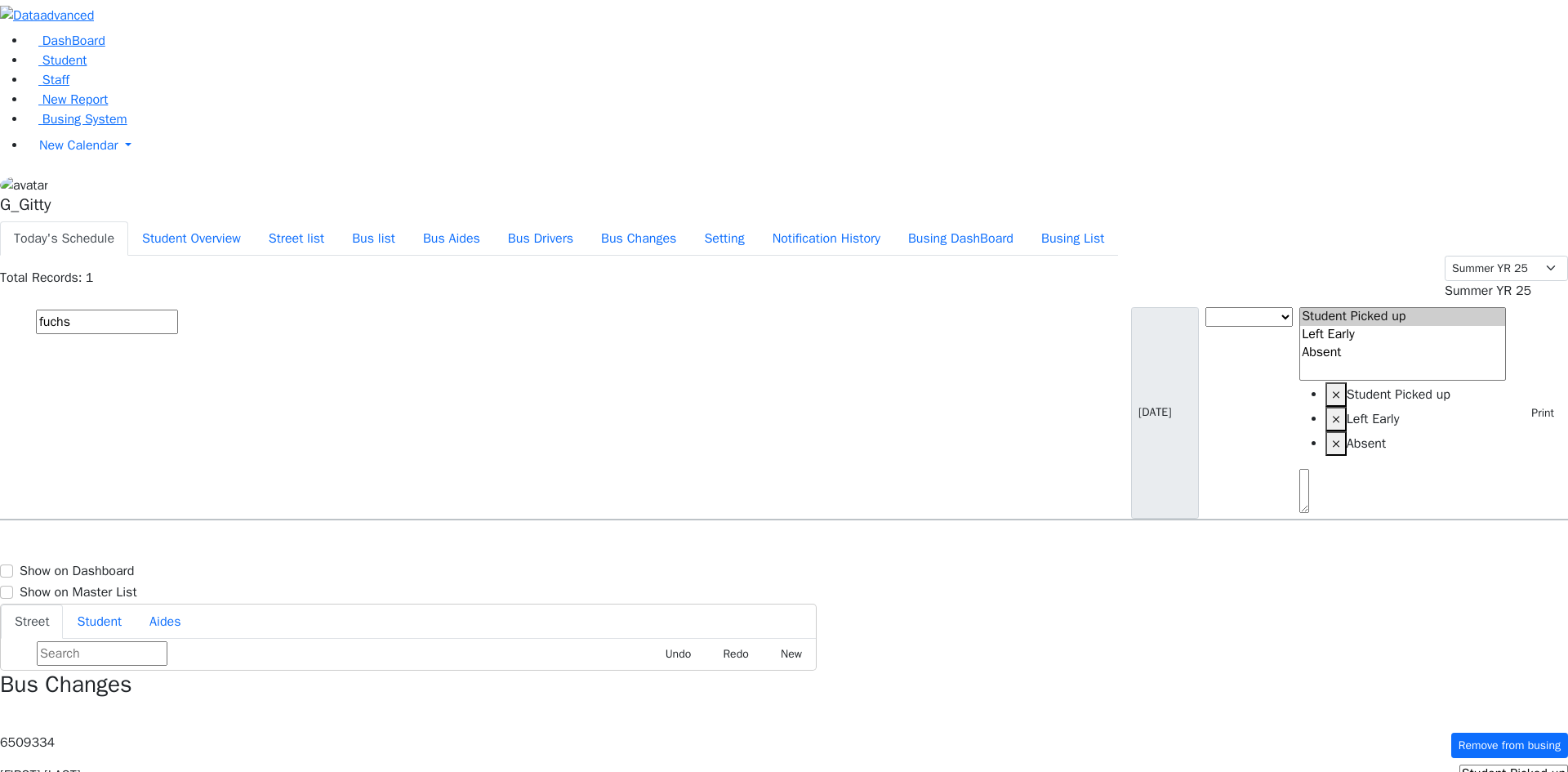 scroll, scrollTop: 21, scrollLeft: 0, axis: vertical 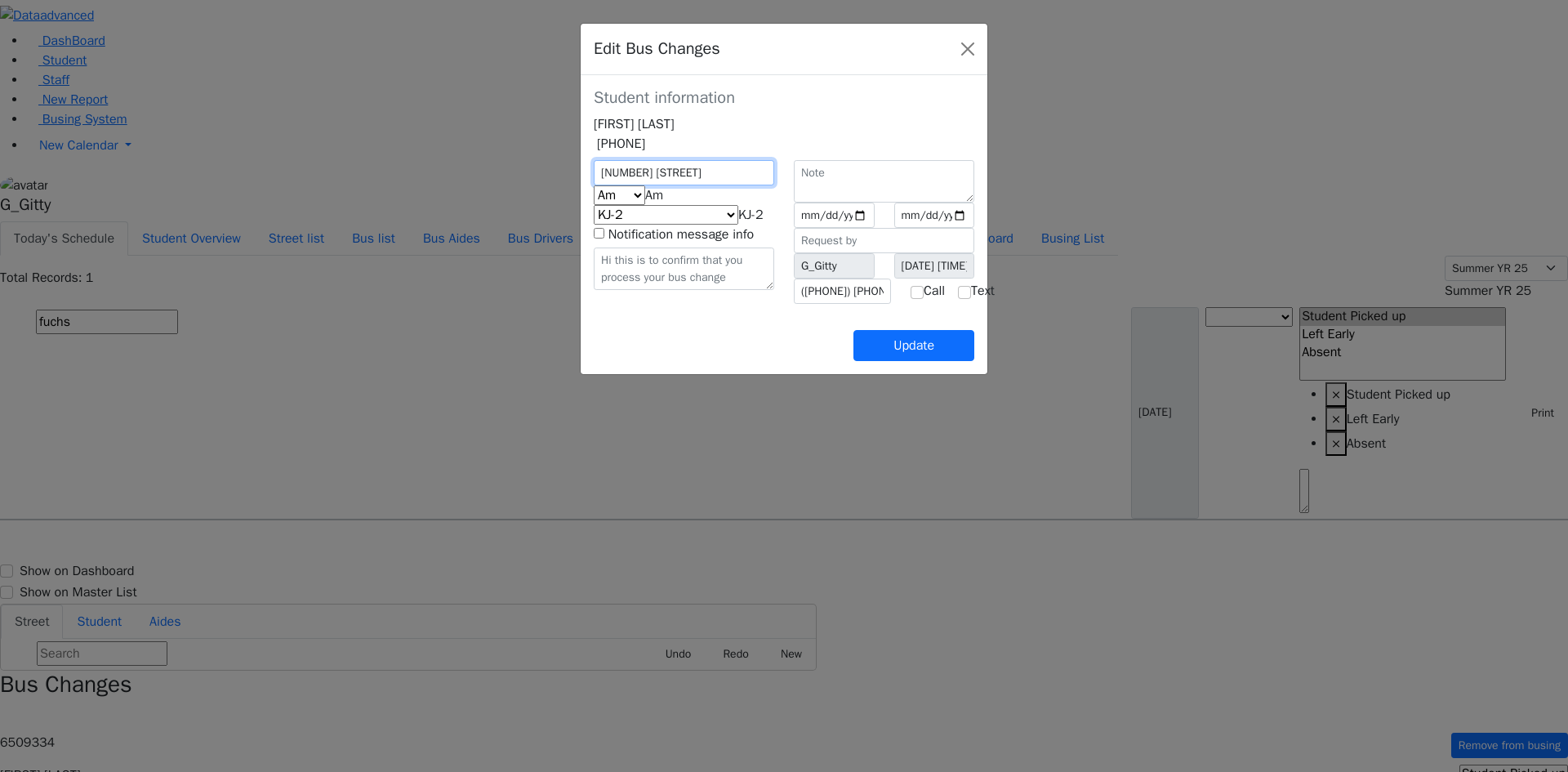 click on "6 Hamburg Way" at bounding box center [684, 172] 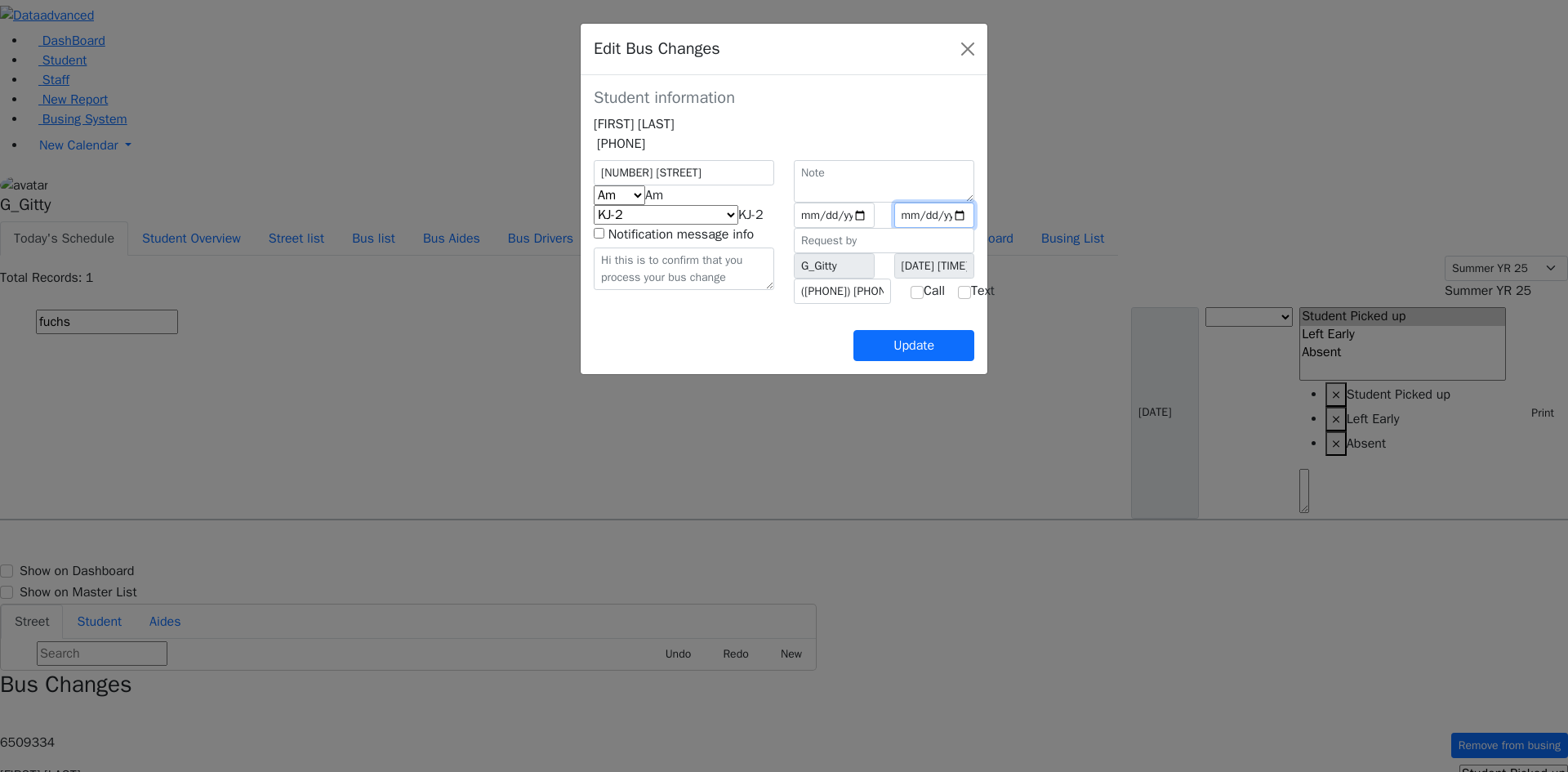click on "2025-08-12" at bounding box center [934, 215] 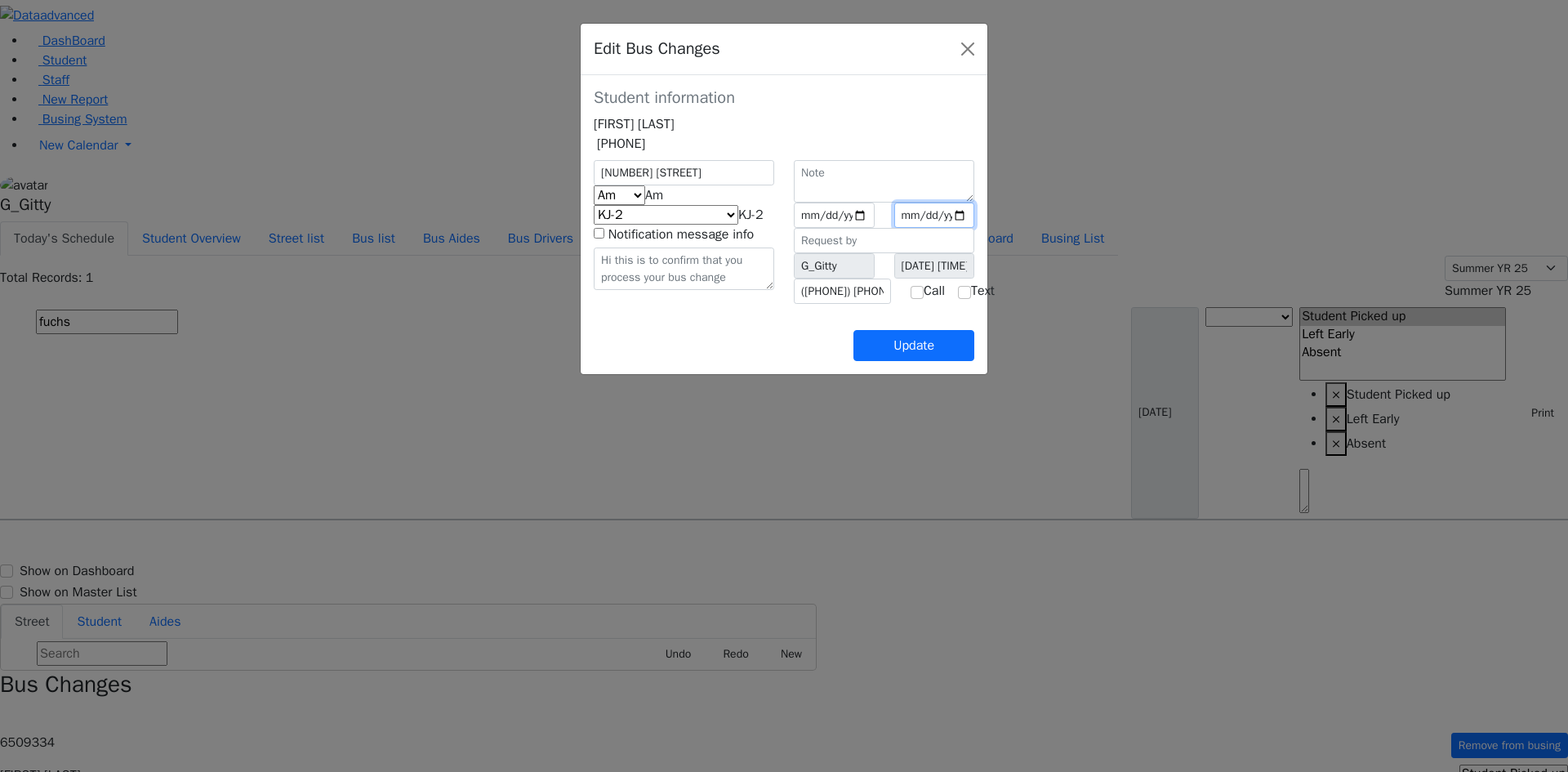type on "2025-07-18" 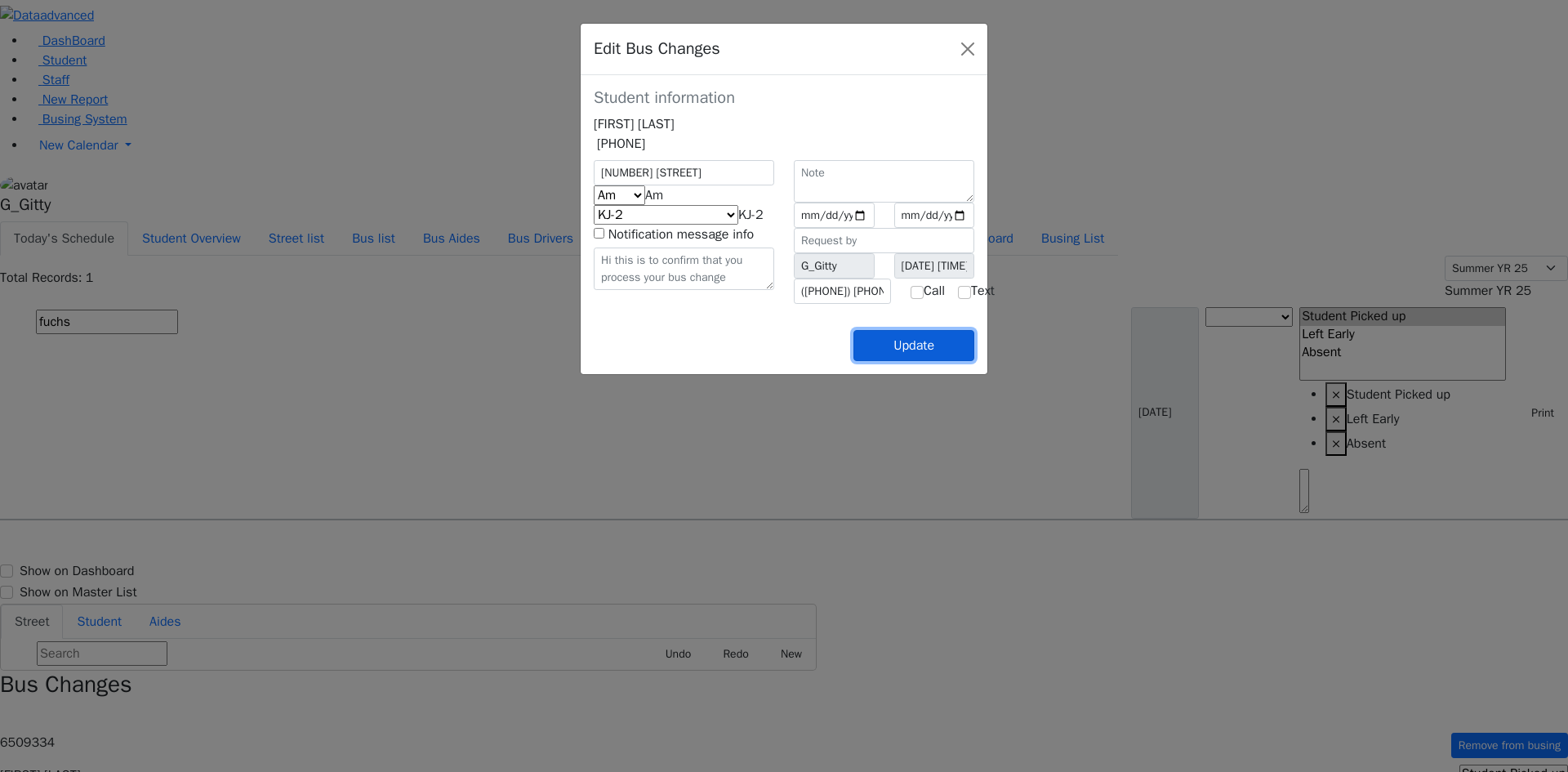 click on "Update" at bounding box center (914, 346) 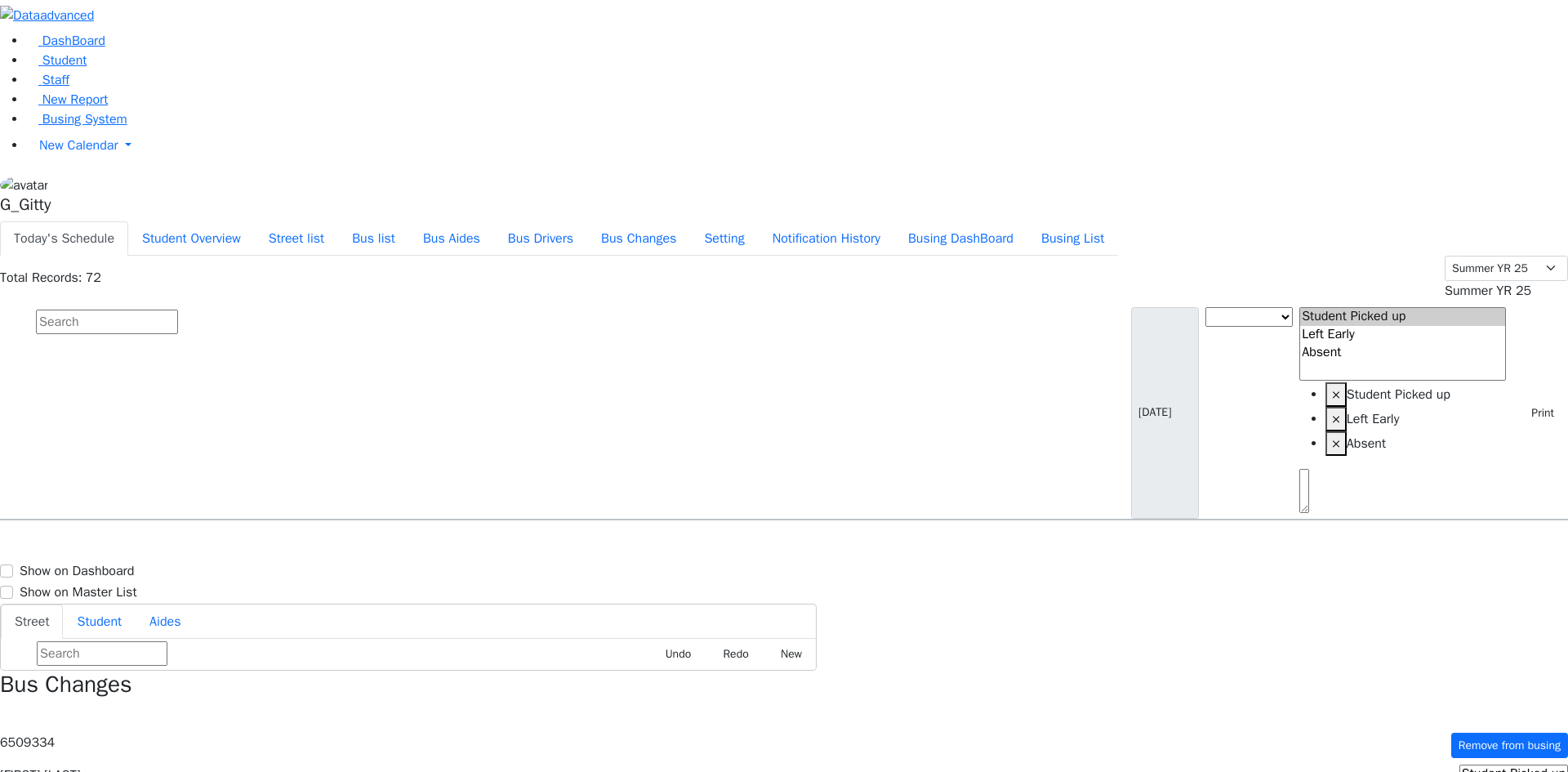 click on "Add New" at bounding box center [35, 1456] 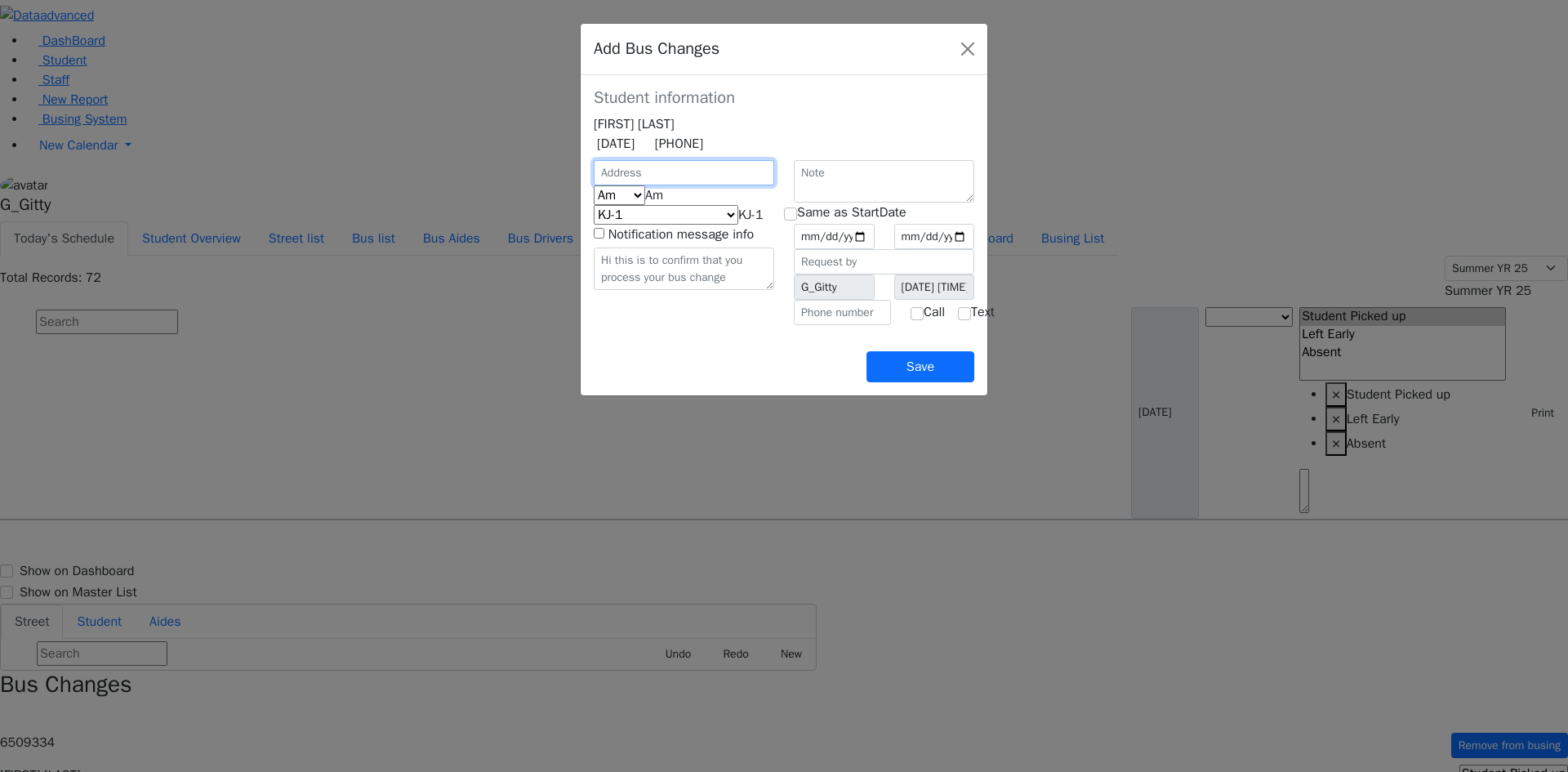 click at bounding box center [684, 172] 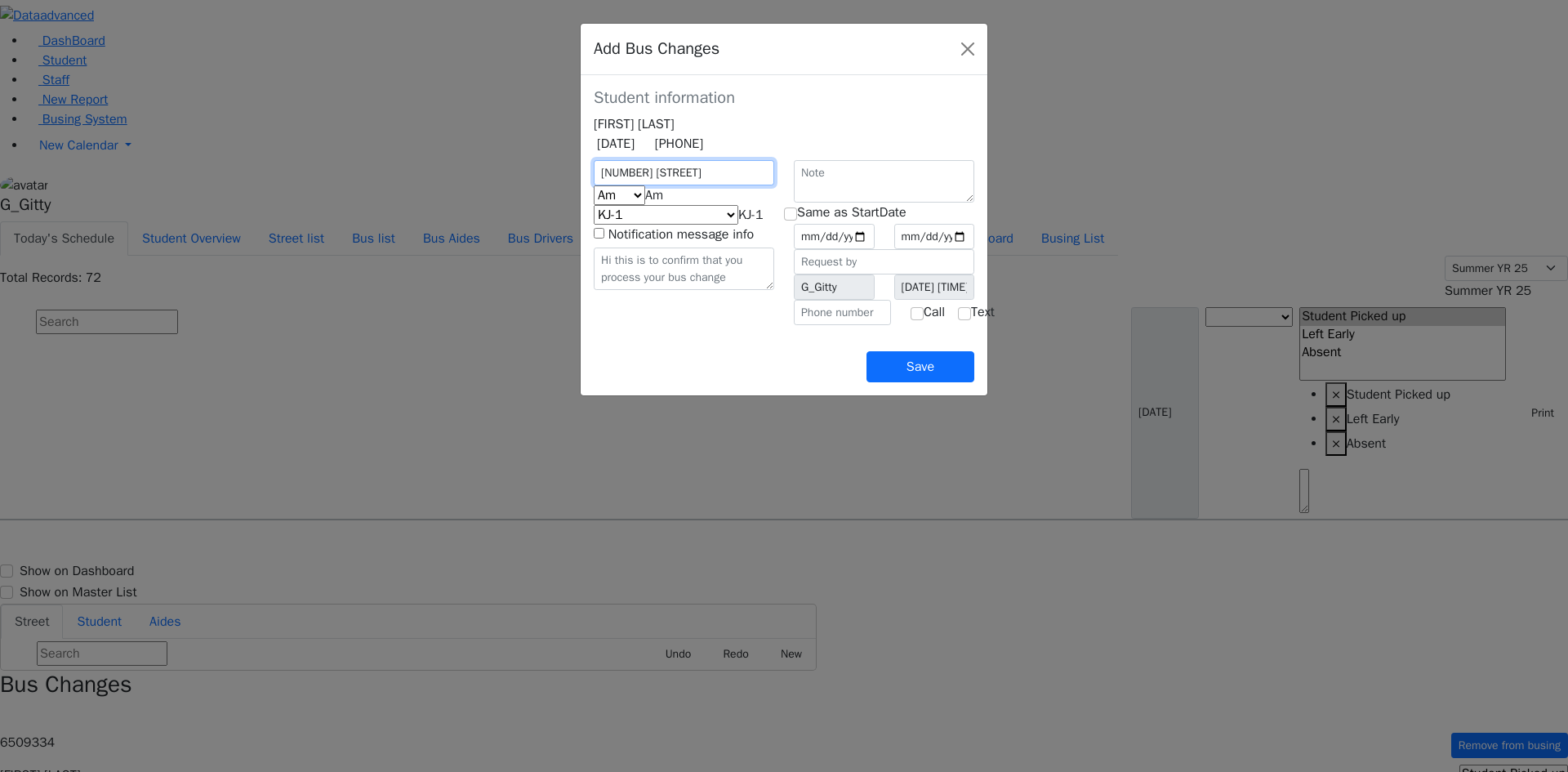 type on "1 Radomsk Ct." 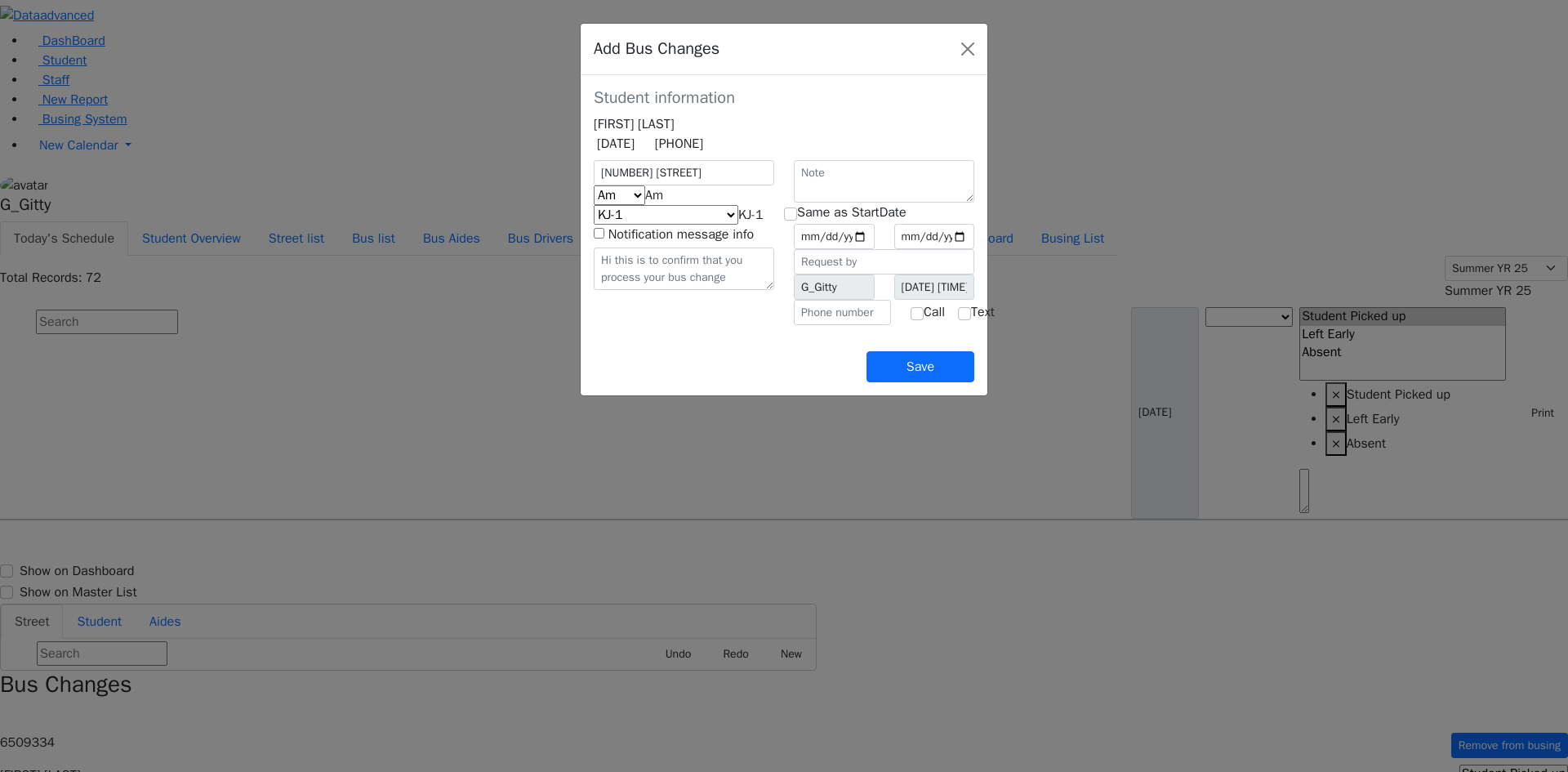 click on "Am" at bounding box center [654, 195] 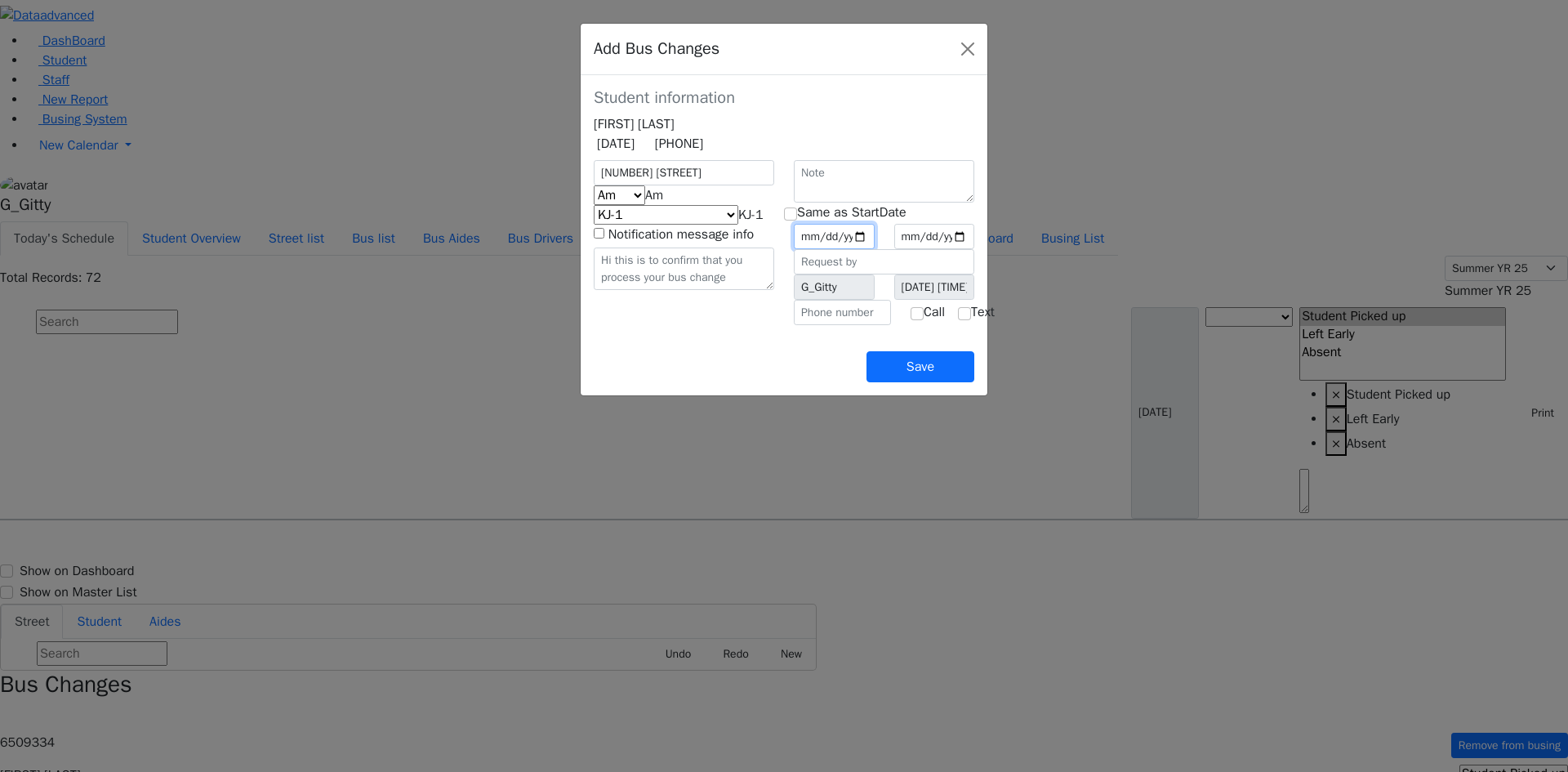 click at bounding box center (834, 236) 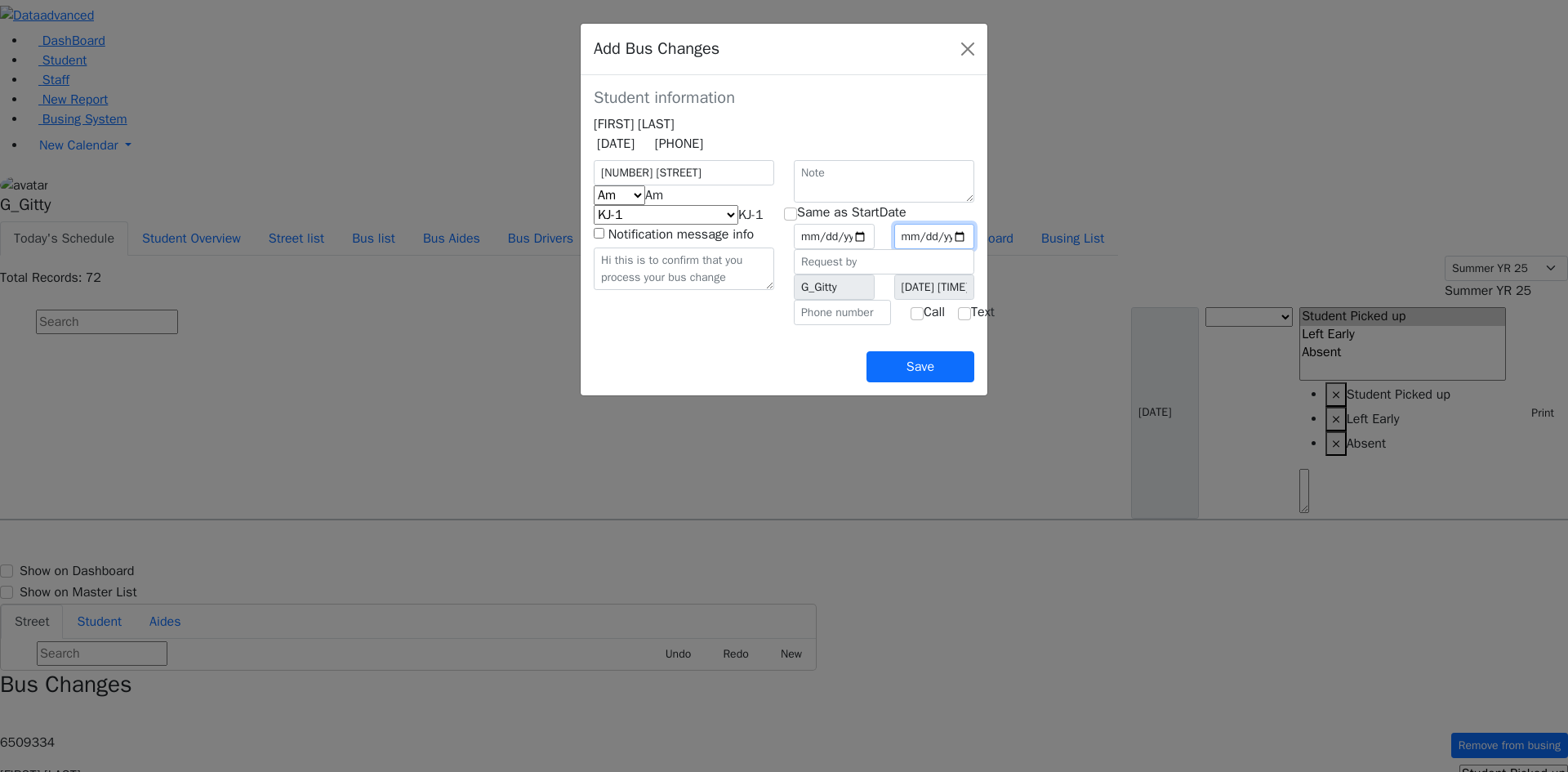 click at bounding box center [934, 236] 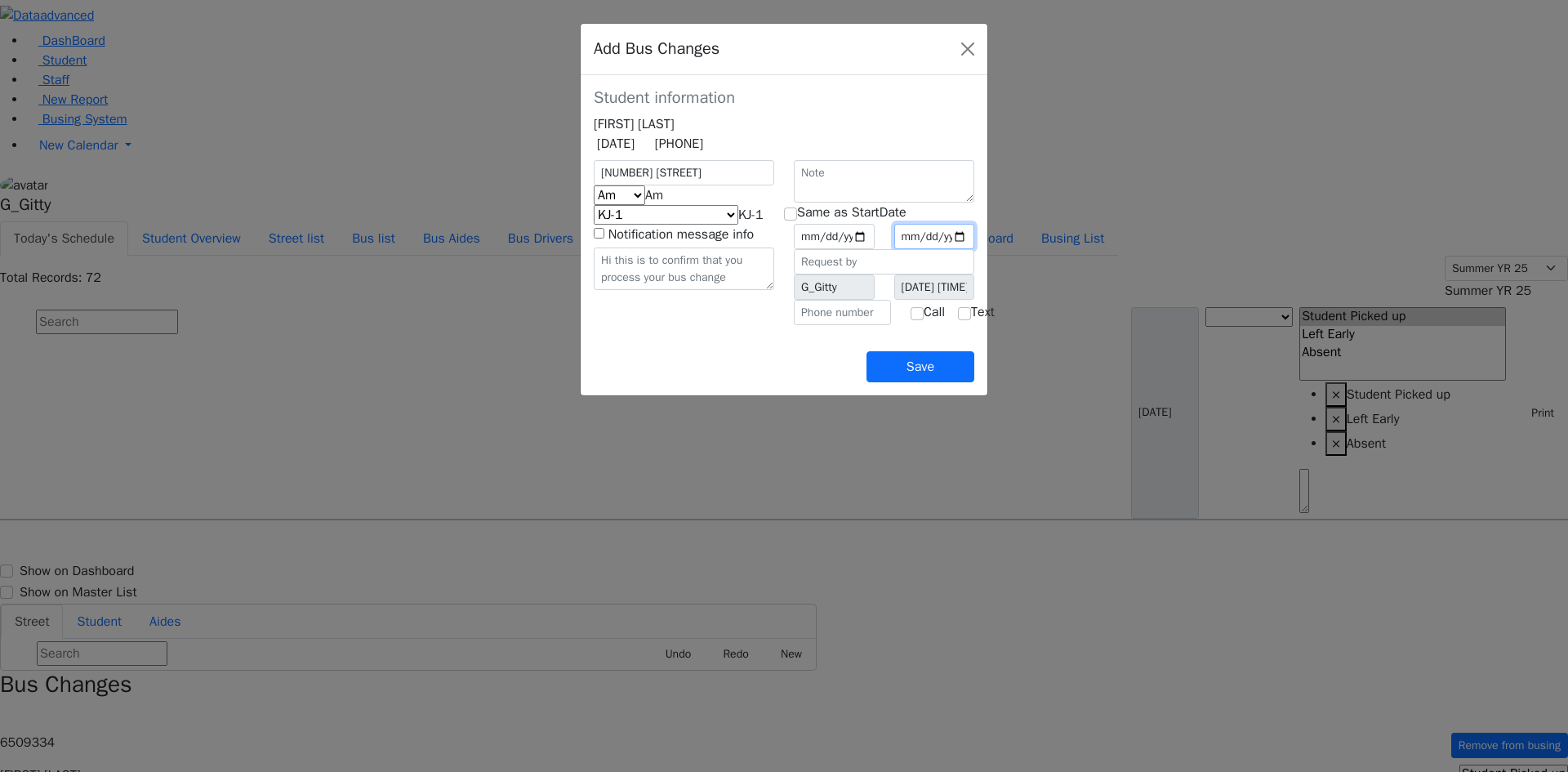 type on "2025-08-12" 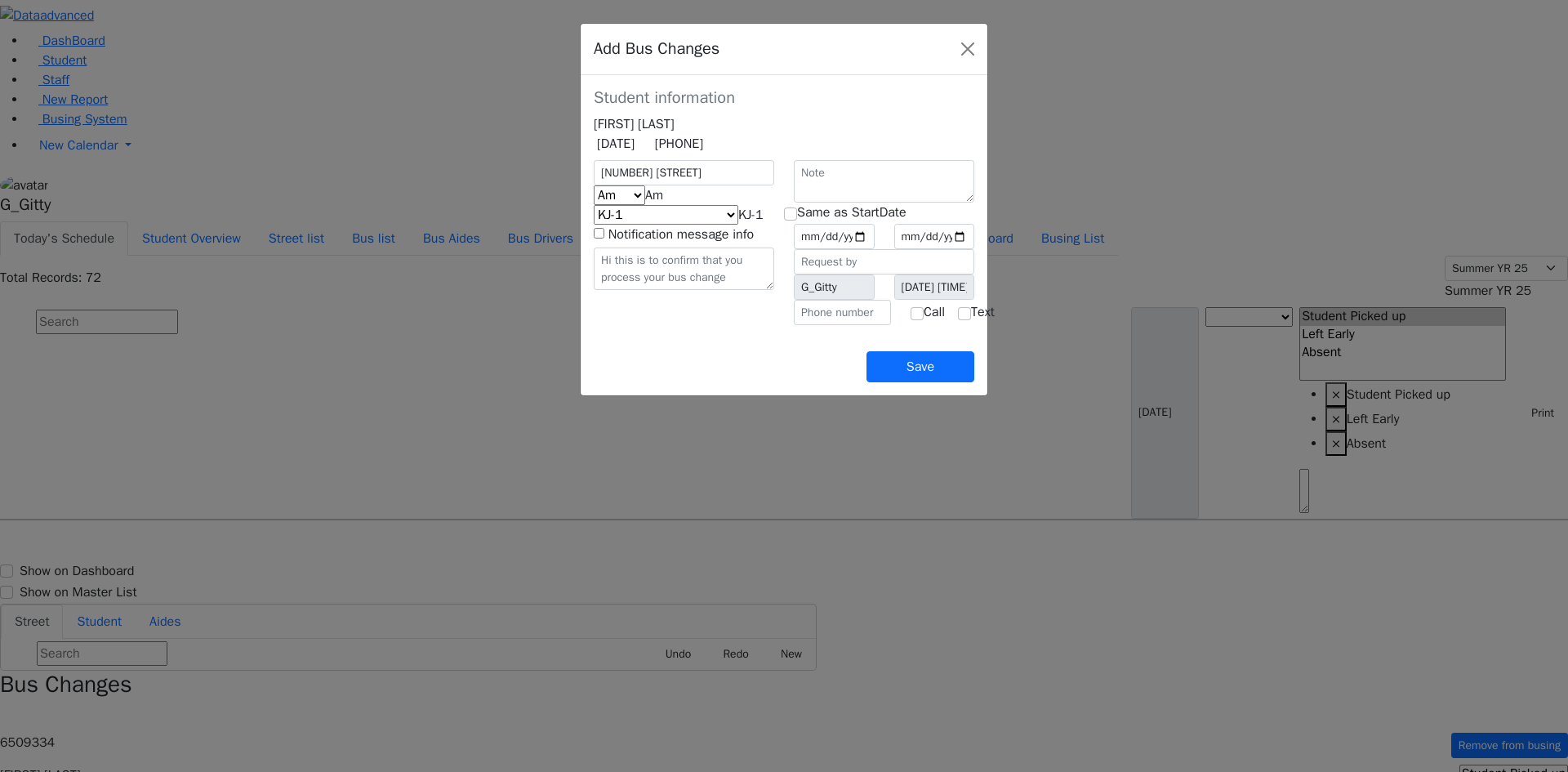 click on "Save" at bounding box center [784, 354] 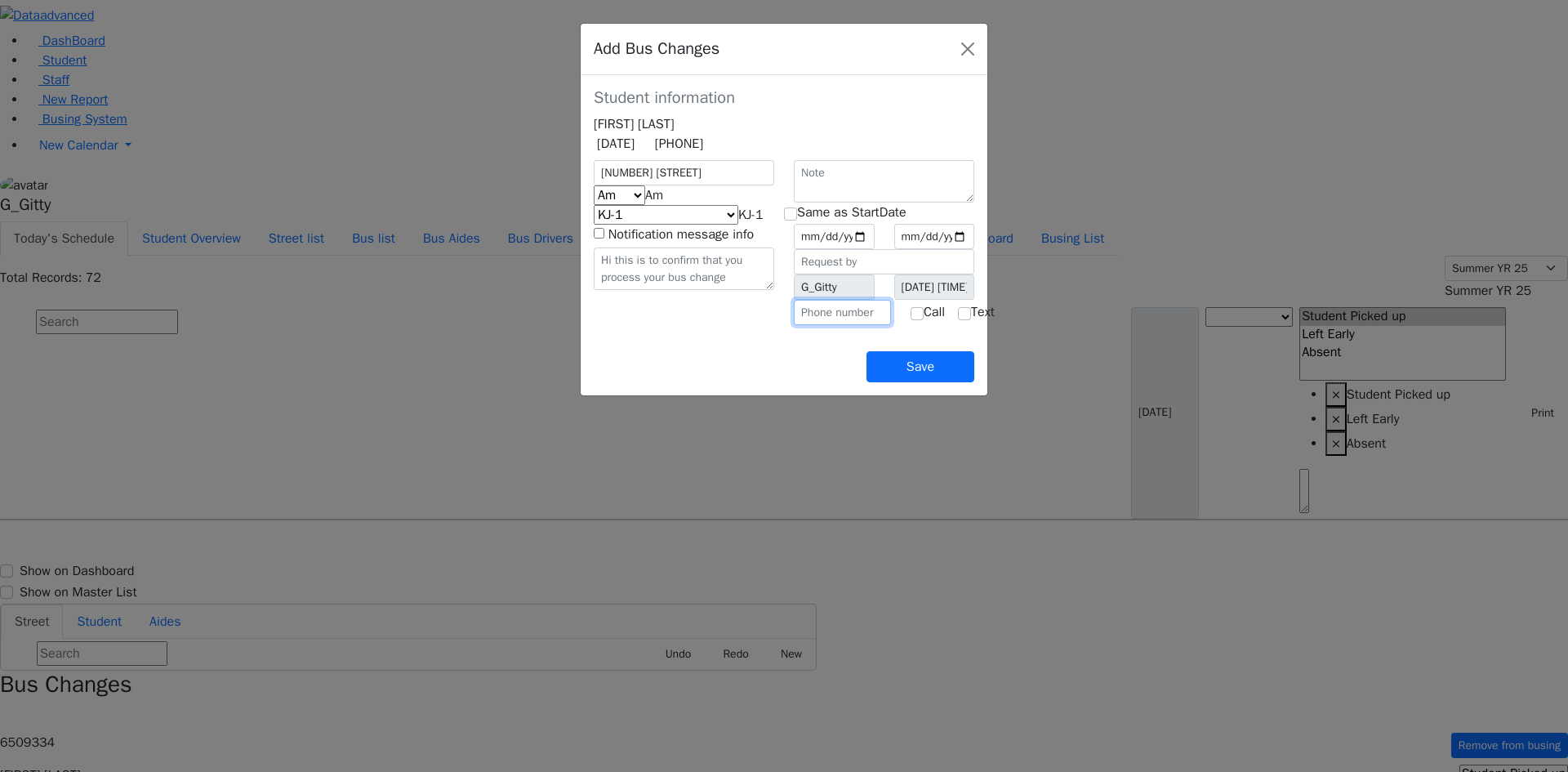click at bounding box center (842, 312) 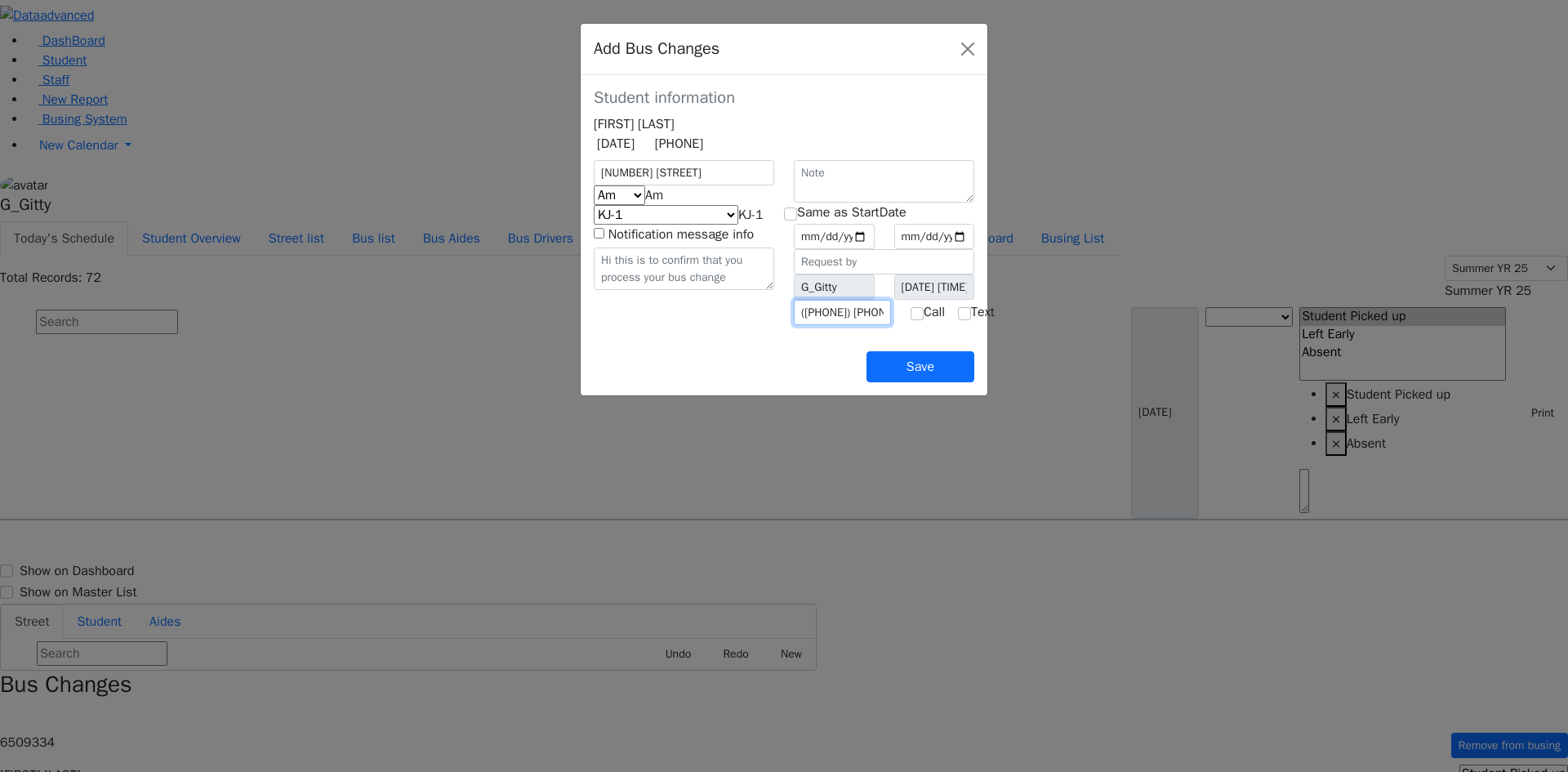 type on "(845) 395-6407" 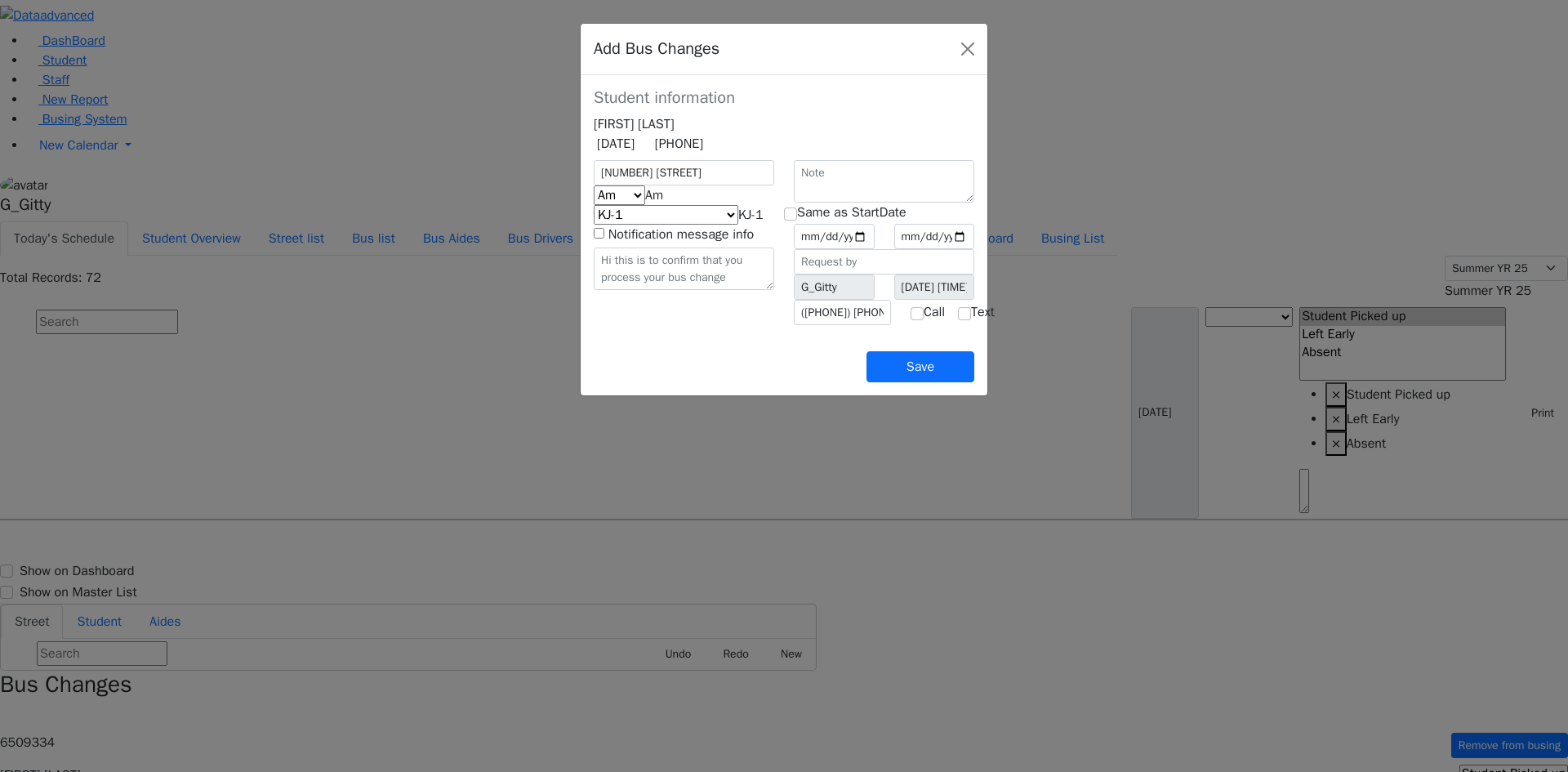 click on "Save" at bounding box center (784, 354) 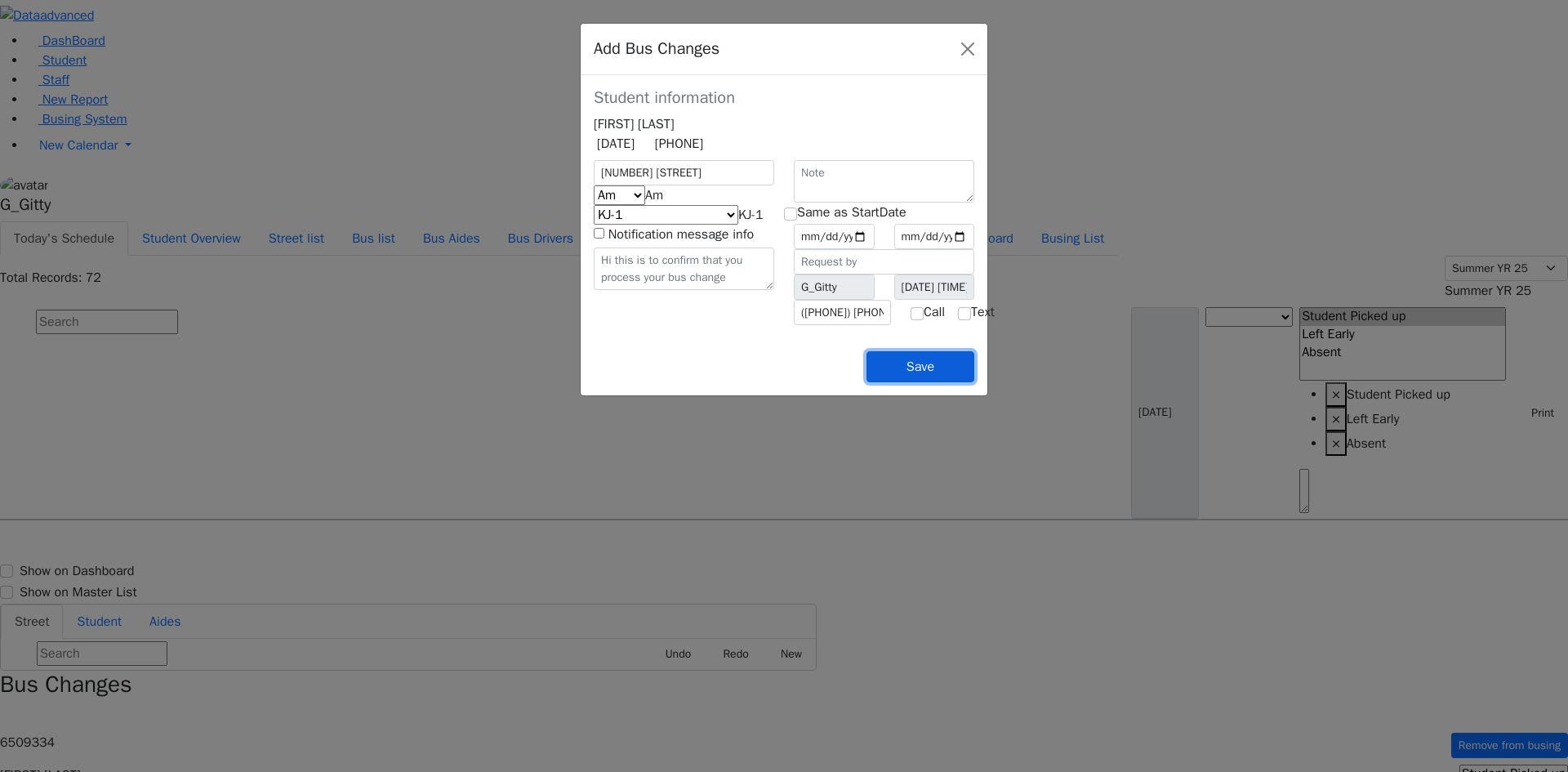 click on "Save" at bounding box center [920, 367] 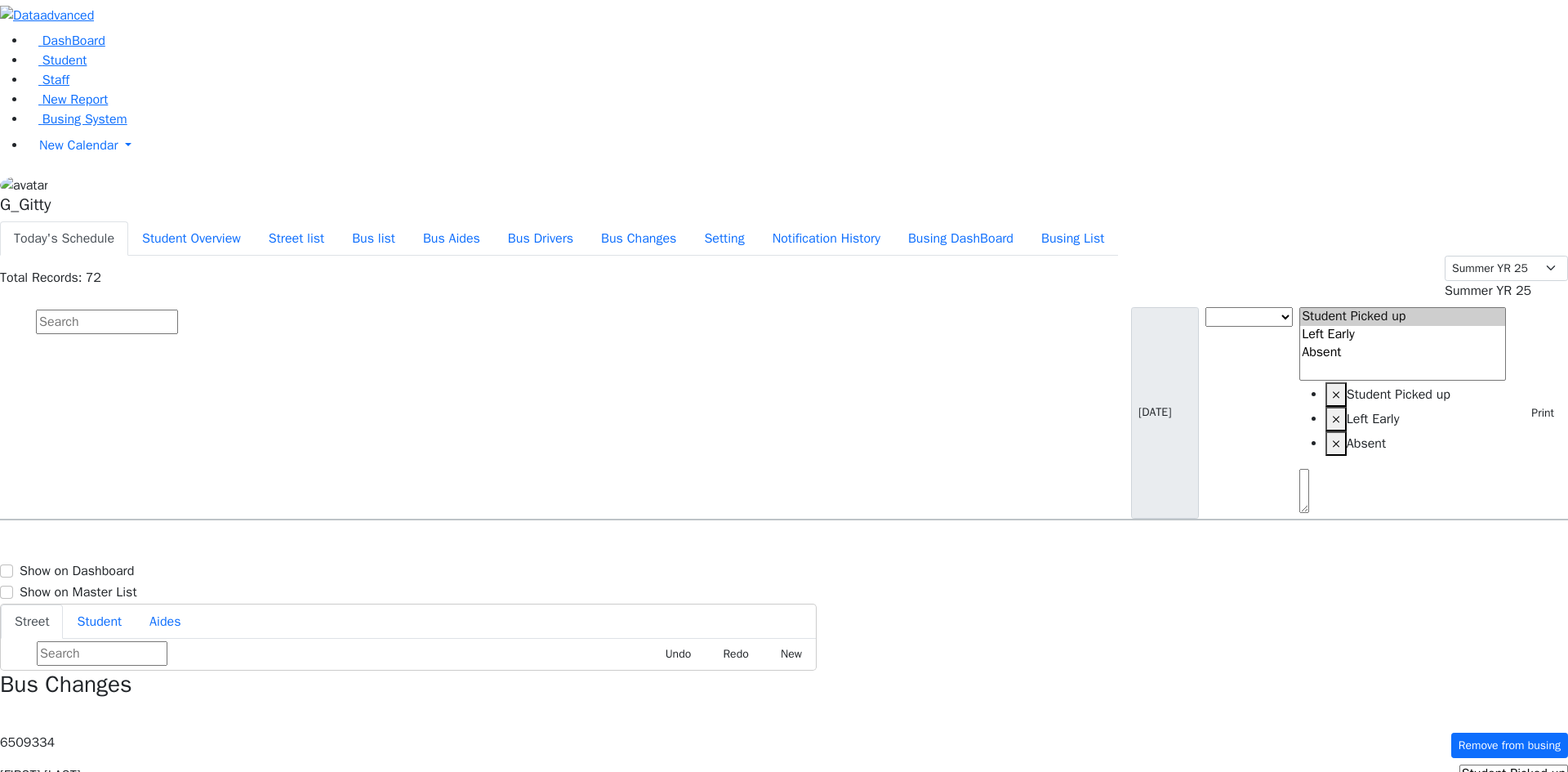 scroll, scrollTop: 0, scrollLeft: 0, axis: both 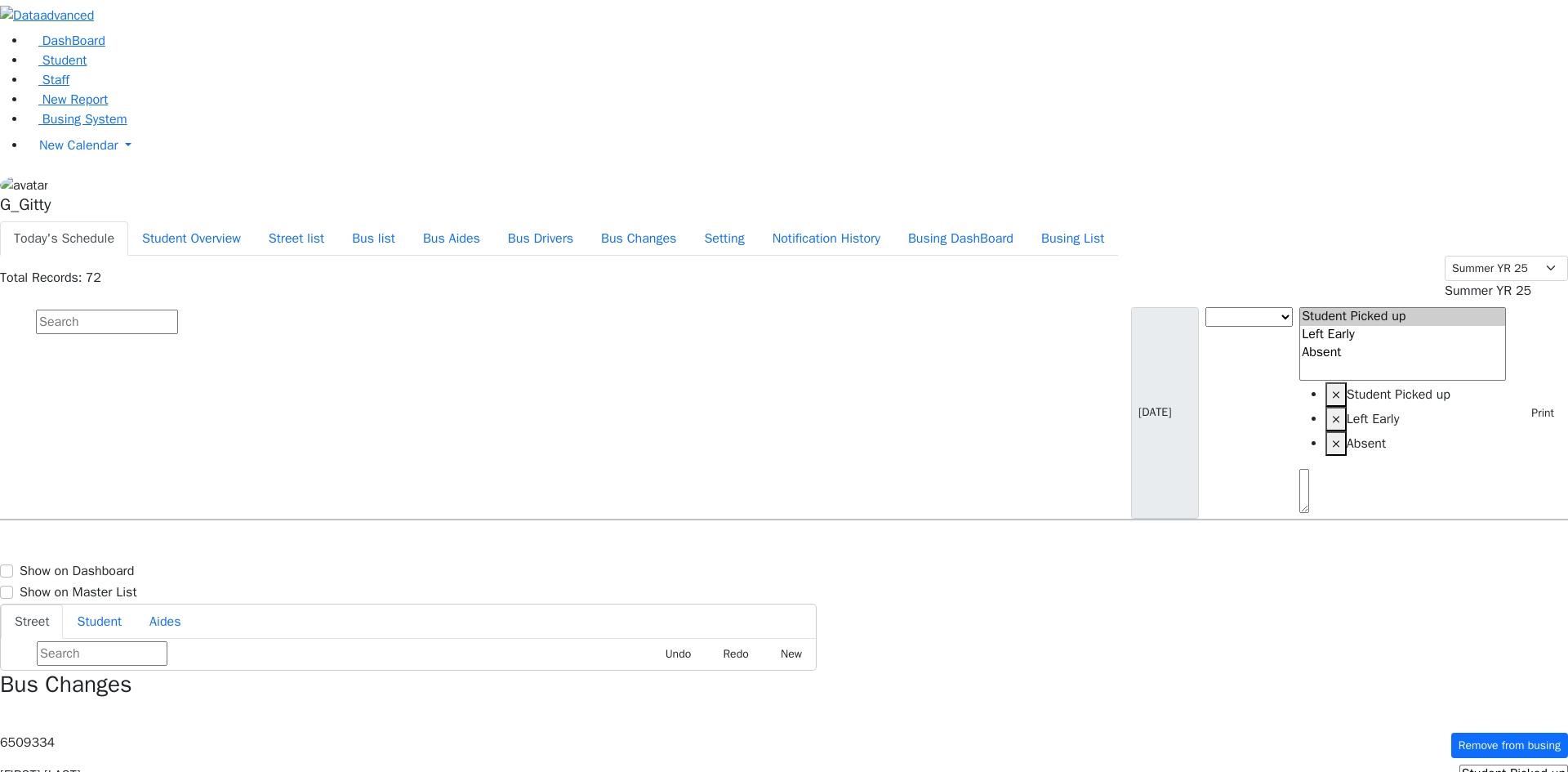drag, startPoint x: 1498, startPoint y: 759, endPoint x: 1497, endPoint y: 737, distance: 22.022716 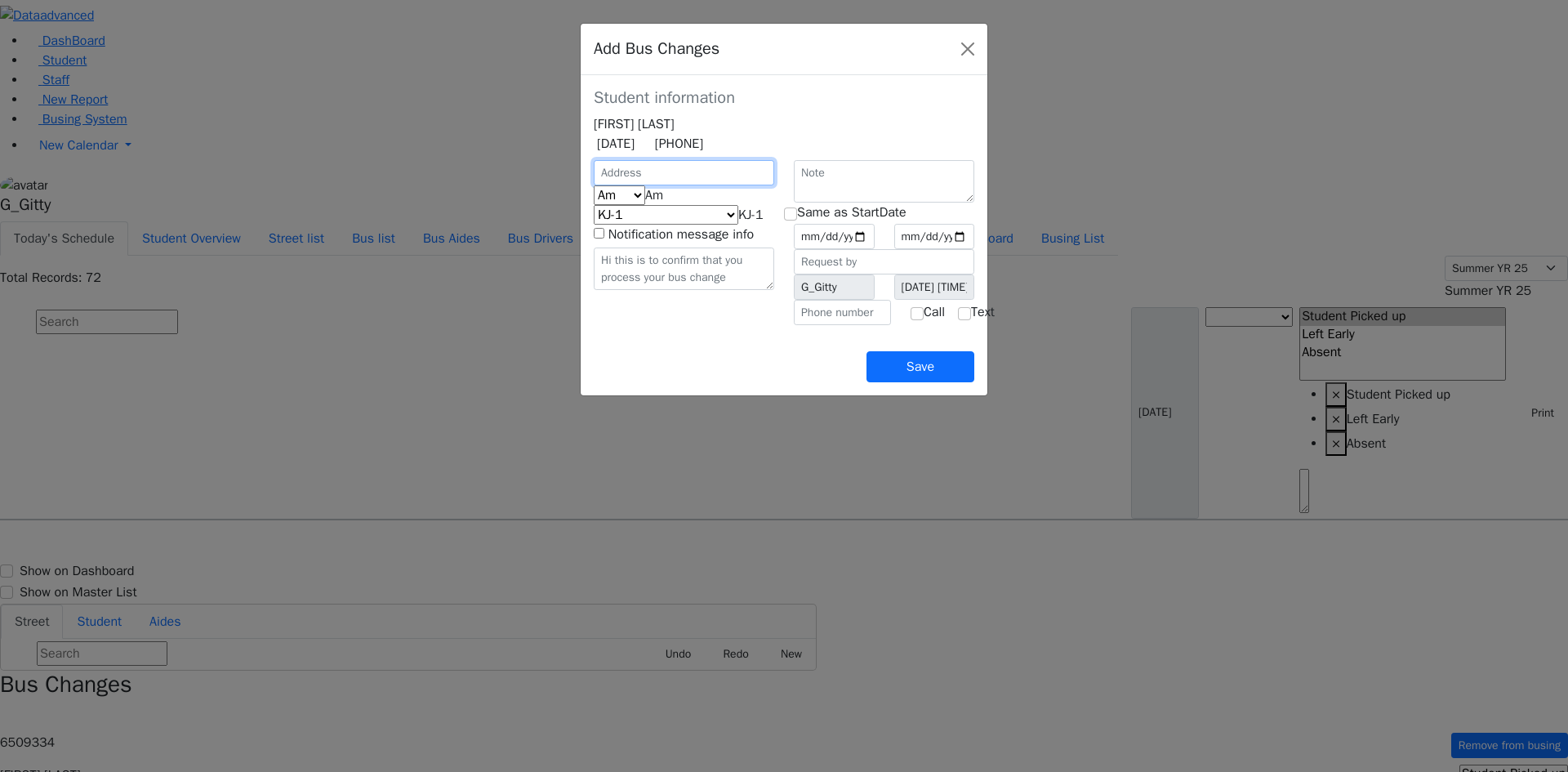 click at bounding box center [684, 172] 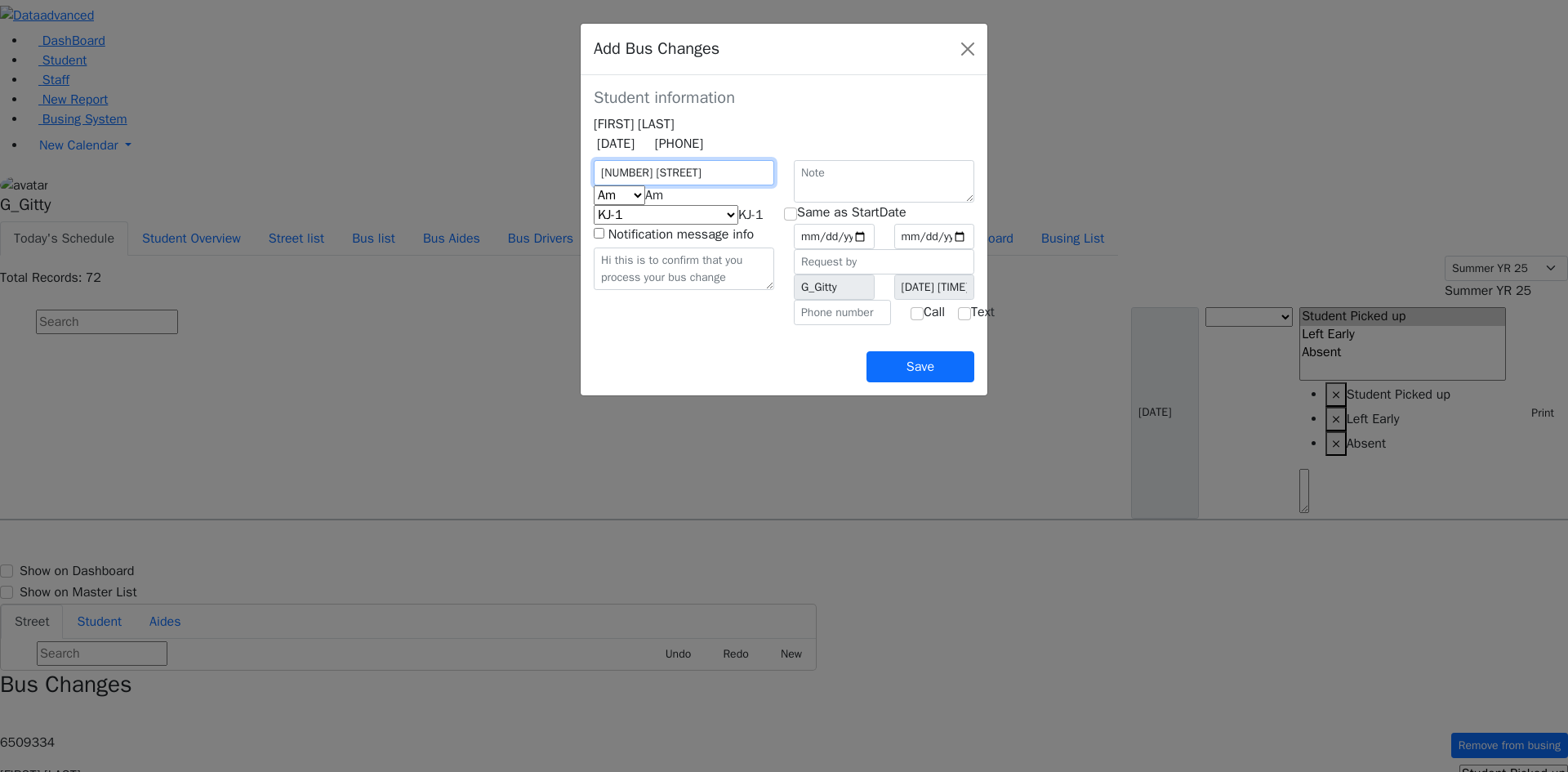 type on "1 Radomsk Ct." 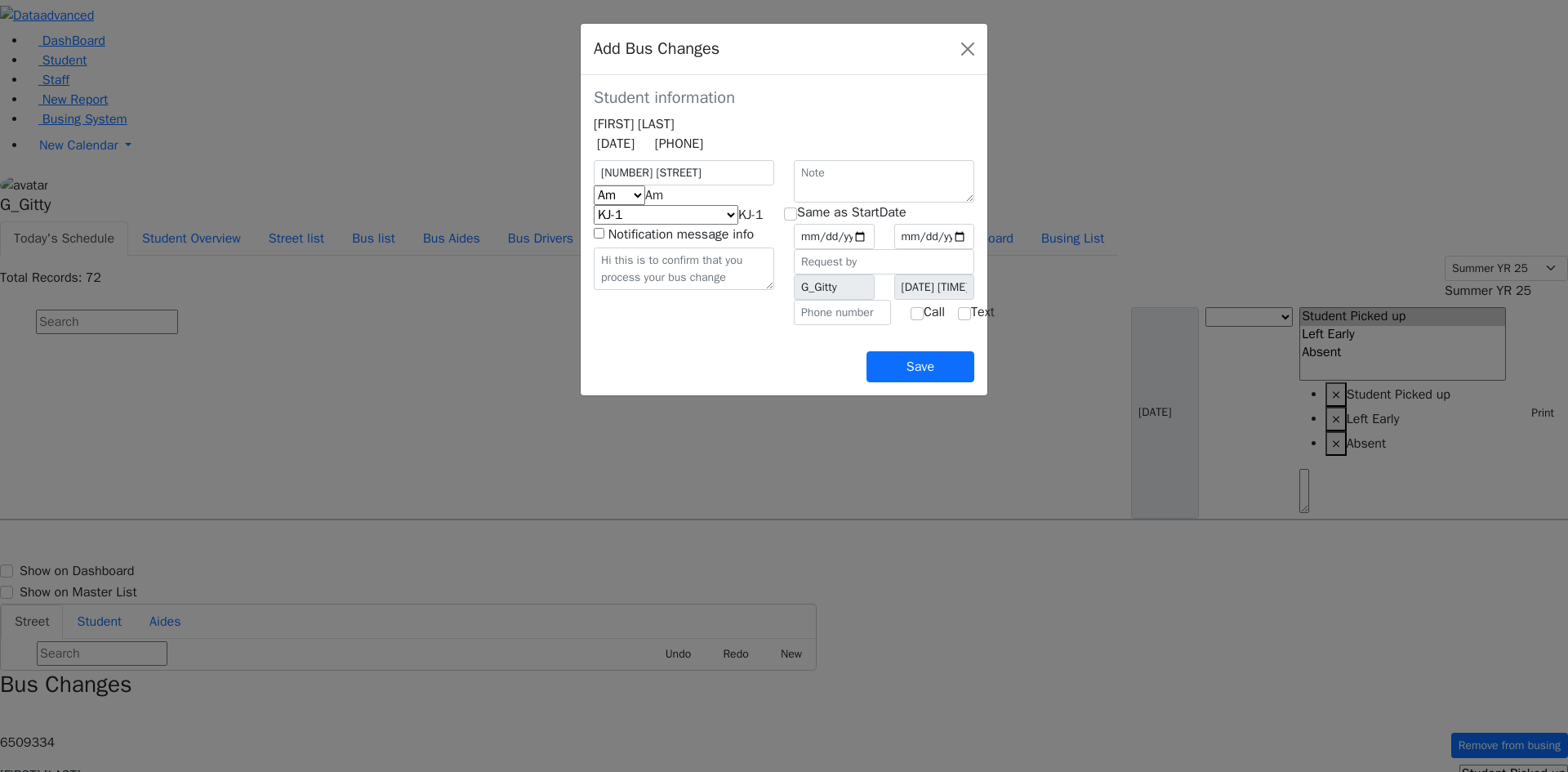 click on "Am" at bounding box center (654, 195) 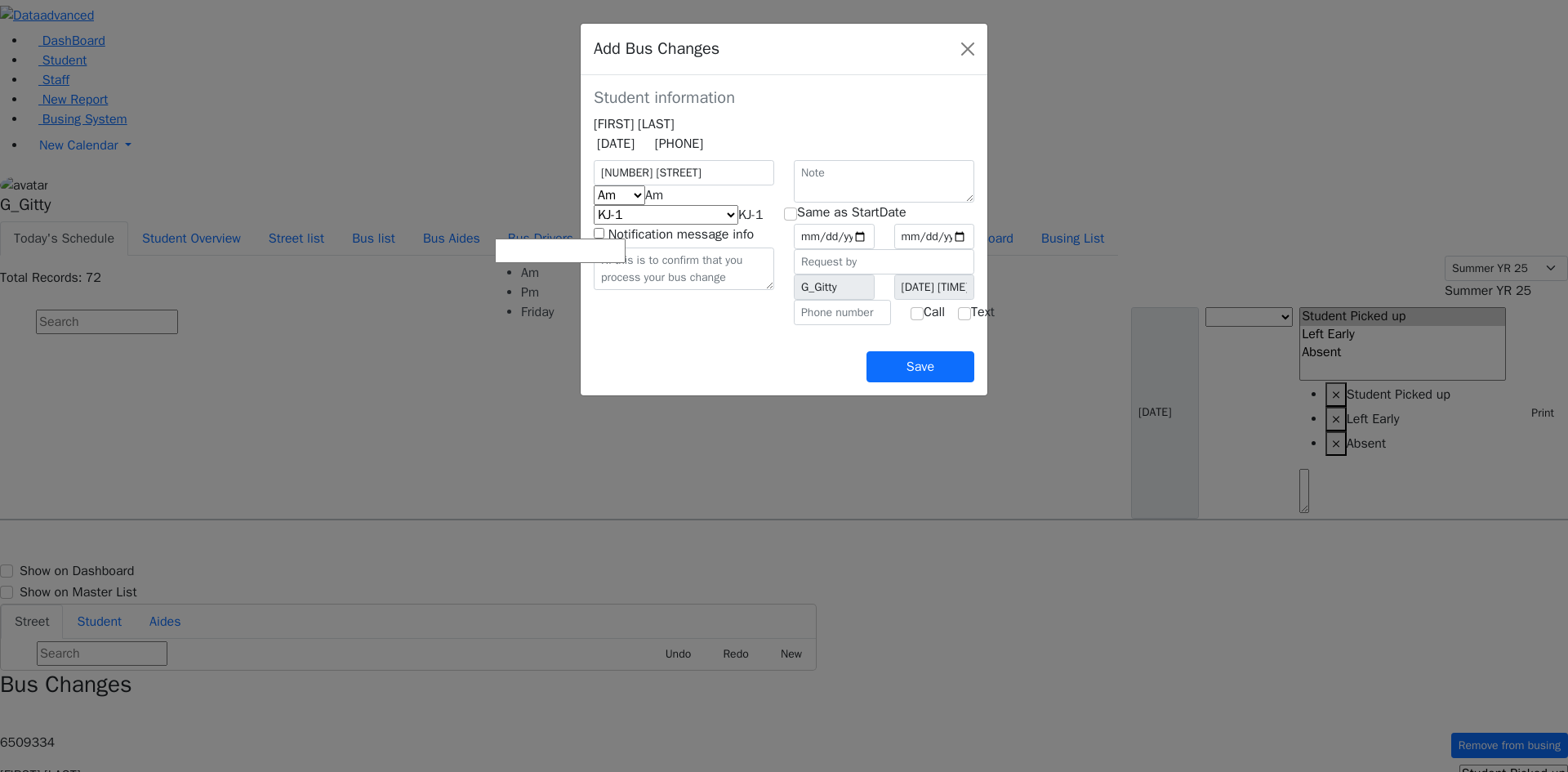 select on "3" 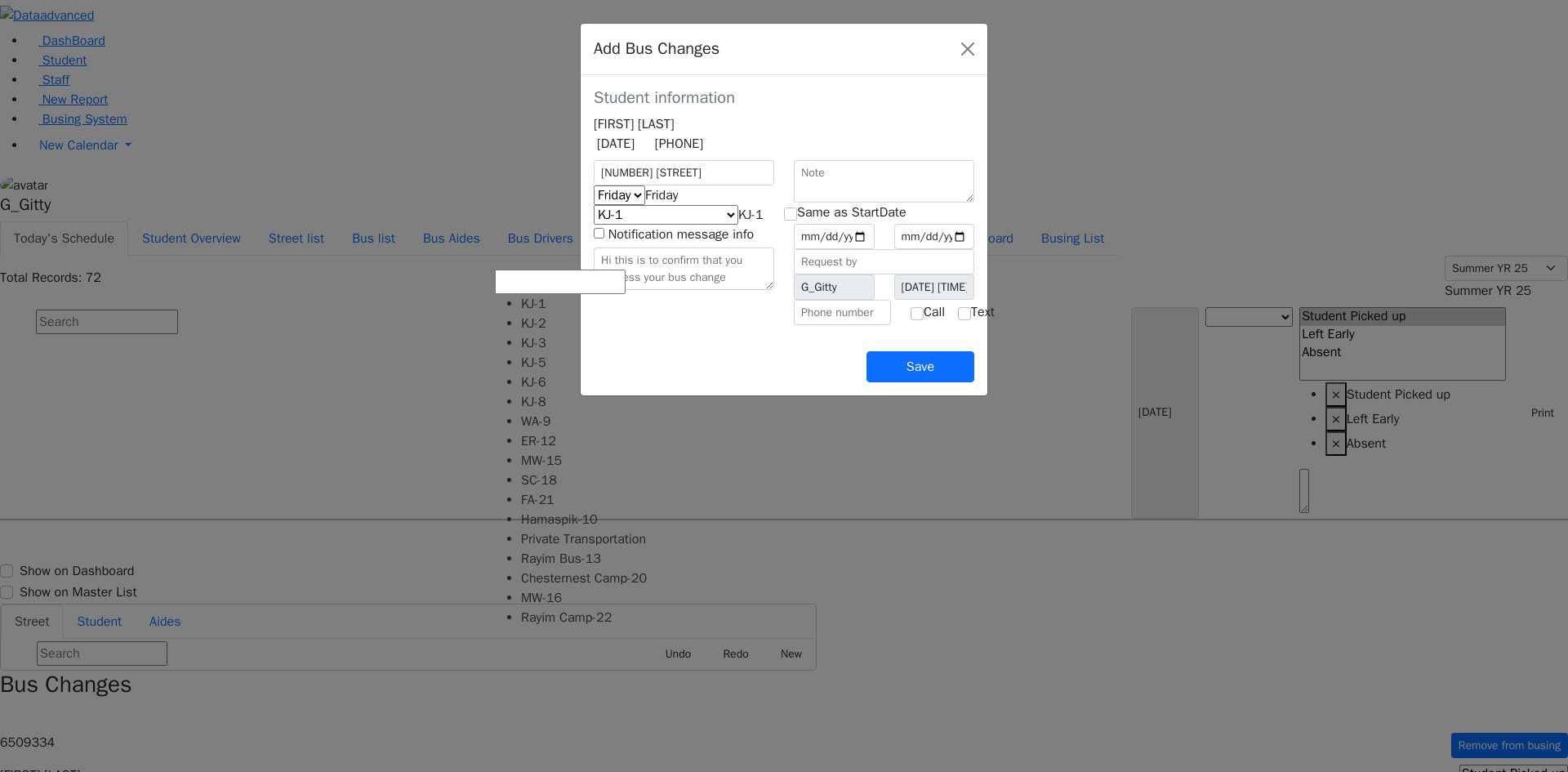 click on "KJ-1" at bounding box center [751, 215] 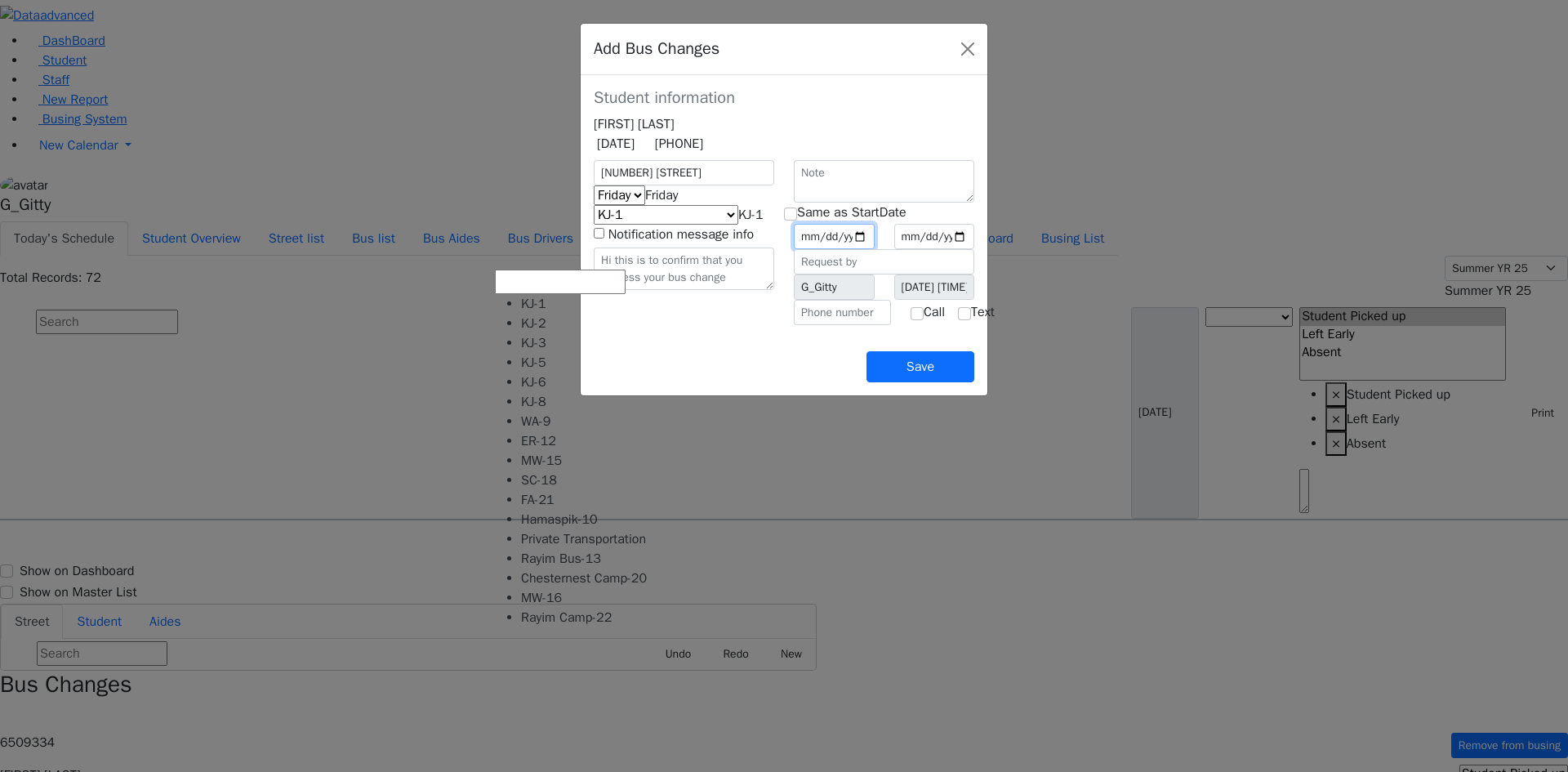 click at bounding box center (834, 236) 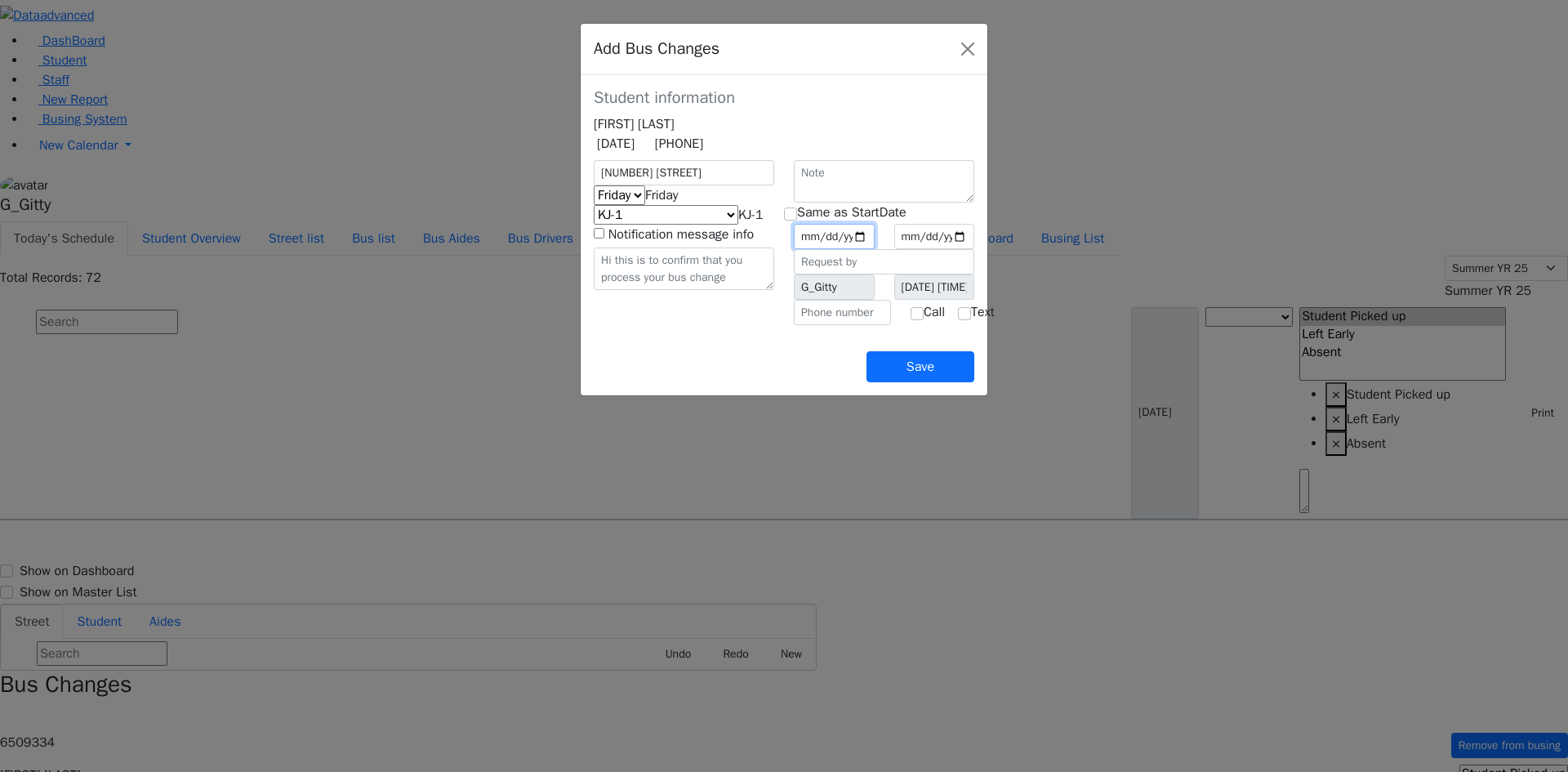 click at bounding box center [834, 236] 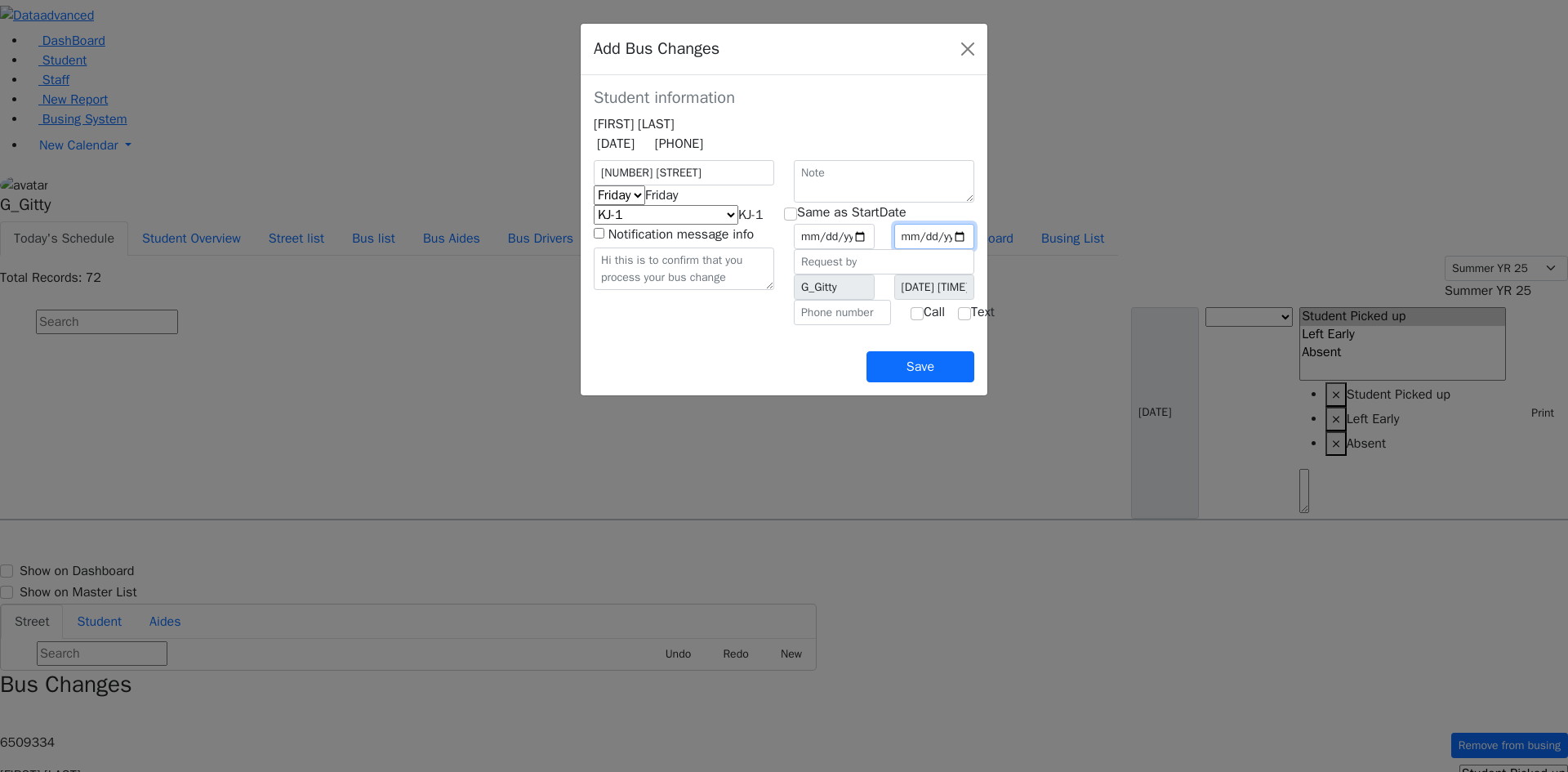 click at bounding box center [934, 236] 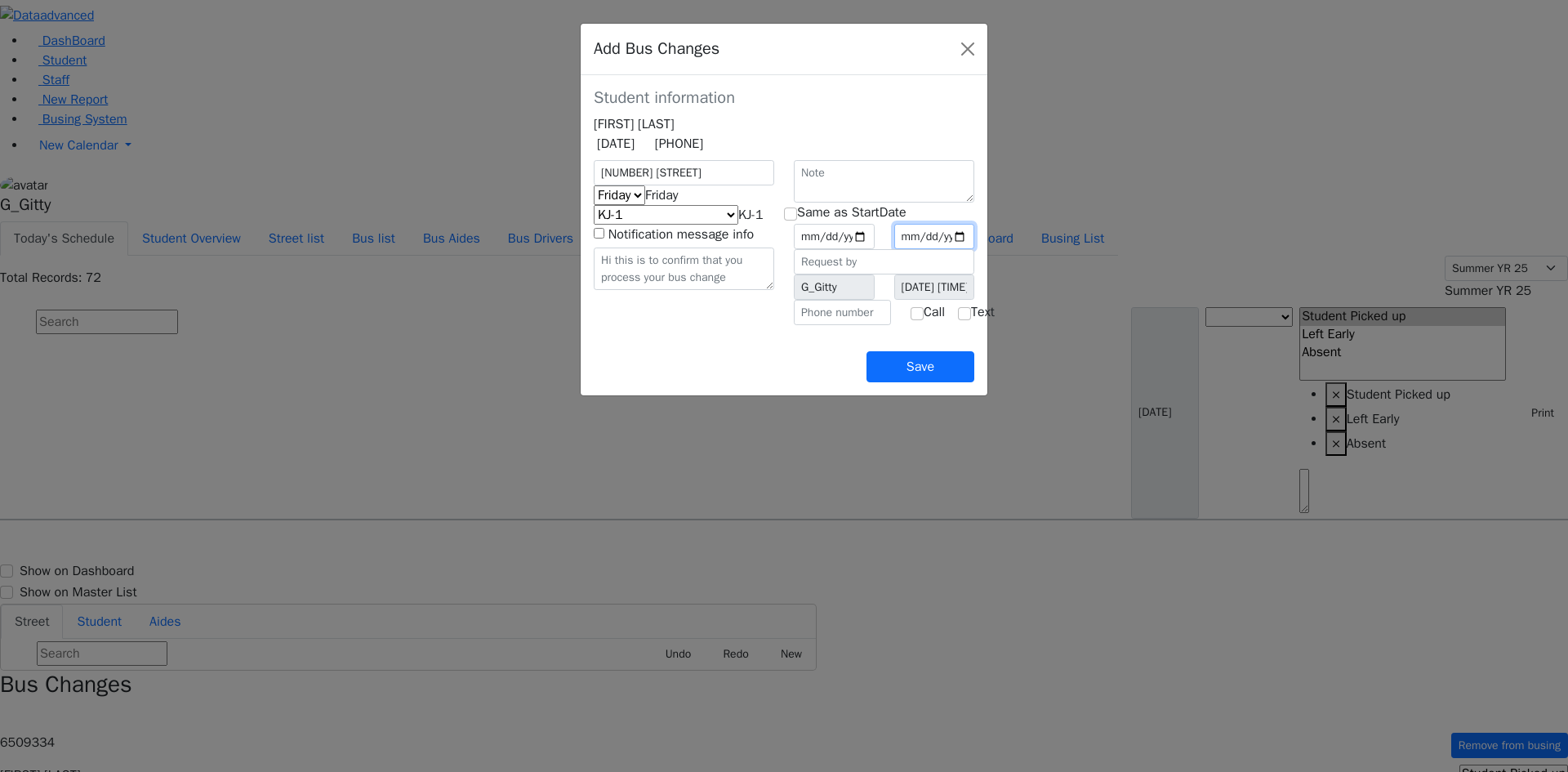 type on "2025-08-08" 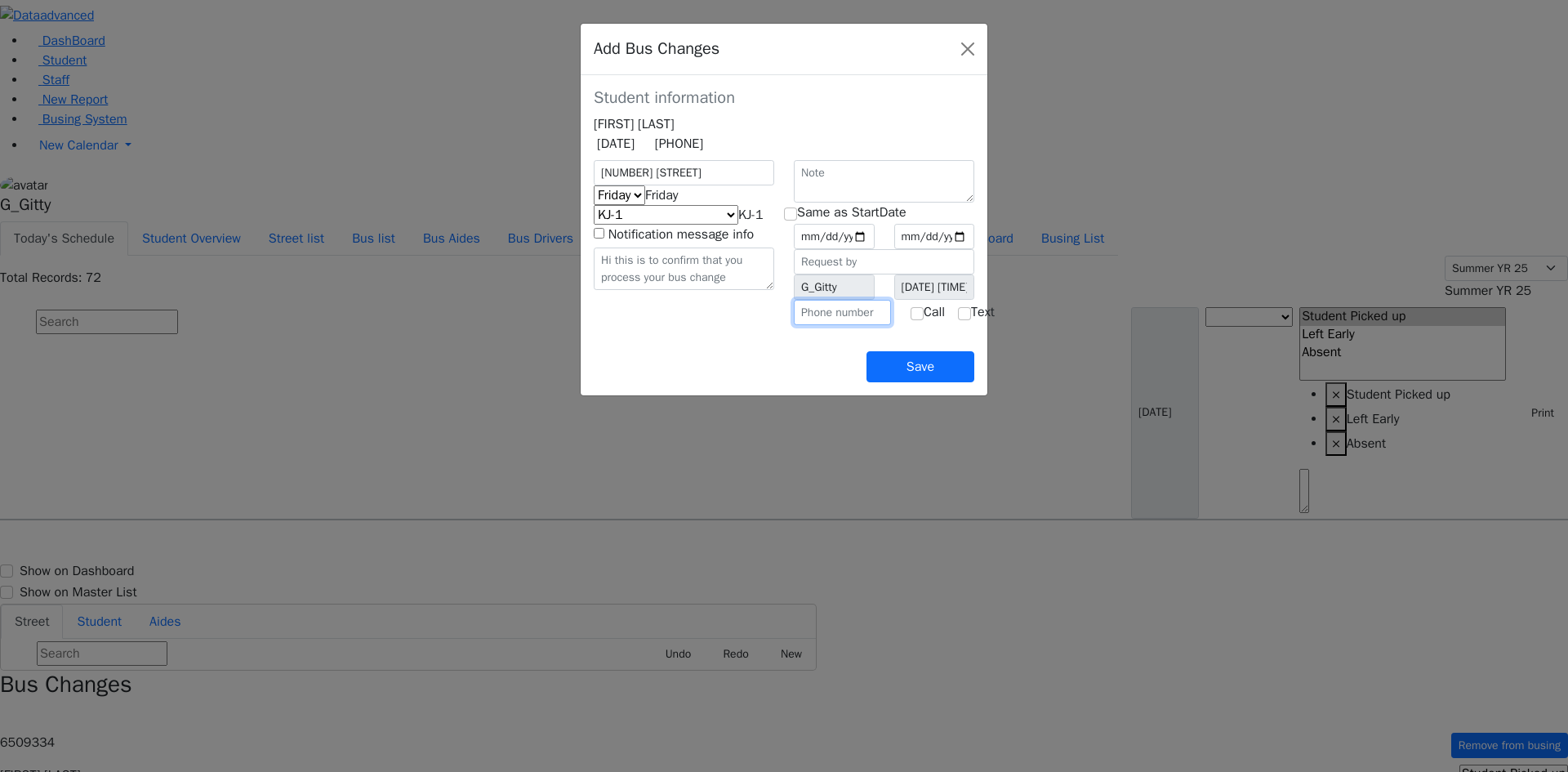 click at bounding box center [842, 312] 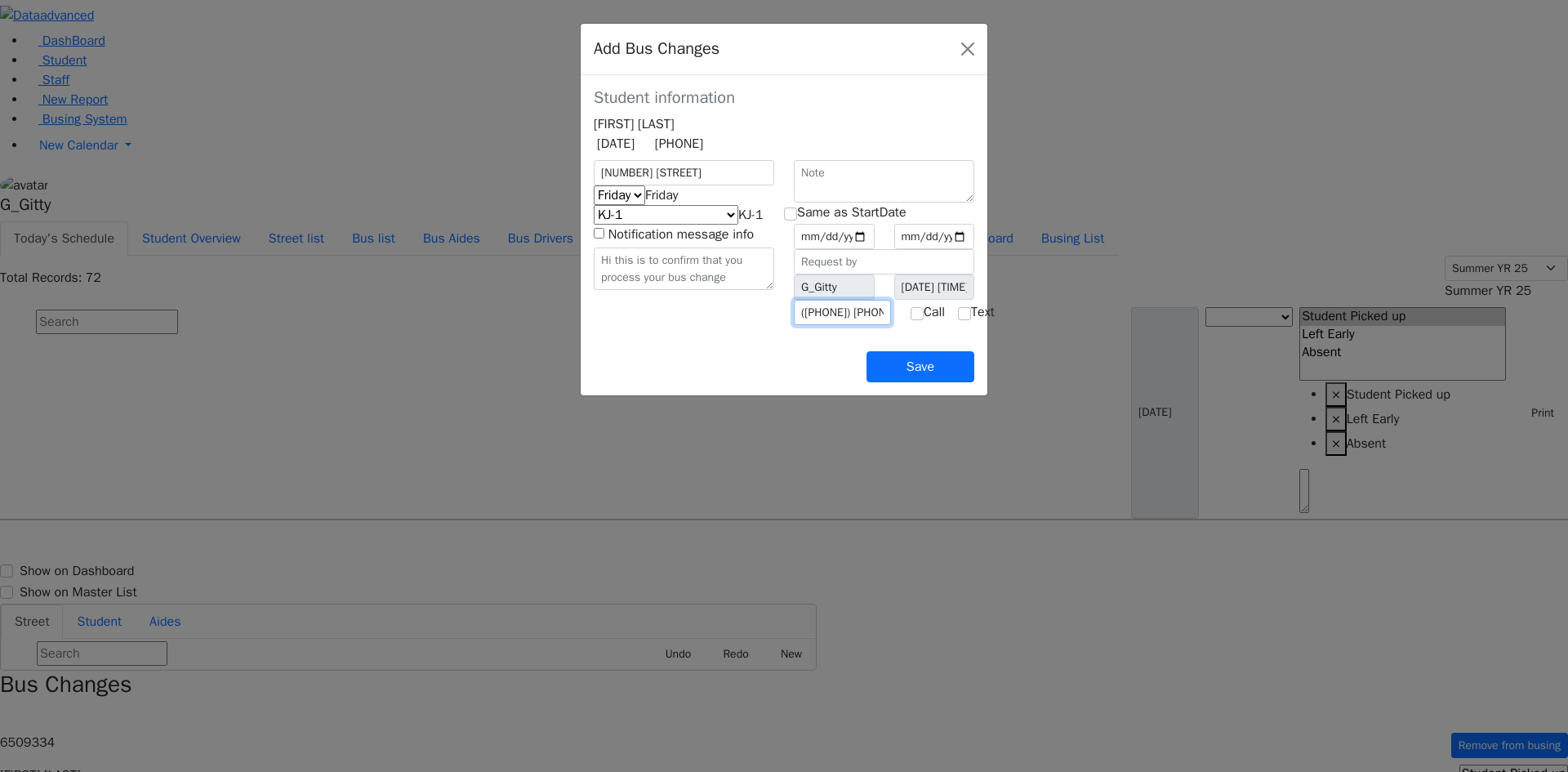 type on "(845) 395-6407" 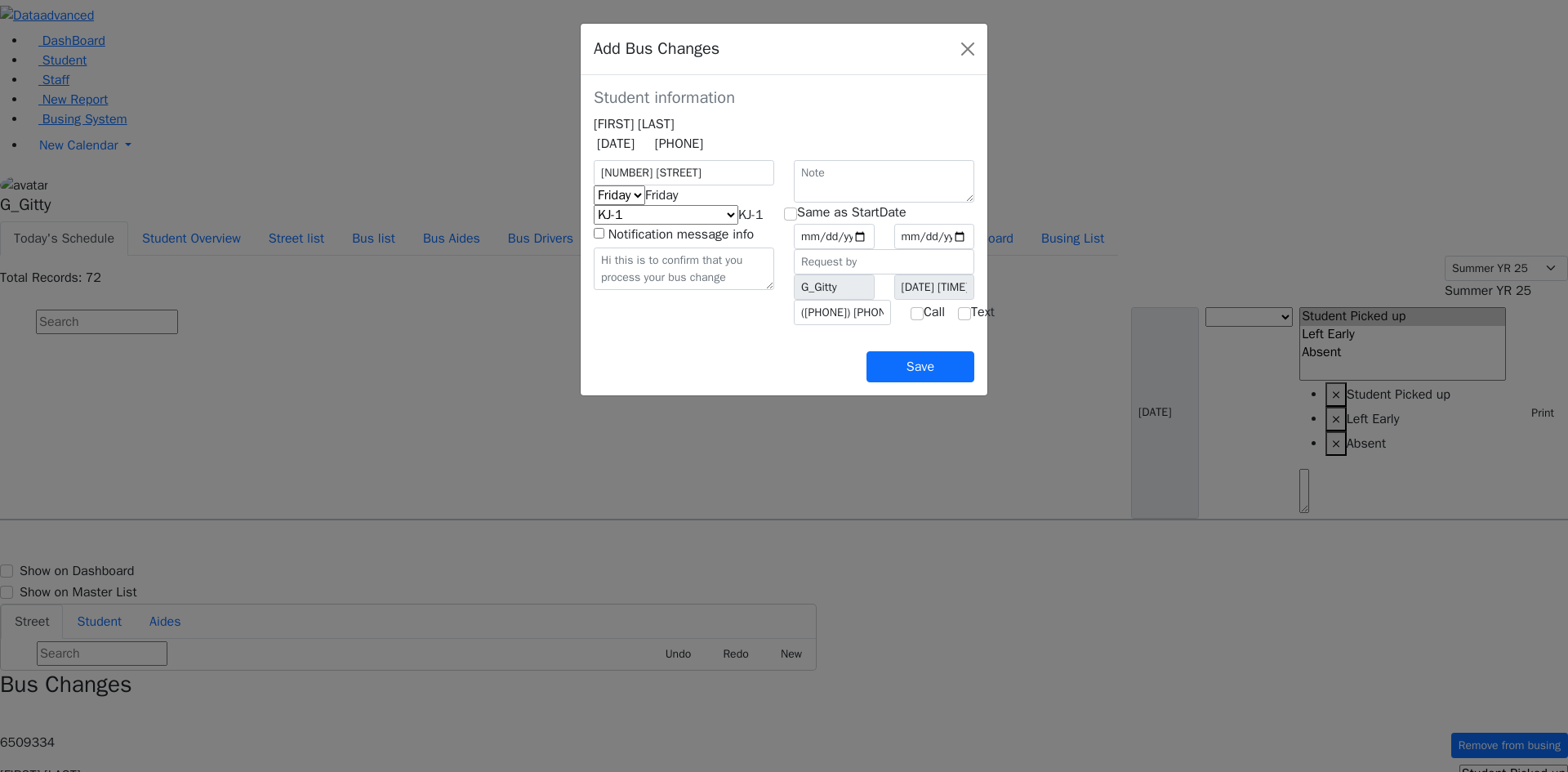 click on "Save" at bounding box center [784, 354] 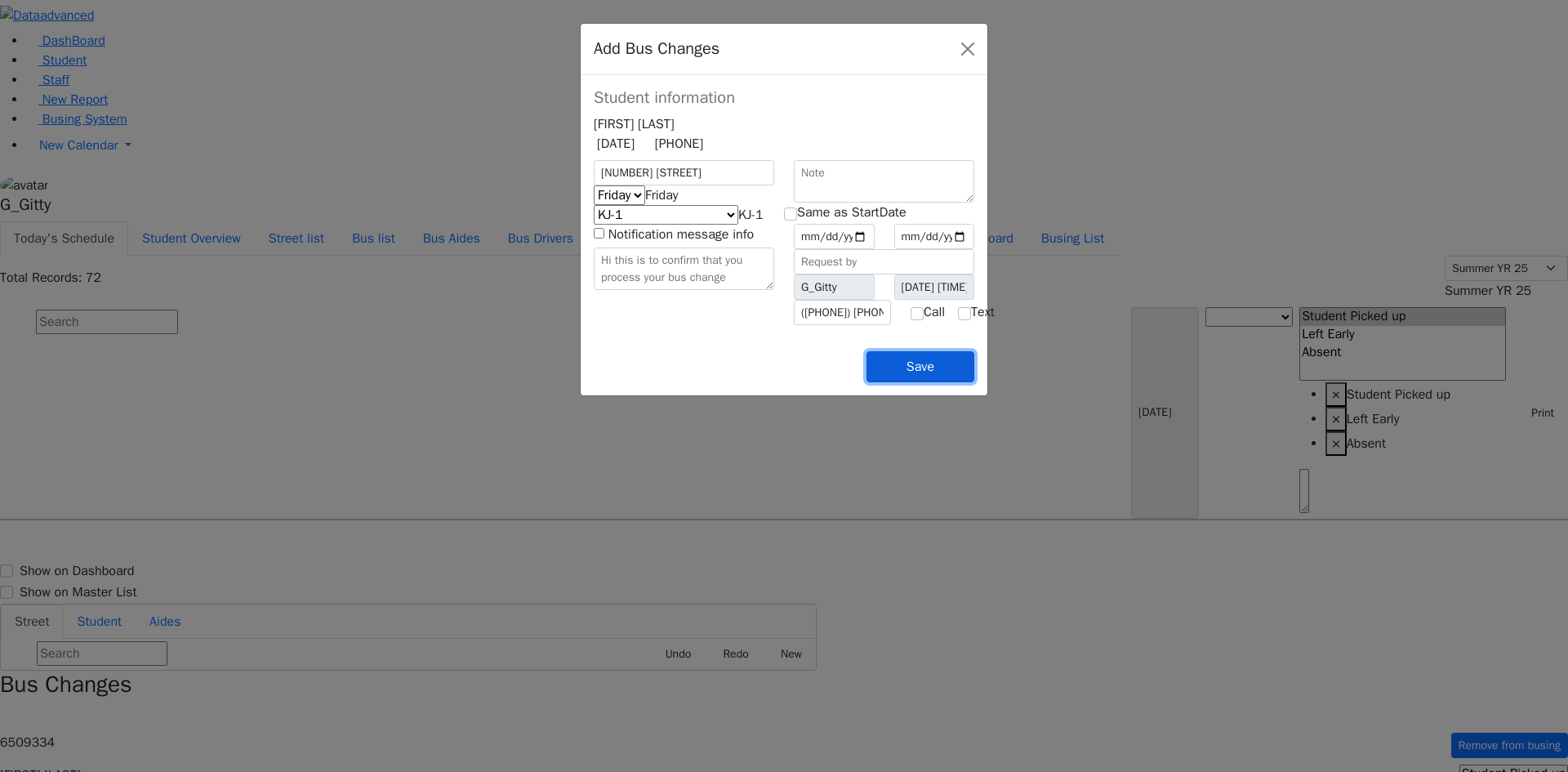 click on "Save" at bounding box center [920, 367] 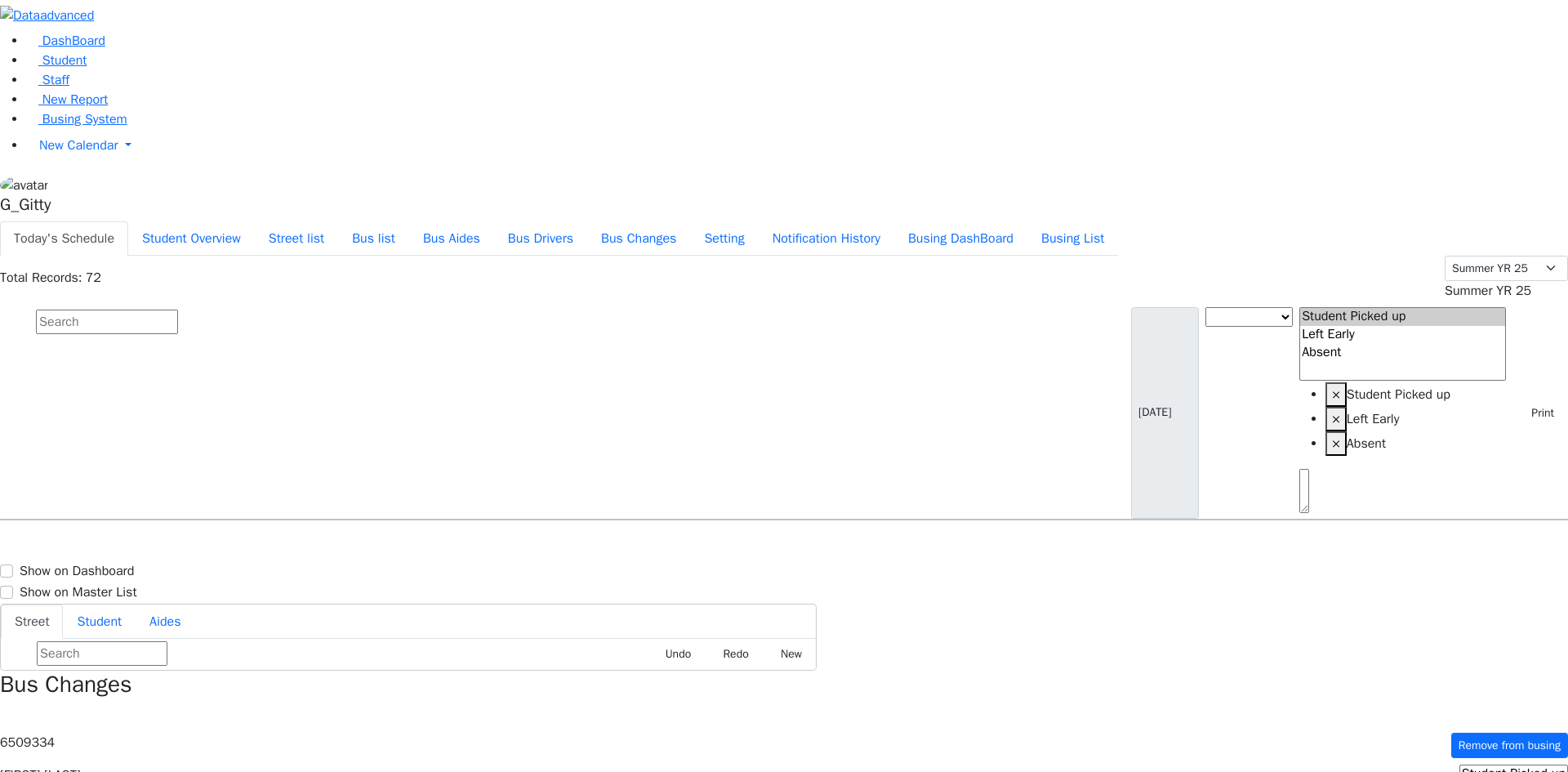 click at bounding box center [107, 322] 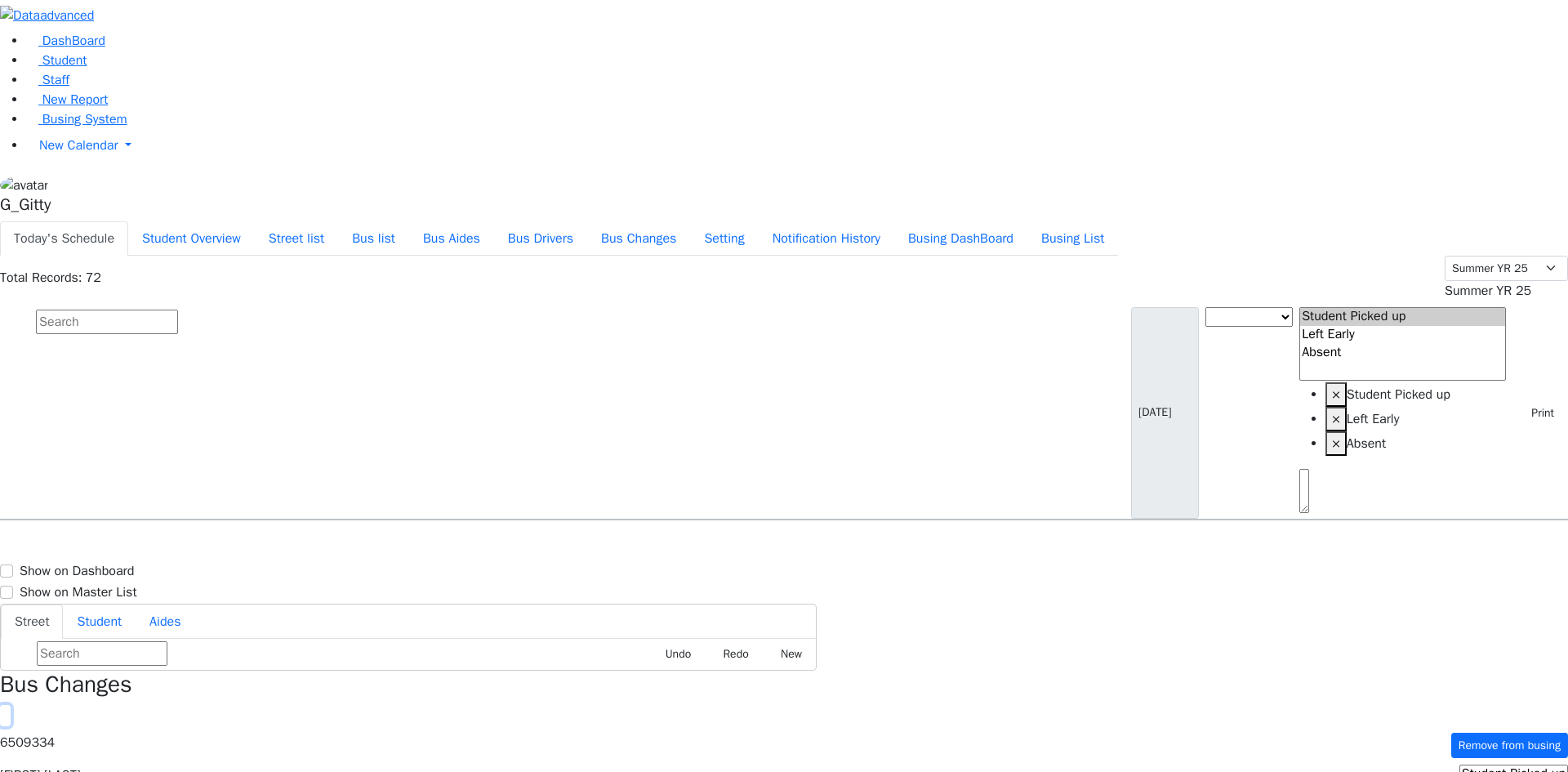 click 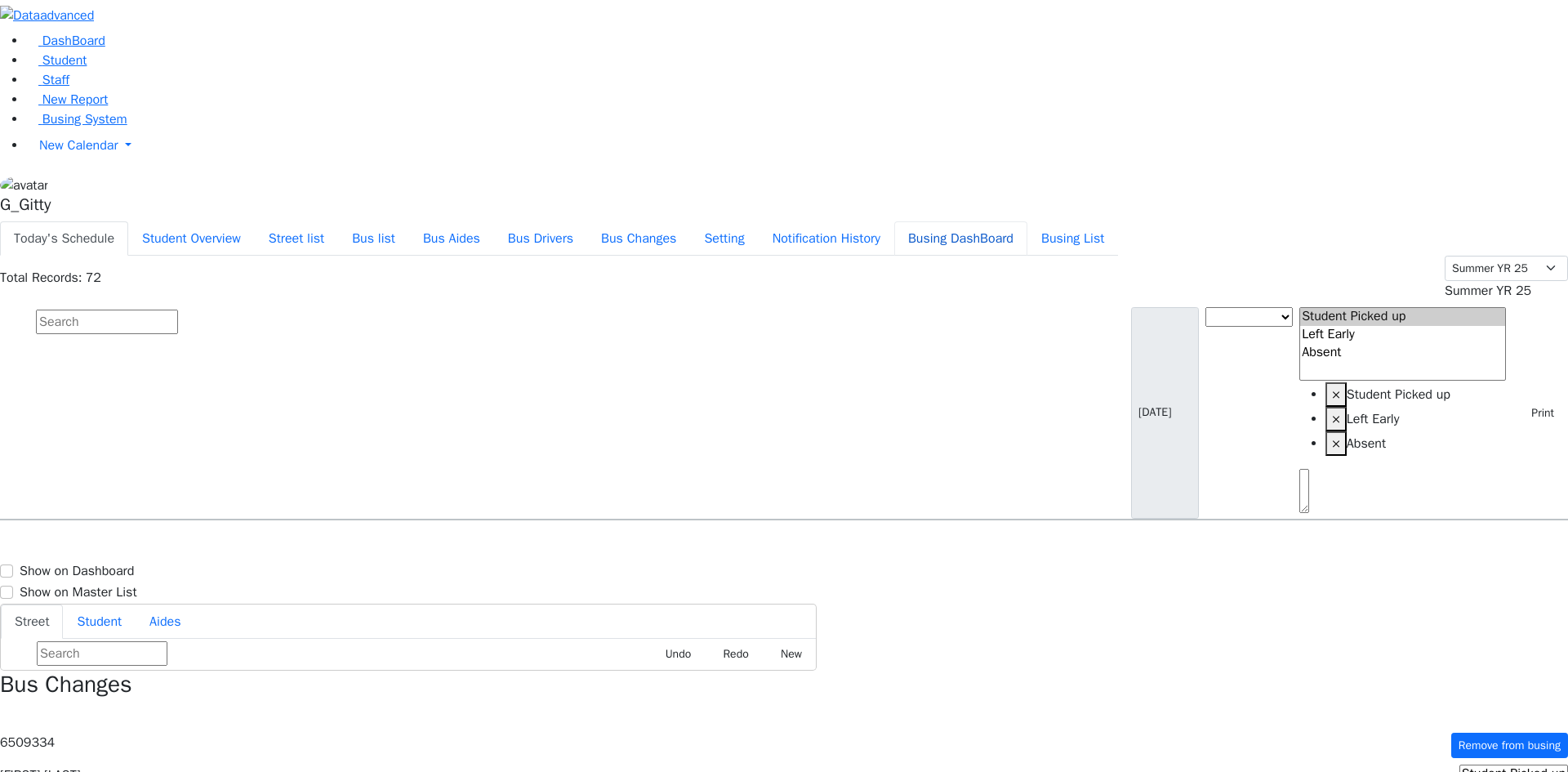 click on "Busing DashBoard" at bounding box center (960, 239) 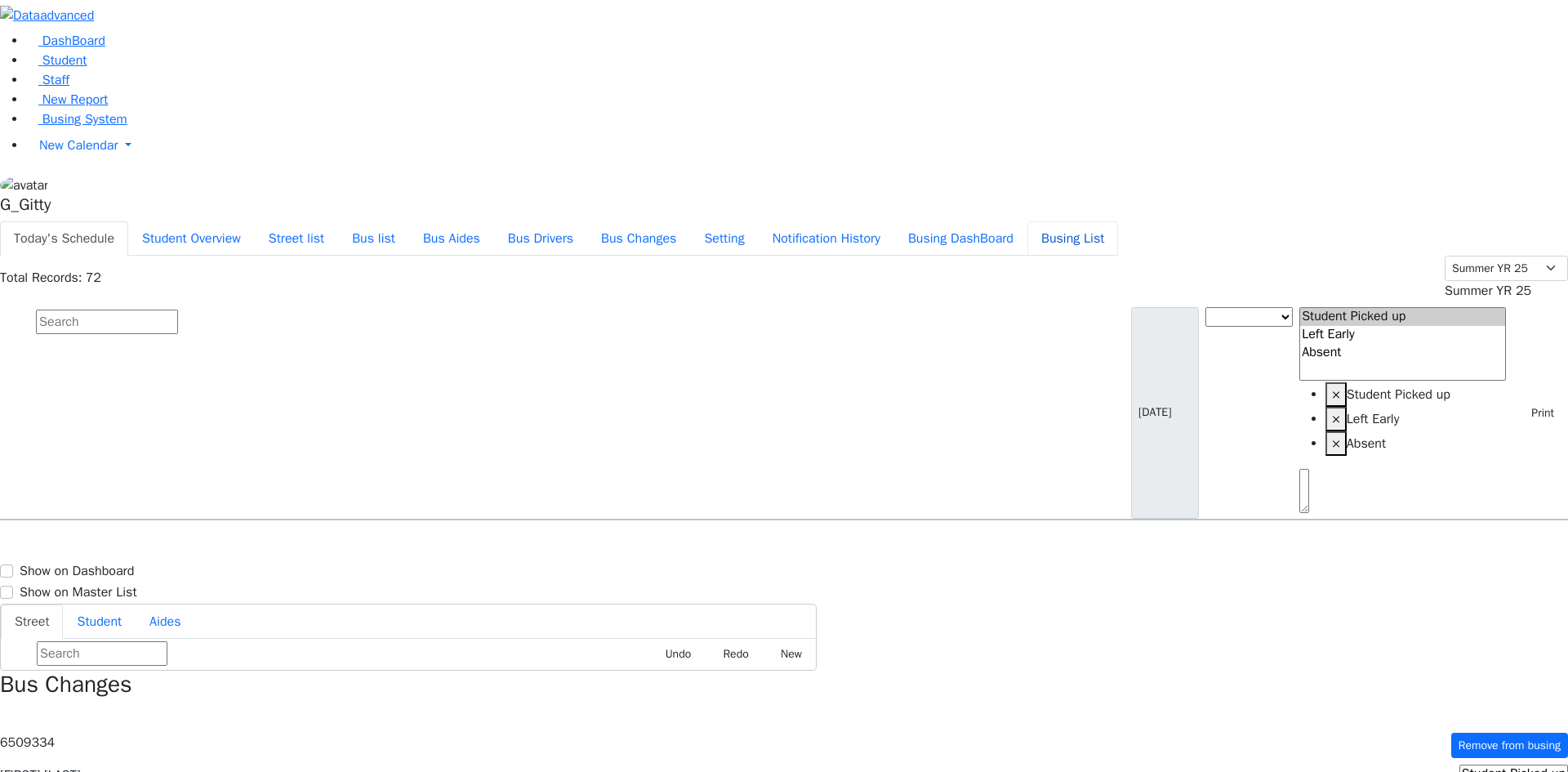 click on "Busing List" at bounding box center [1072, 239] 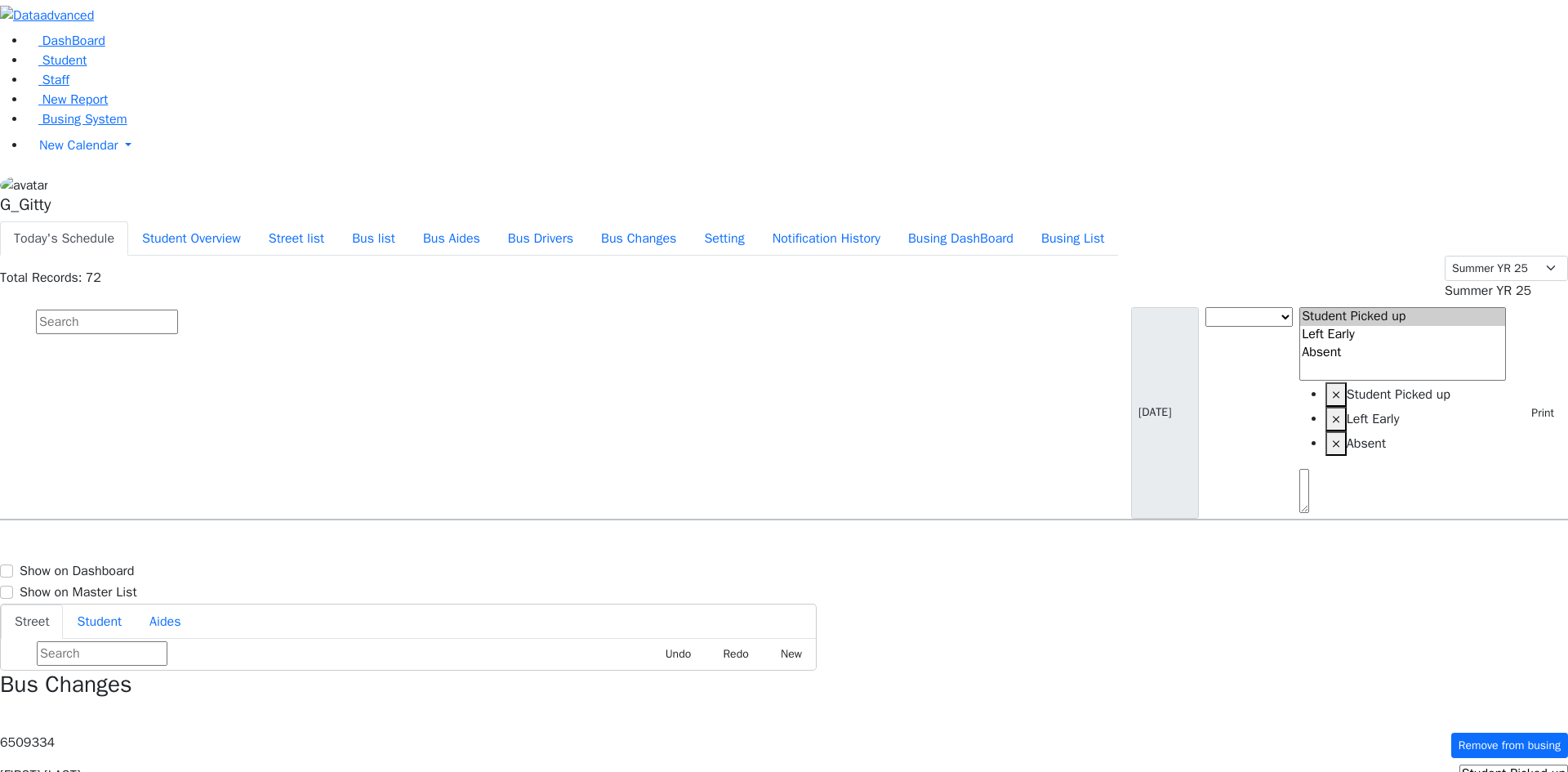 click at bounding box center (107, 322) 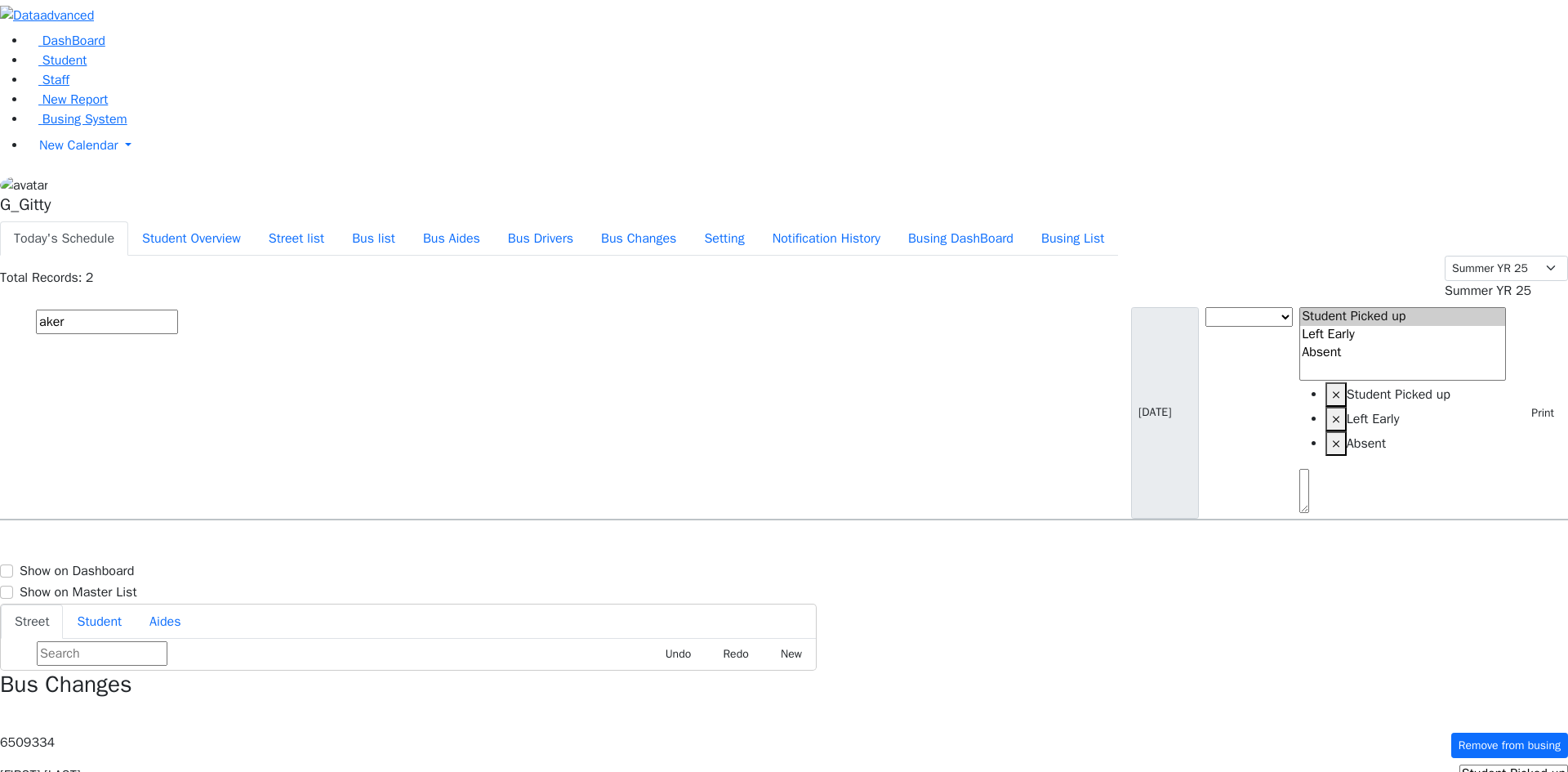 type on "aker" 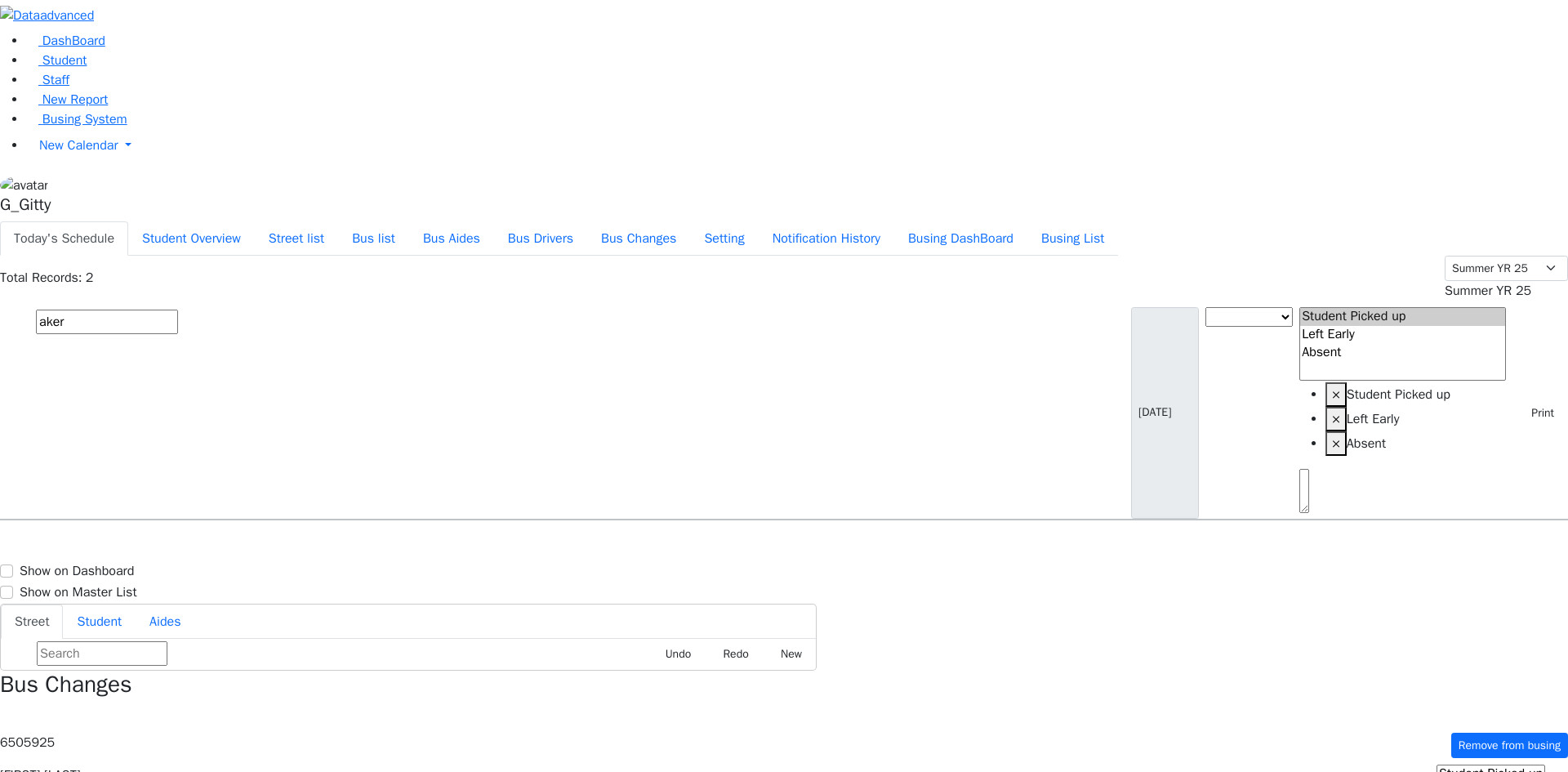 click on "Changes" at bounding box center (169, 926) 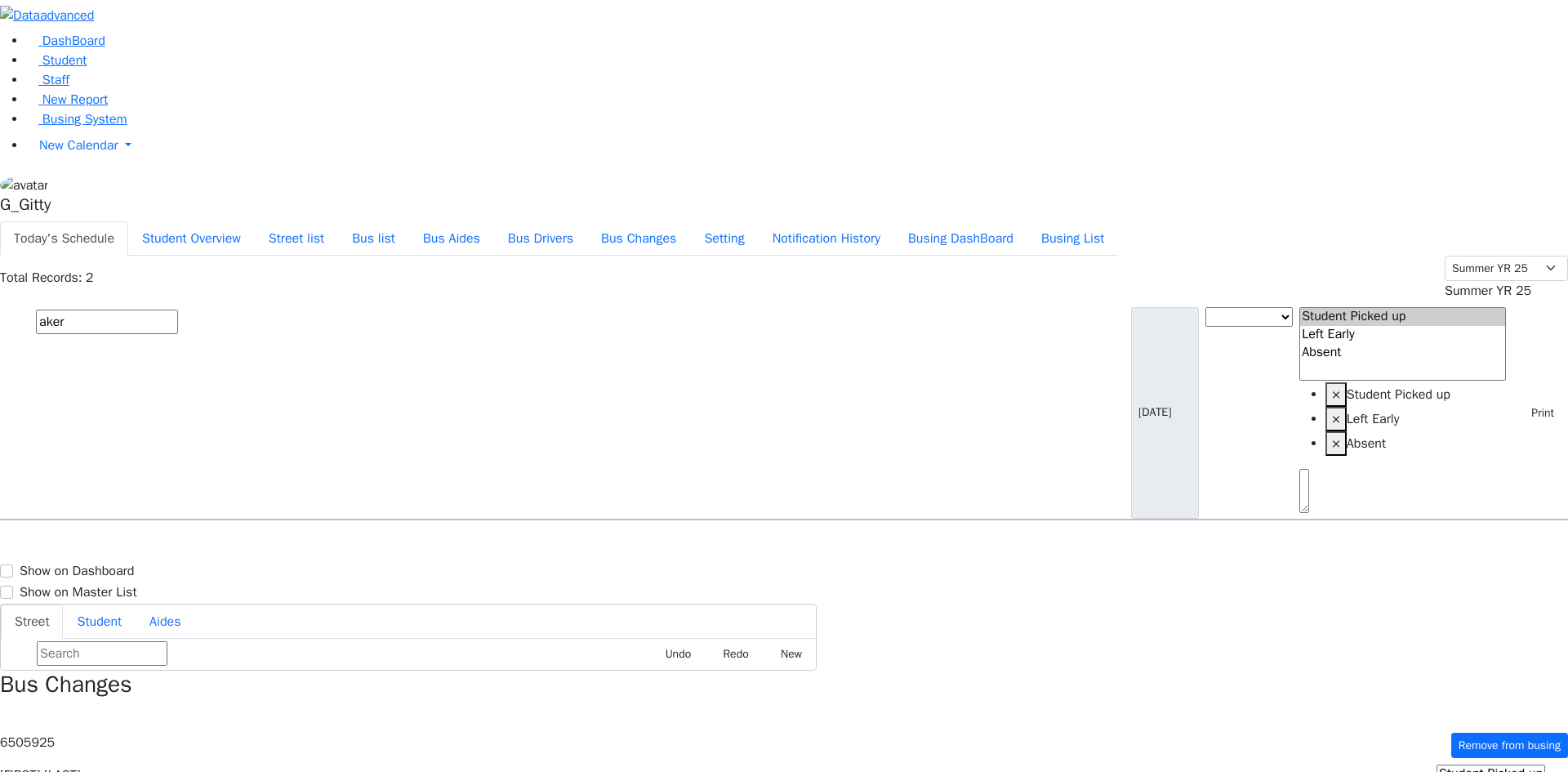 click at bounding box center (1501, 992) 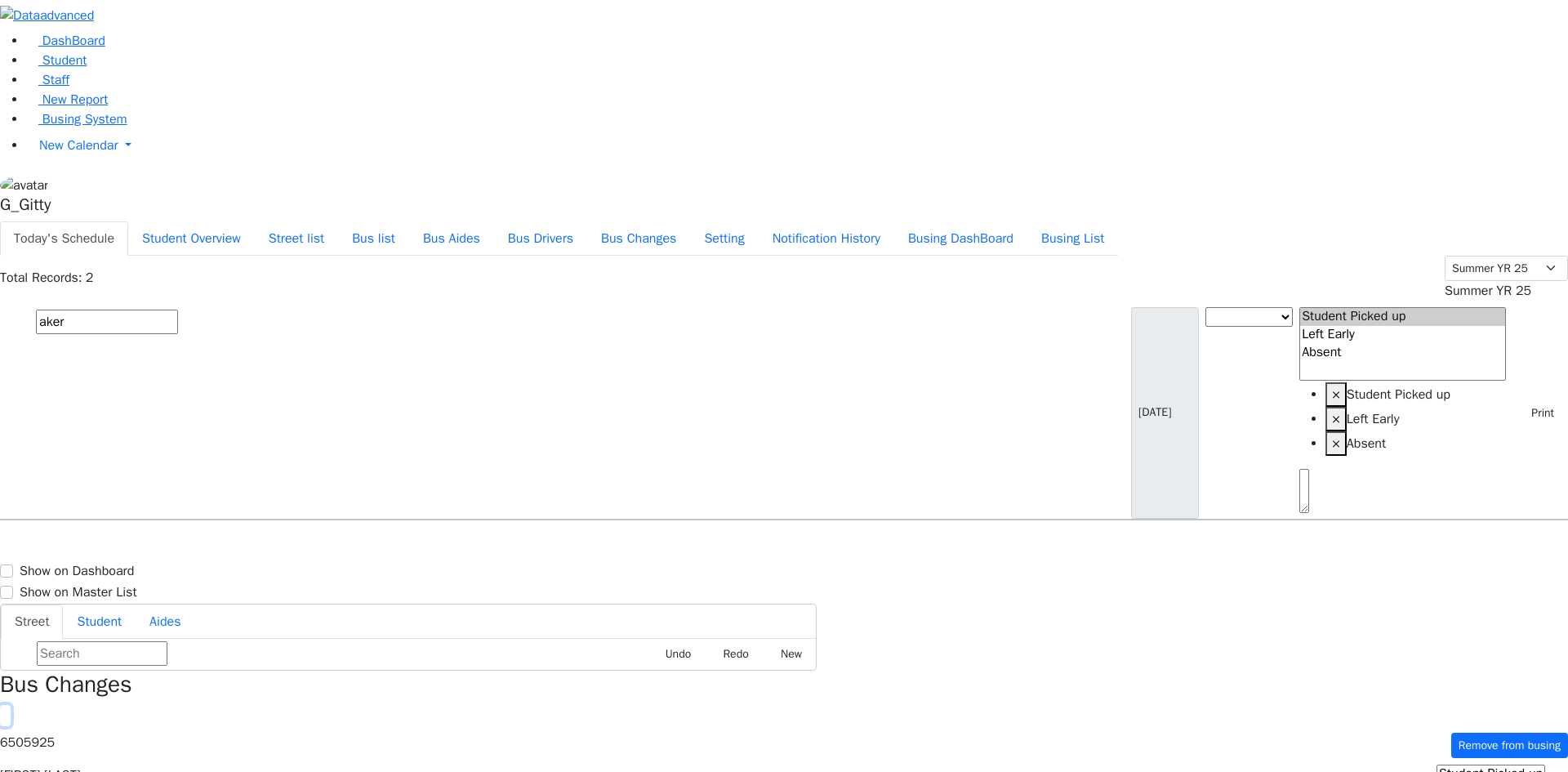 click at bounding box center (5, 716) 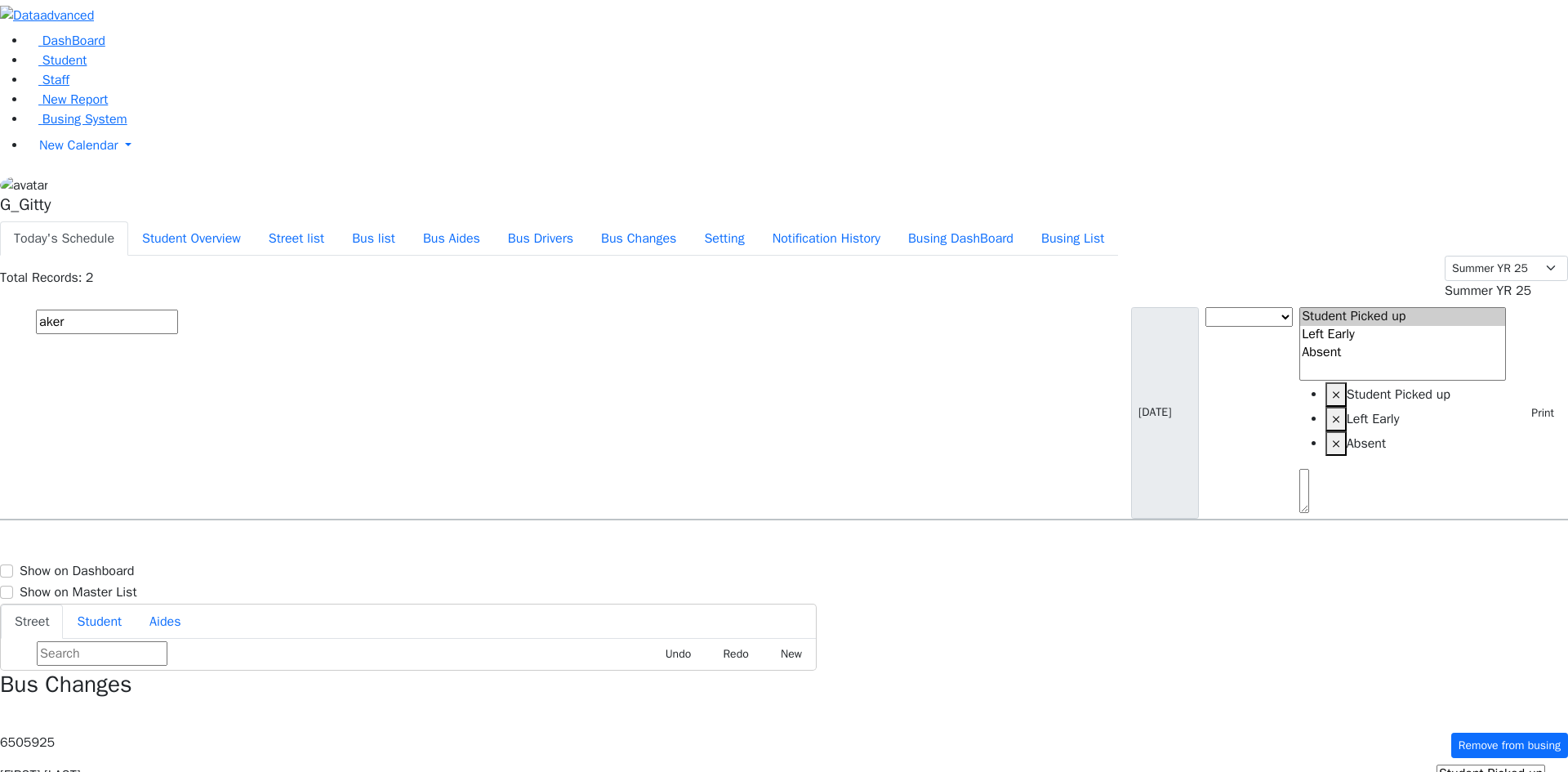 click on "aker" at bounding box center (107, 322) 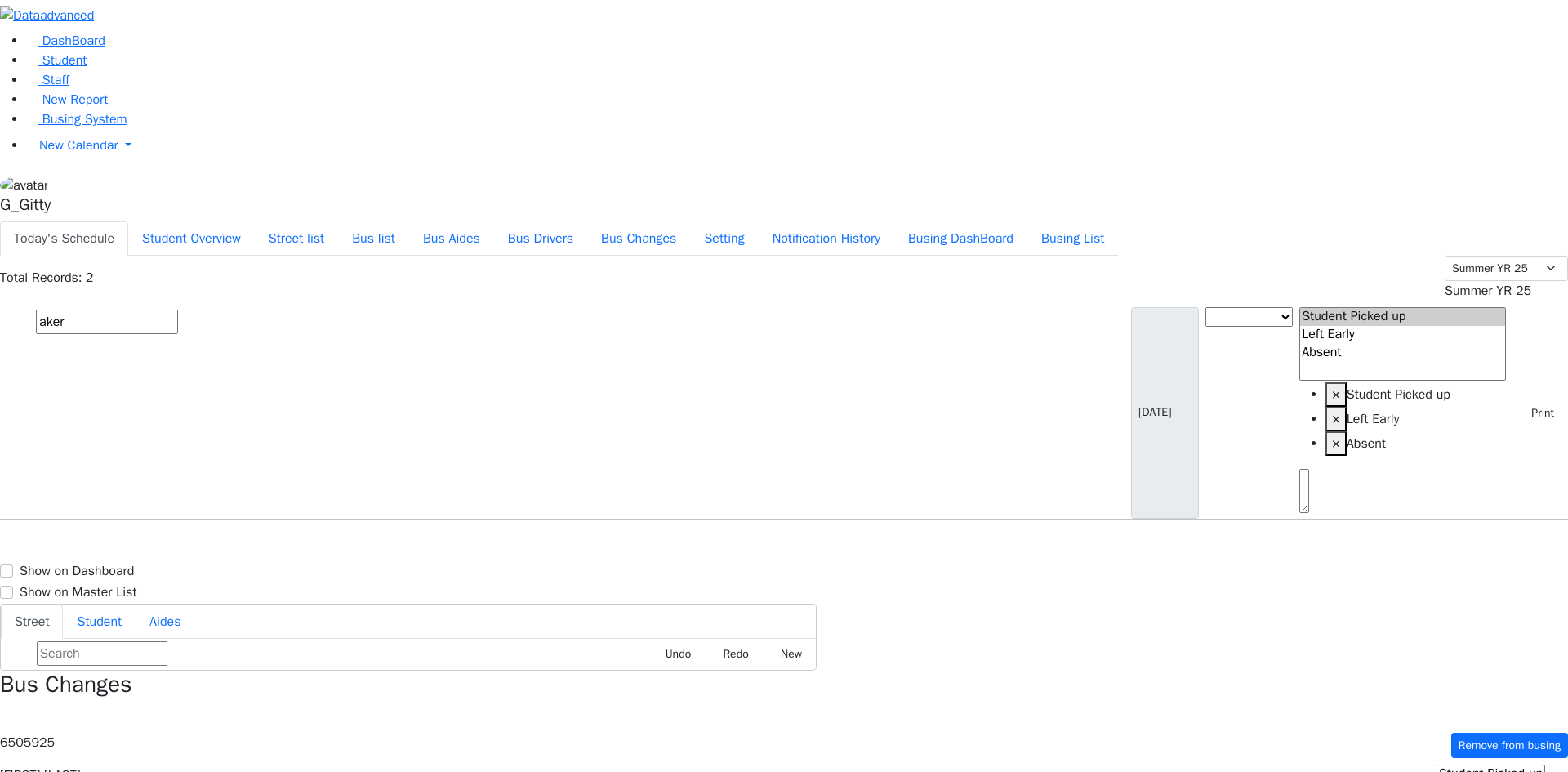 click on "aker" at bounding box center (107, 322) 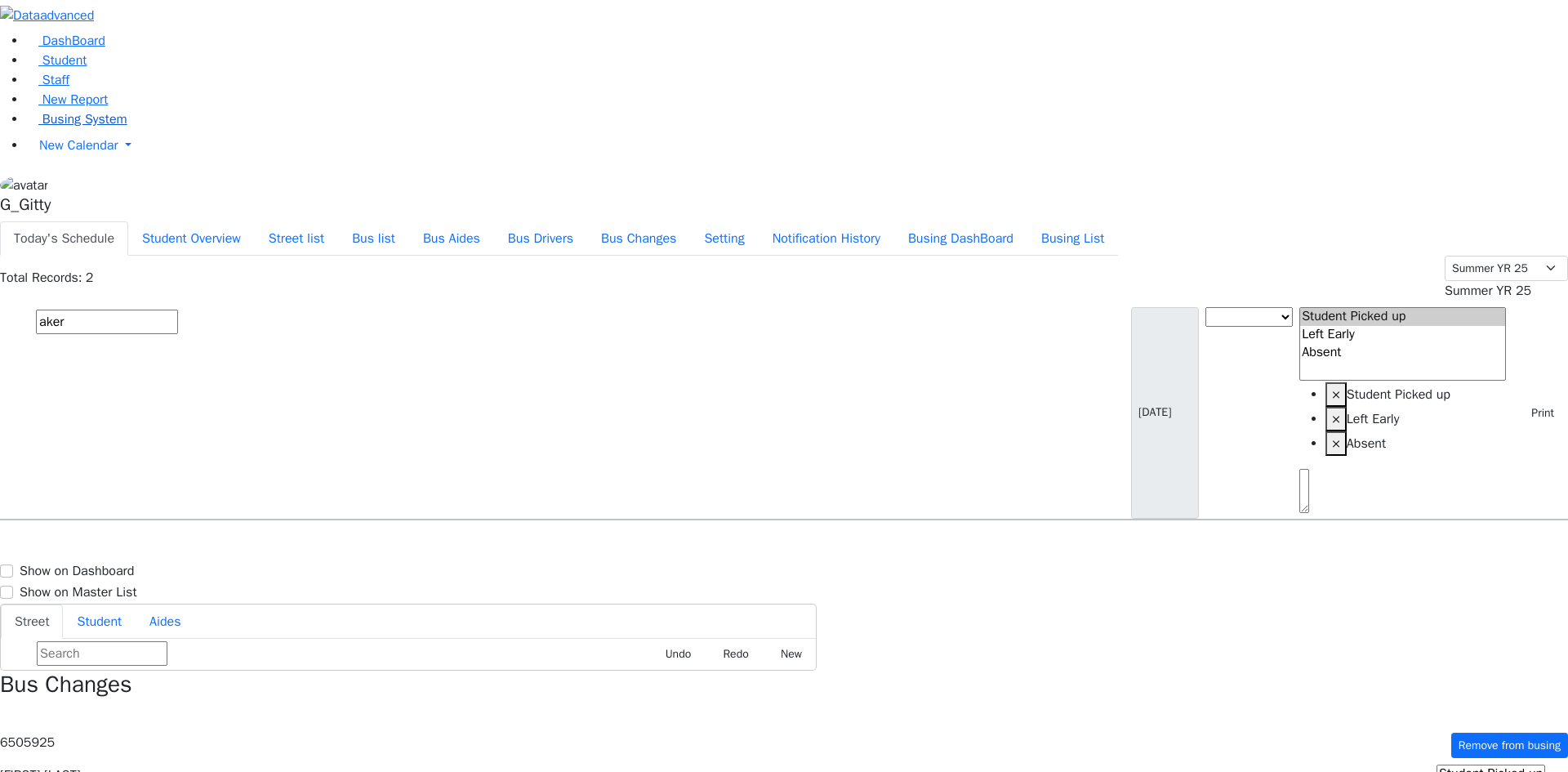 click on "Busing System" at bounding box center (77, 119) 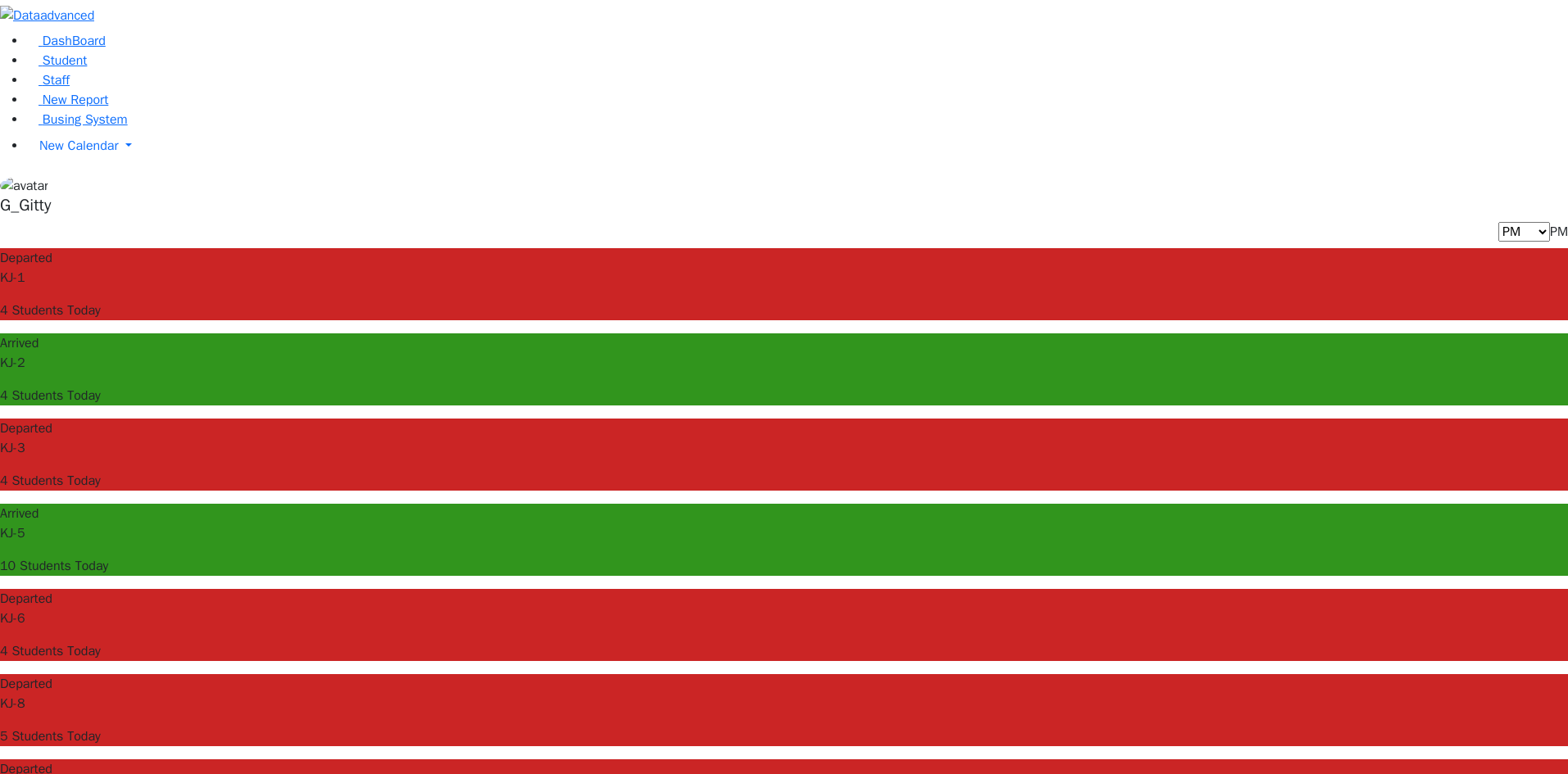 scroll, scrollTop: 0, scrollLeft: 0, axis: both 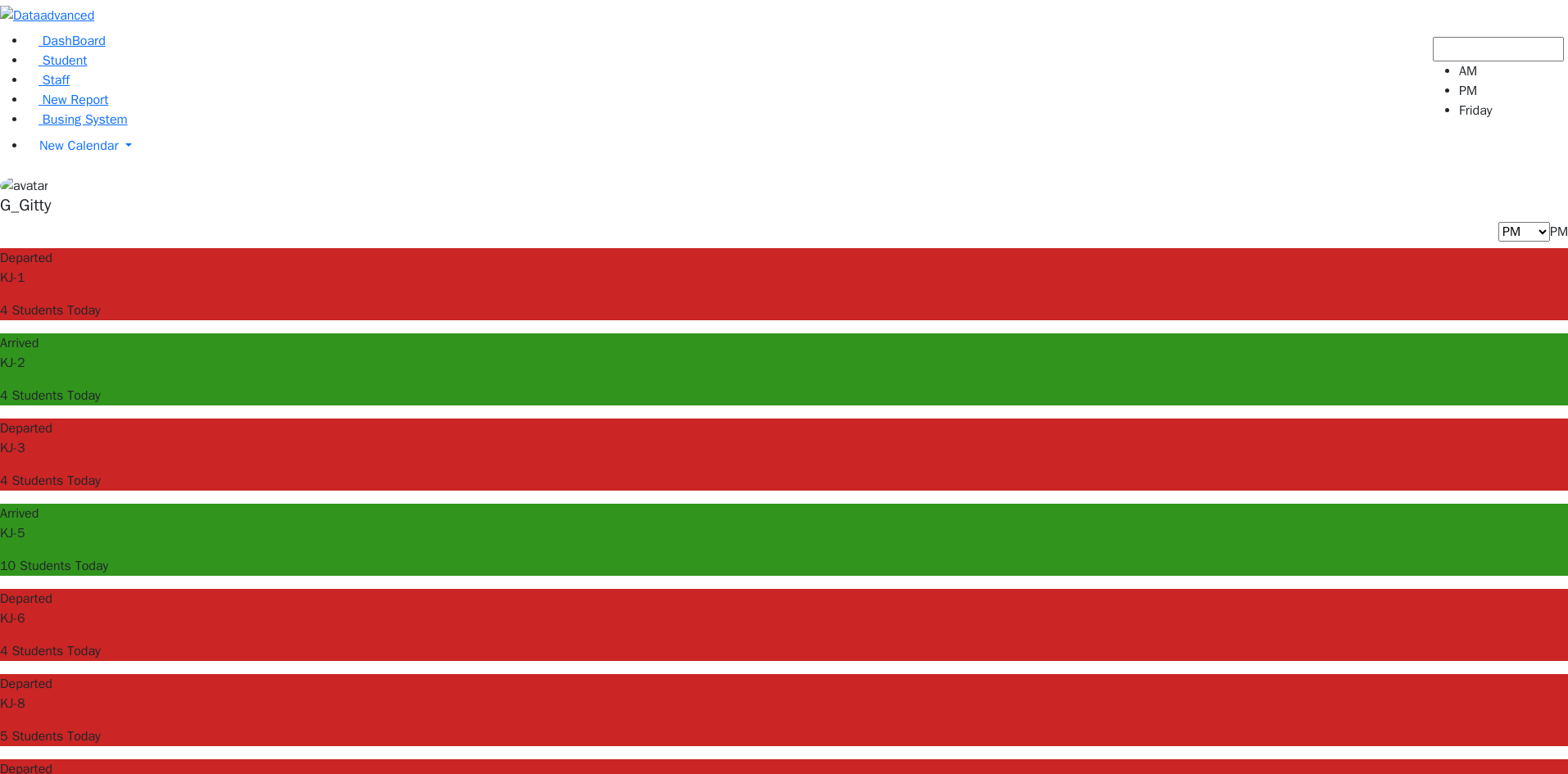select on "3" 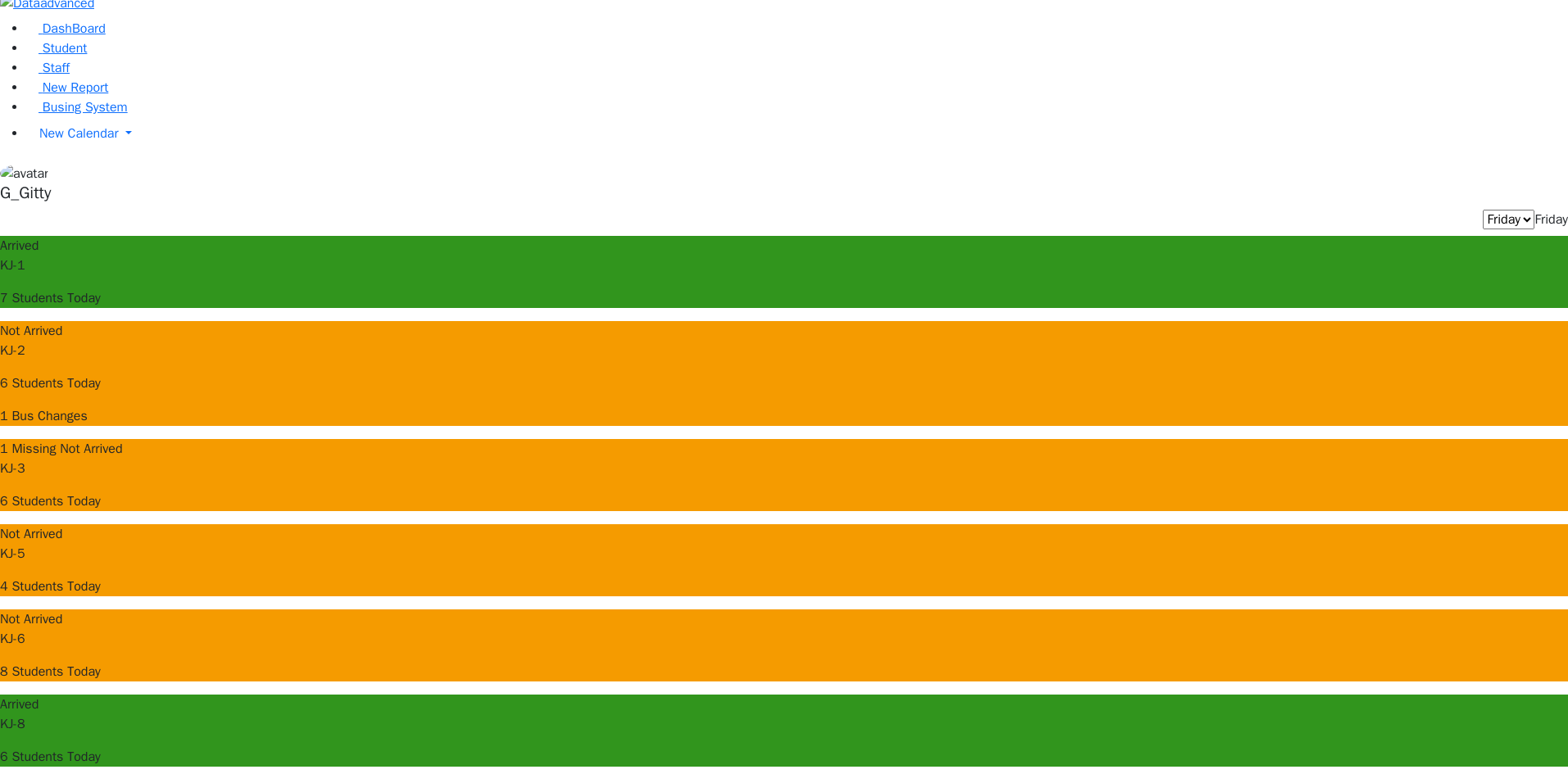 scroll, scrollTop: 16, scrollLeft: 0, axis: vertical 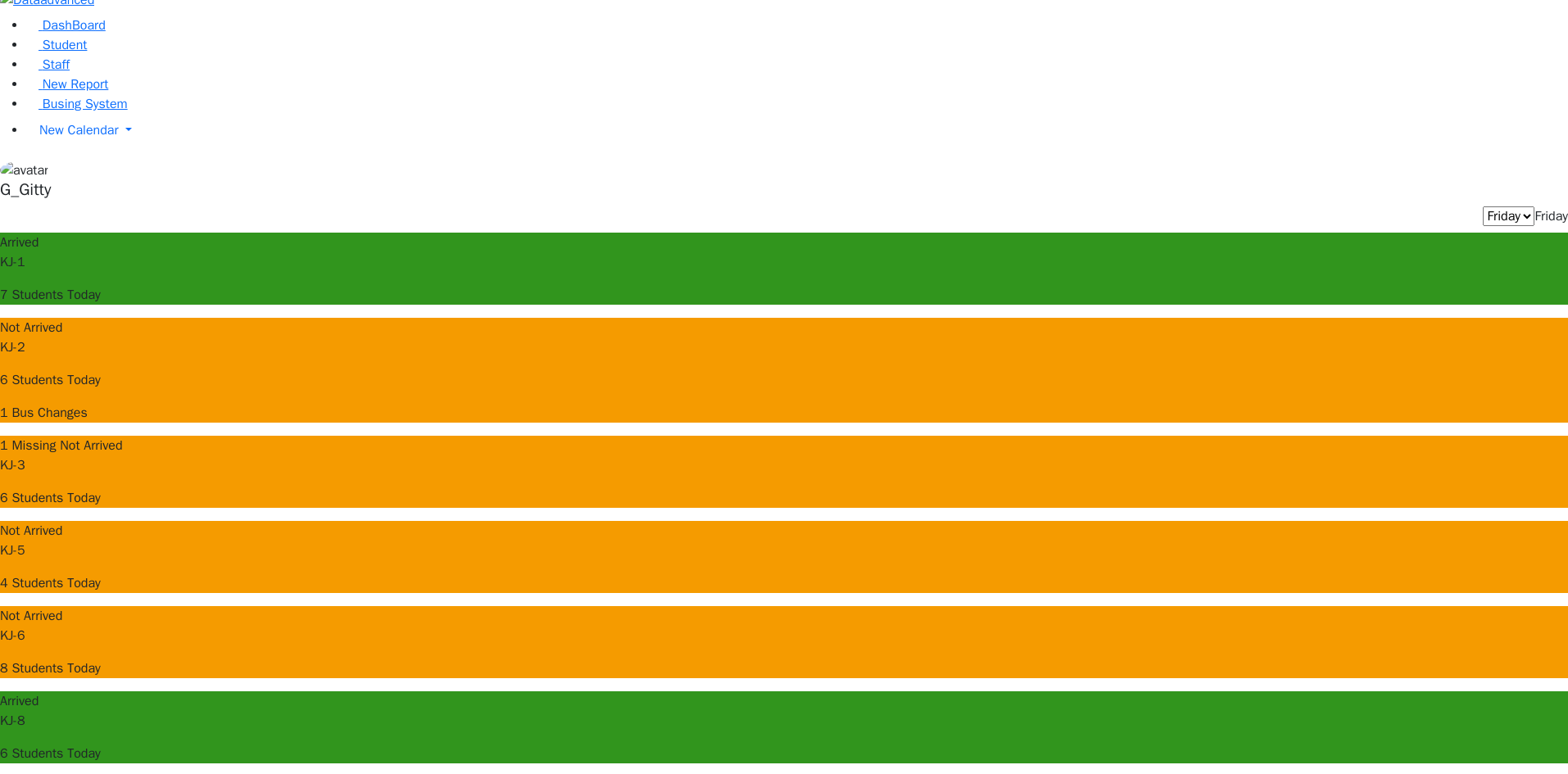 click on "Bus Changes
Student
Teacher
FRIDAY
[FIRST] [LAST]
[LAST], [FIRST] [MIDDLE]
KJ-2
[LAST] [FIRST]
[LAST] [FIRST]
KJ-2
Tomorrow AM
Student
Teacher
Tomorrow AM" at bounding box center [784, 1754] 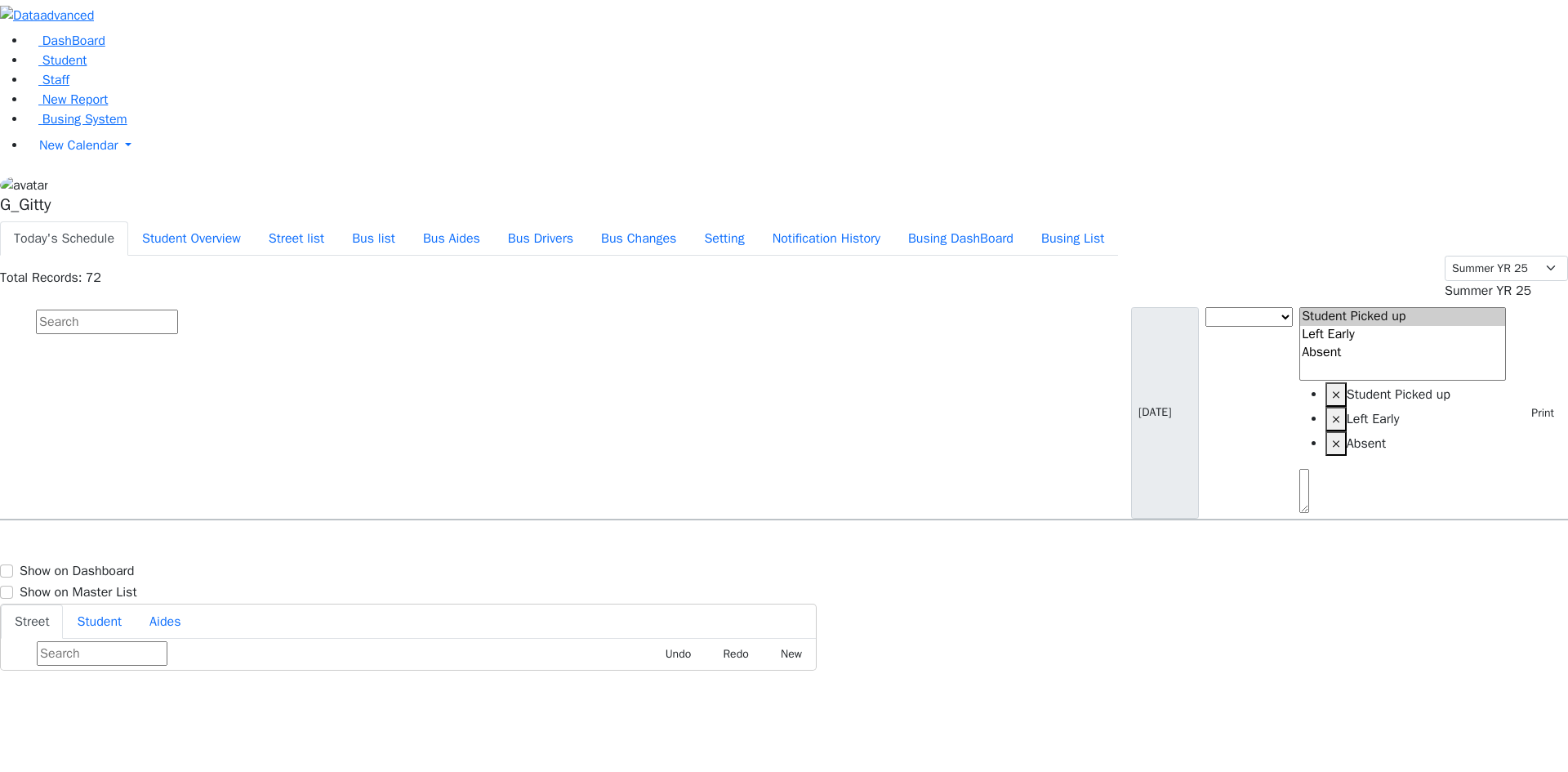 scroll, scrollTop: 0, scrollLeft: 0, axis: both 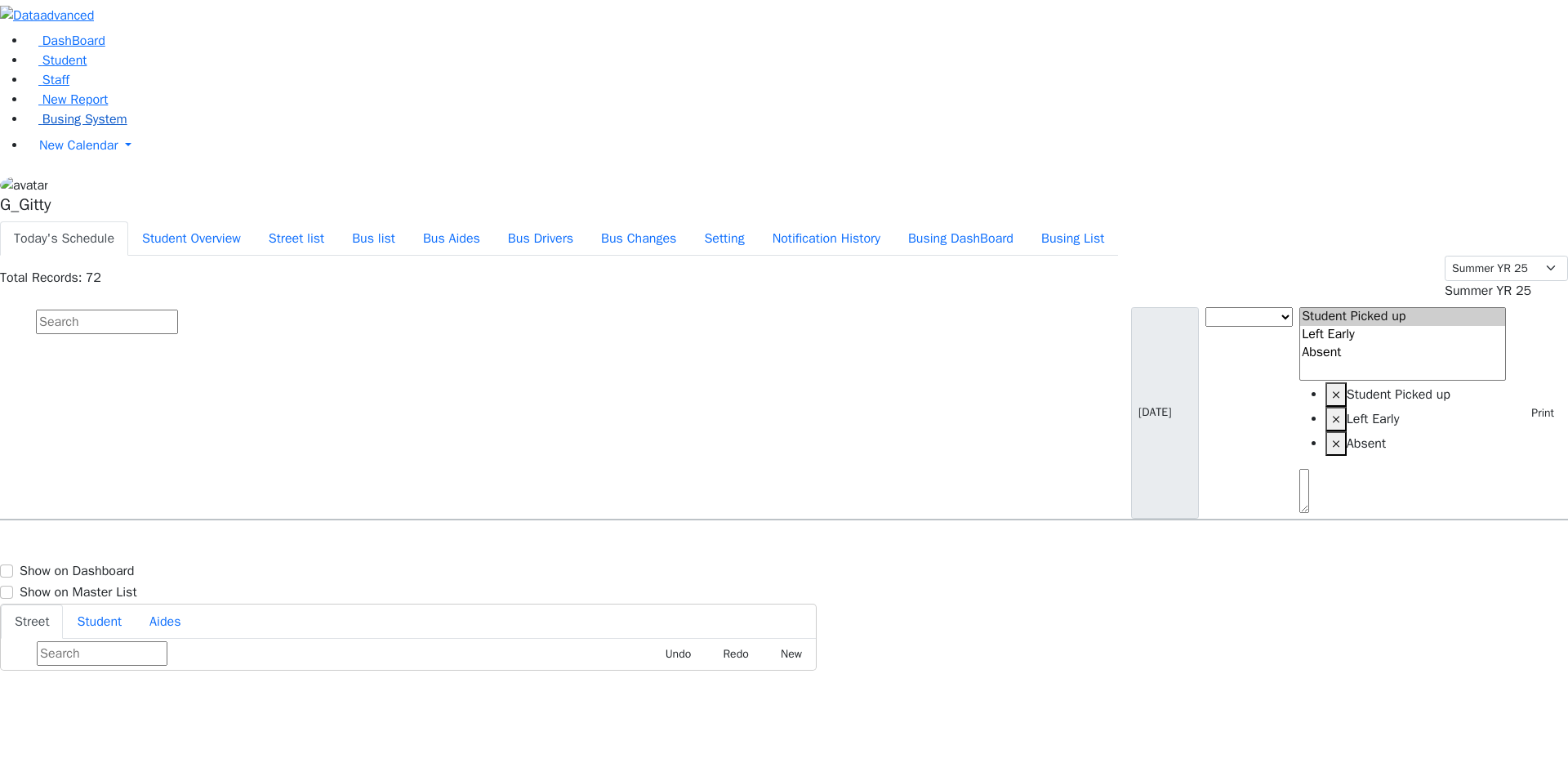 click on "Busing System" at bounding box center [85, 119] 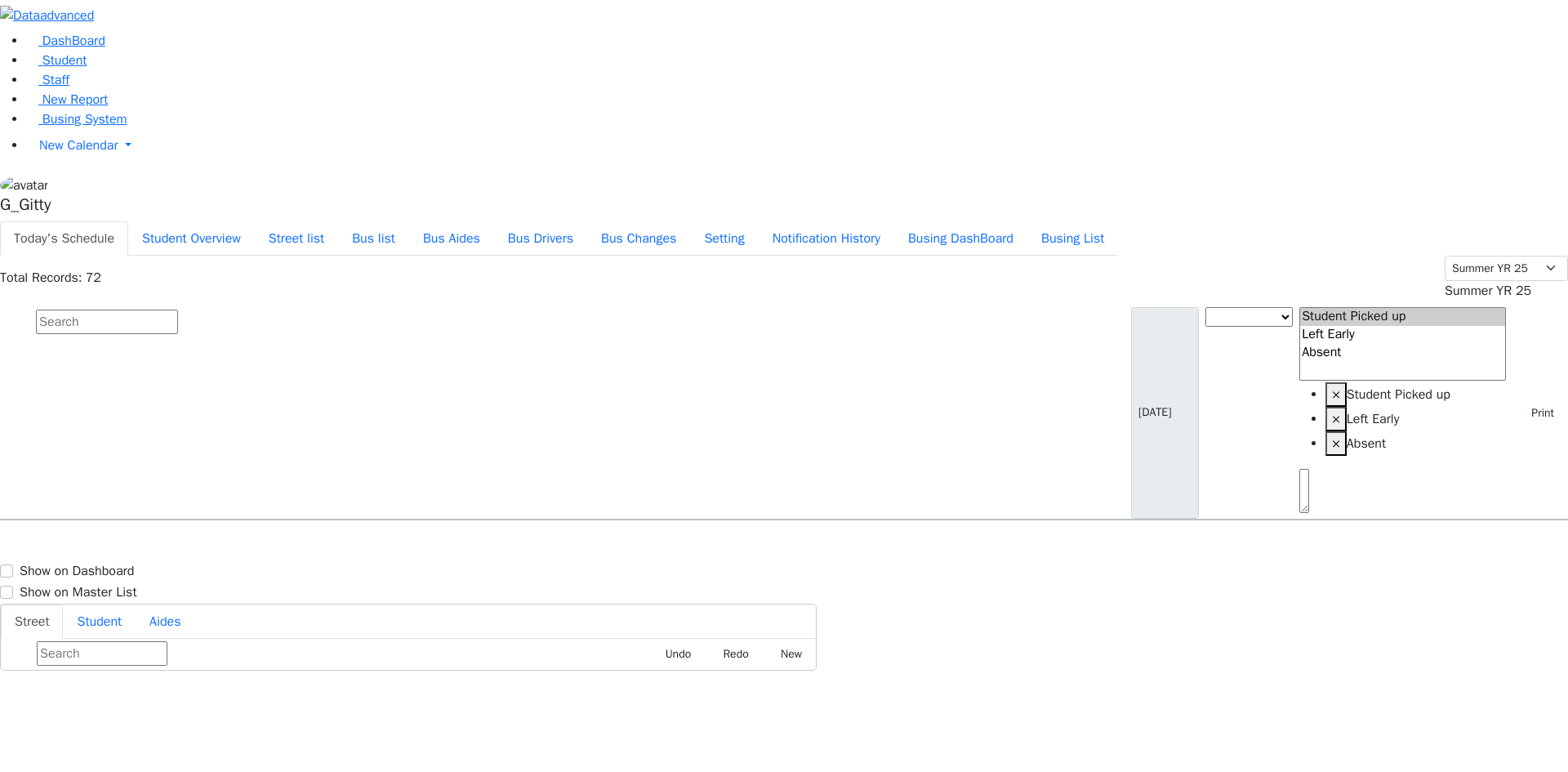 scroll, scrollTop: 0, scrollLeft: 0, axis: both 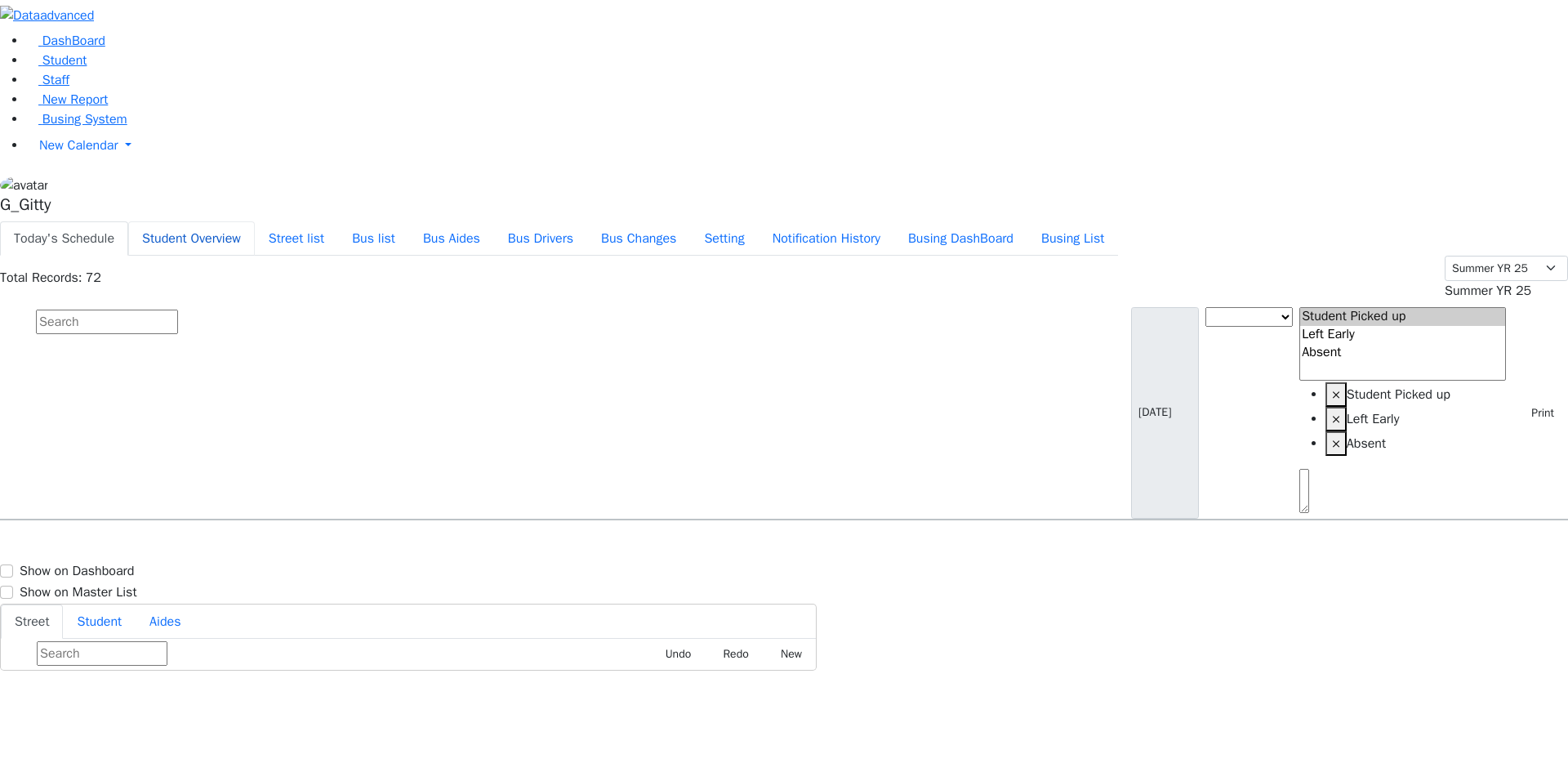 click on "Student Overview" at bounding box center (191, 239) 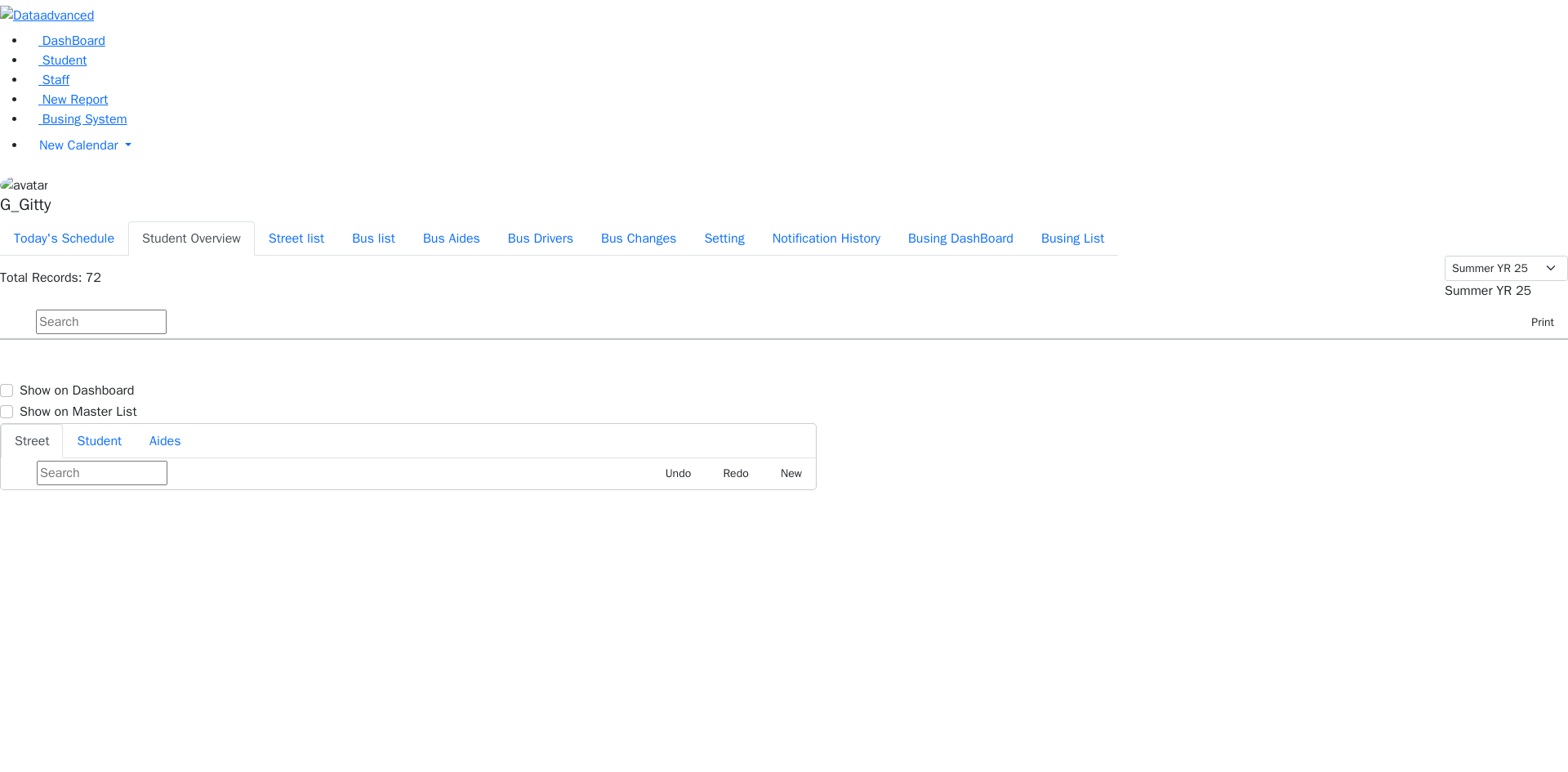 click at bounding box center [101, 322] 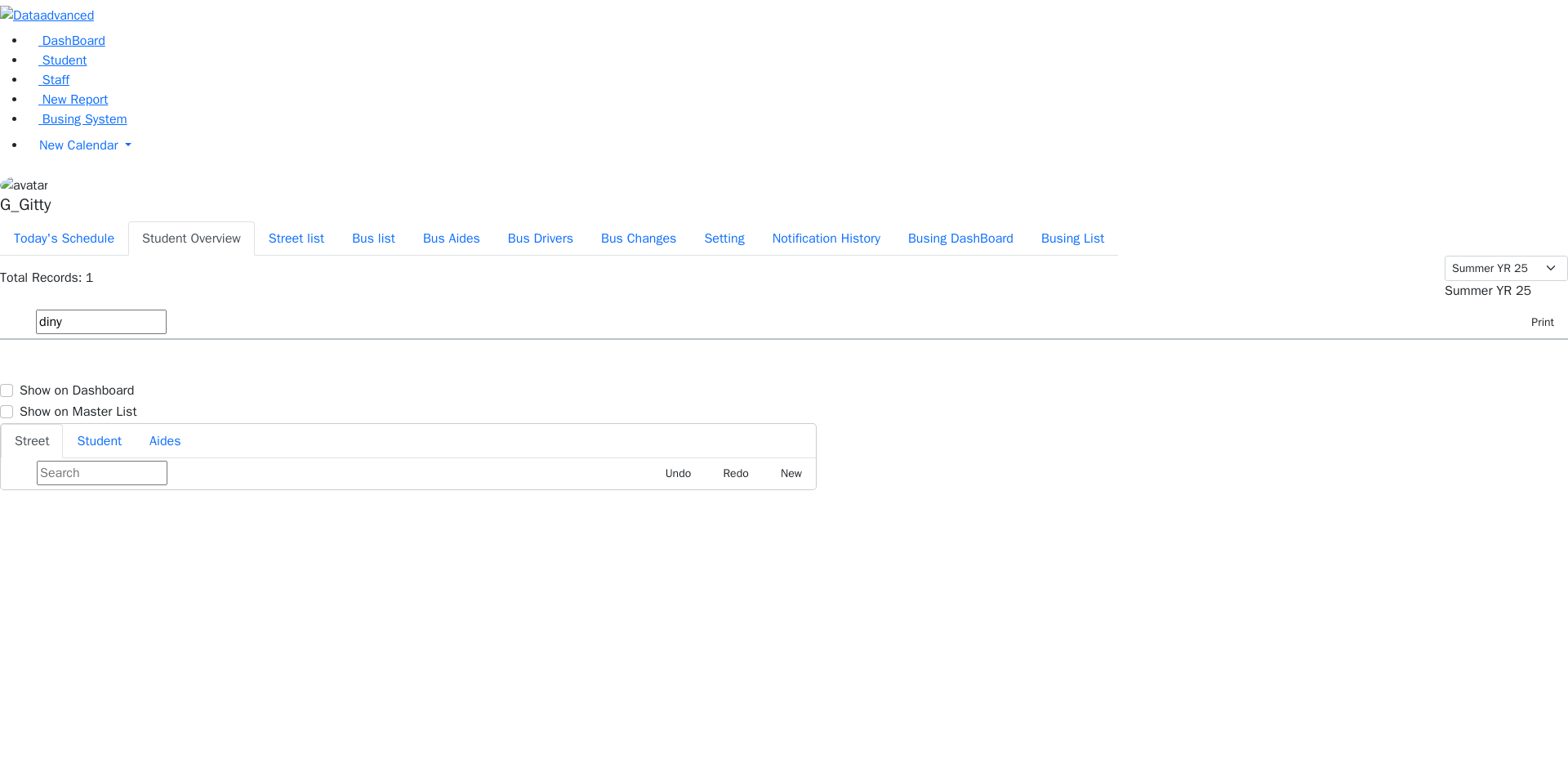 type on "diny" 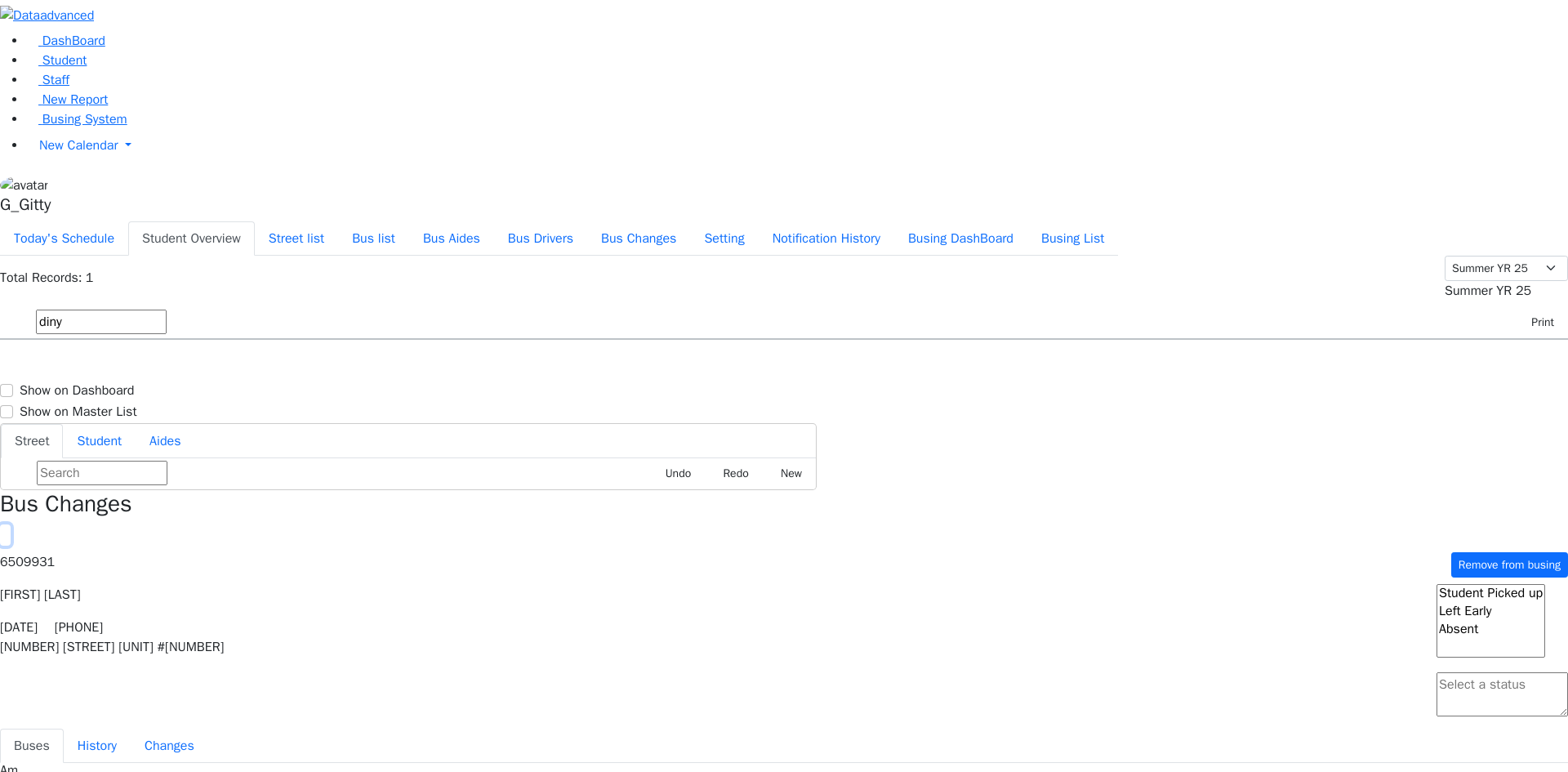 click at bounding box center (5, 535) 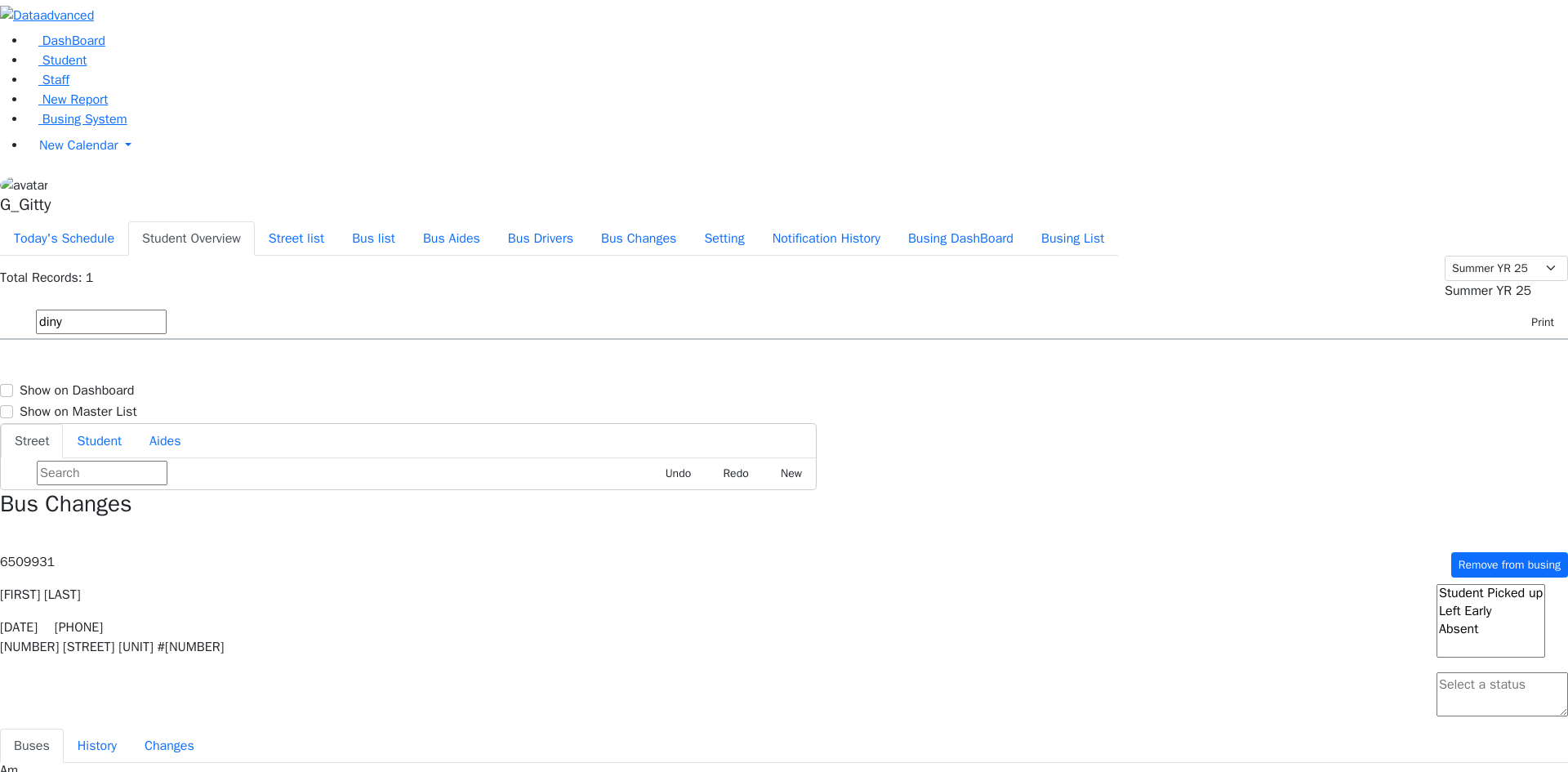 click on "diny" at bounding box center (101, 322) 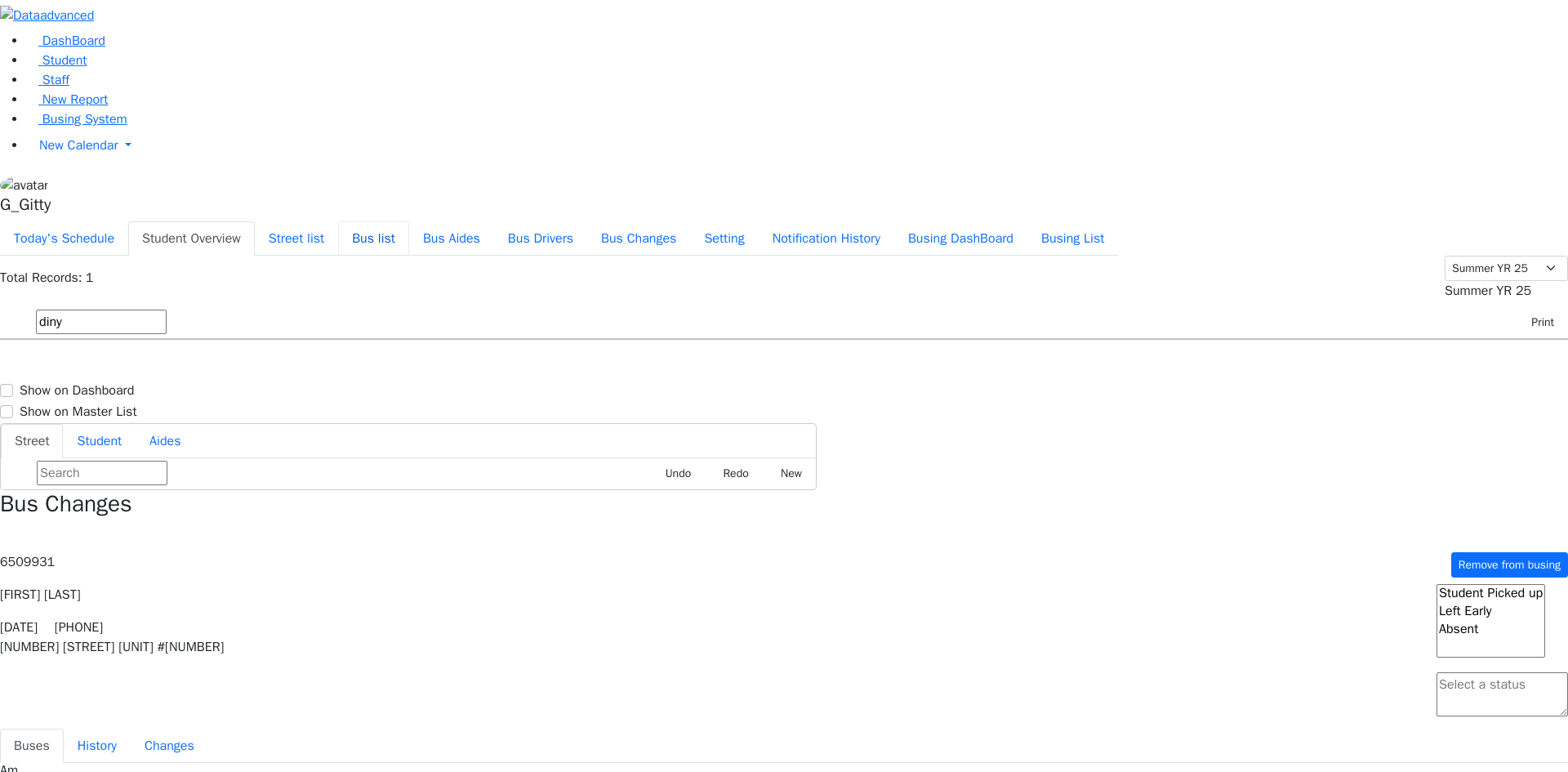 click on "Bus list" at bounding box center (373, 239) 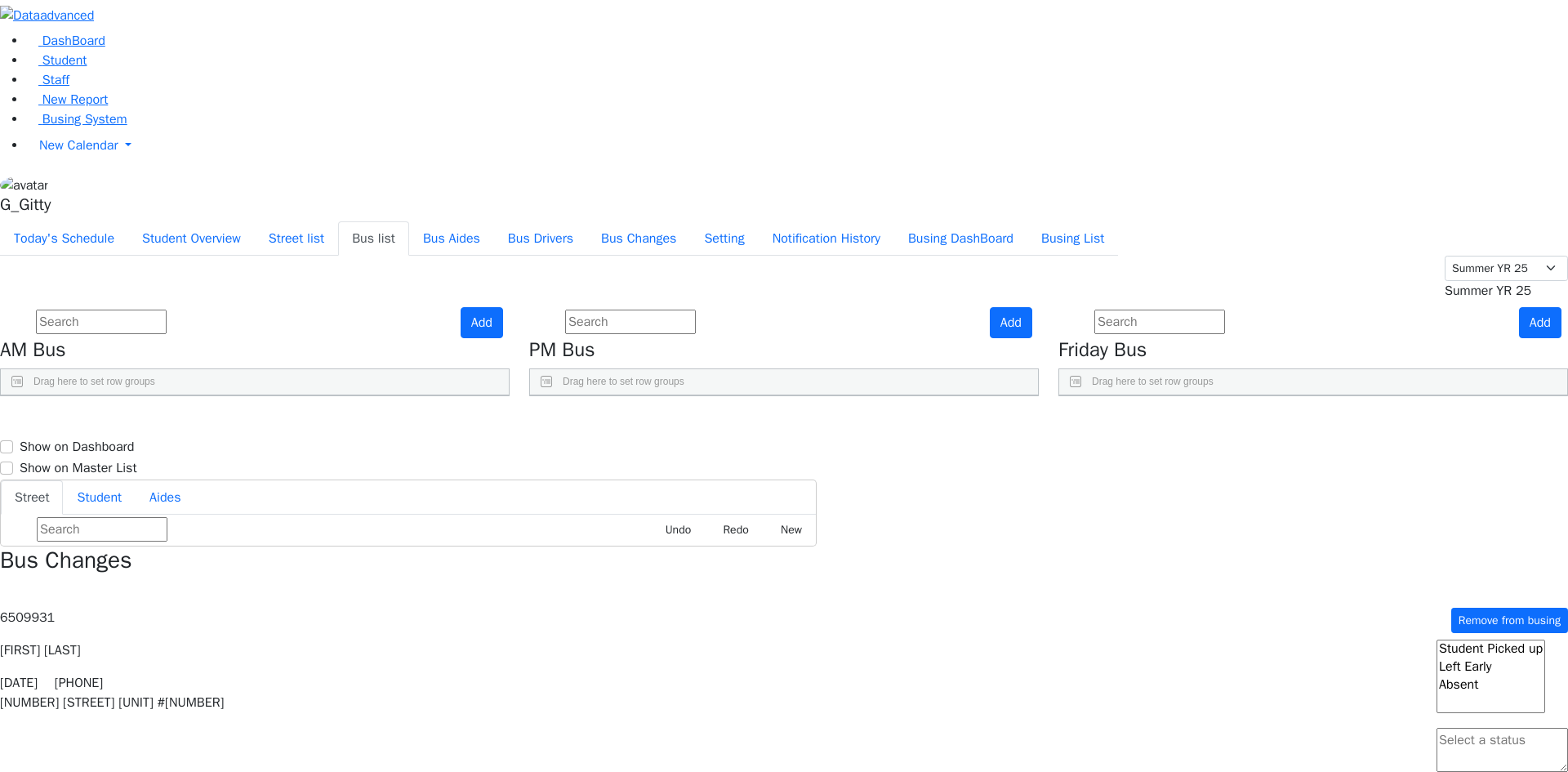 scroll, scrollTop: 82, scrollLeft: 0, axis: vertical 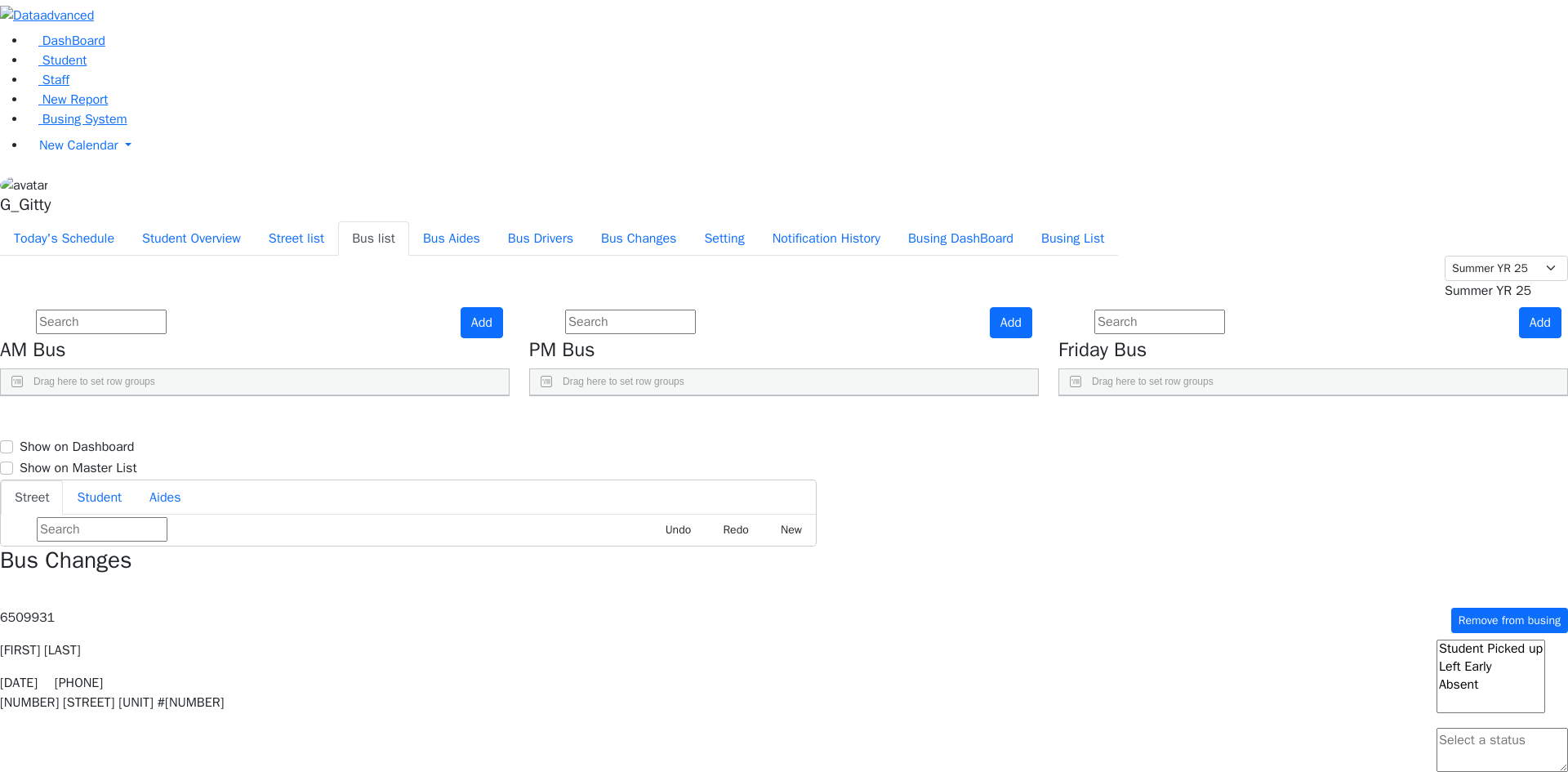 click at bounding box center (1487, 591) 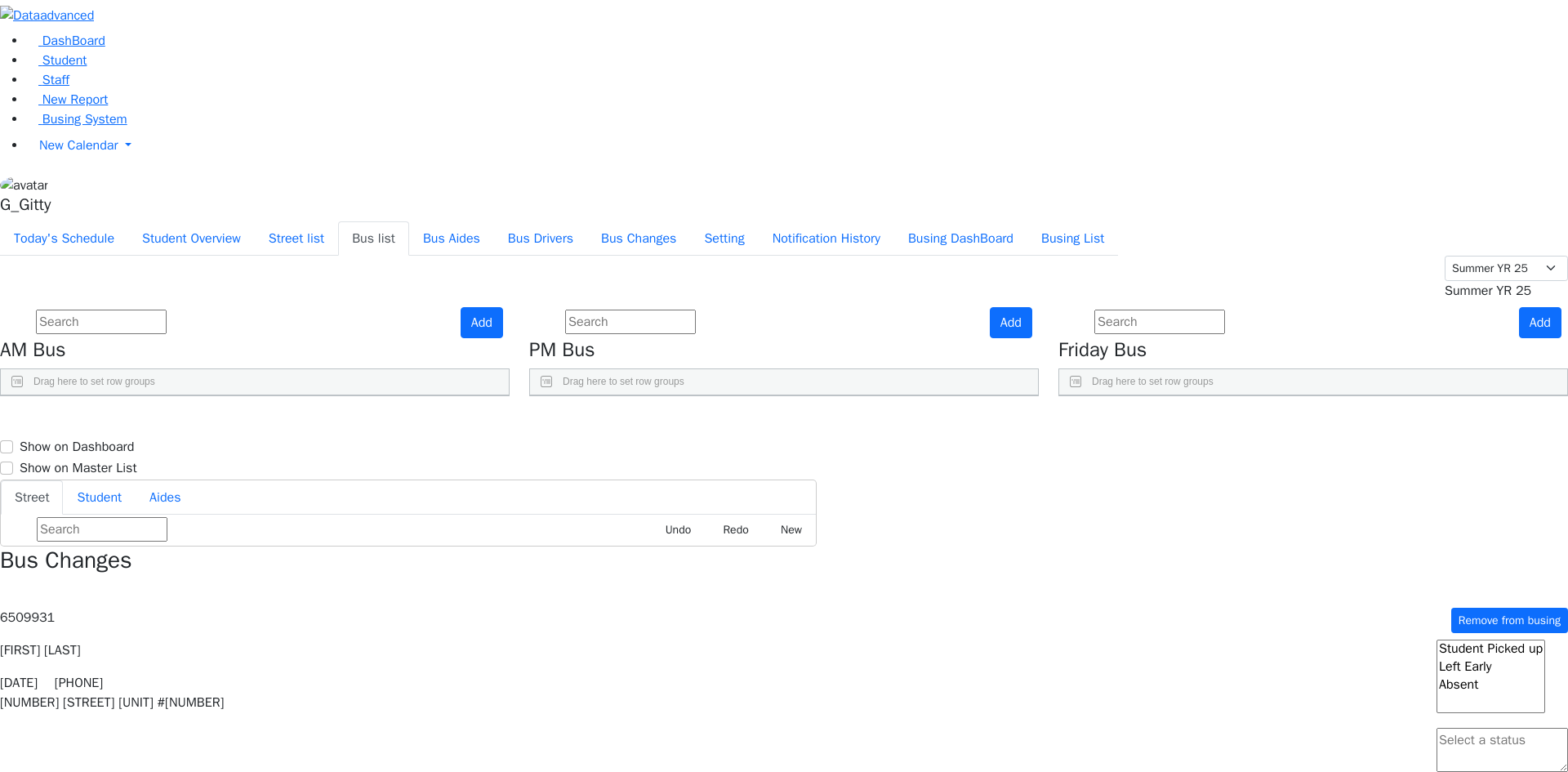 click at bounding box center (630, 322) 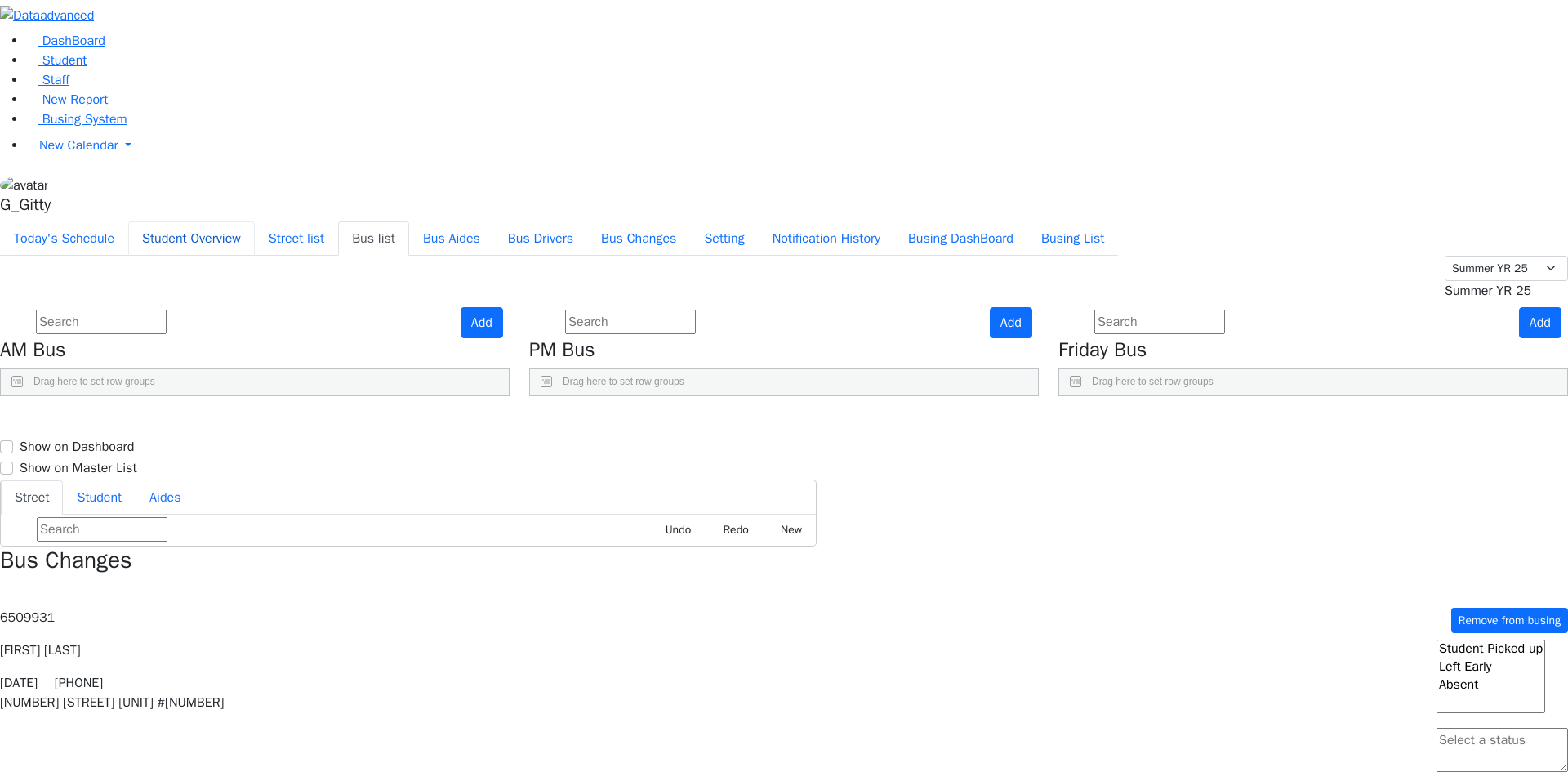 click on "Student Overview" at bounding box center [191, 239] 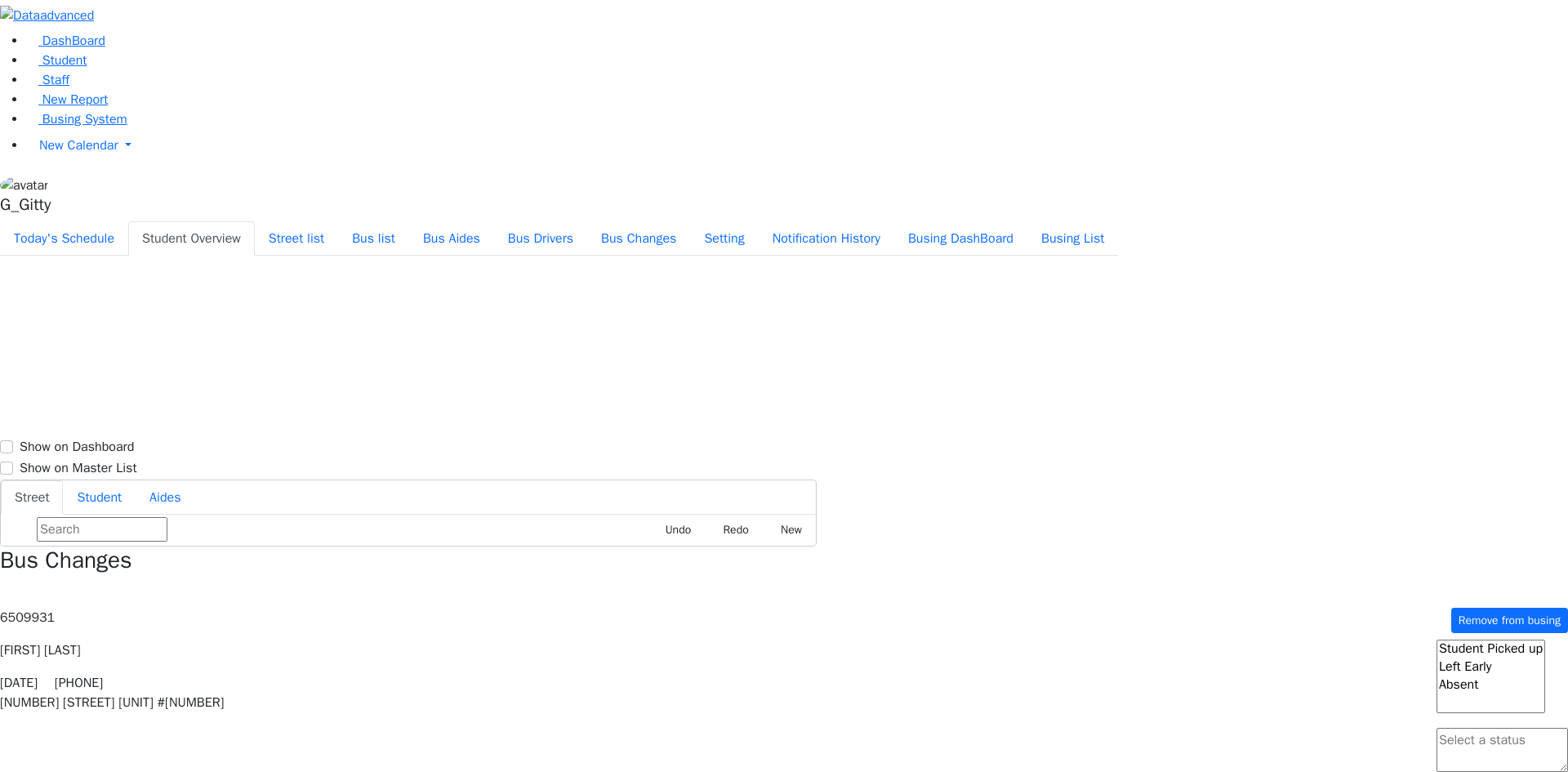 type 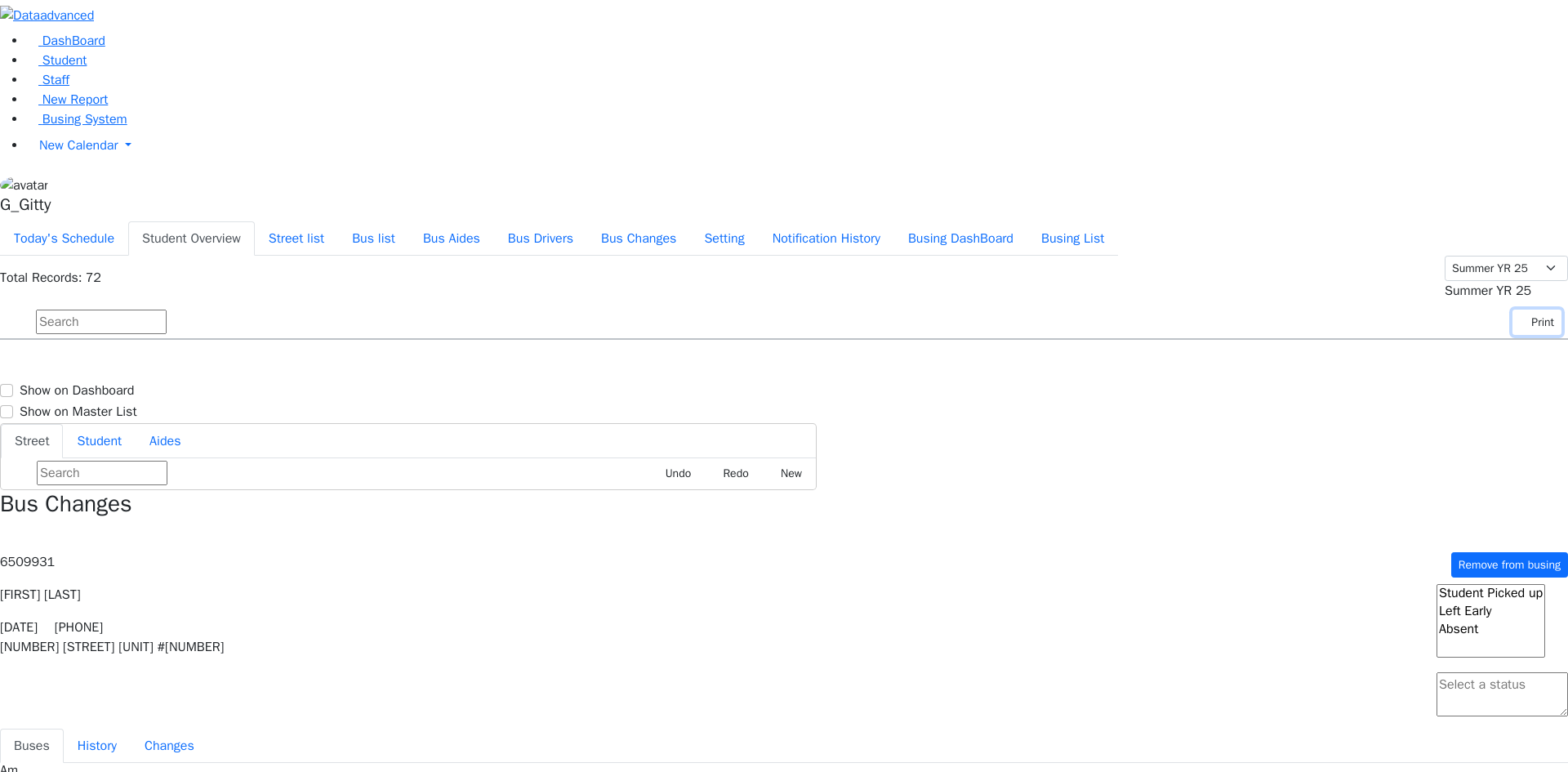 click on "Print" at bounding box center (1537, 322) 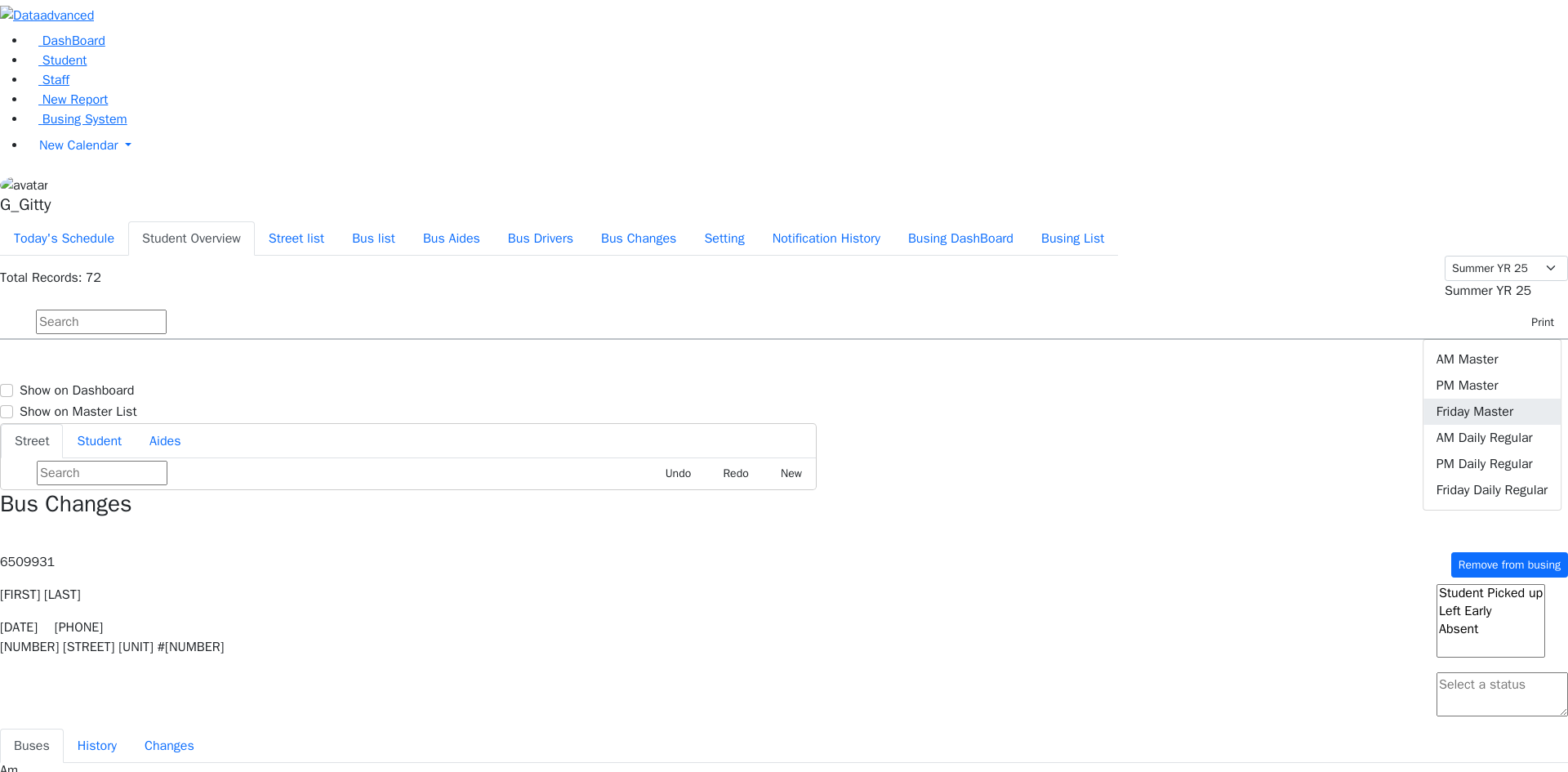 click on "Friday Master" at bounding box center [1492, 412] 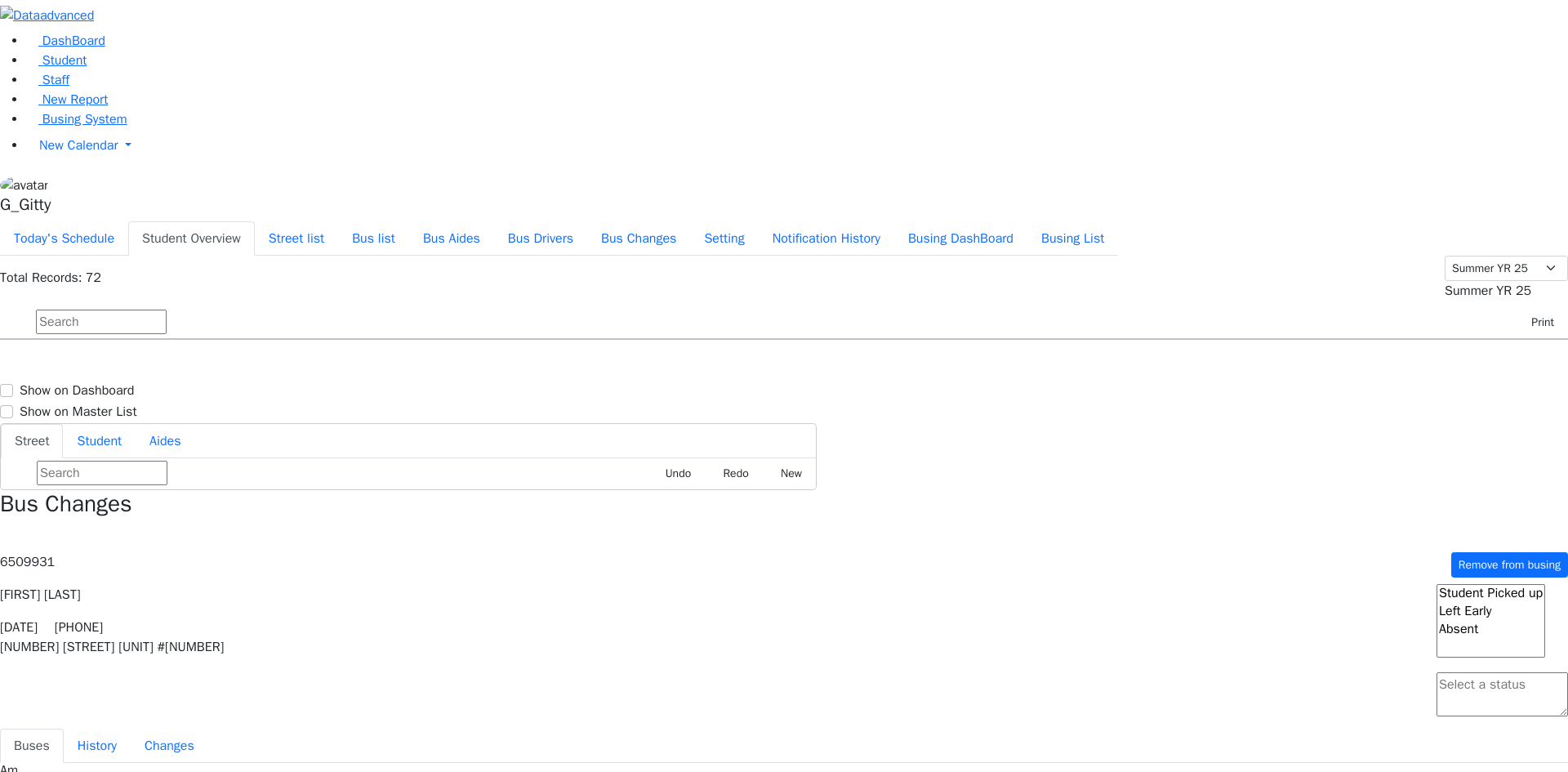 scroll, scrollTop: 0, scrollLeft: 0, axis: both 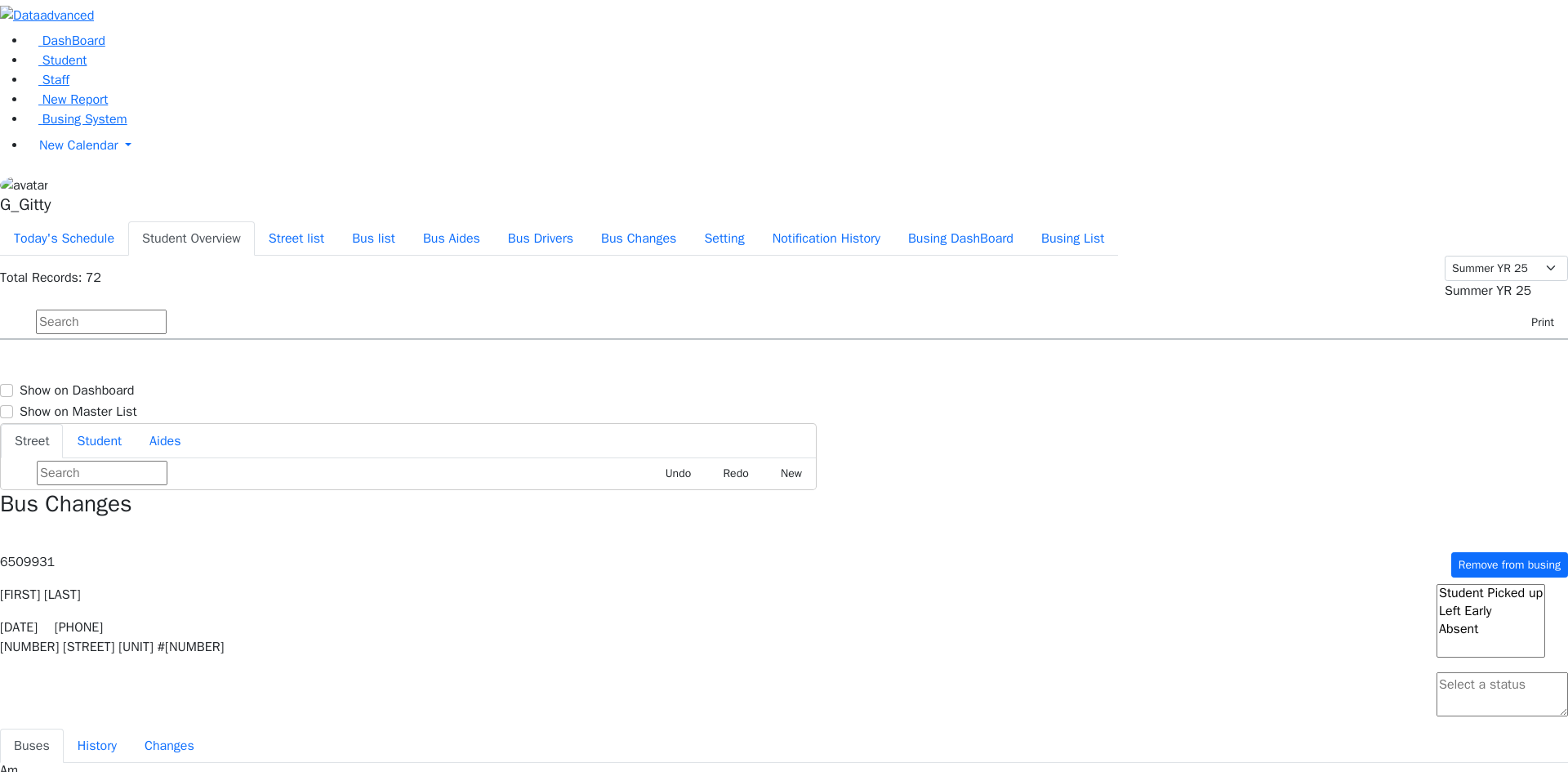 click on "[PHONE]" at bounding box center [83, 598] 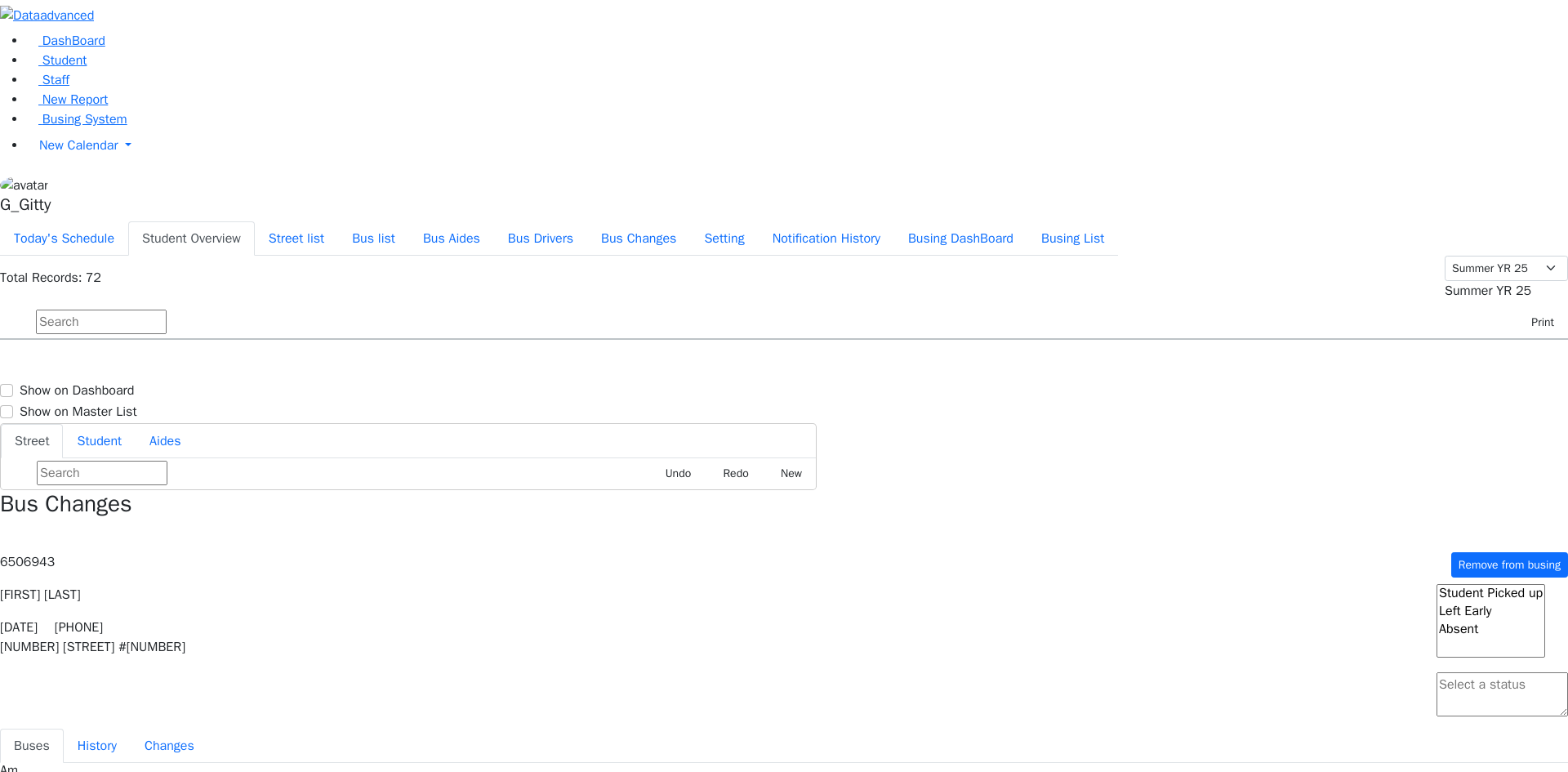 click at bounding box center (1502, 712) 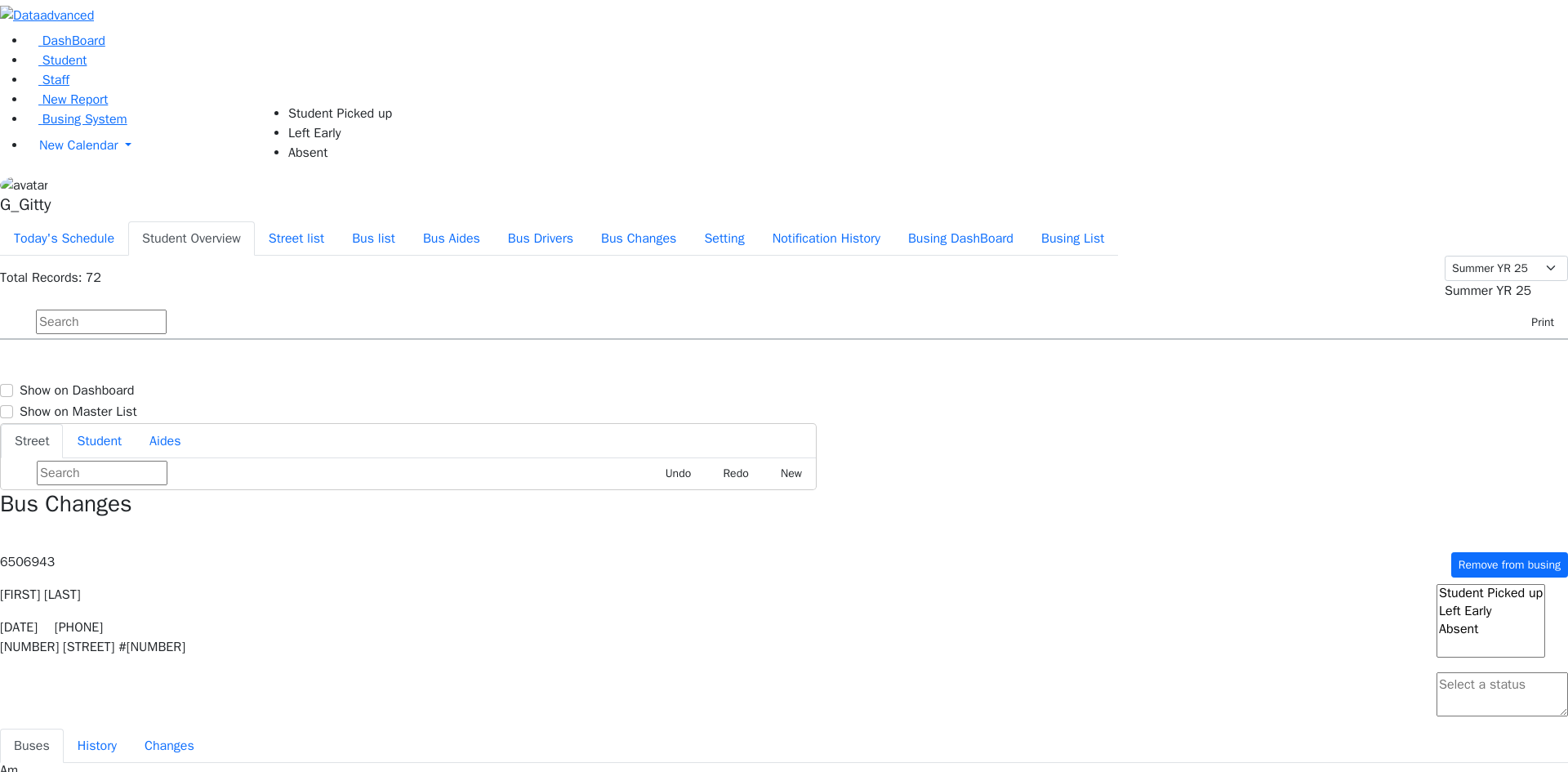 select on "3" 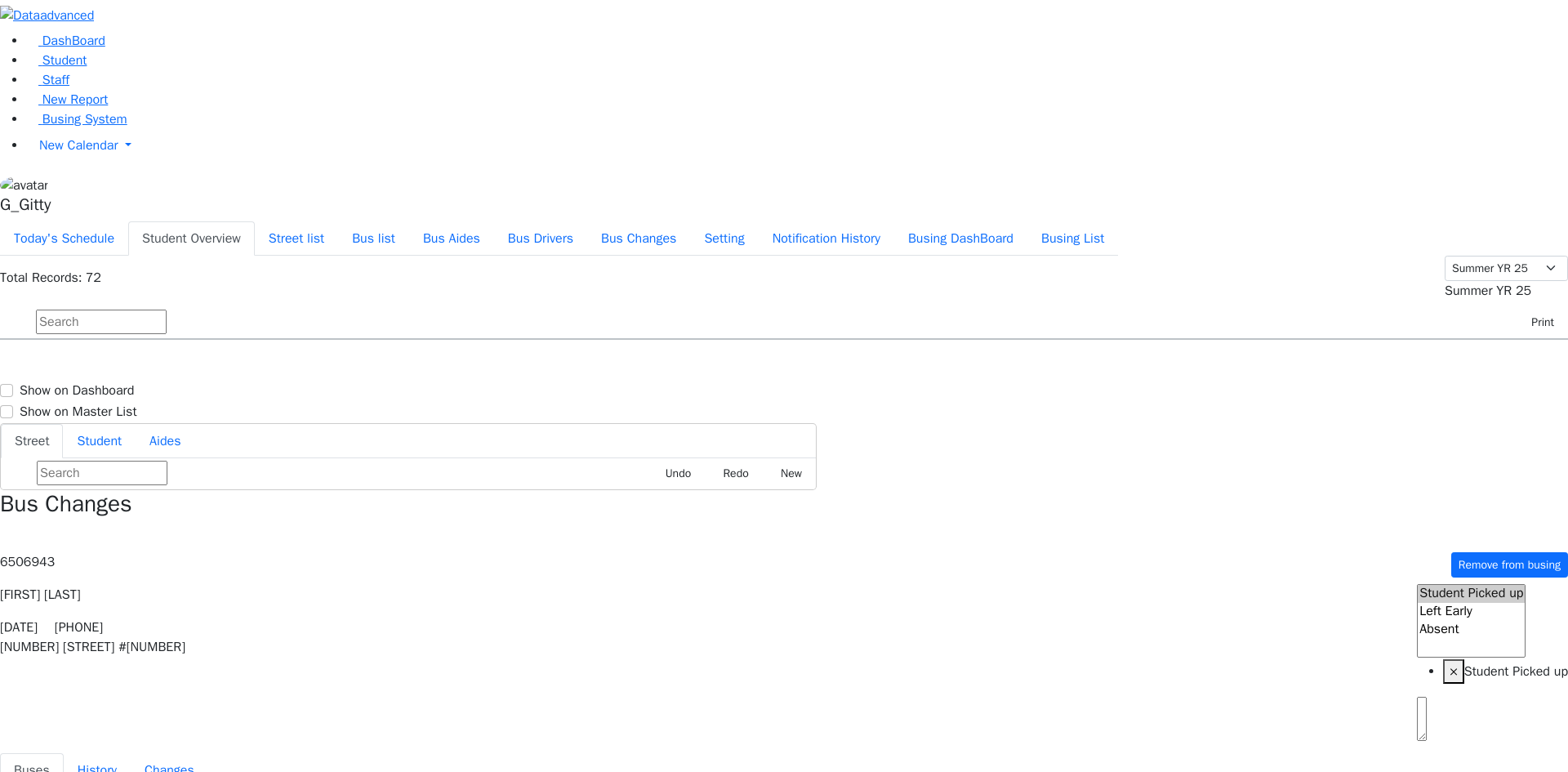 click on "Total Records: 72
School YR 25-26 Summer YR 25 School YR 24-25 Summer YR 24 School YR 23-24 Summer YR 23 School YR 22-23 Summer YR 22 School YR 21-22 Summer YR 21 School YR 20-21 Summer YR 20 School YR 19-20 Summer YR 19 School YR 18-19 Summer YR 18 School YR 17-18 Summer YR 17 School YR 16-17 Summer YR 16 School YR 15-16 Summer YR 15 School YR 14-15 Summer YR 14 School YR 13-14 Summer YR 13 School YR 12-13 Summer YR 12 School YR 11-12 Summer YR 11 School YR 10-11 Summer YR 10 Summer YR 25" at bounding box center [784, 278] 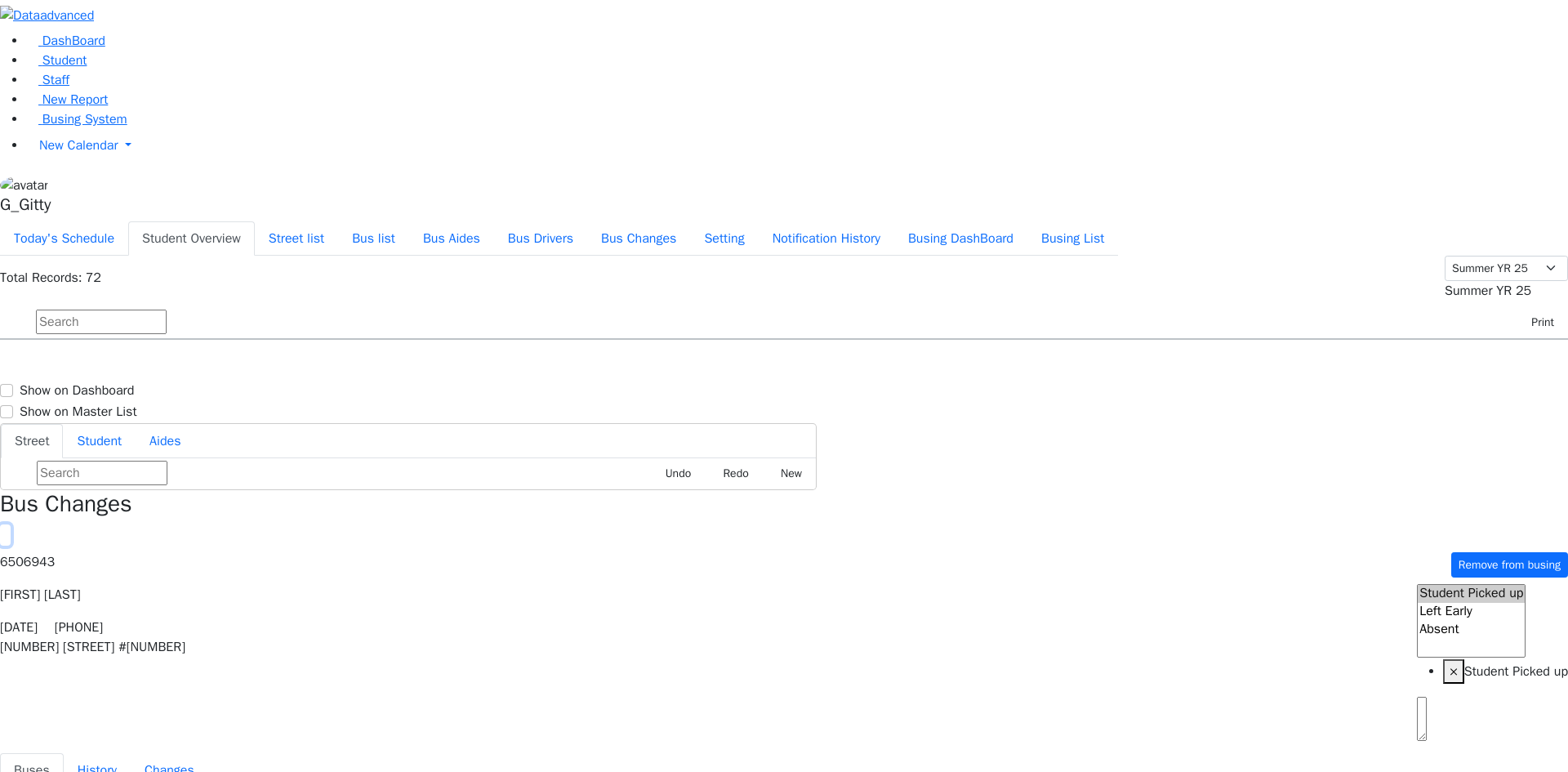 click 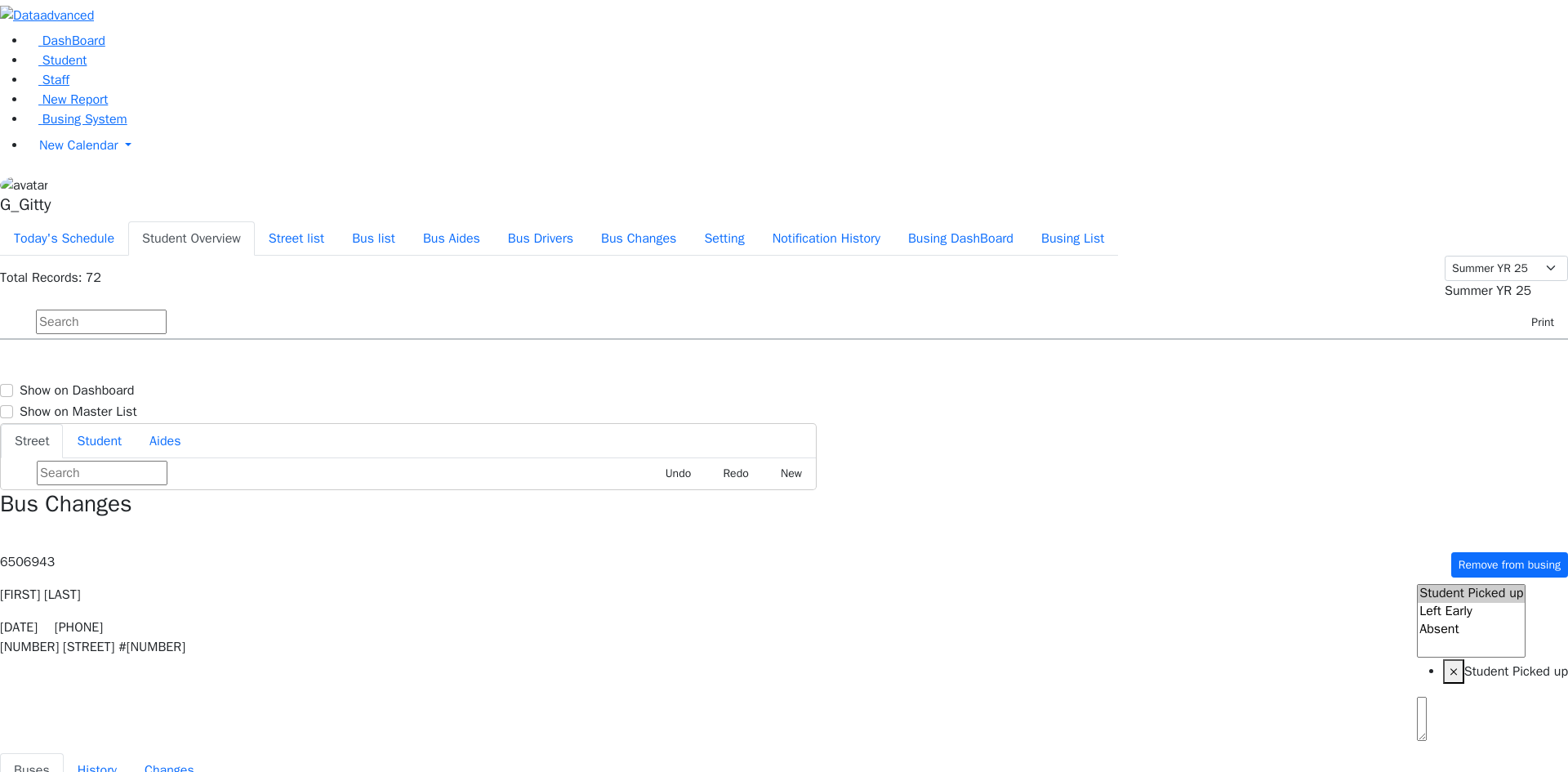 click on "Busing System" at bounding box center [77, 119] 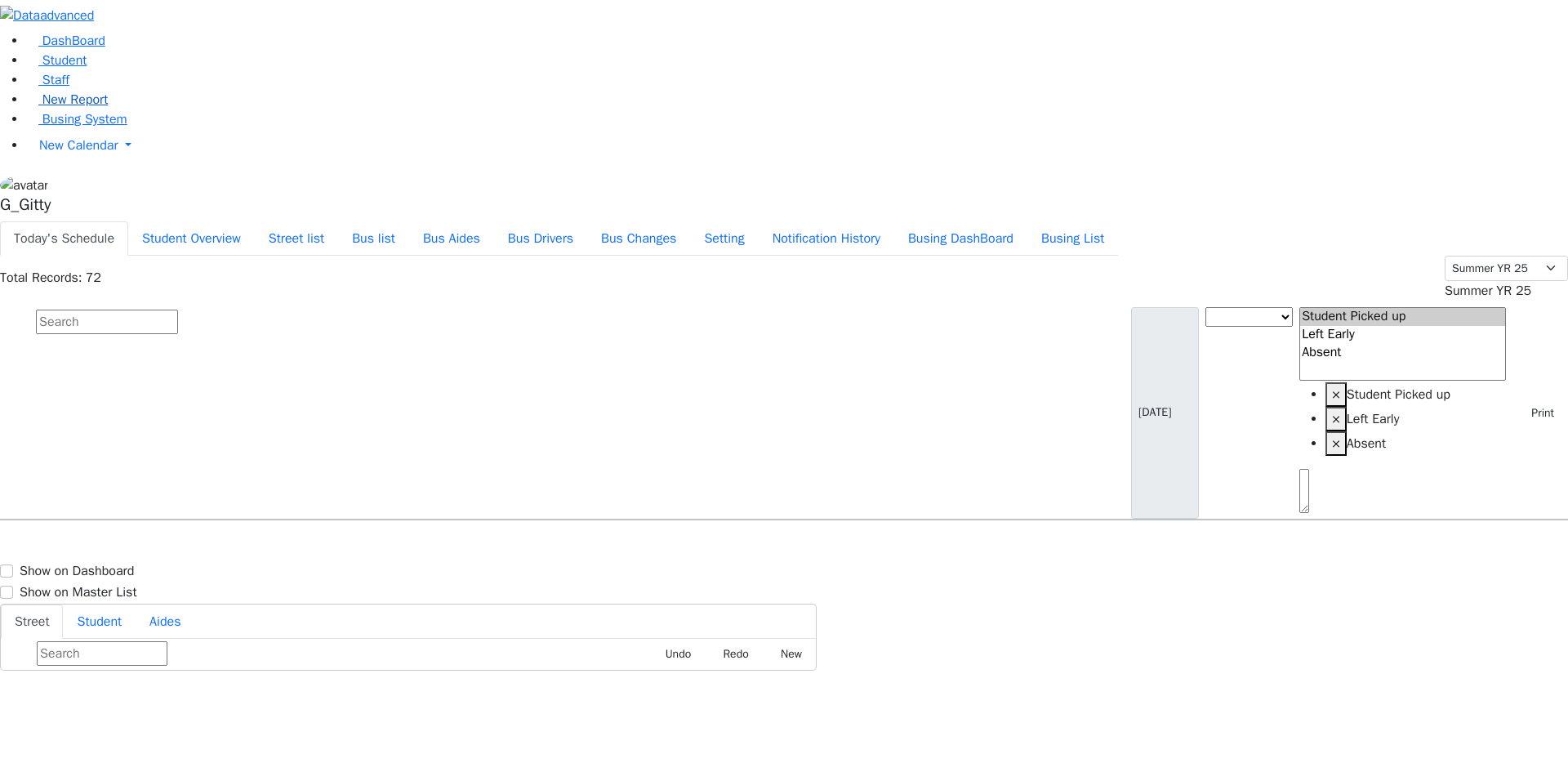 scroll, scrollTop: 0, scrollLeft: 0, axis: both 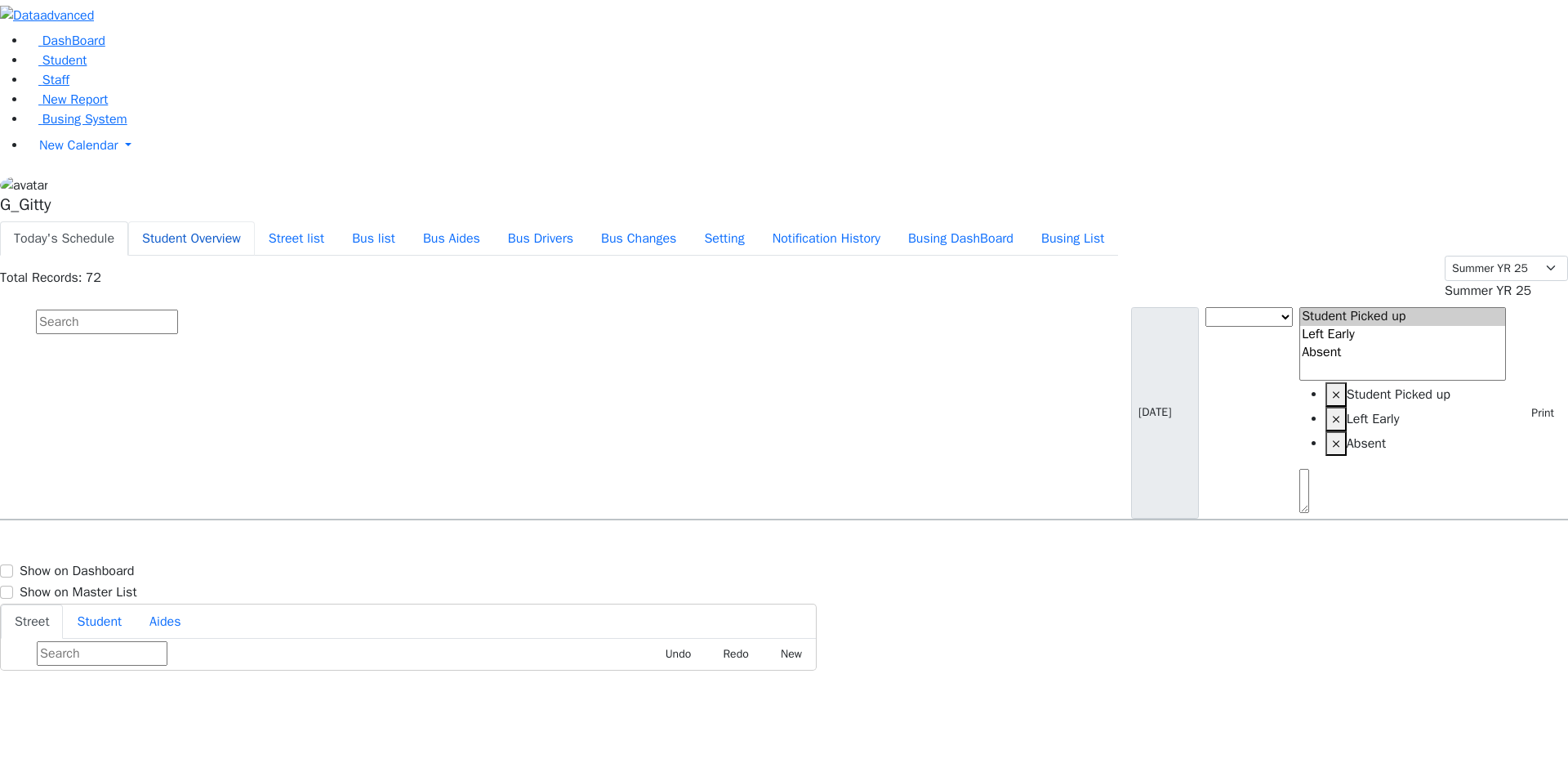 click on "Student Overview" at bounding box center (191, 239) 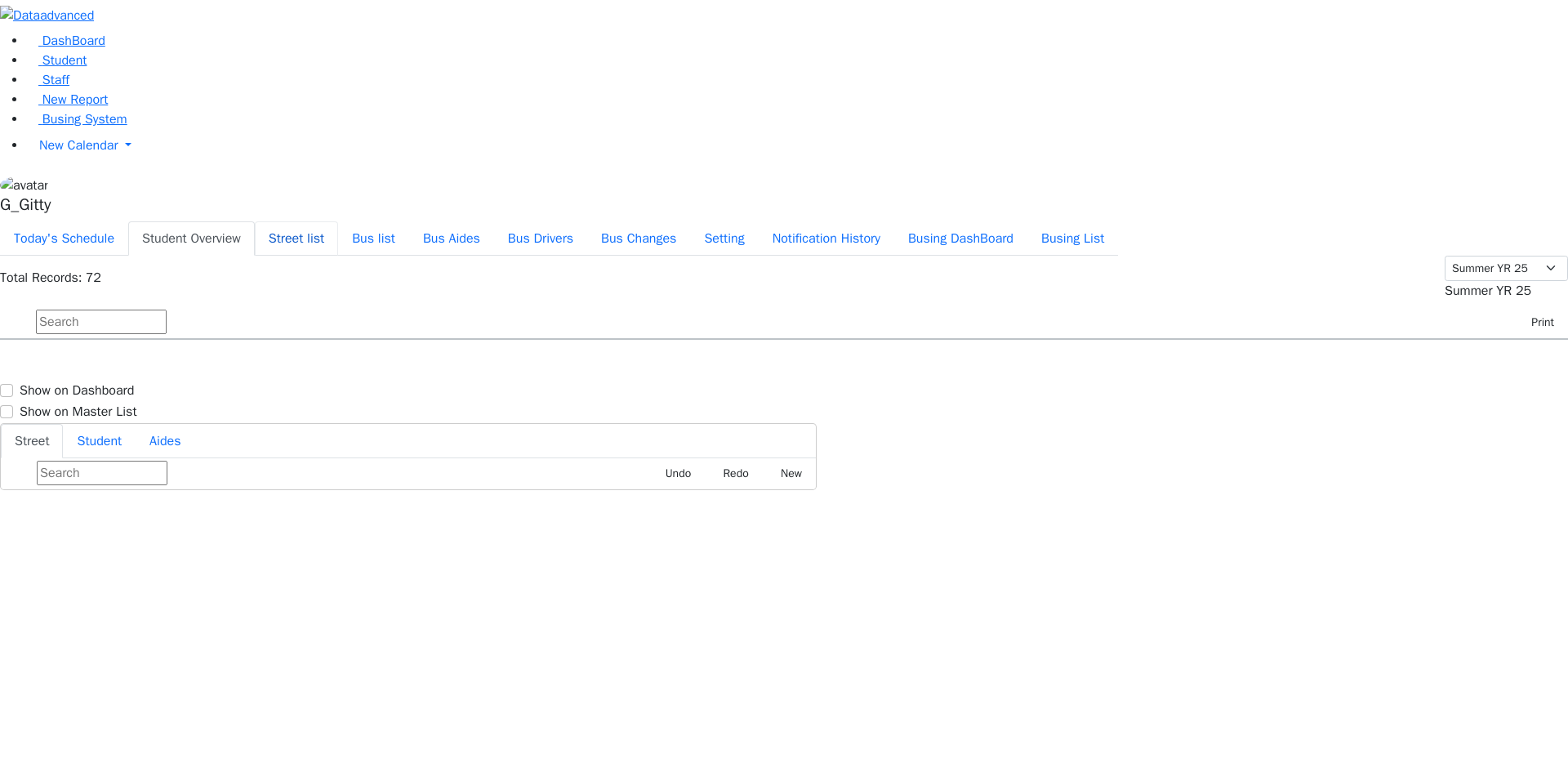 click on "Street list" at bounding box center (296, 239) 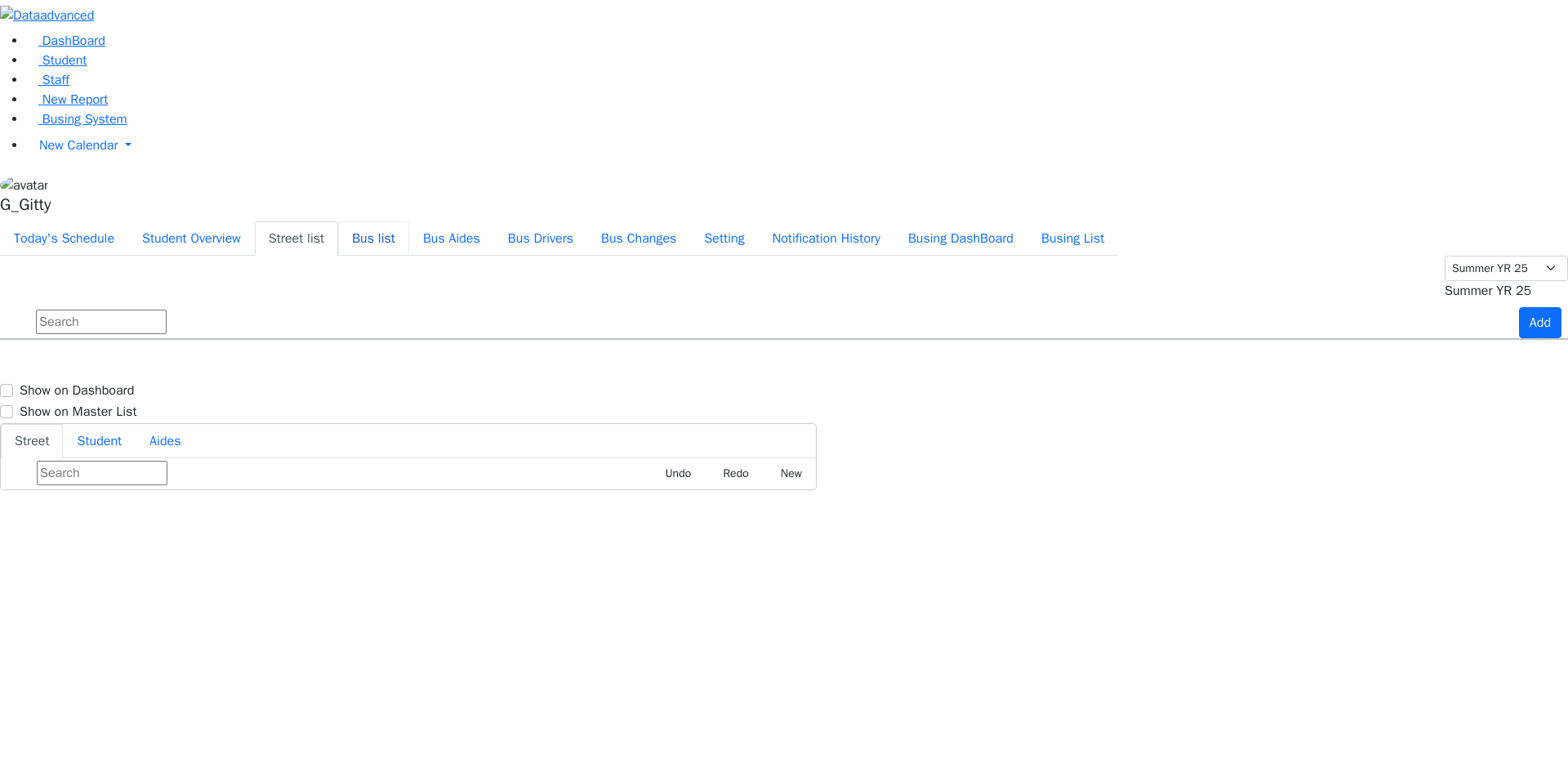 click on "Bus list" at bounding box center (373, 239) 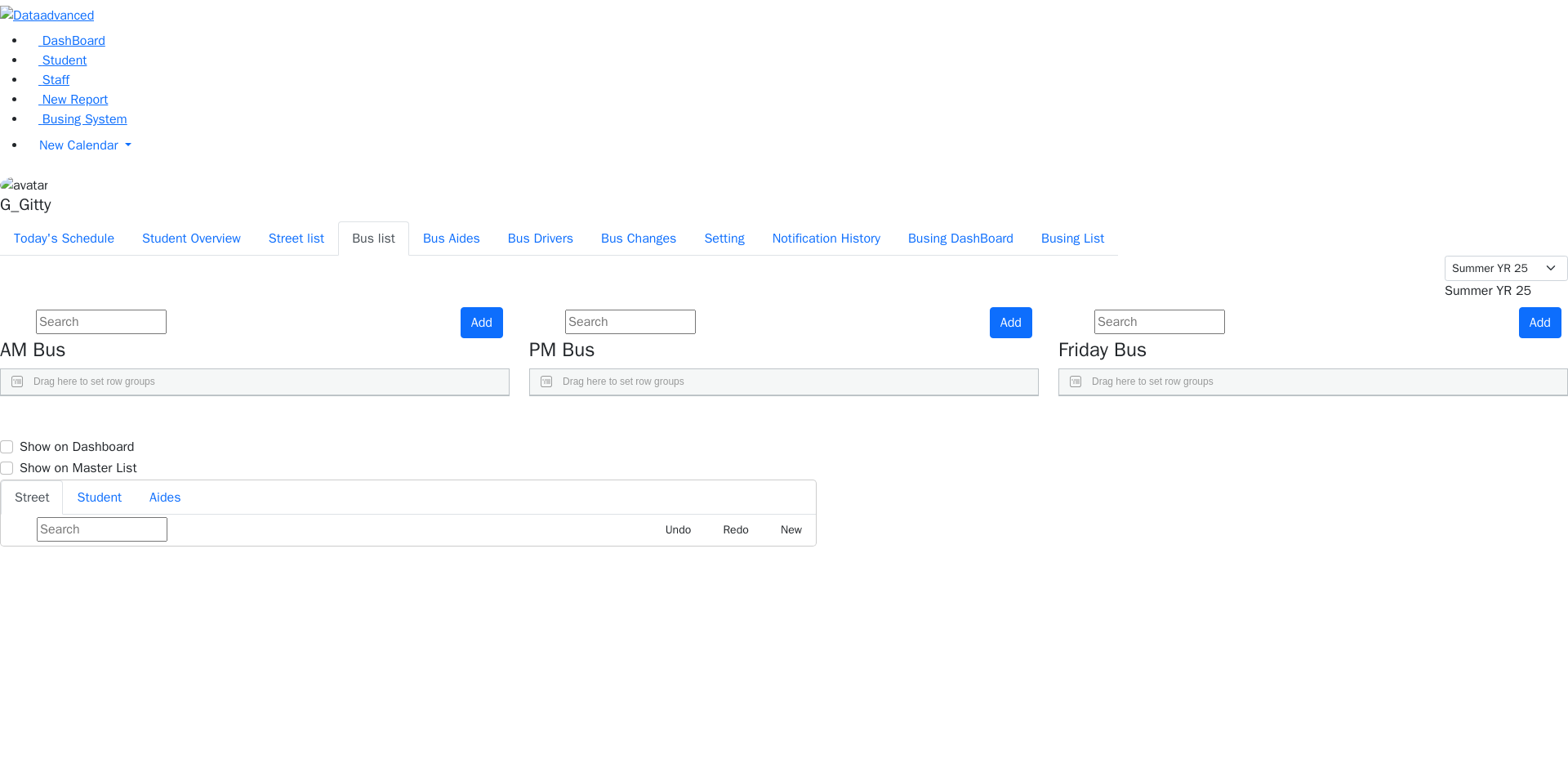 drag, startPoint x: 1312, startPoint y: 225, endPoint x: 1372, endPoint y: 243, distance: 62.64184 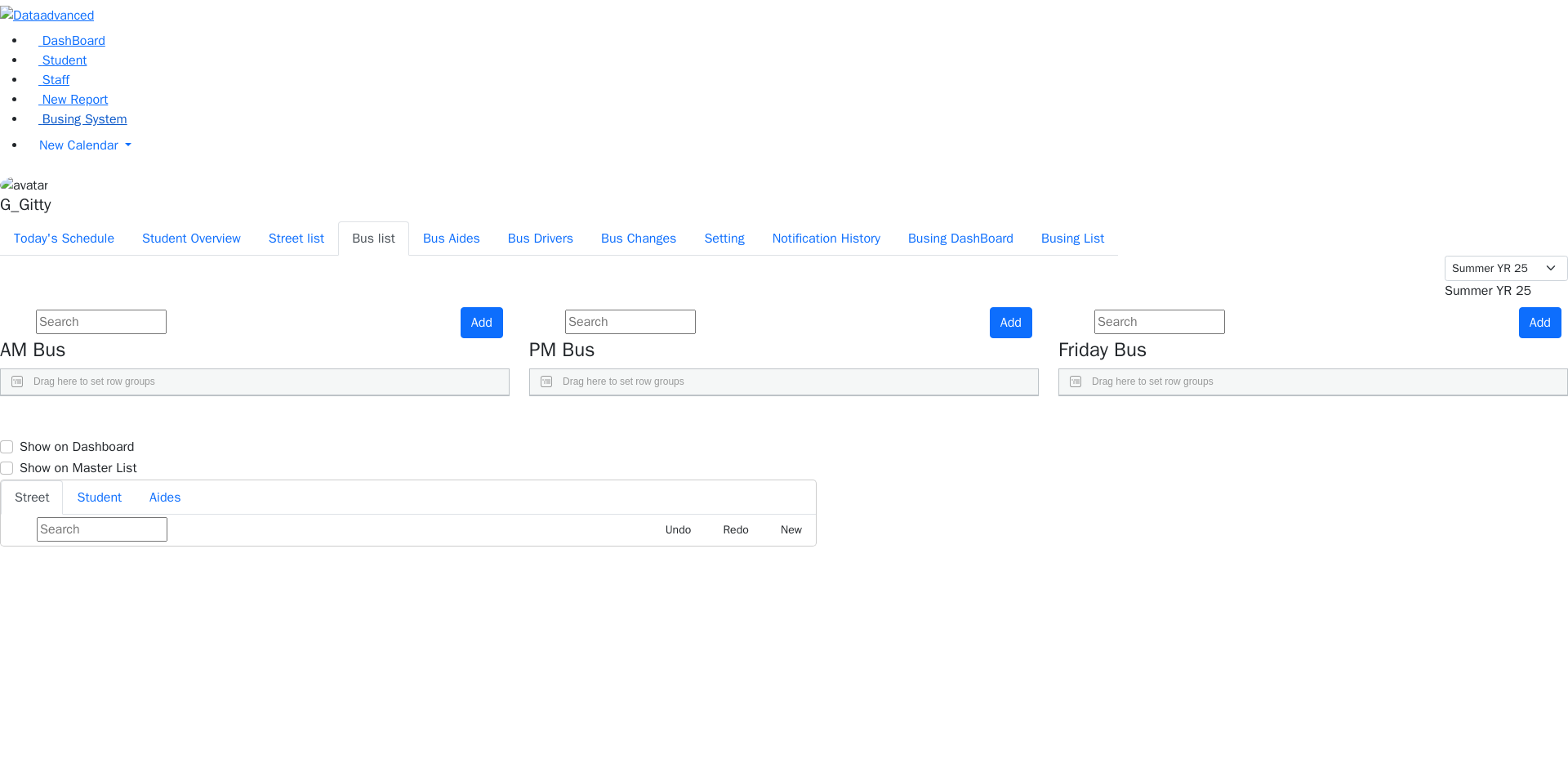 click on "Busing System" at bounding box center [85, 119] 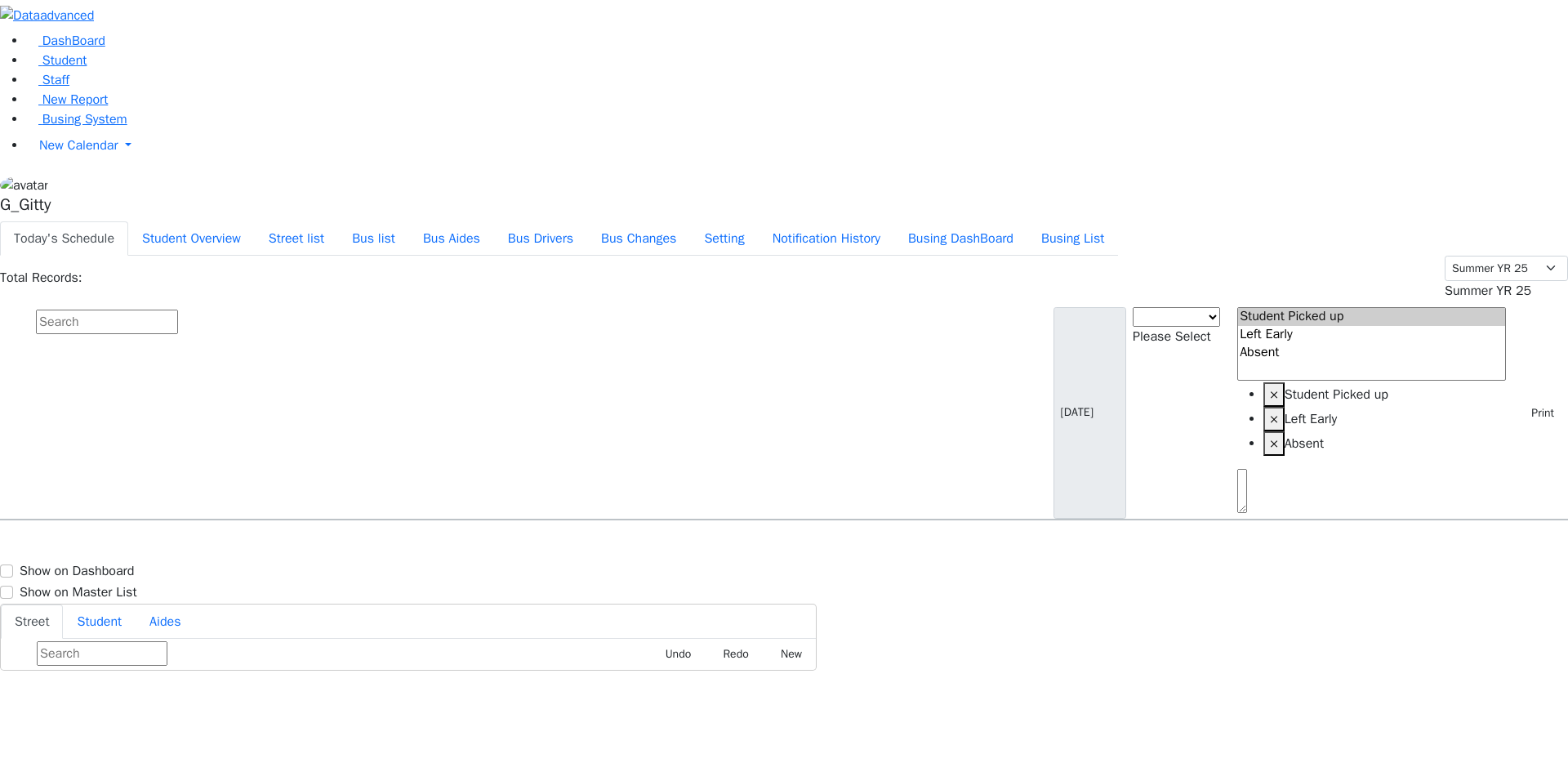 scroll, scrollTop: 0, scrollLeft: 0, axis: both 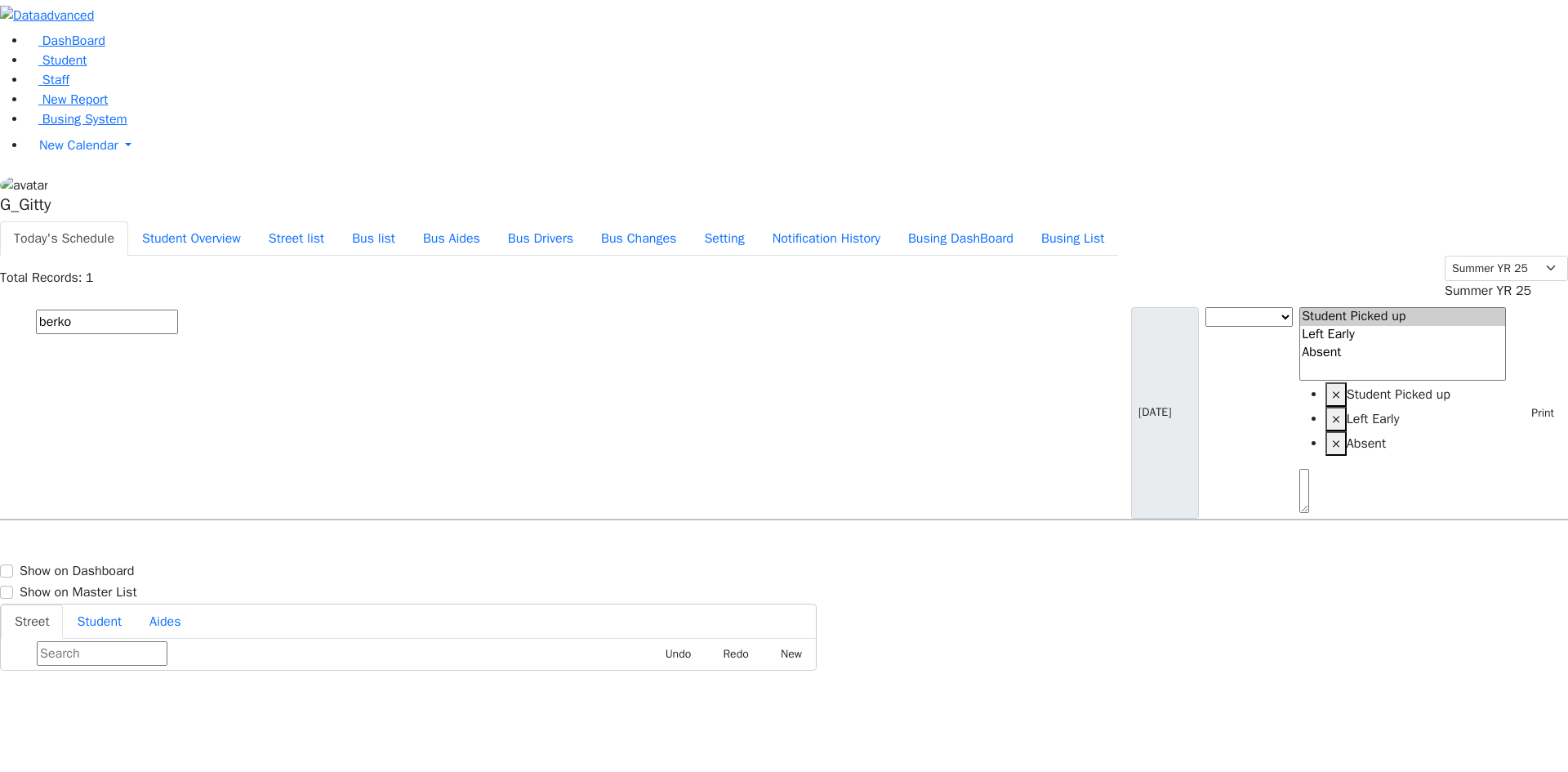type on "berko" 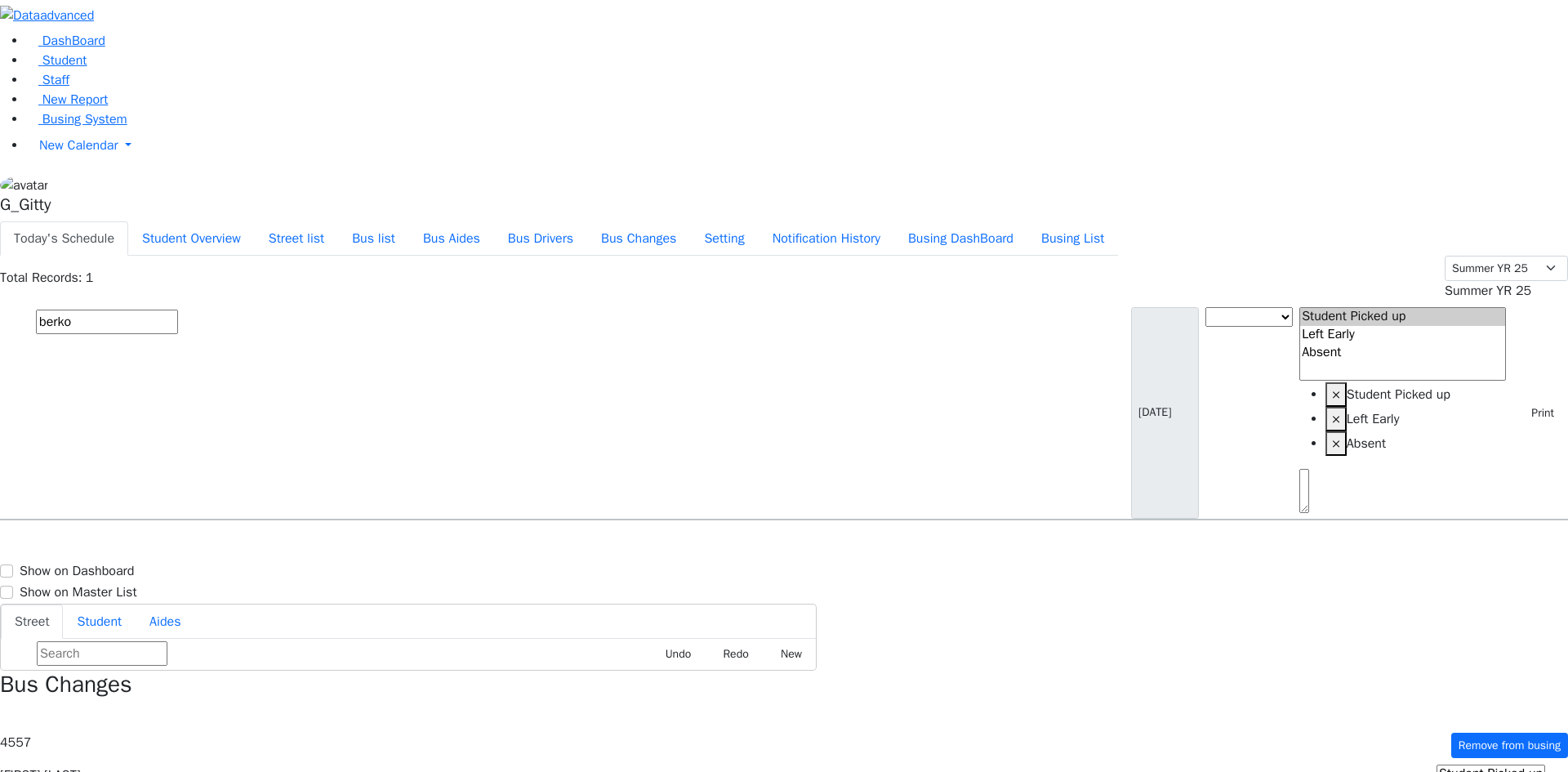 click at bounding box center (1502, 875) 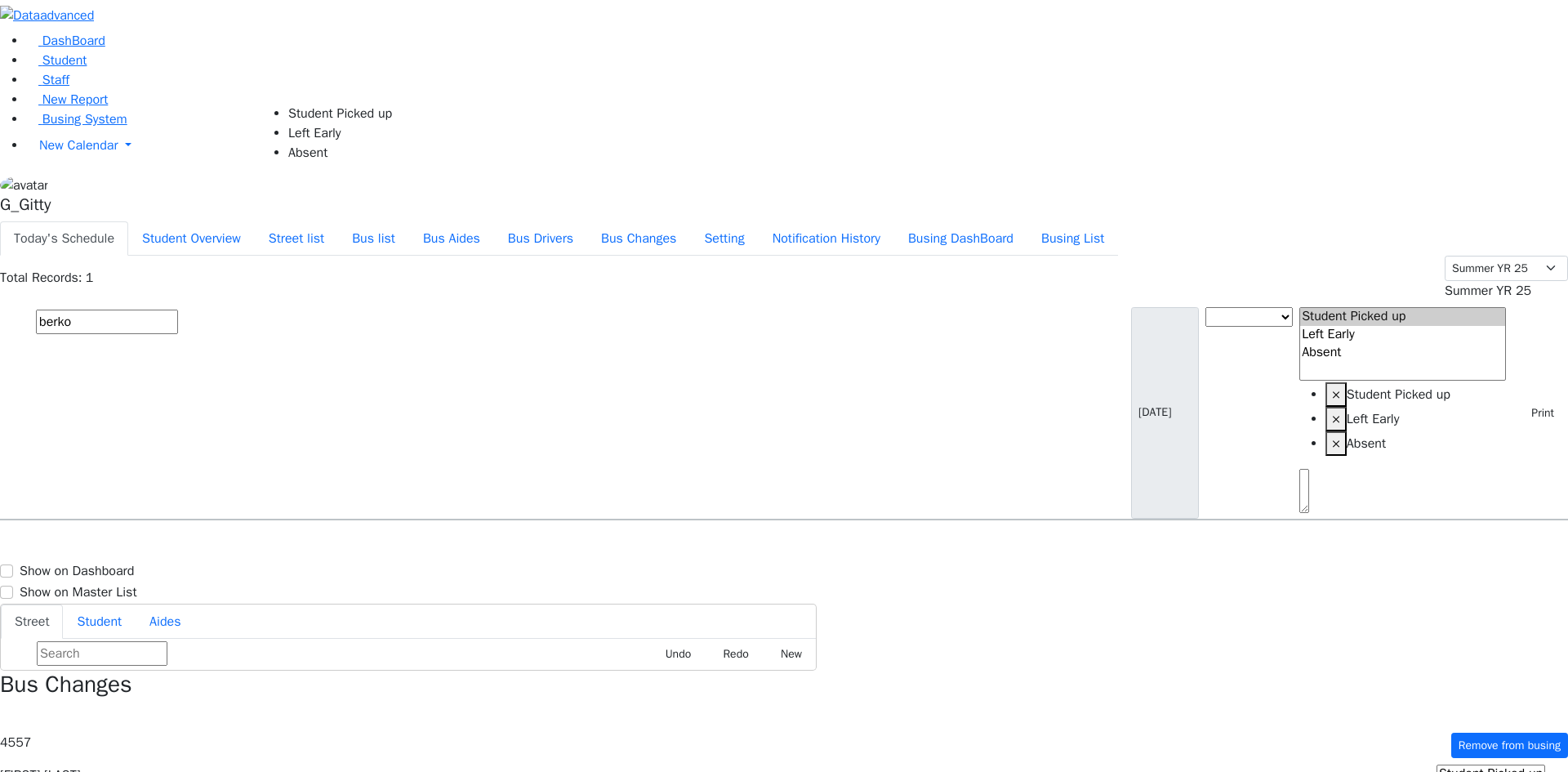 select on "1" 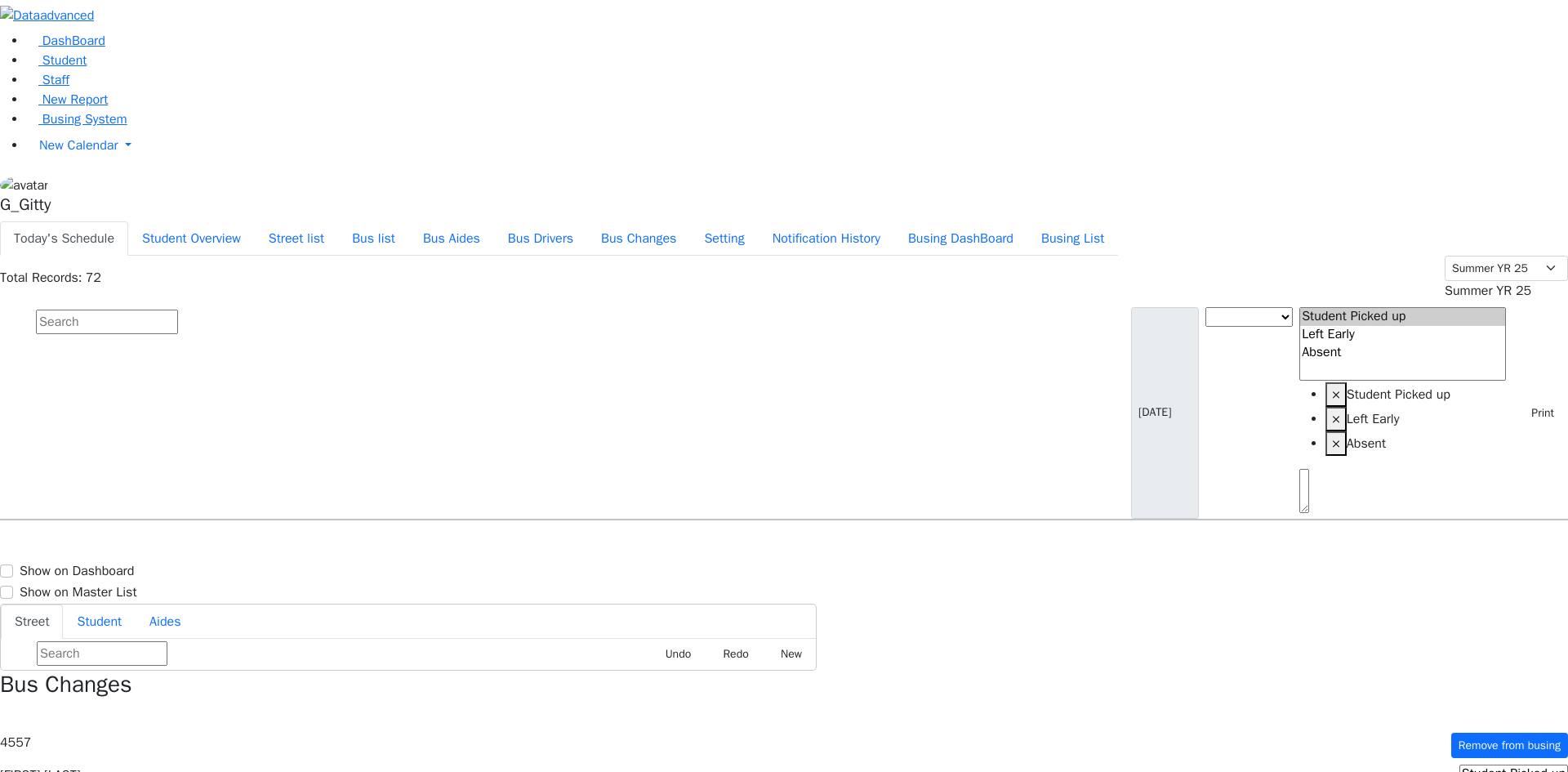 click at bounding box center [107, 322] 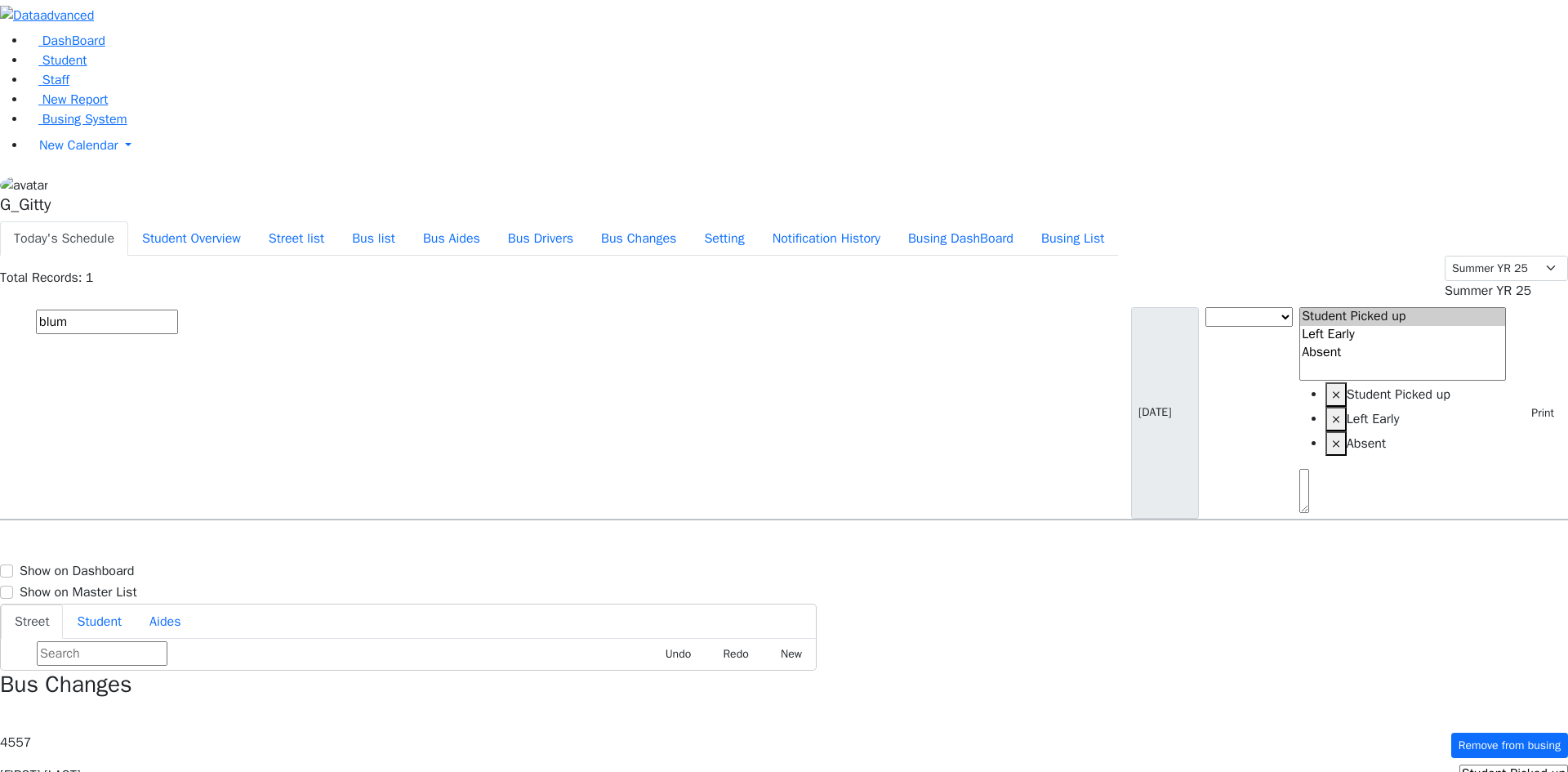 type on "blum" 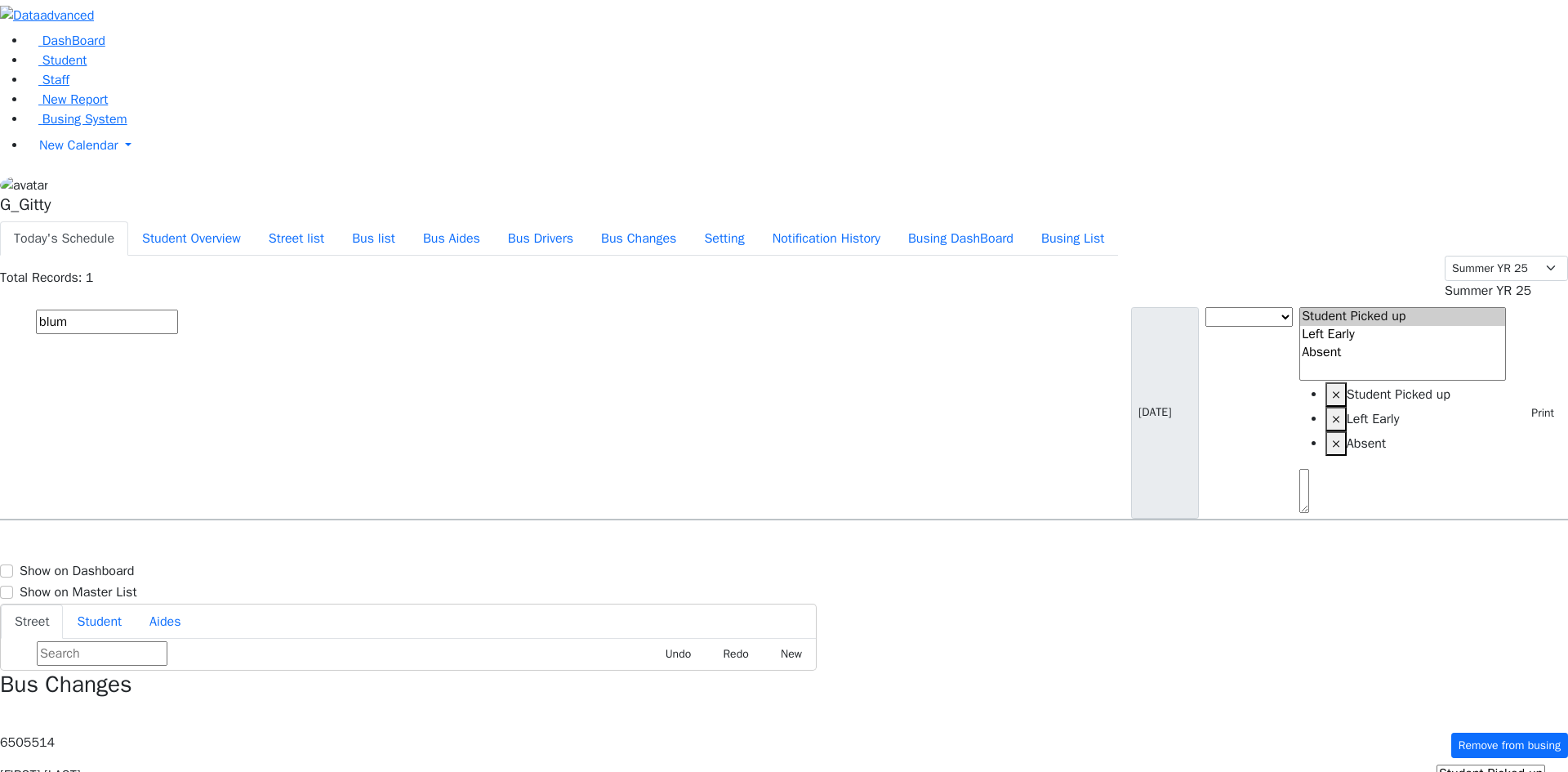 click at bounding box center [1502, 875] 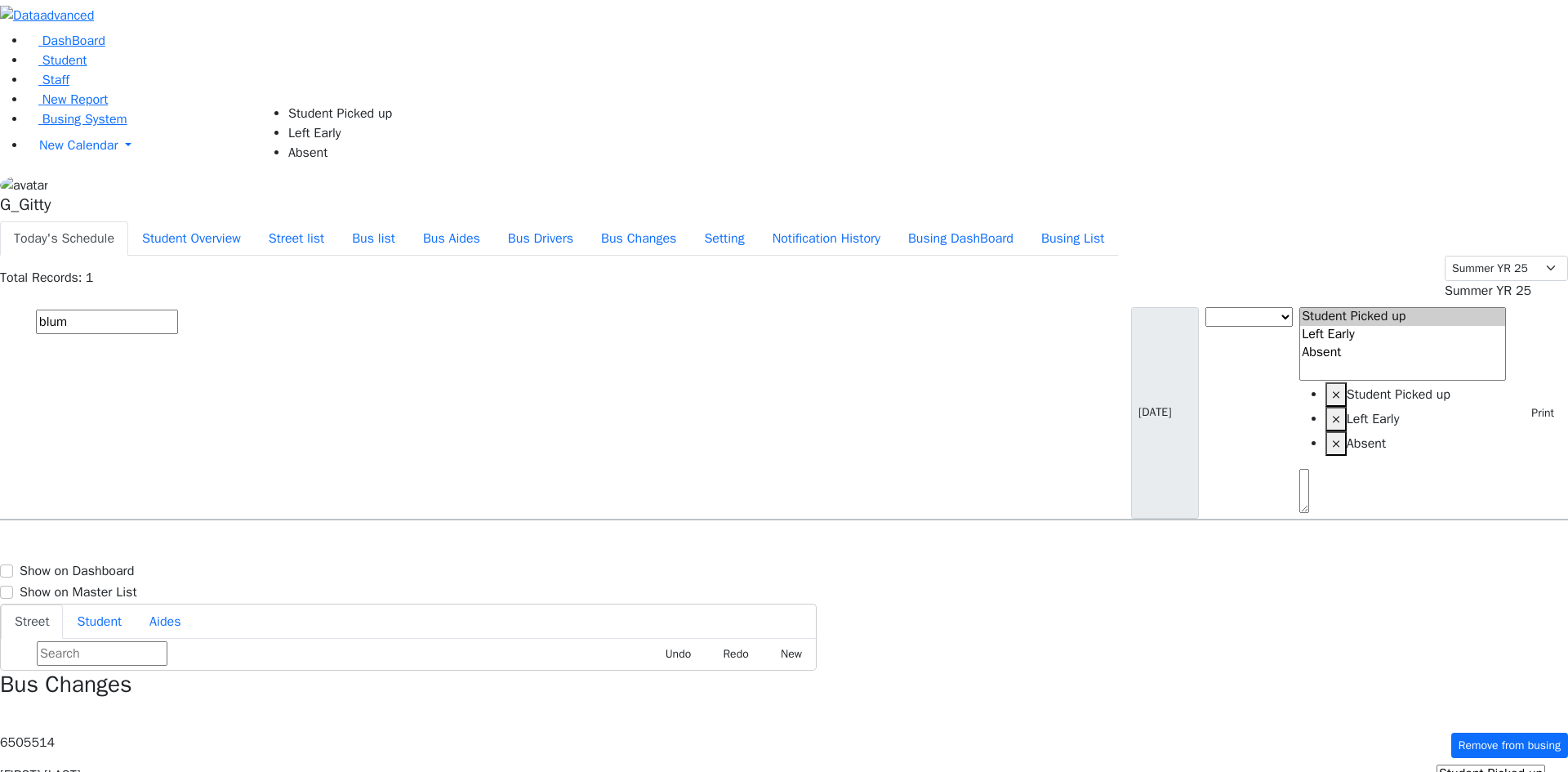select on "2" 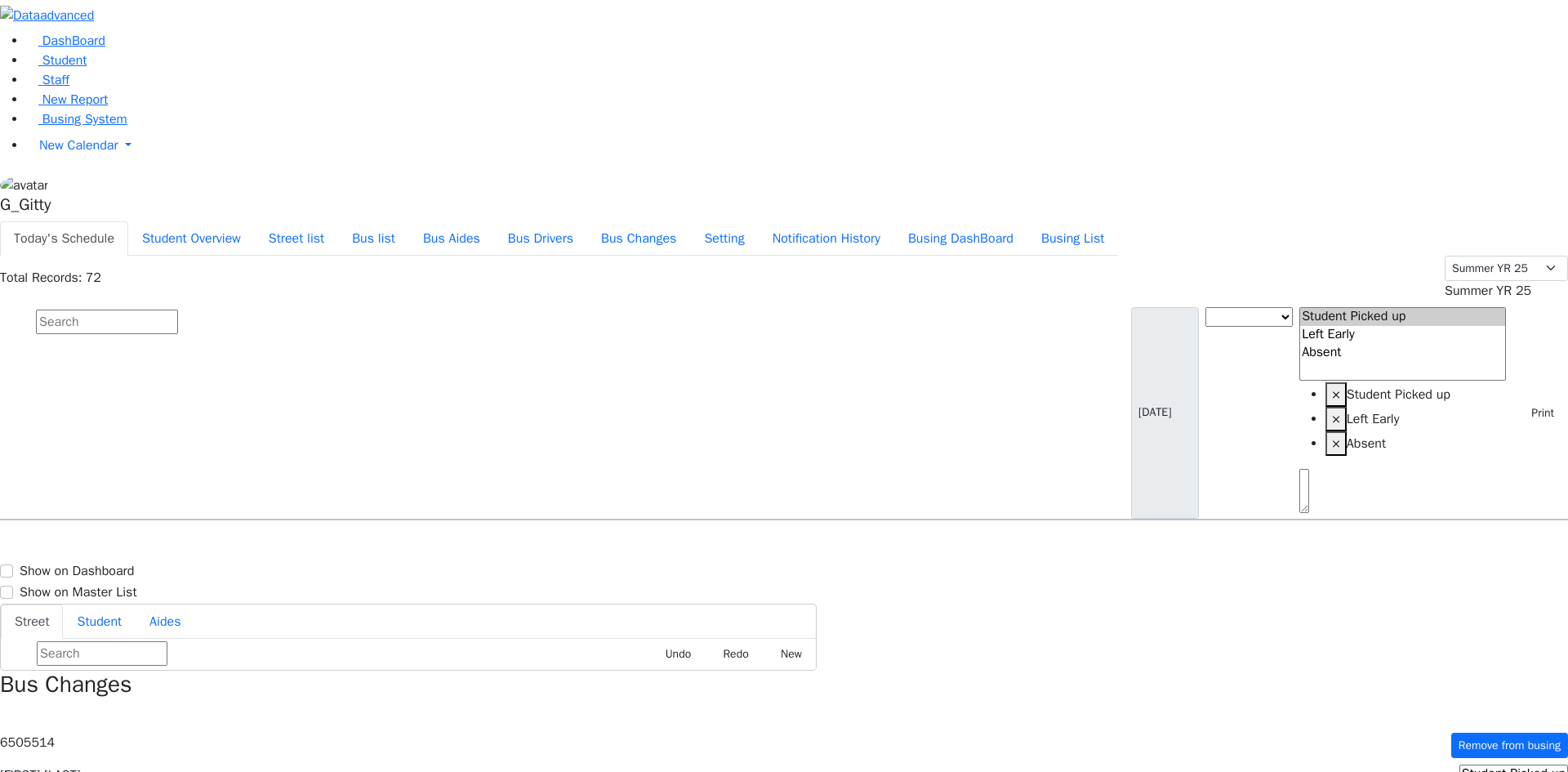 click at bounding box center (107, 322) 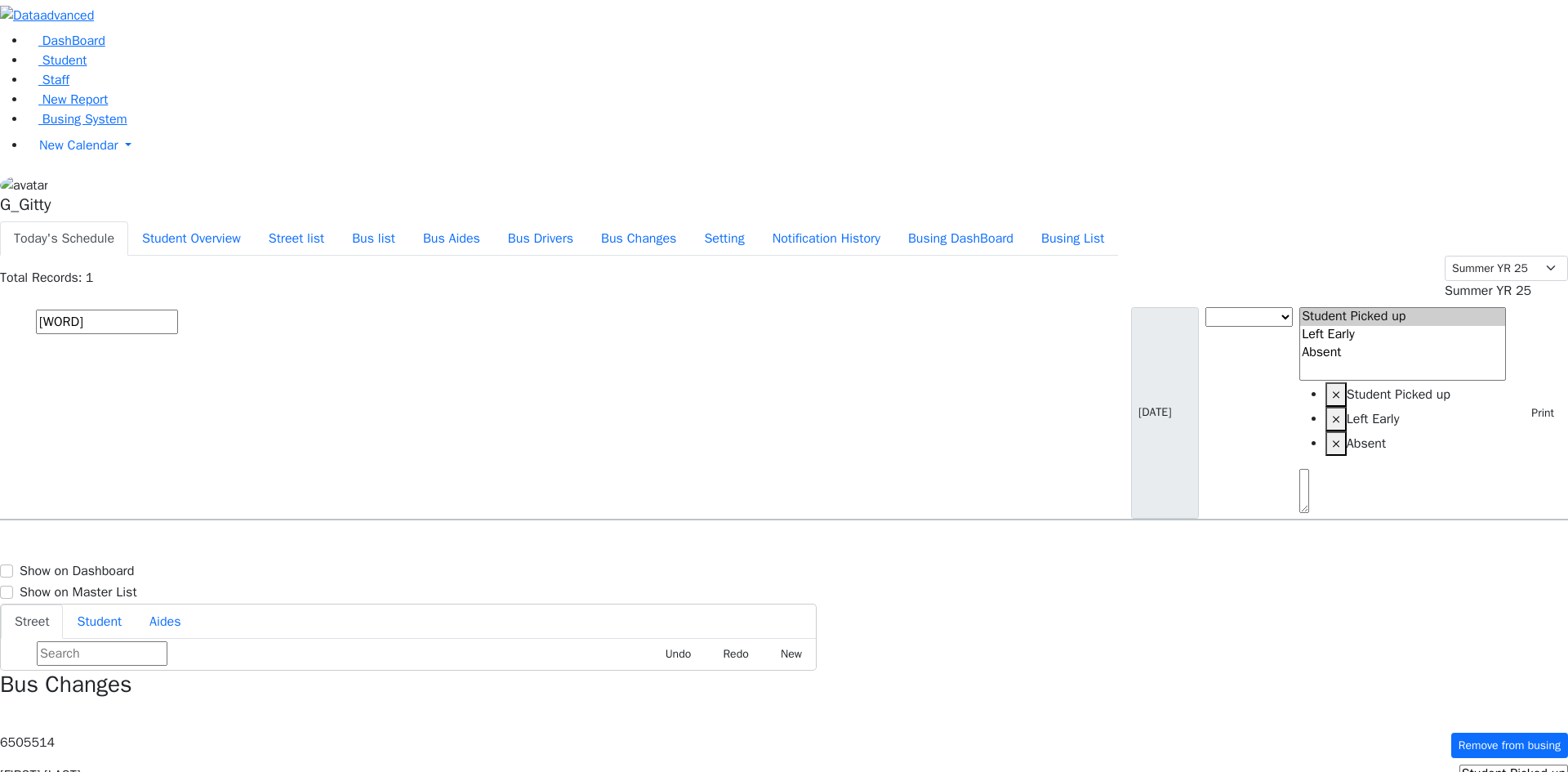 type on "usher" 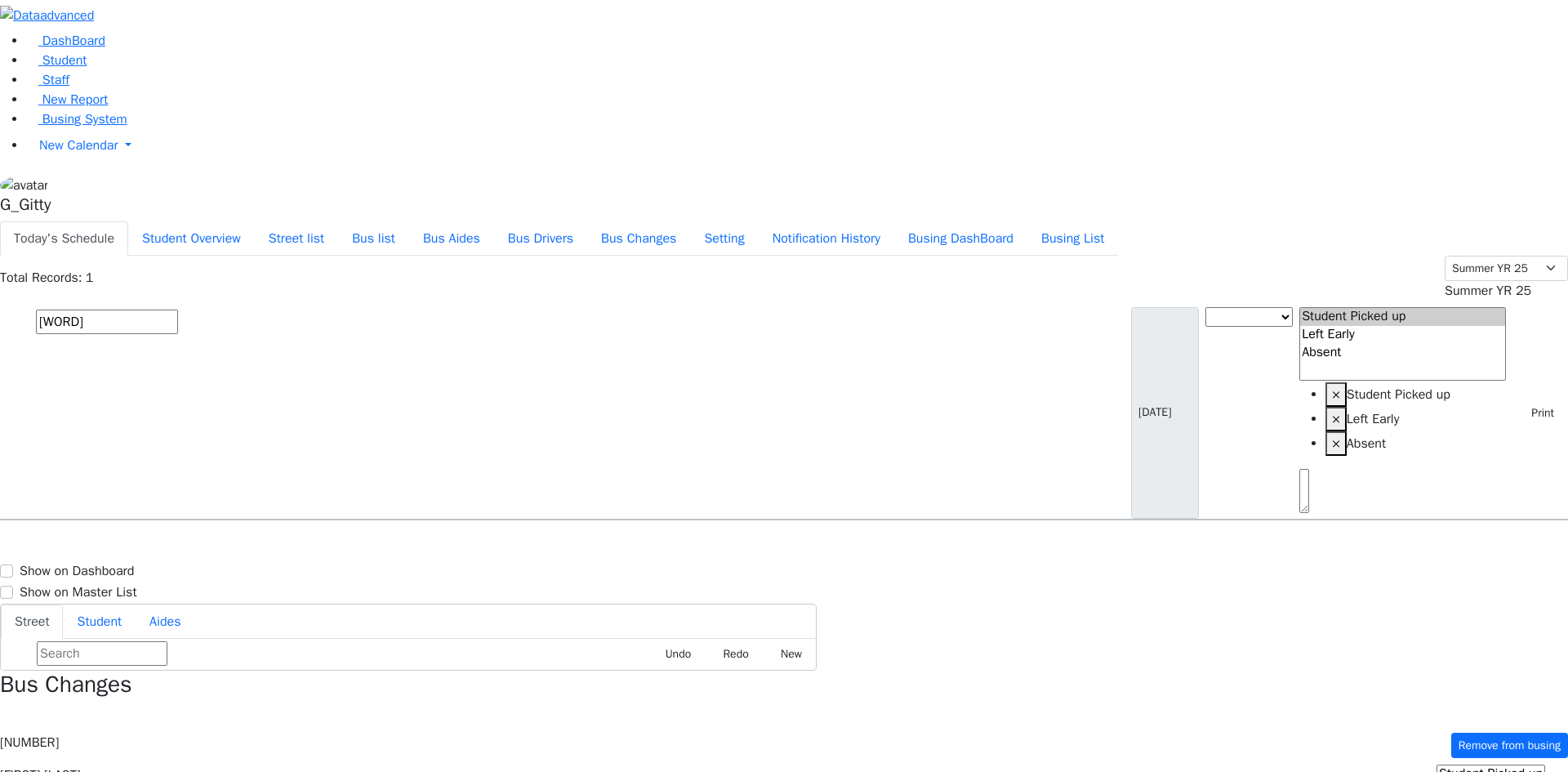 click at bounding box center [1502, 875] 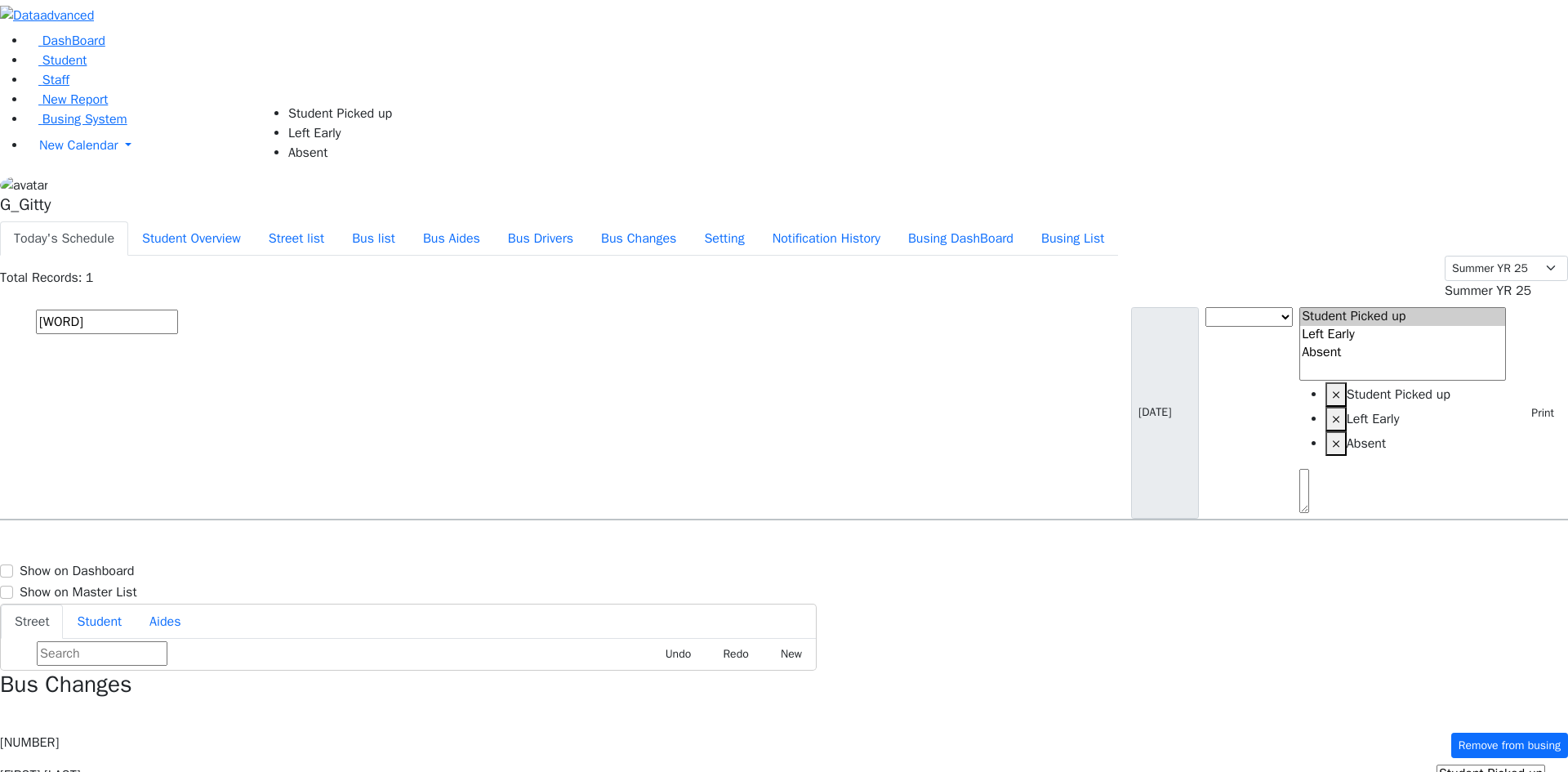 select on "1" 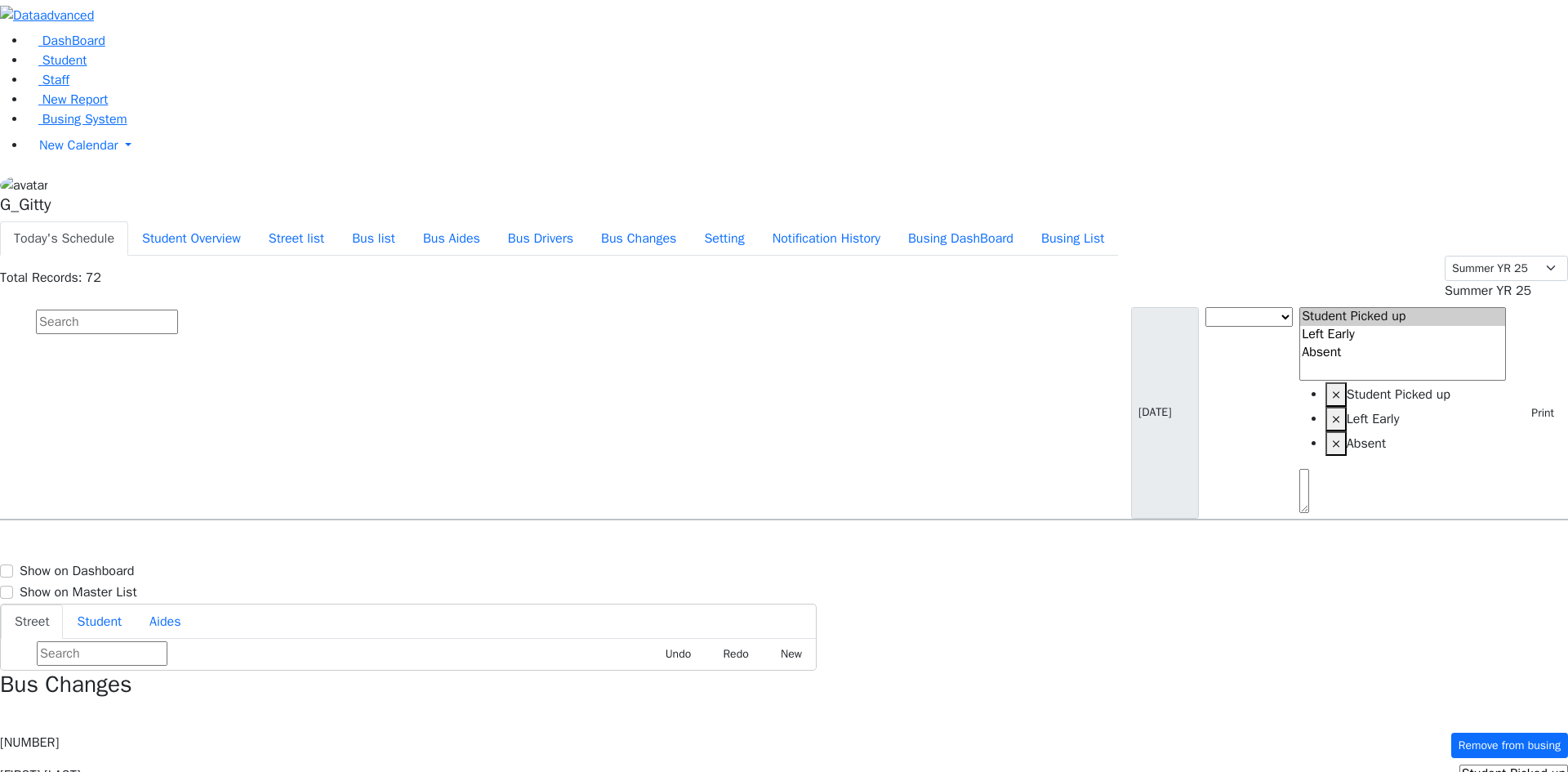 click at bounding box center [107, 322] 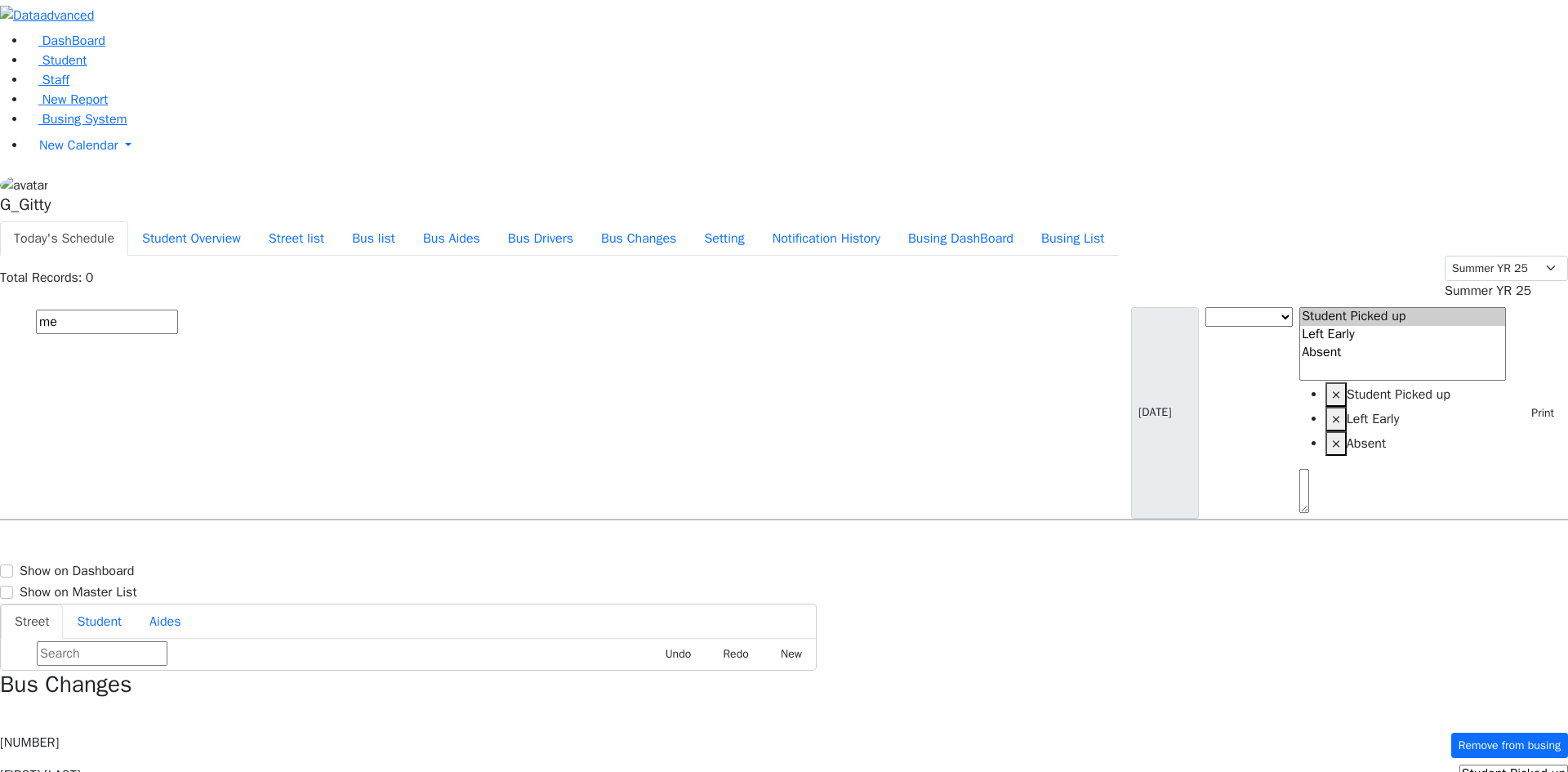 type on "m" 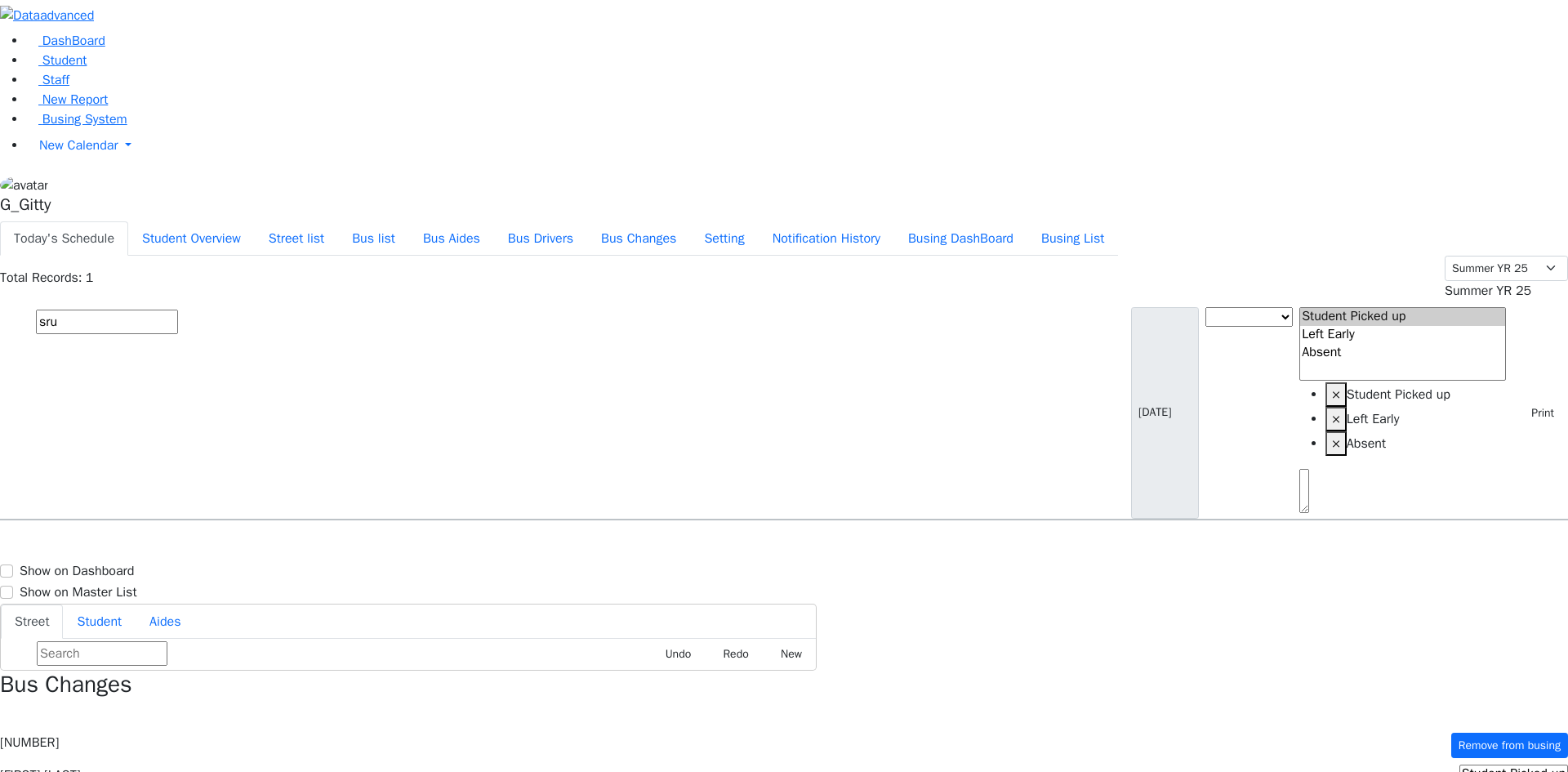 type on "sru" 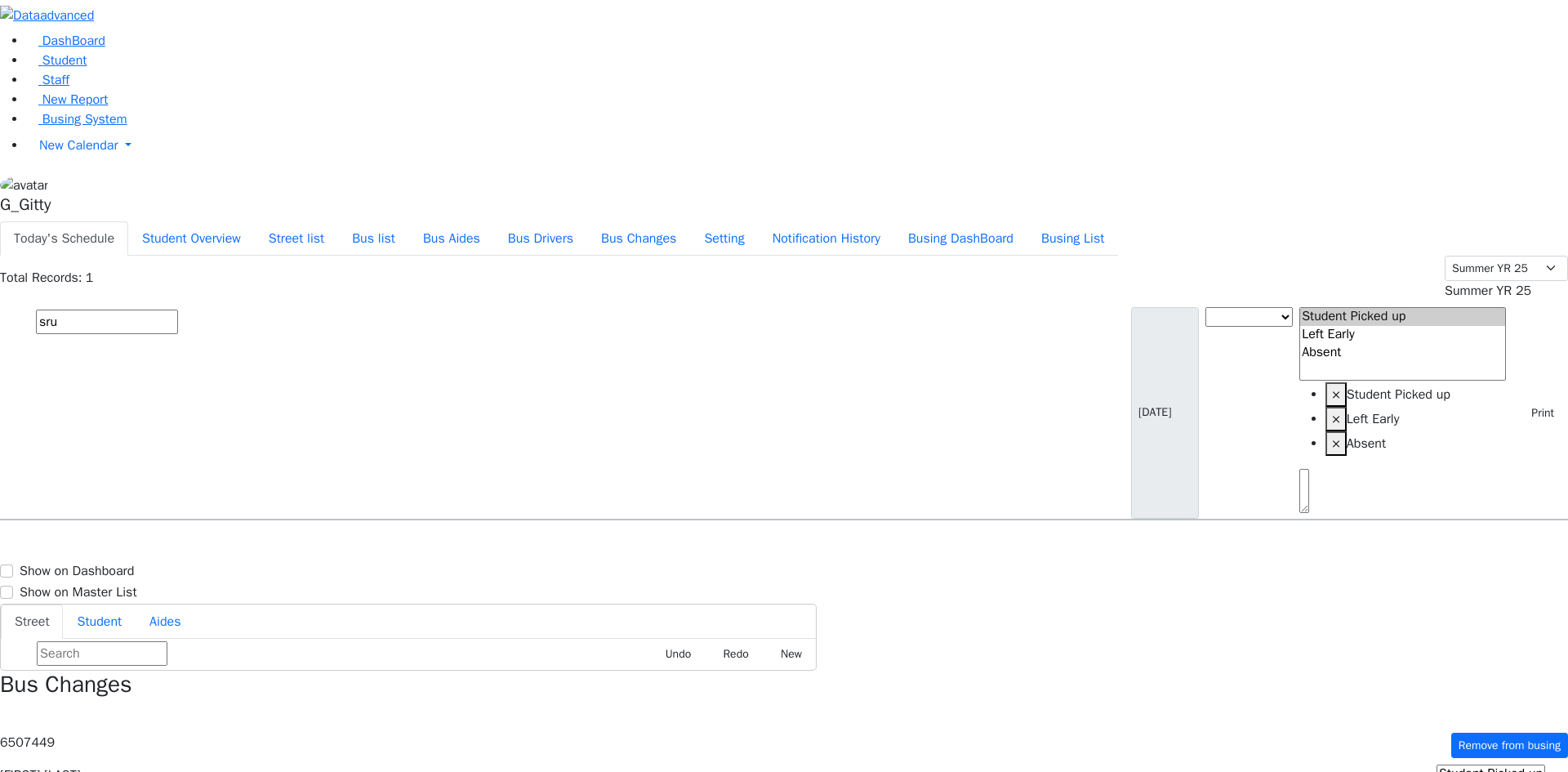 click at bounding box center (1502, 875) 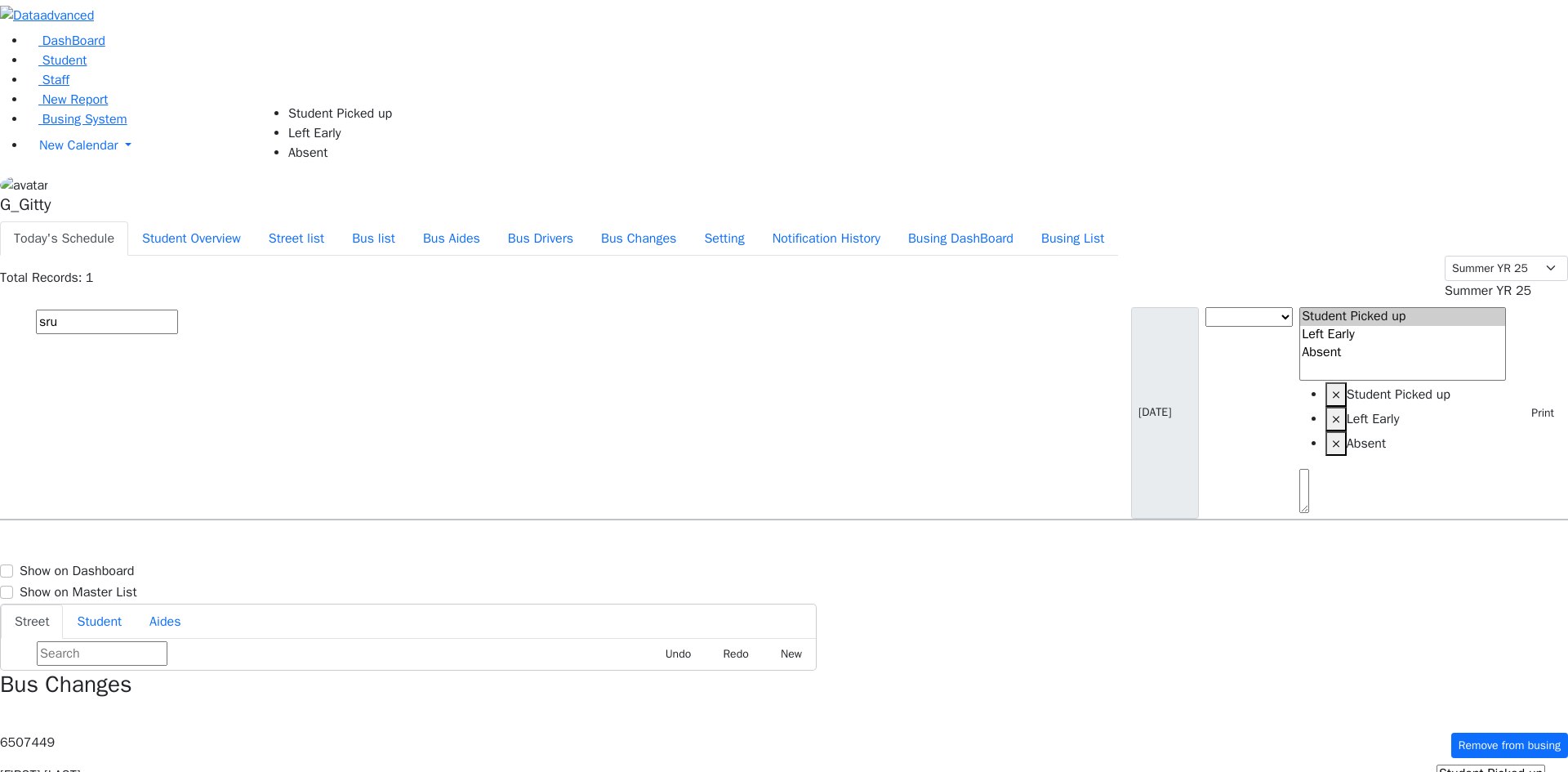 select on "2" 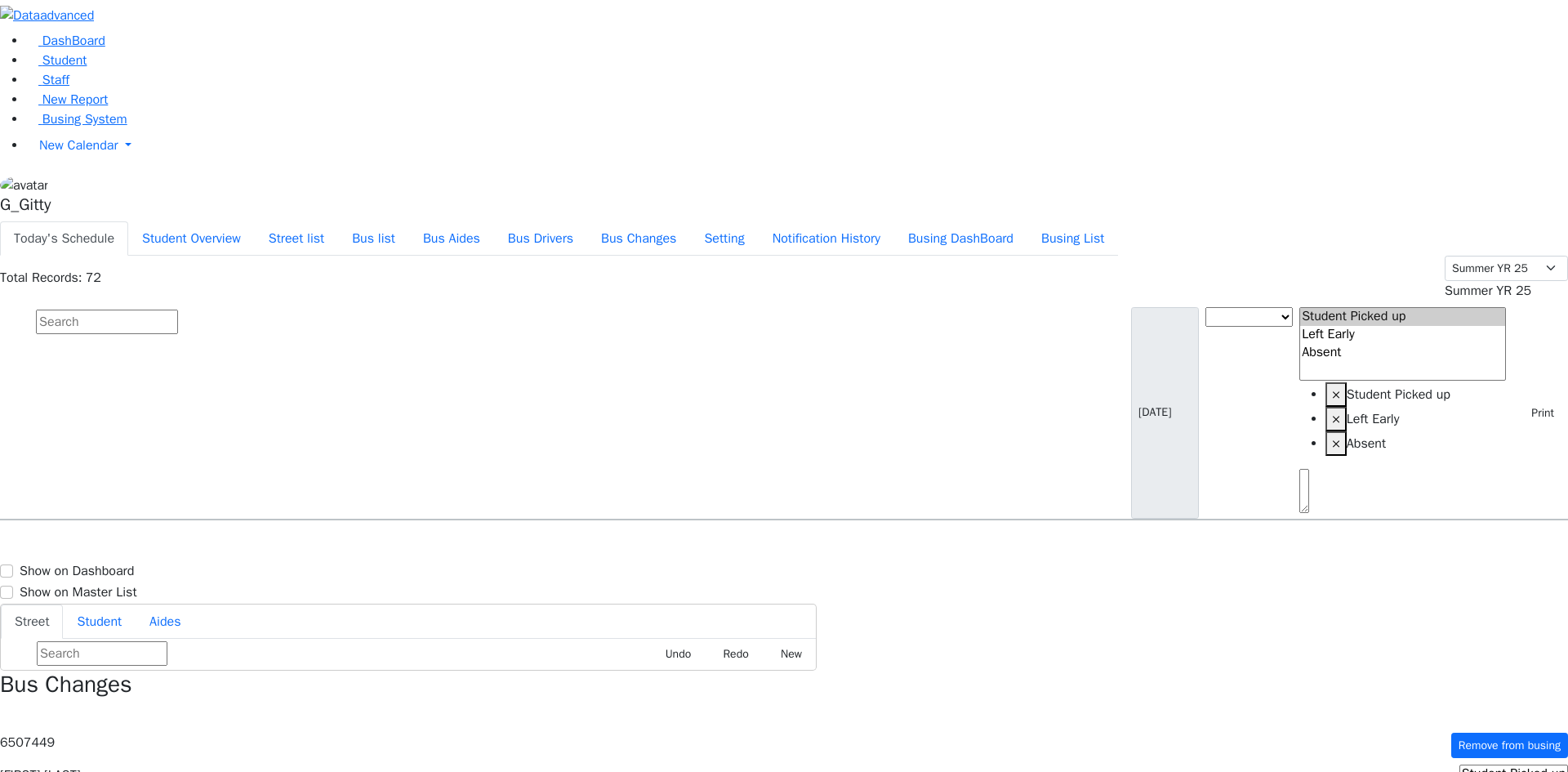 click at bounding box center (107, 322) 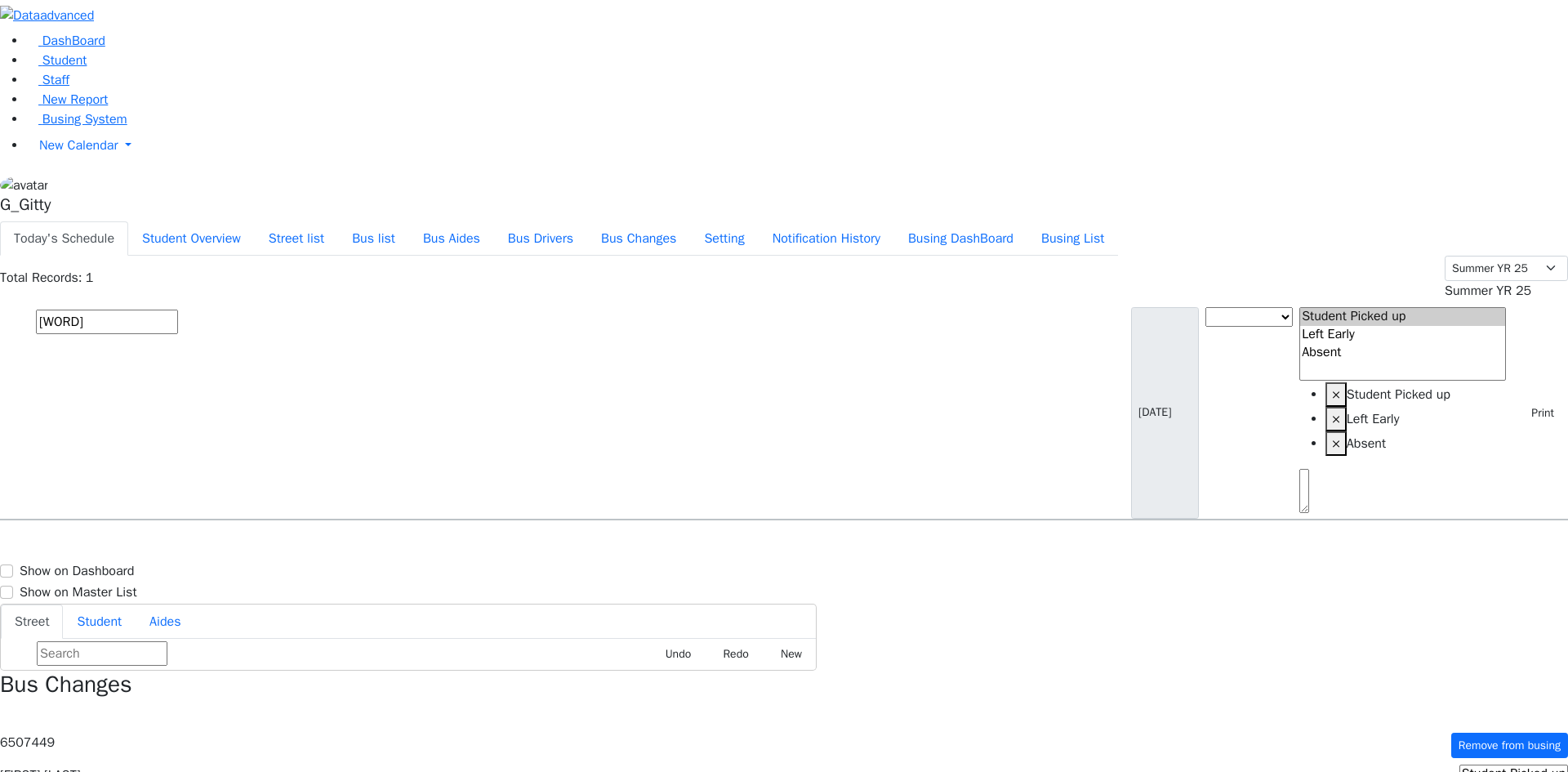 type on "ekstein" 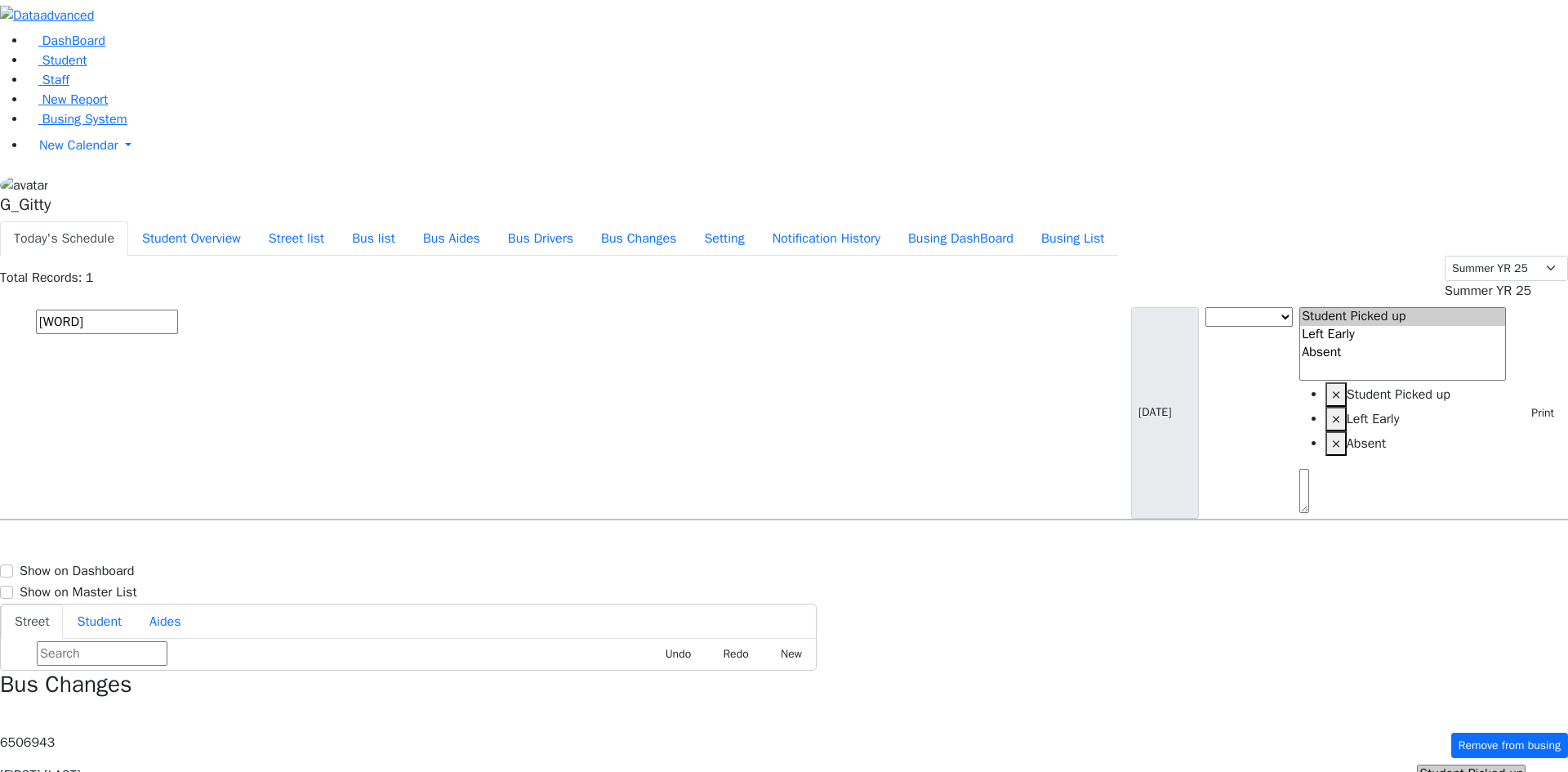 click on "ekstein" at bounding box center (107, 322) 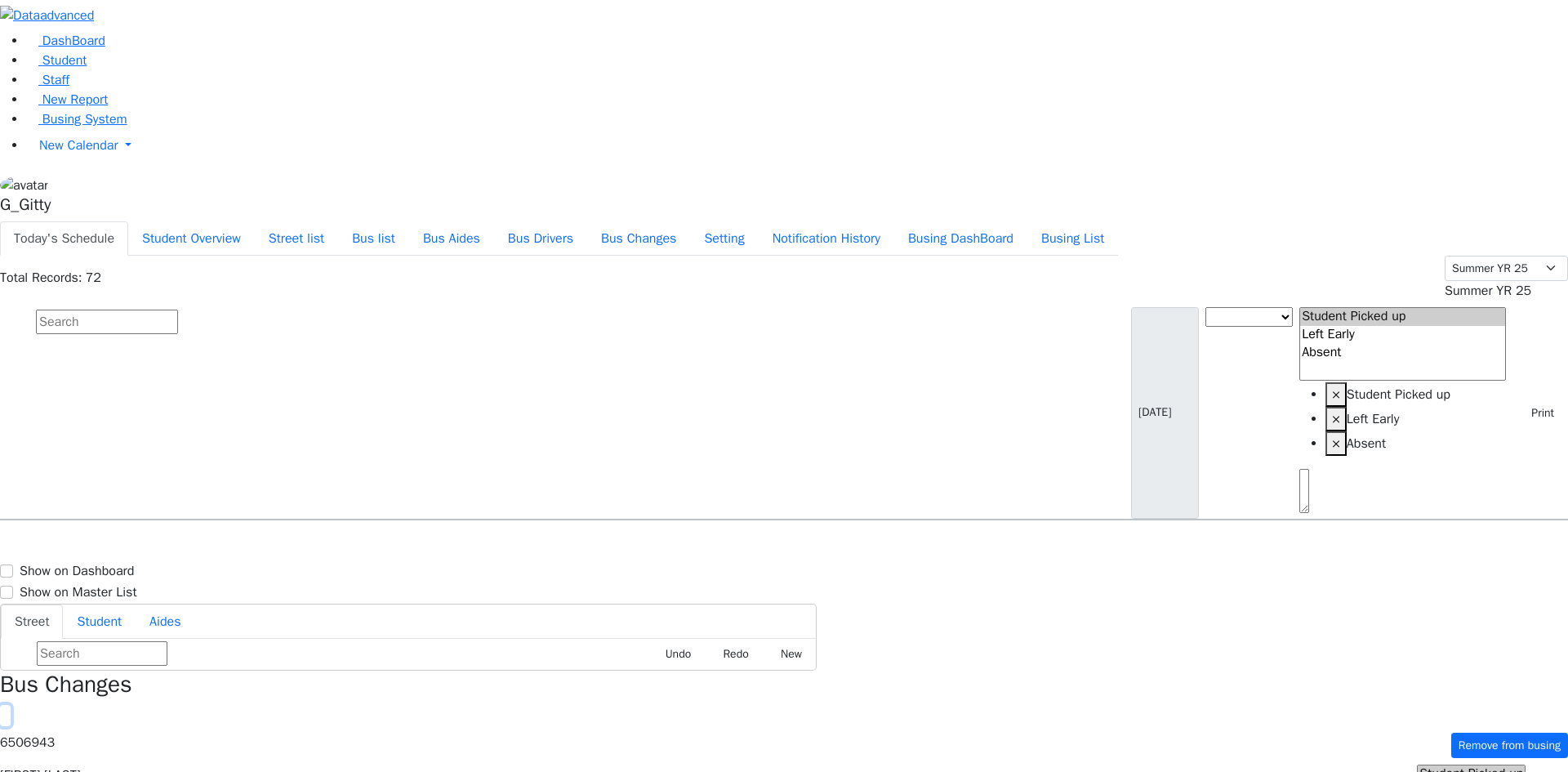 click 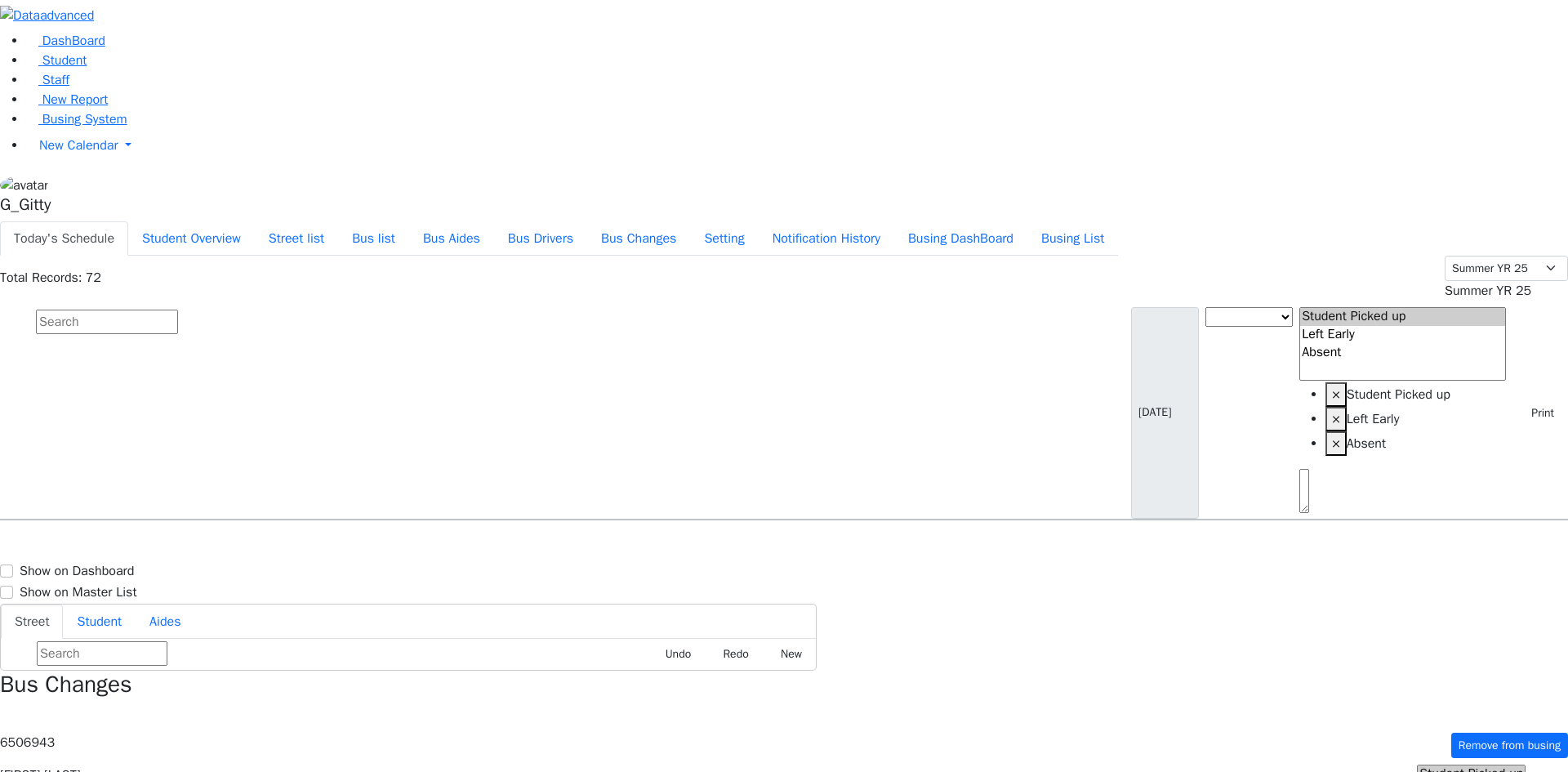 drag, startPoint x: 855, startPoint y: 102, endPoint x: 854, endPoint y: 114, distance: 12.041595 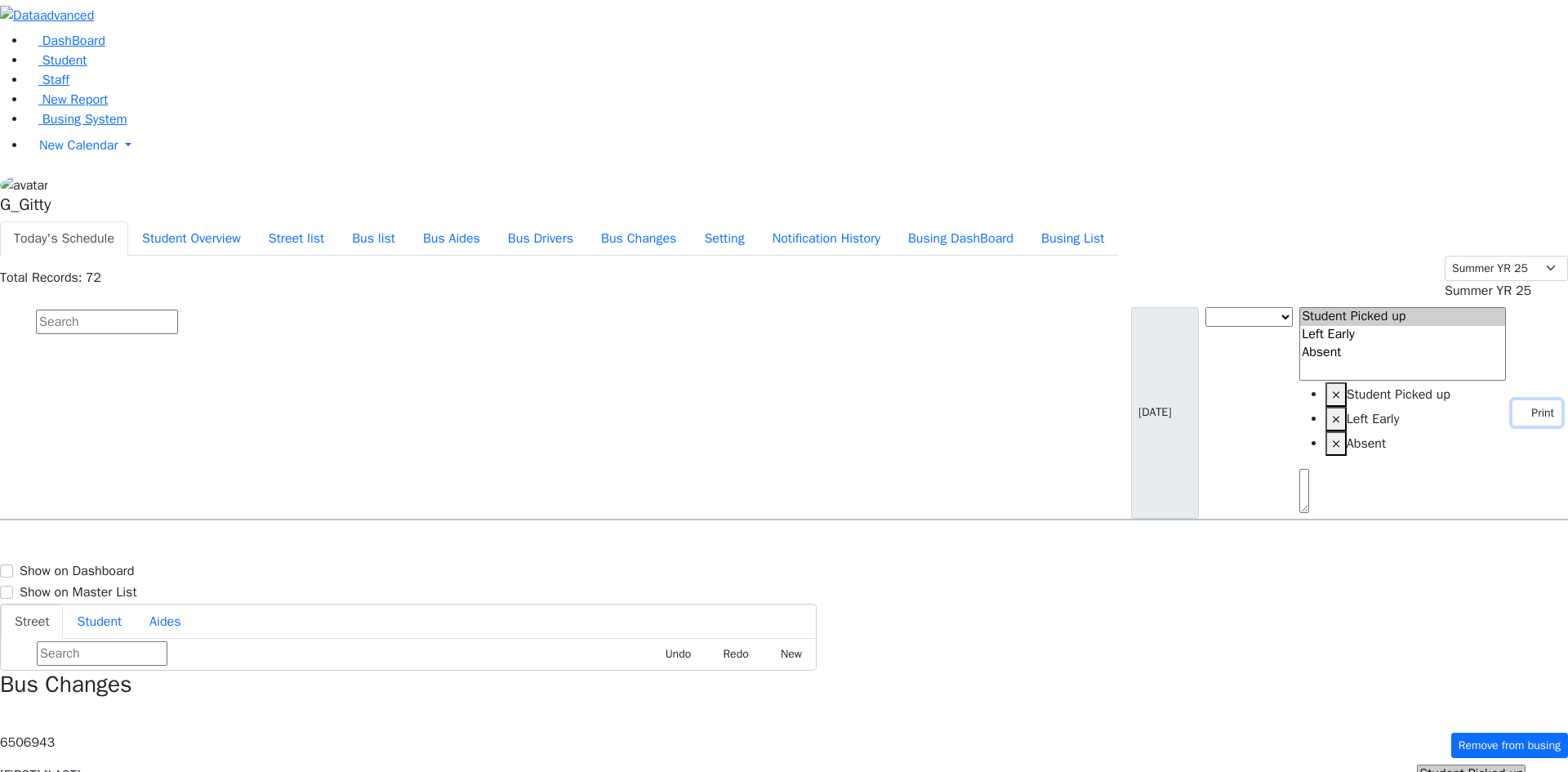 click on "Print" at bounding box center [1537, 413] 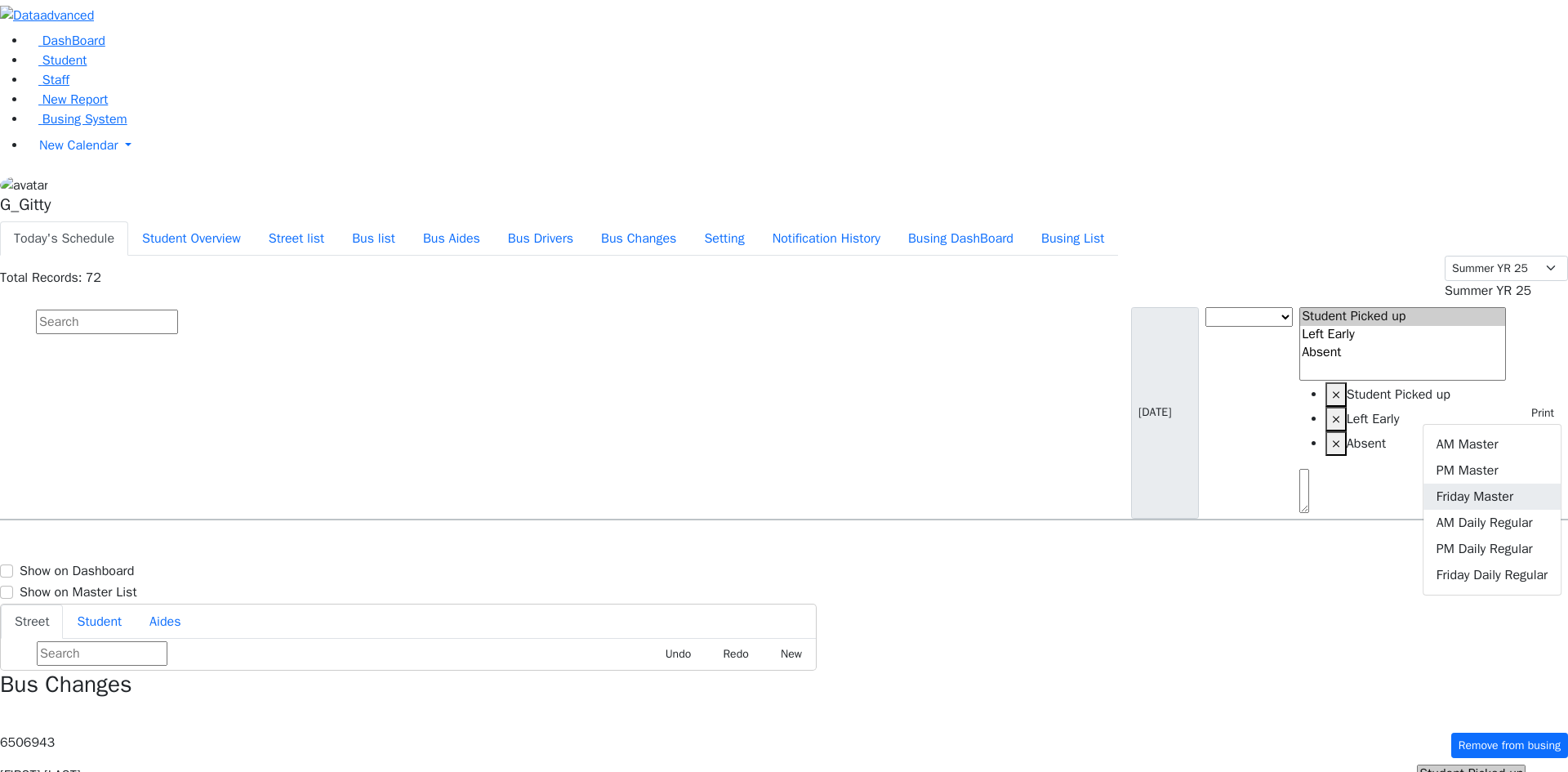 click on "Friday Master" at bounding box center [1492, 497] 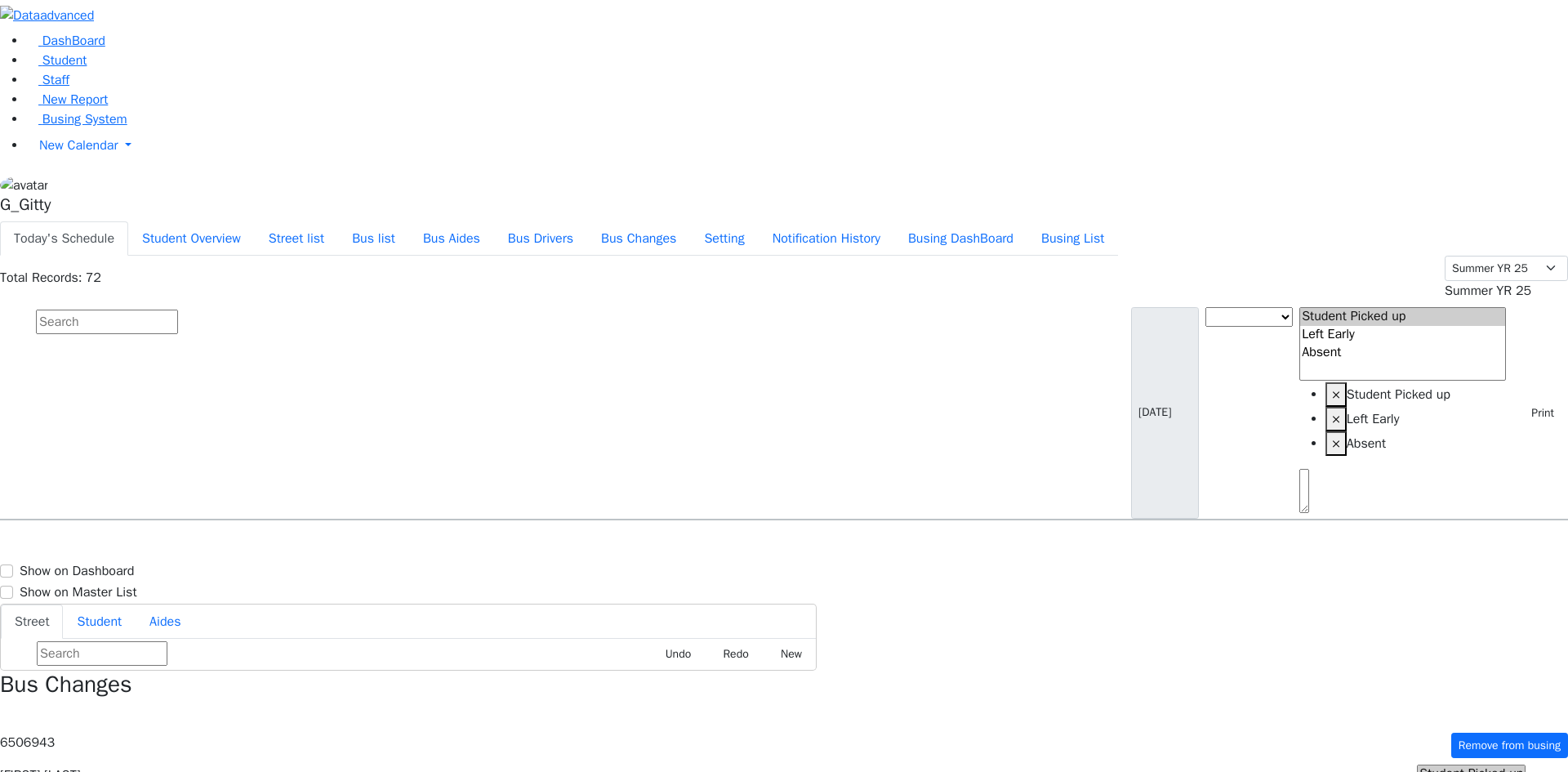 scroll, scrollTop: 0, scrollLeft: 0, axis: both 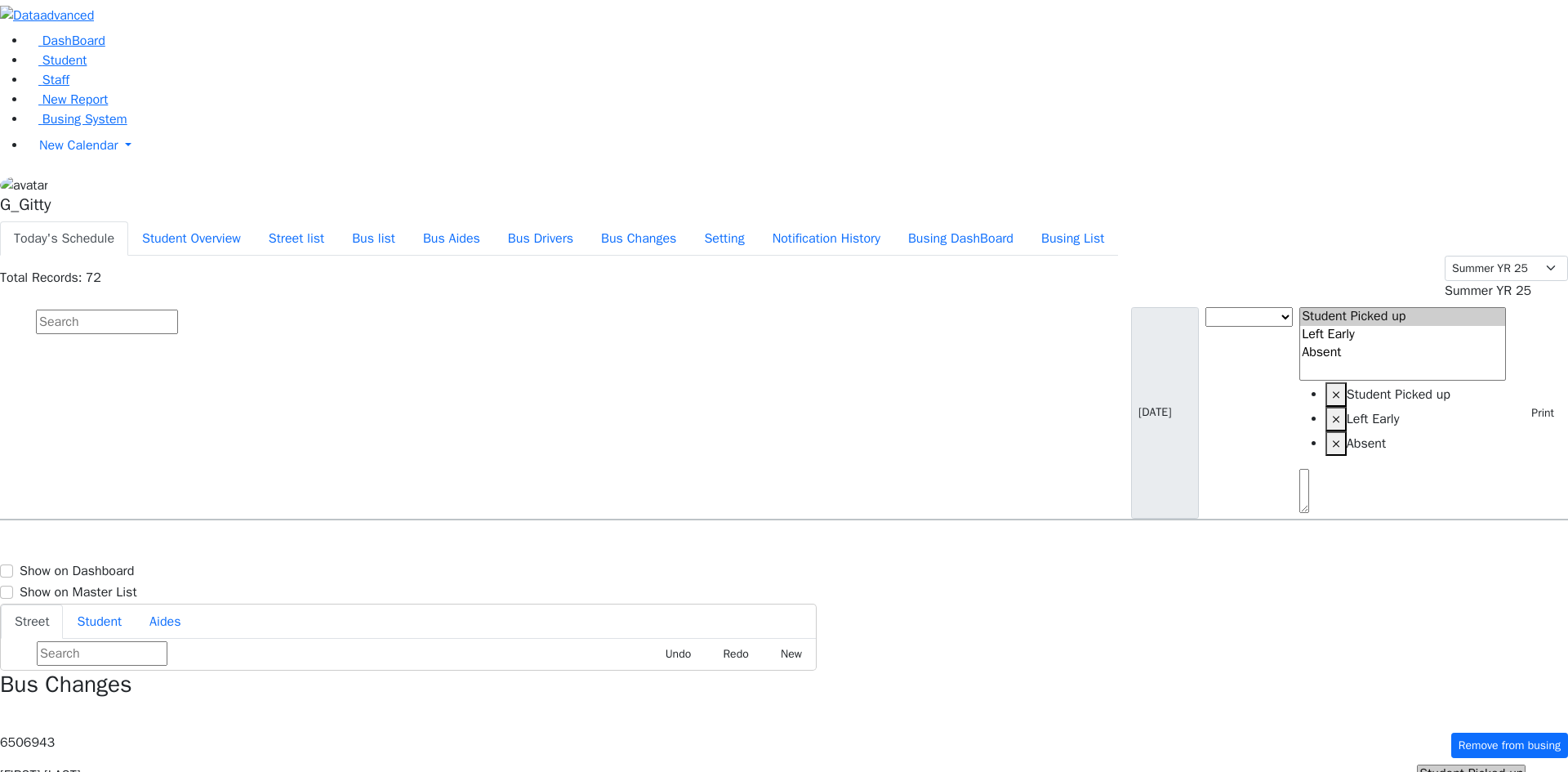 click at bounding box center (107, 322) 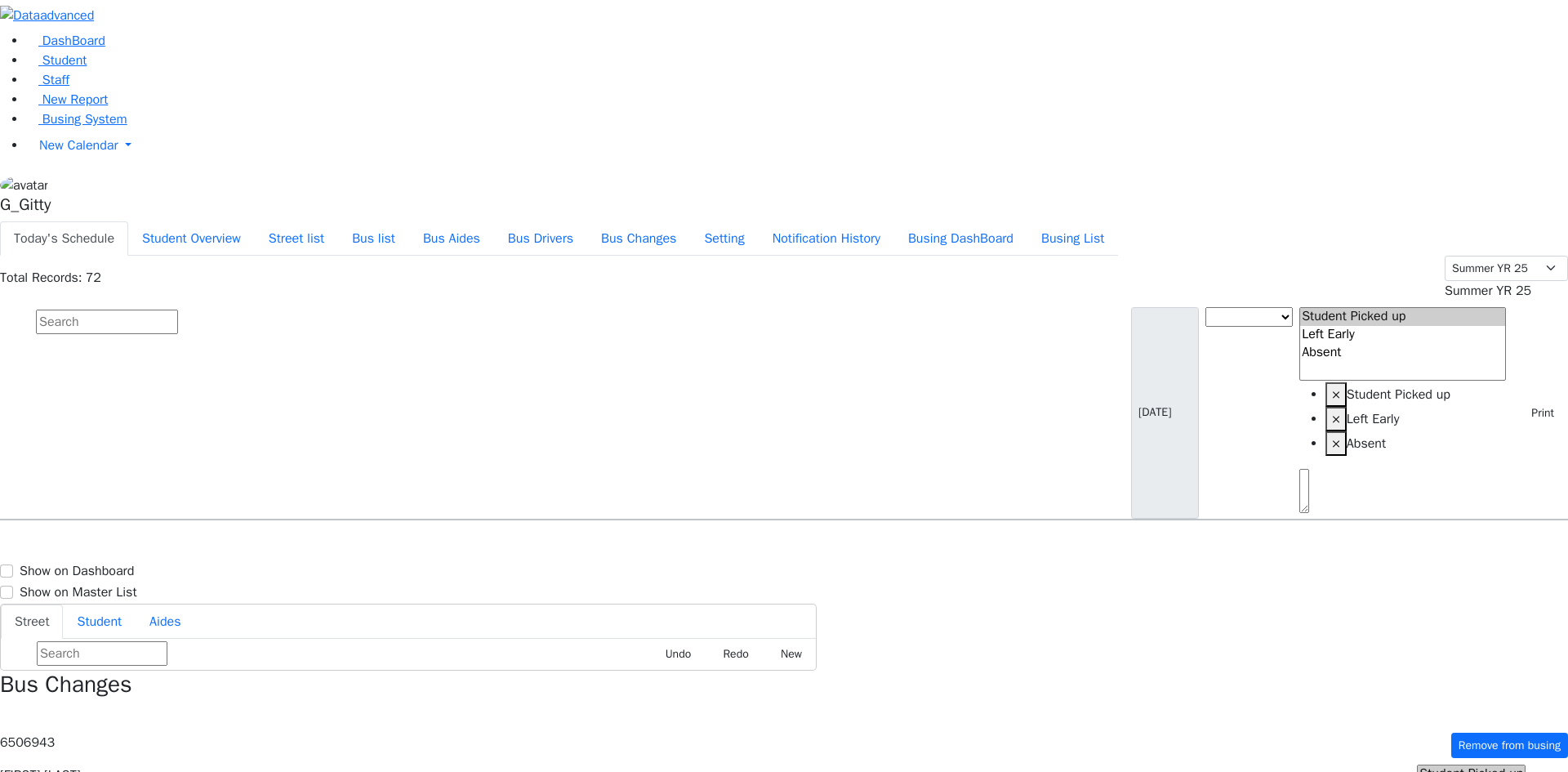 click at bounding box center [107, 322] 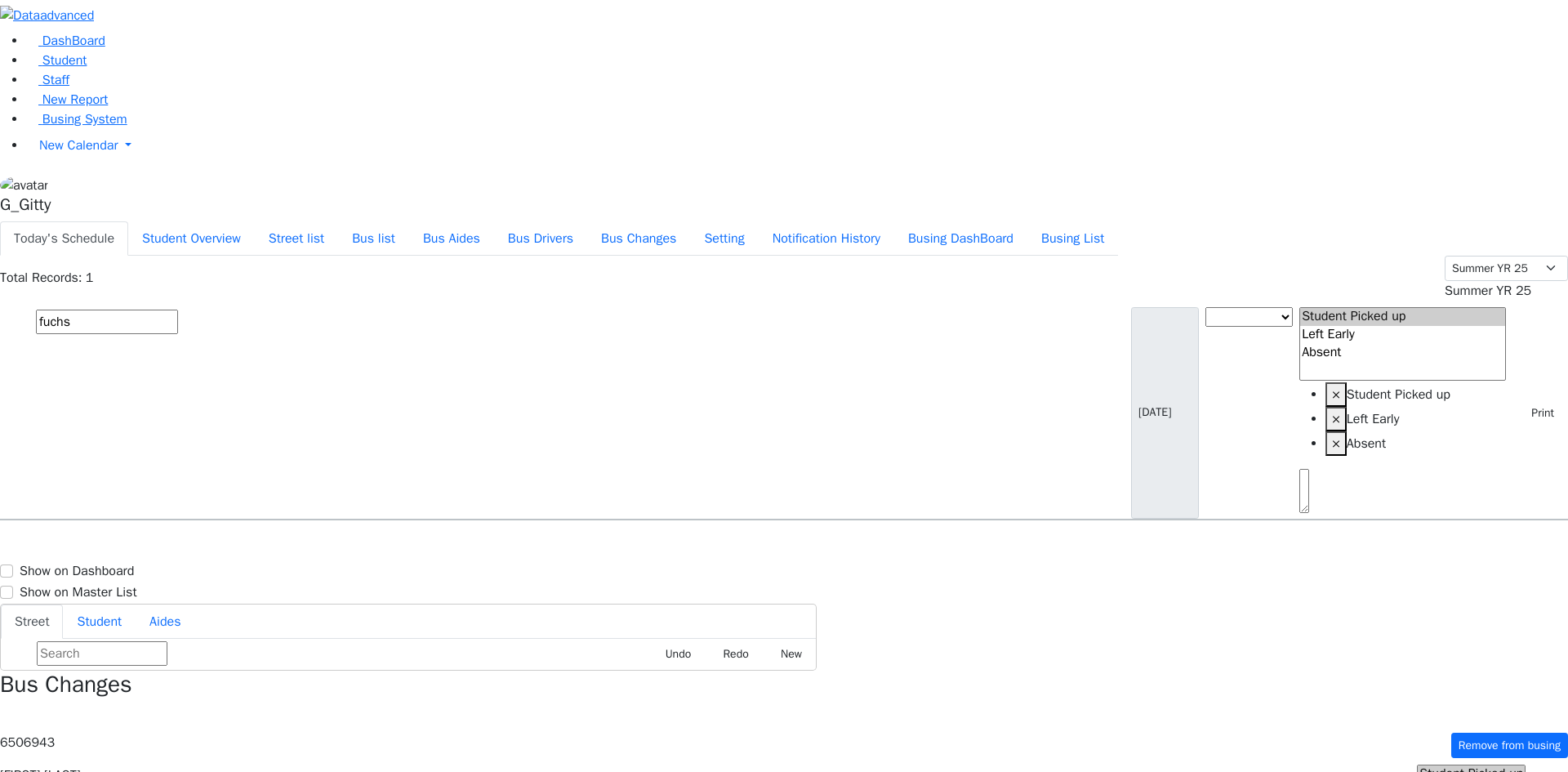 type on "fuchs" 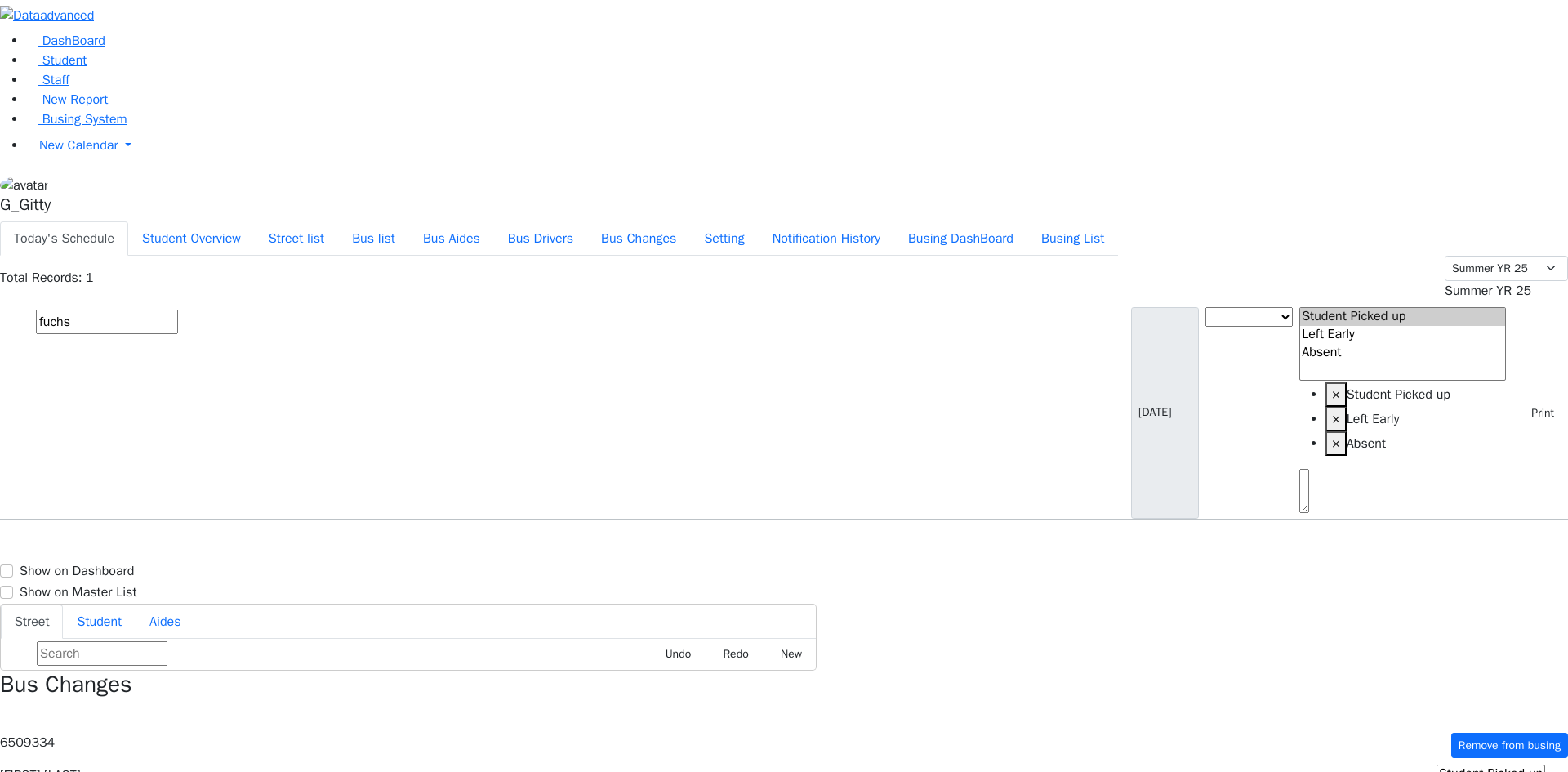 click on "Changes" at bounding box center (169, 926) 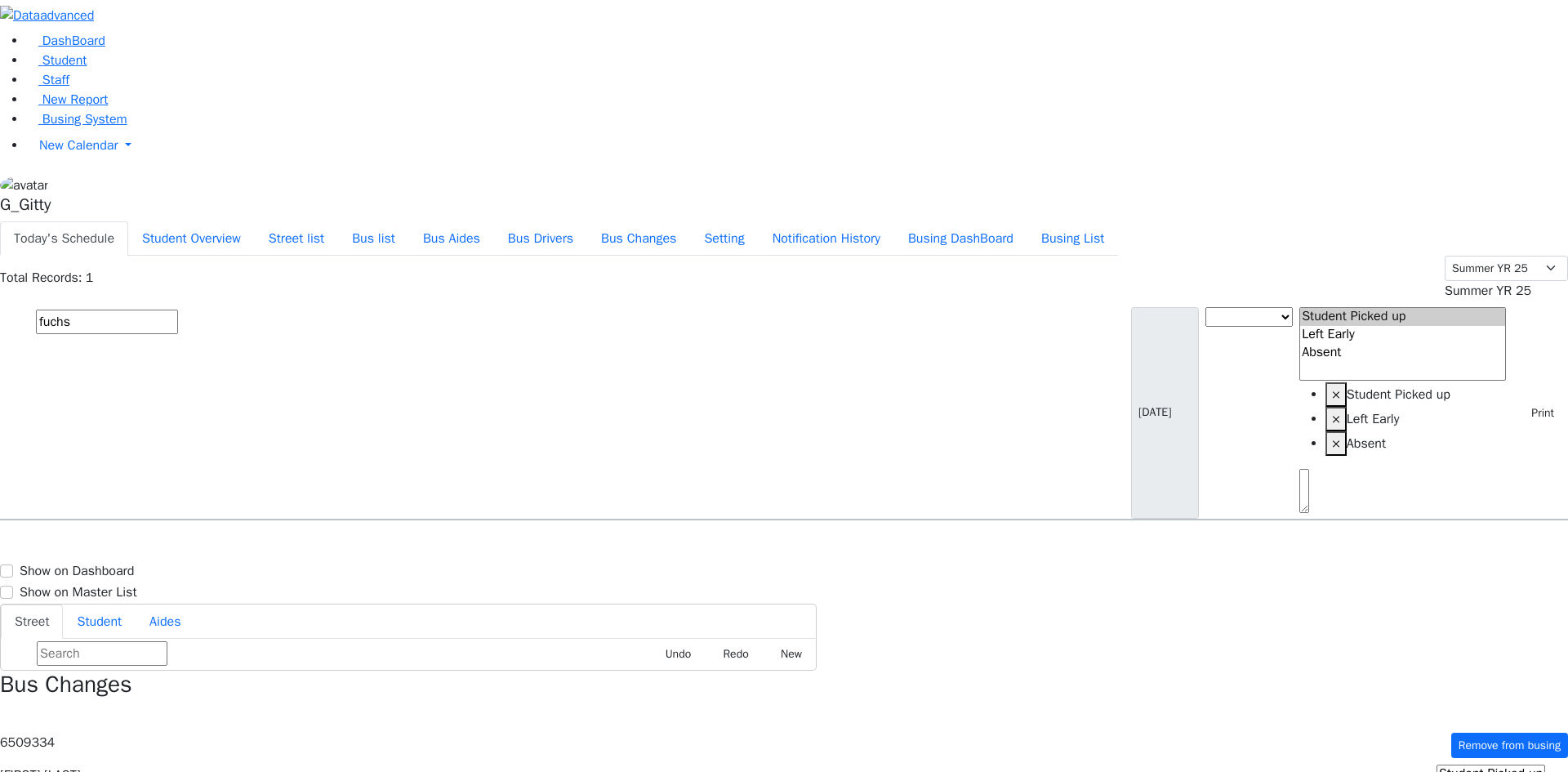 scroll, scrollTop: 0, scrollLeft: 0, axis: both 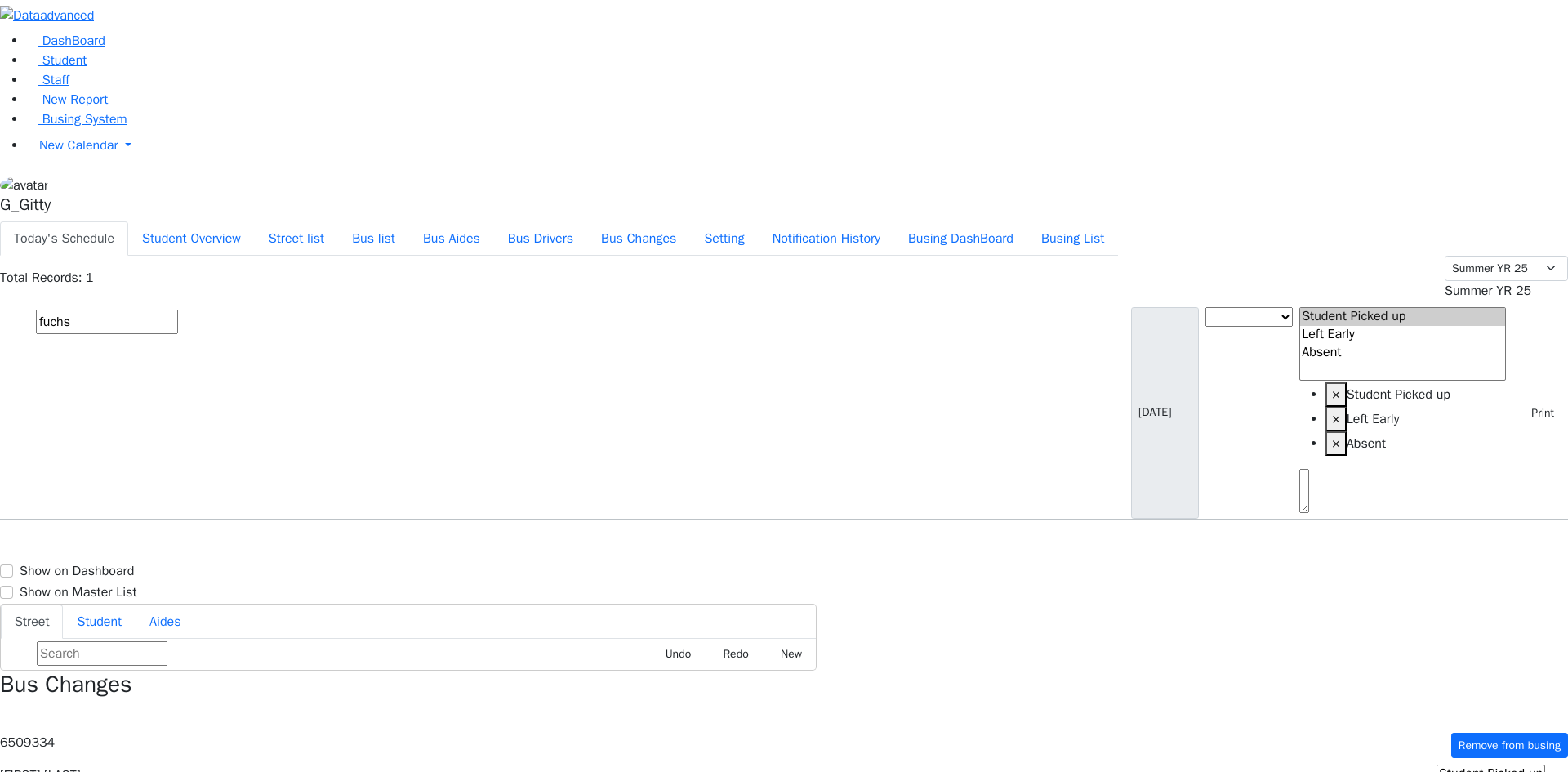 click on "Show active only
6509334  8456376205
Raphael  Fuchs
Bus Number : KJ-2
Address : 6 Hamburg Way
Shift : Friday
Note :
Start Date : 7/2/2025
End Date : 8/12/2025
Request By :
Created By User : G_Gitty
Created At : KJ-2" at bounding box center (784, 1207) 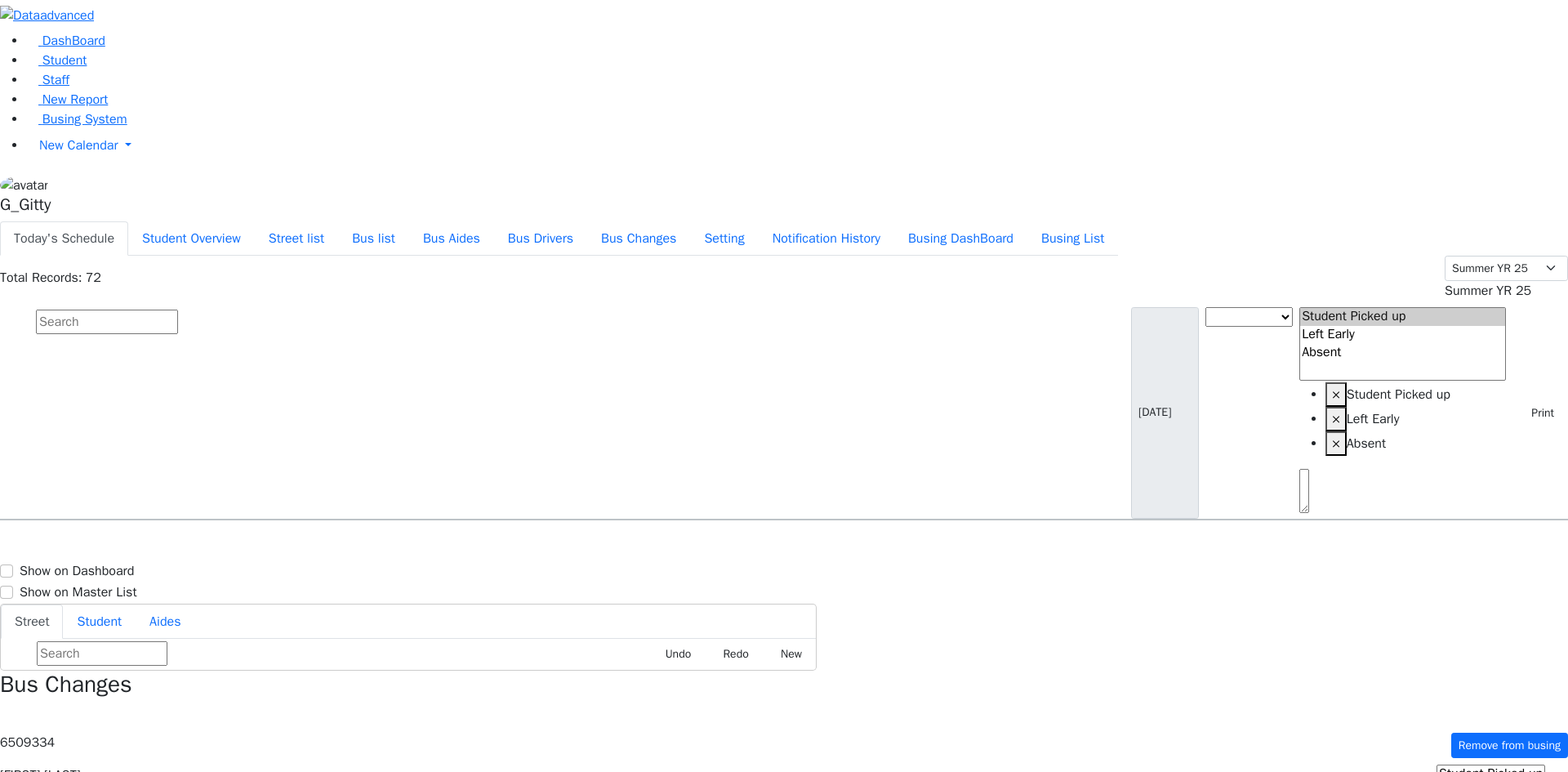 type 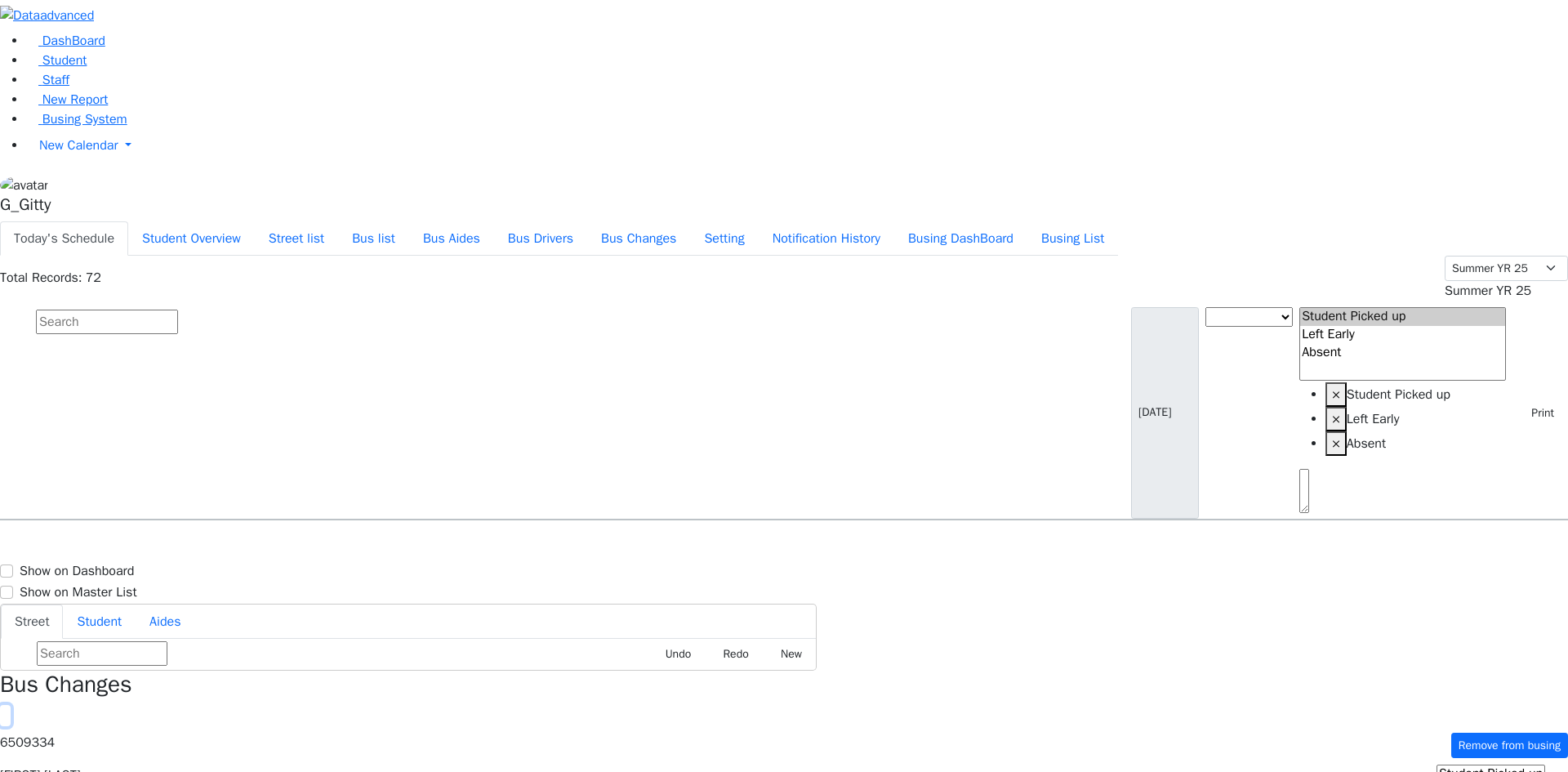 click 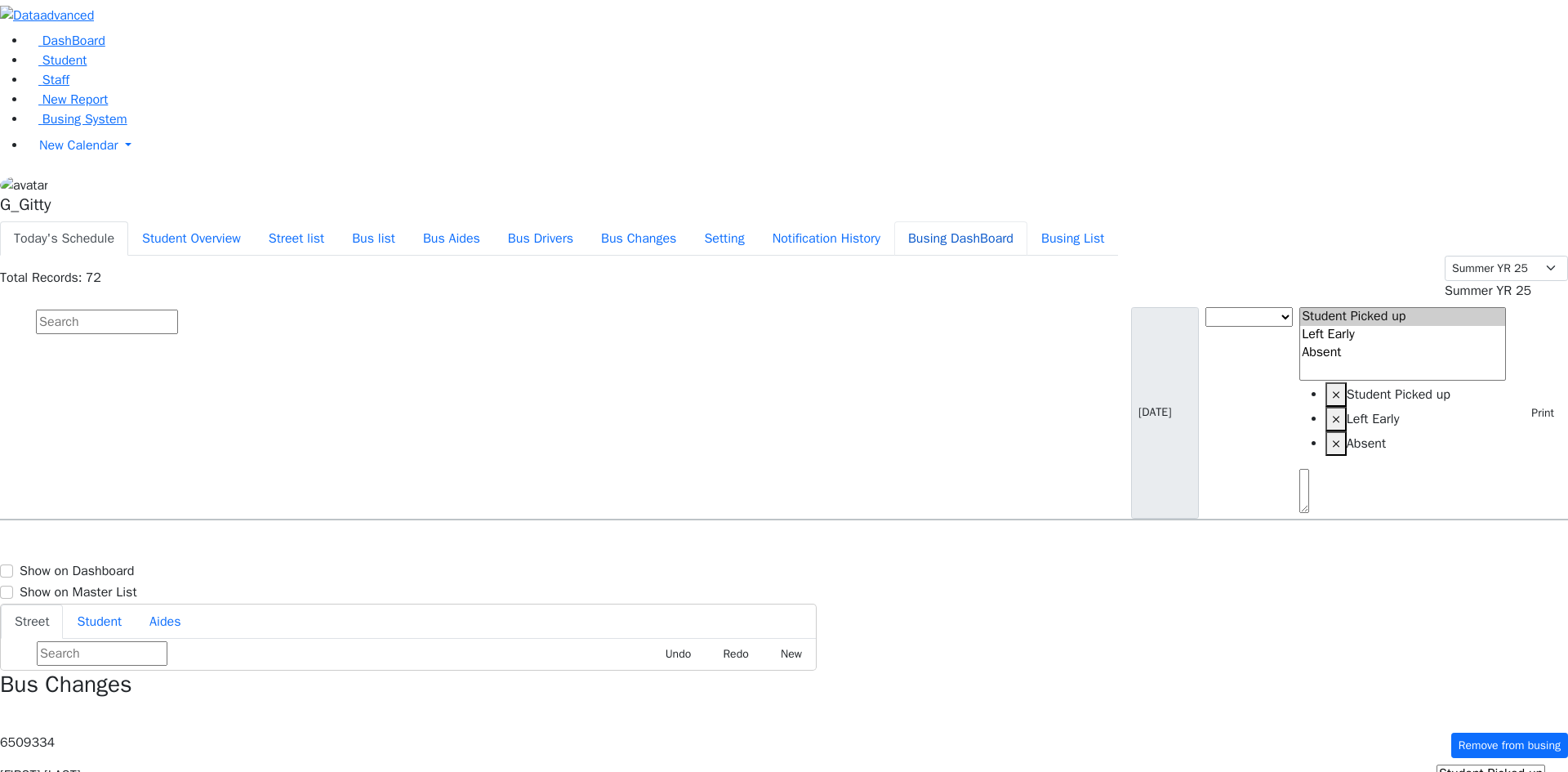 click on "Busing DashBoard" at bounding box center (960, 239) 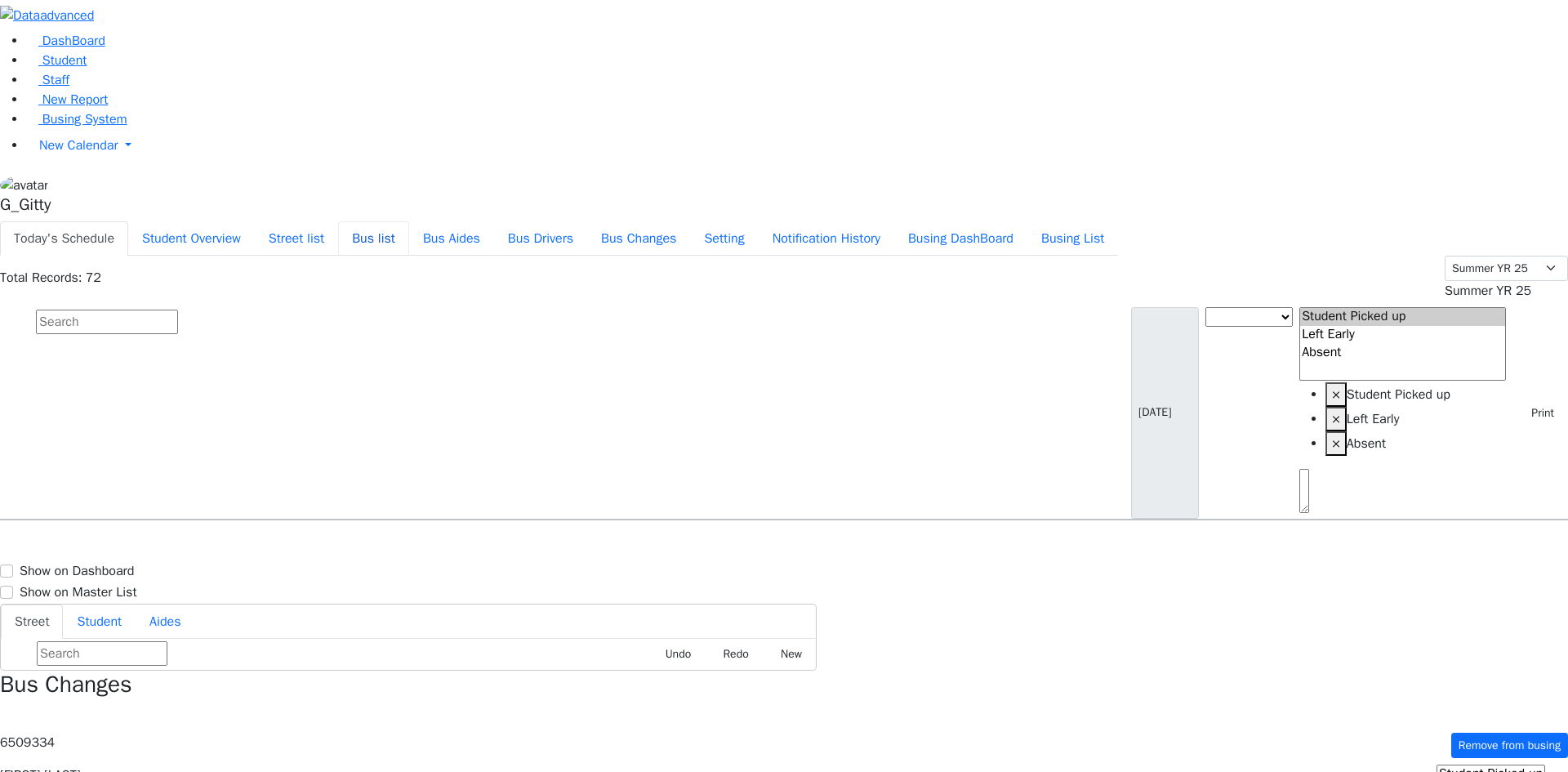 click on "Bus list" at bounding box center (373, 239) 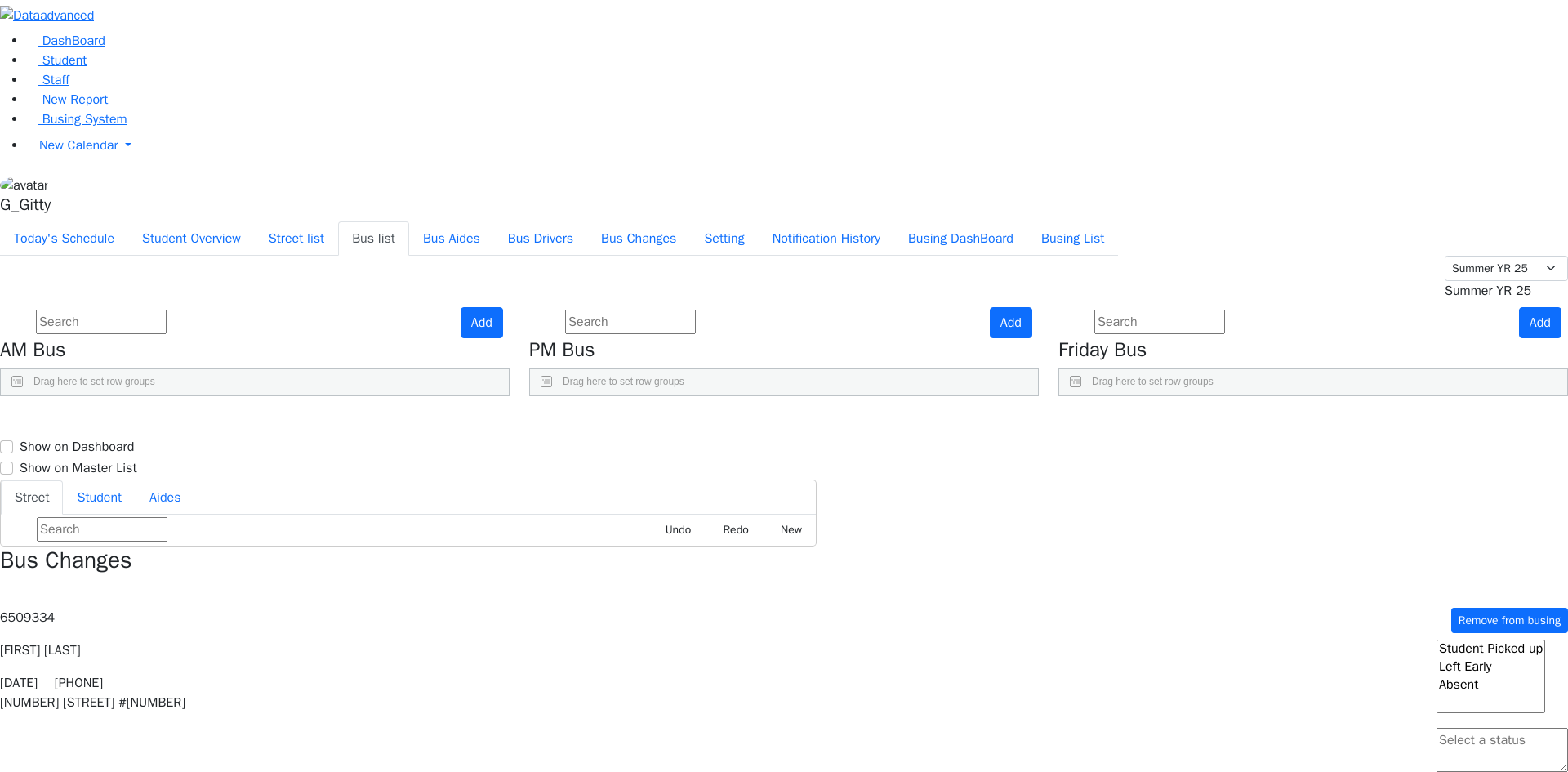 click 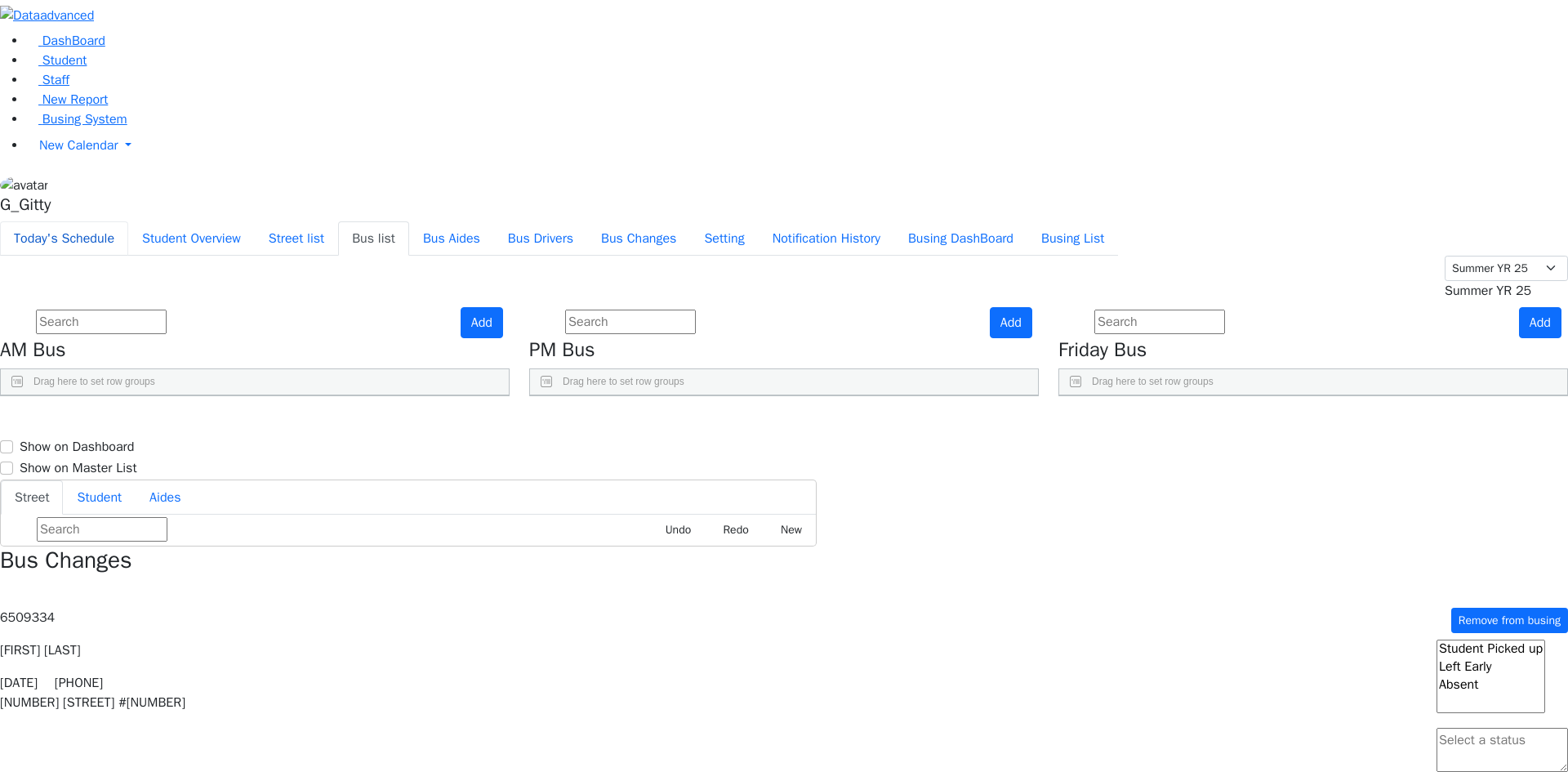 click on "Today's Schedule" at bounding box center (64, 239) 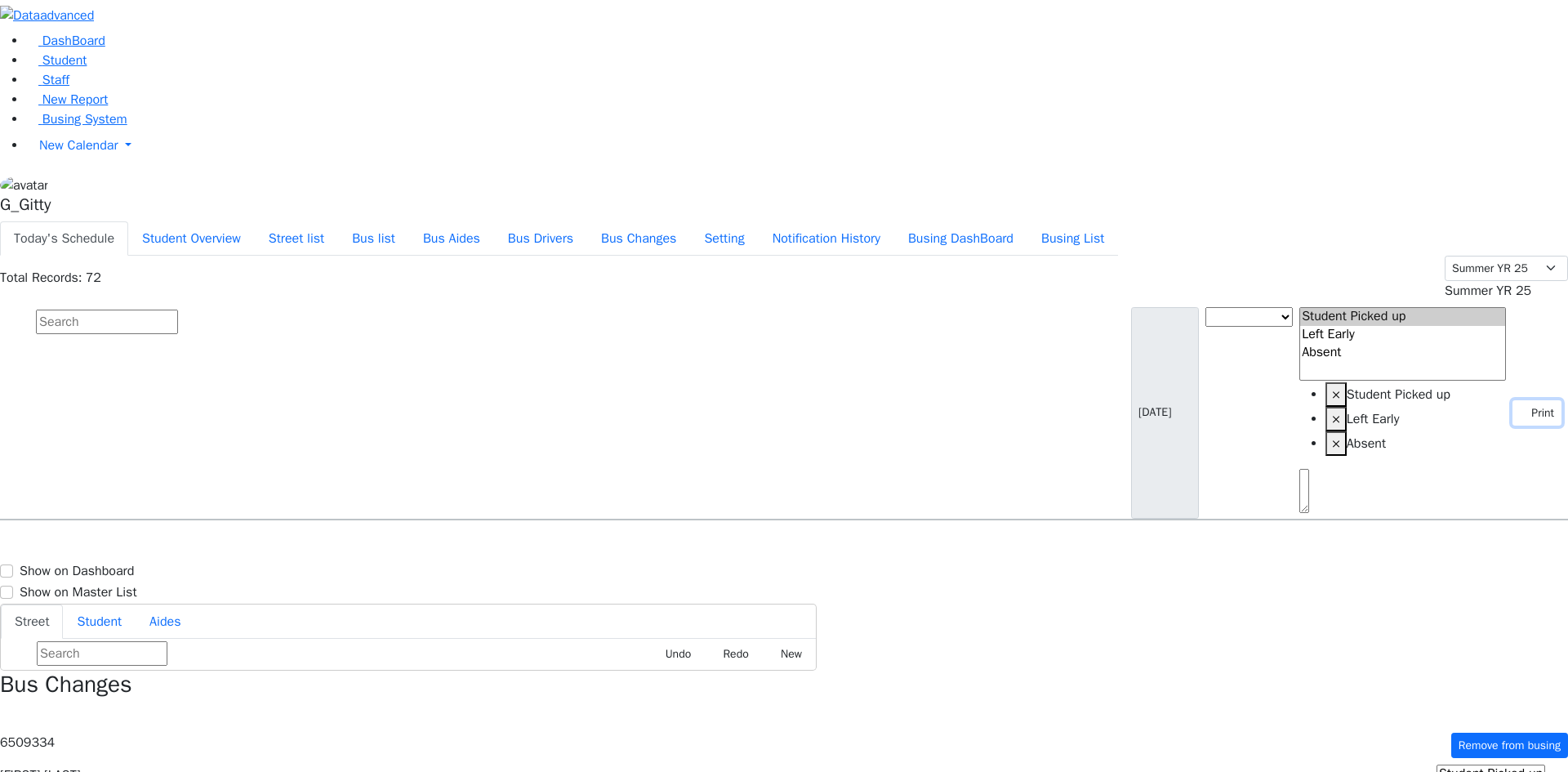 click on "Print" at bounding box center [1537, 413] 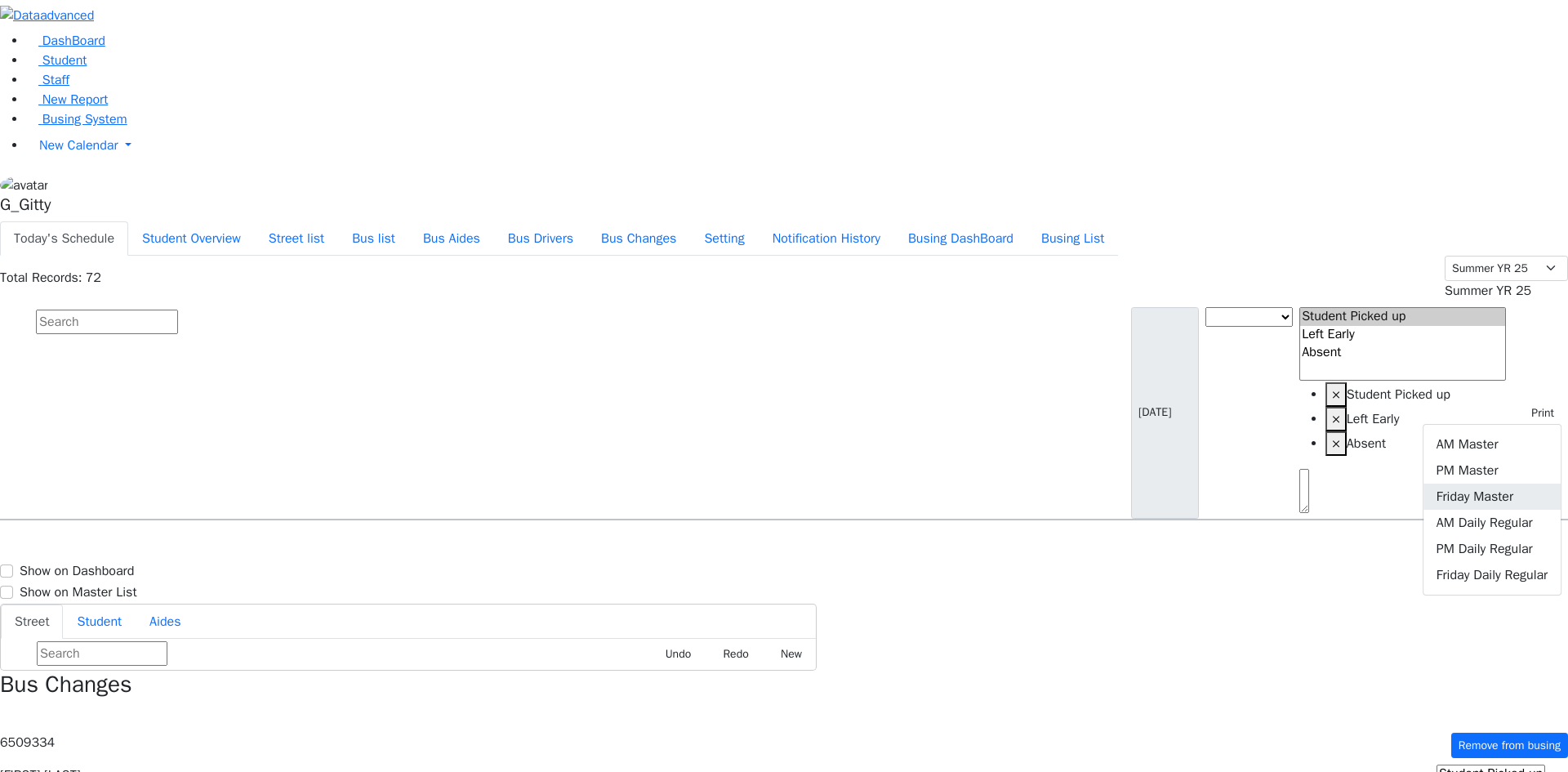 click on "Friday Master" at bounding box center (1492, 497) 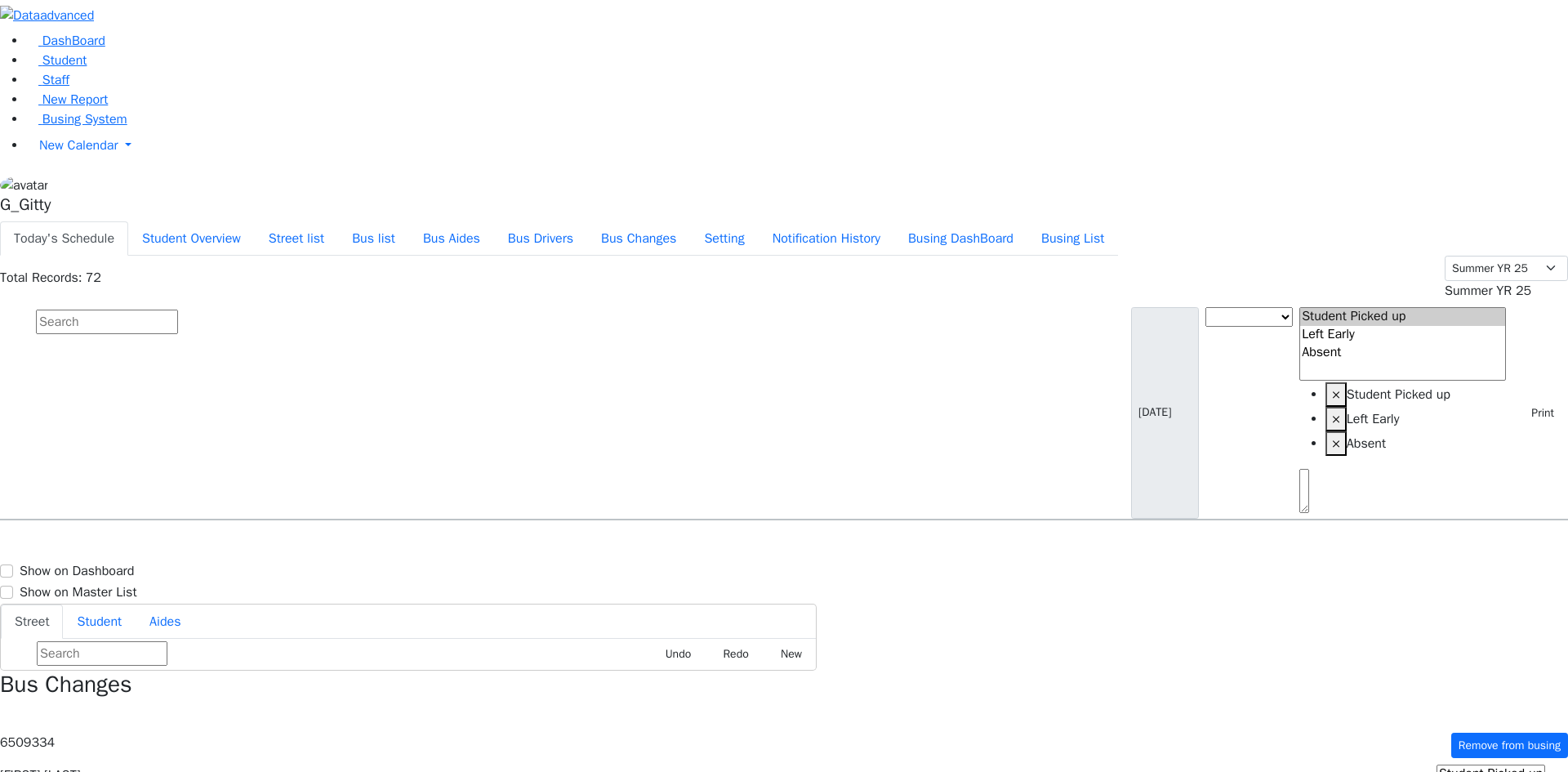 scroll, scrollTop: 0, scrollLeft: 0, axis: both 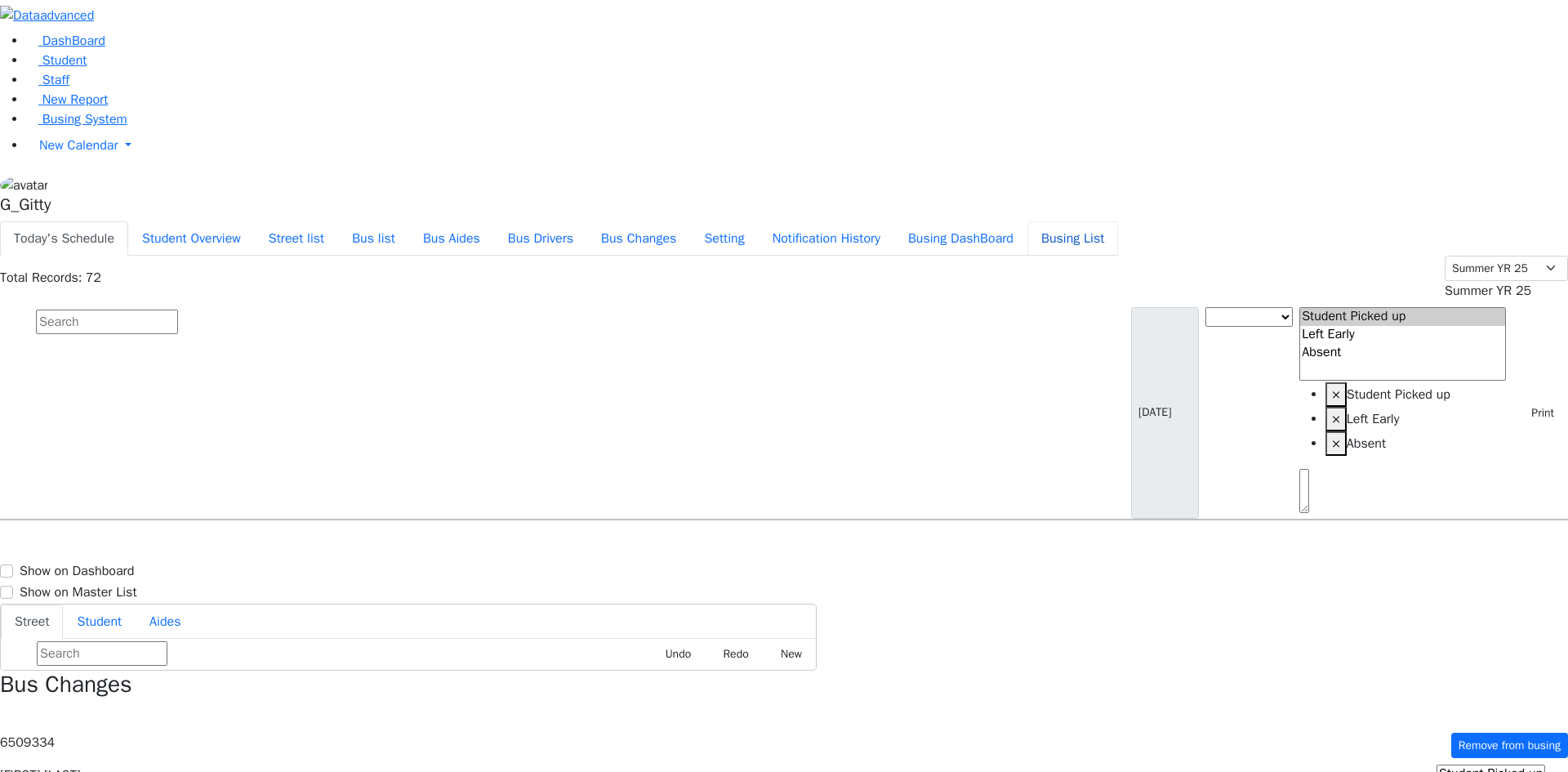 click on "Busing List" at bounding box center (1072, 239) 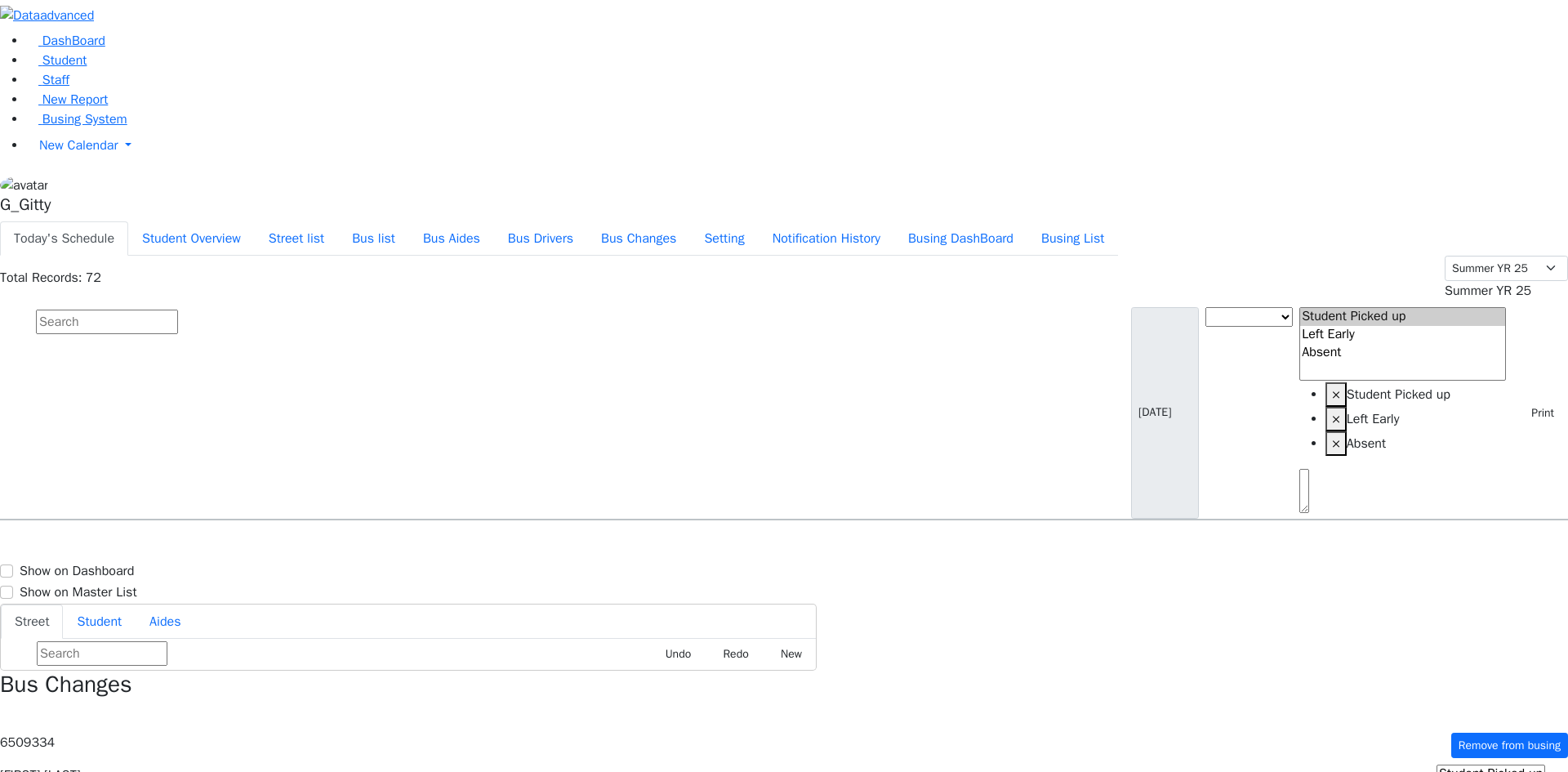 click on "Busing System" at bounding box center [85, 119] 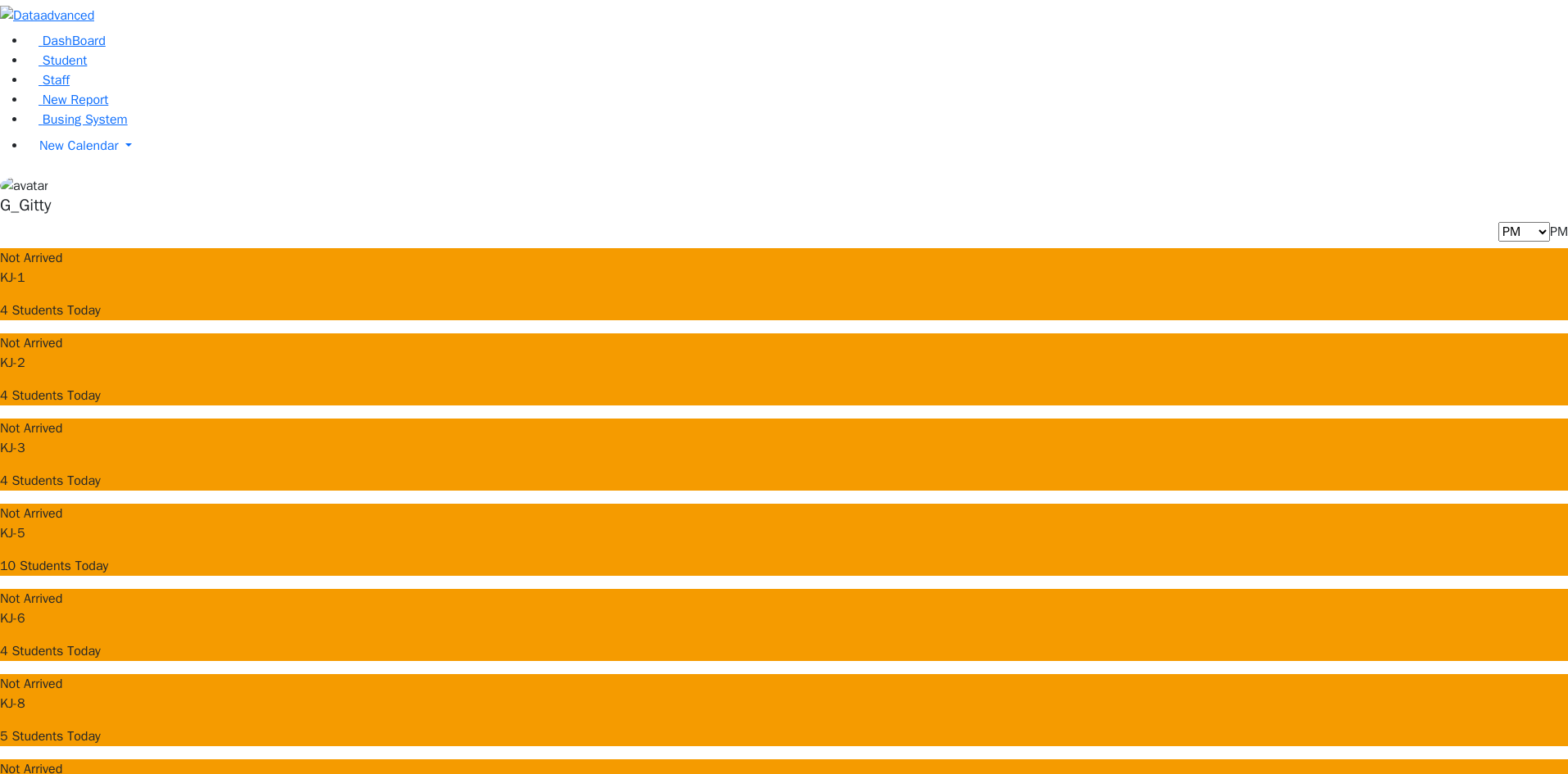 scroll, scrollTop: 0, scrollLeft: 0, axis: both 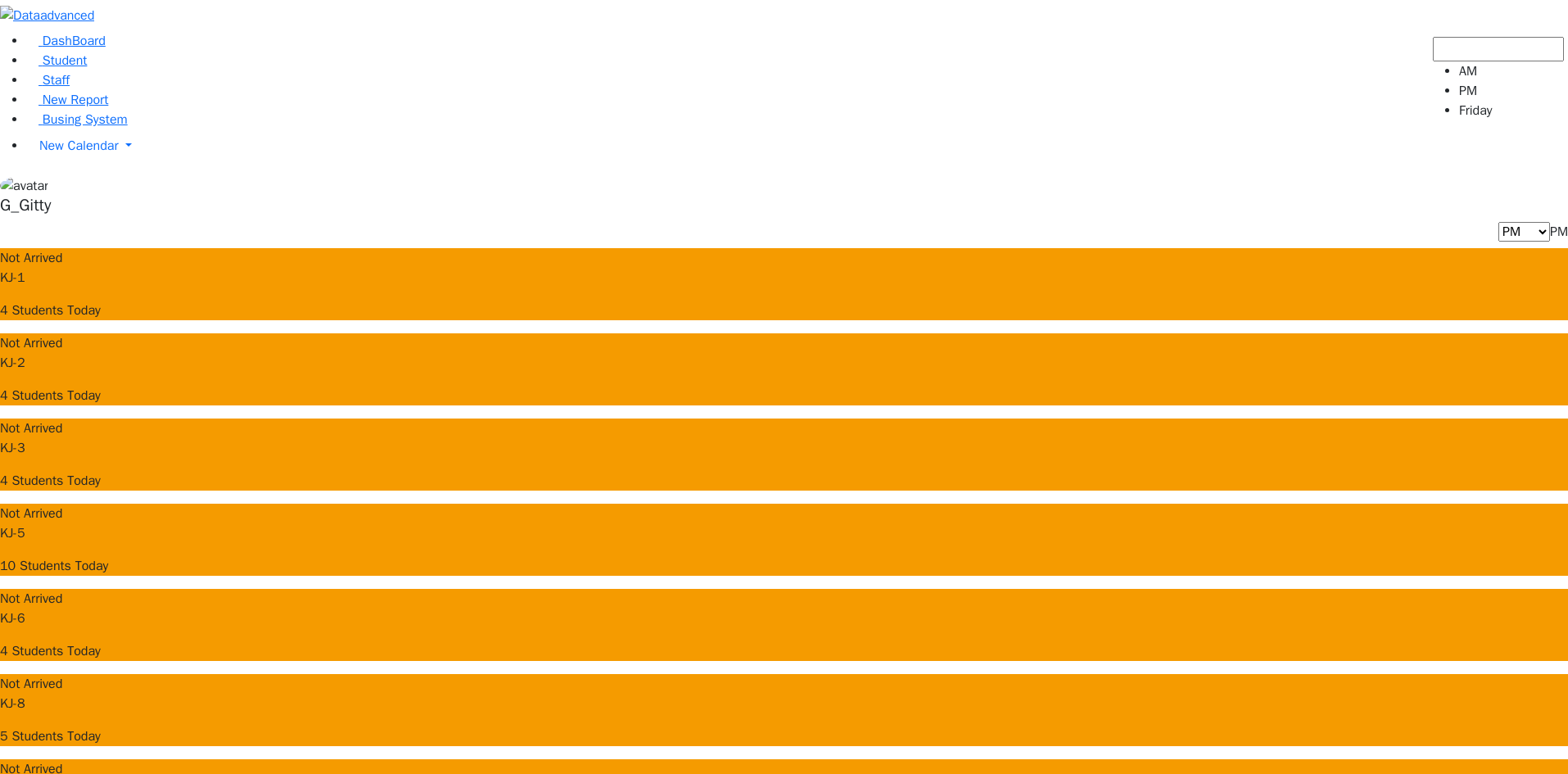 select on "3" 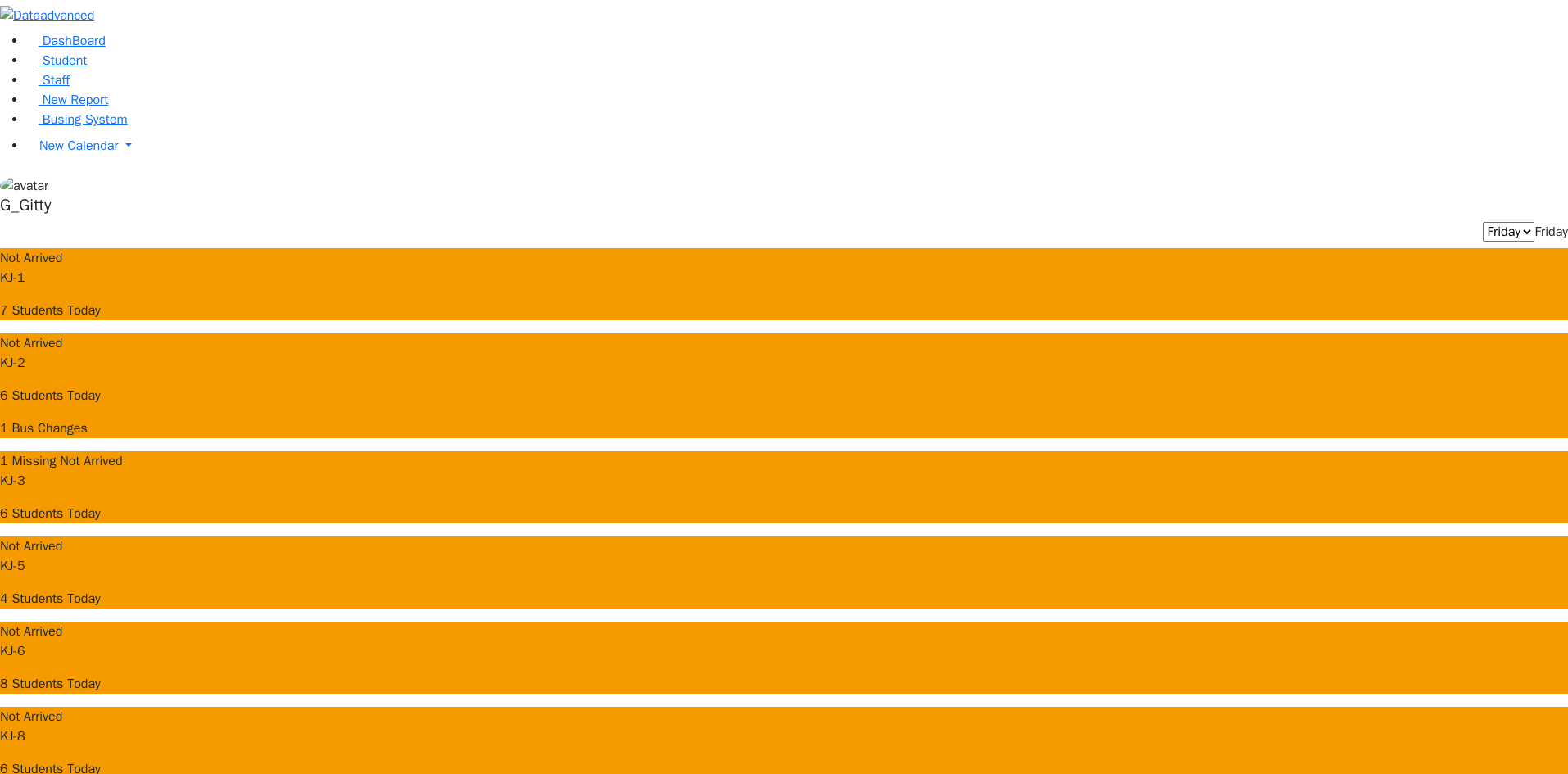 drag, startPoint x: 1316, startPoint y: 516, endPoint x: 1427, endPoint y: 599, distance: 138.60014 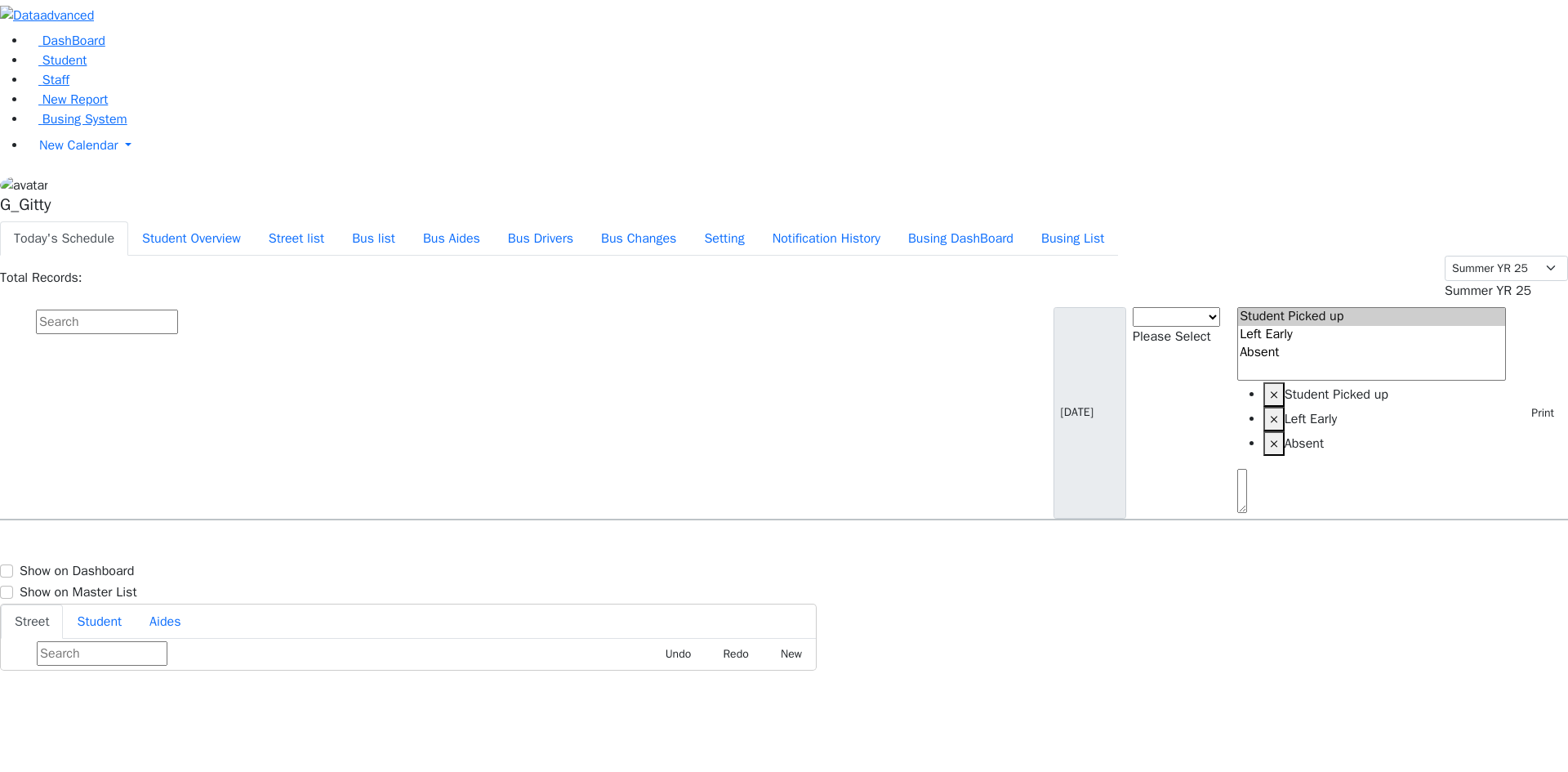 scroll, scrollTop: 0, scrollLeft: 0, axis: both 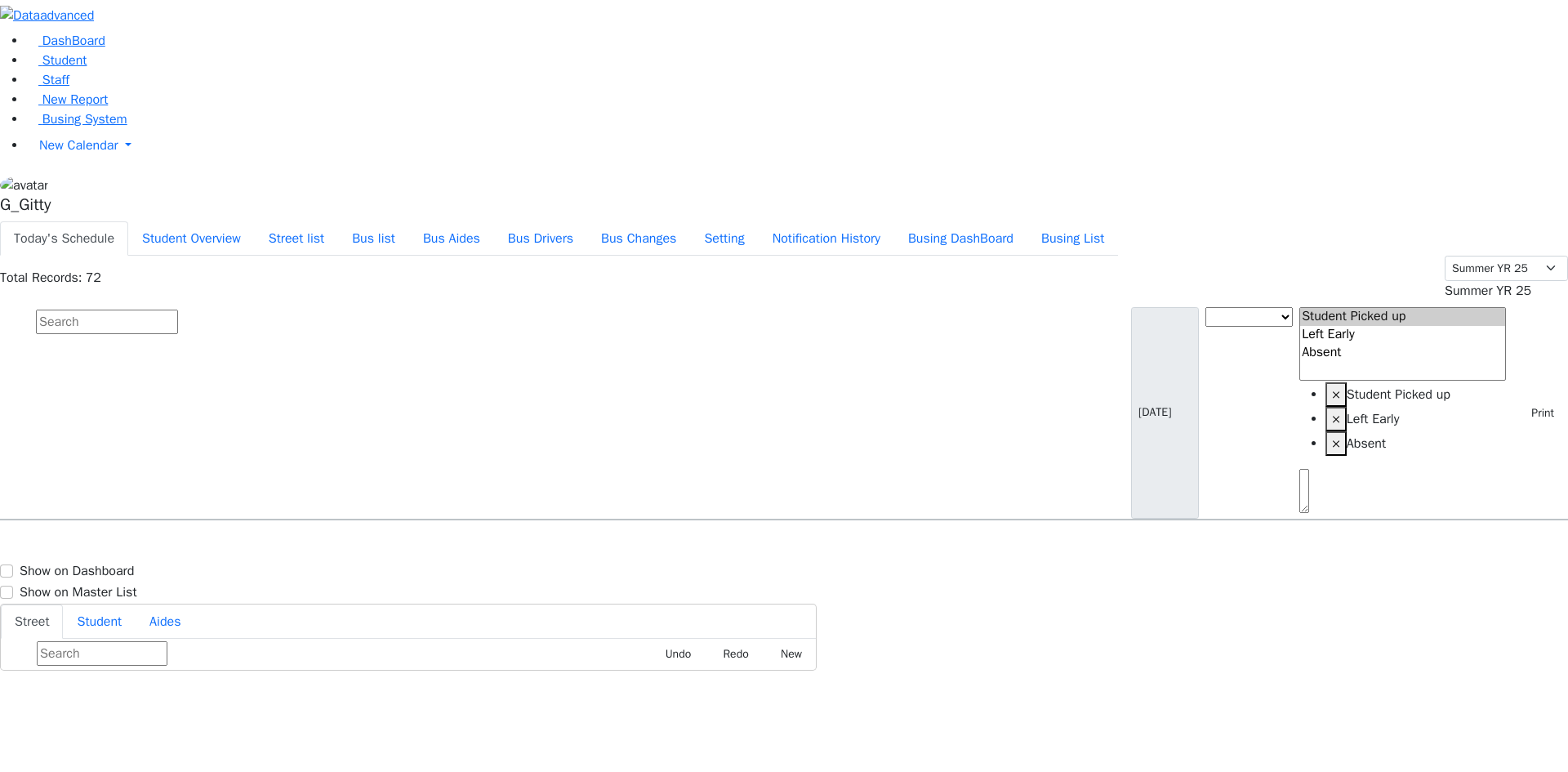 drag, startPoint x: 413, startPoint y: 117, endPoint x: 424, endPoint y: 117, distance: 11 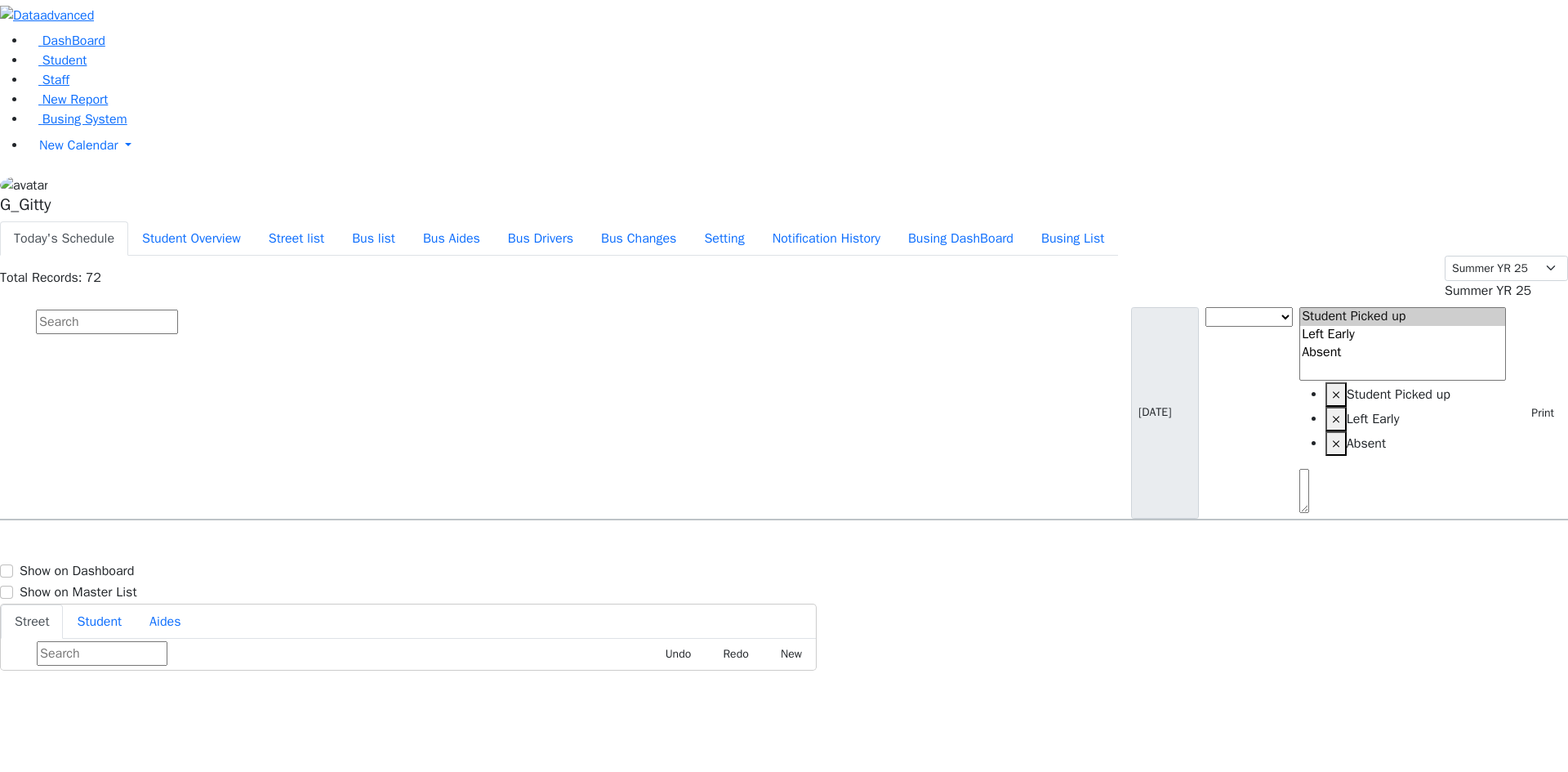 click on "[DATE]
Bus Change
Student Picked up Left Early Absent × Student Picked up × Left Early × Absent
Print
AM Master
PM Master
Friday Master
AM Daily Regular
PM Daily Regular
Friday Daily Regular
Drag here to set row groups
to" at bounding box center [784, 413] 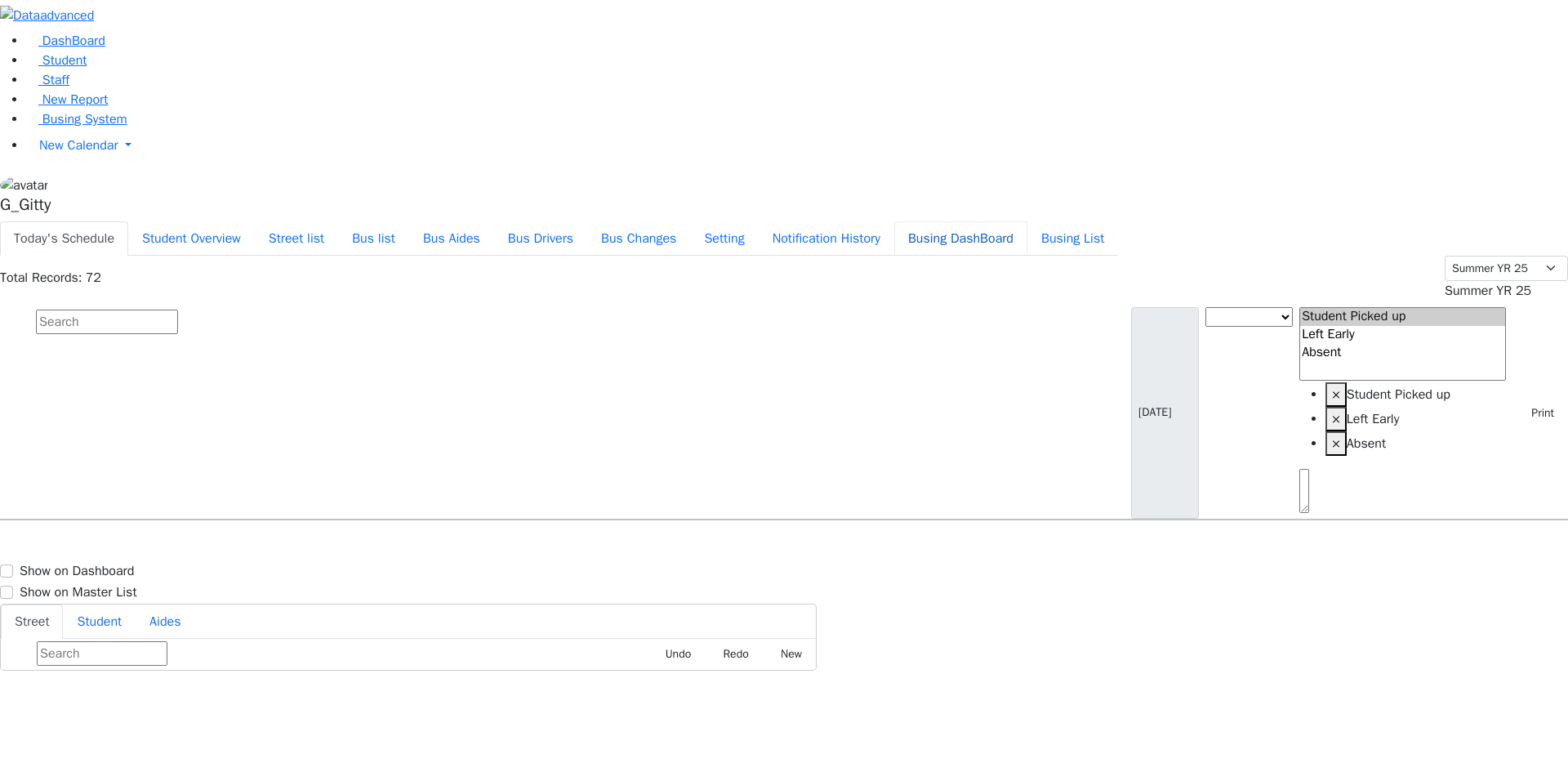 click on "Busing DashBoard" at bounding box center (960, 239) 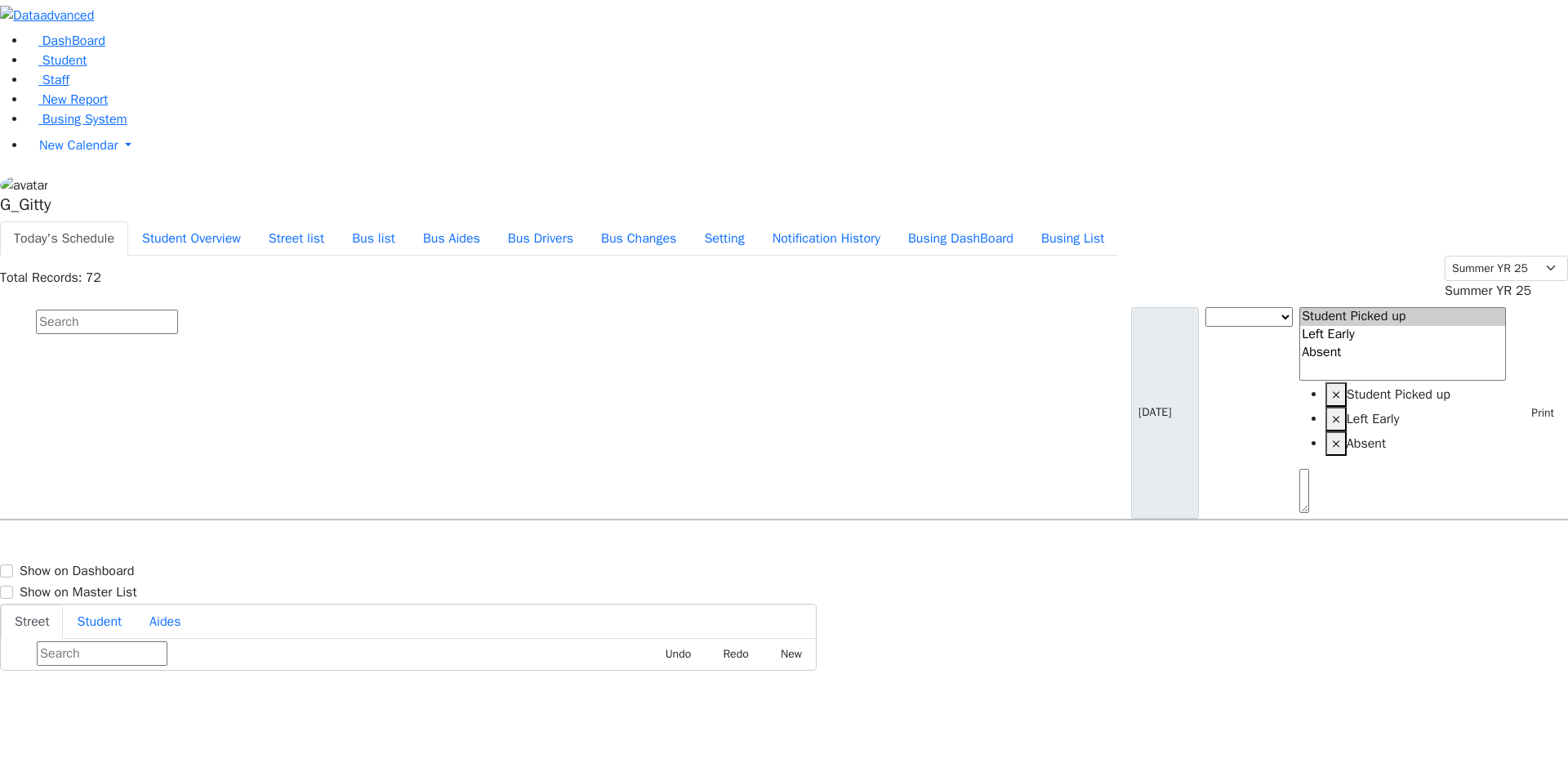 click at bounding box center [107, 322] 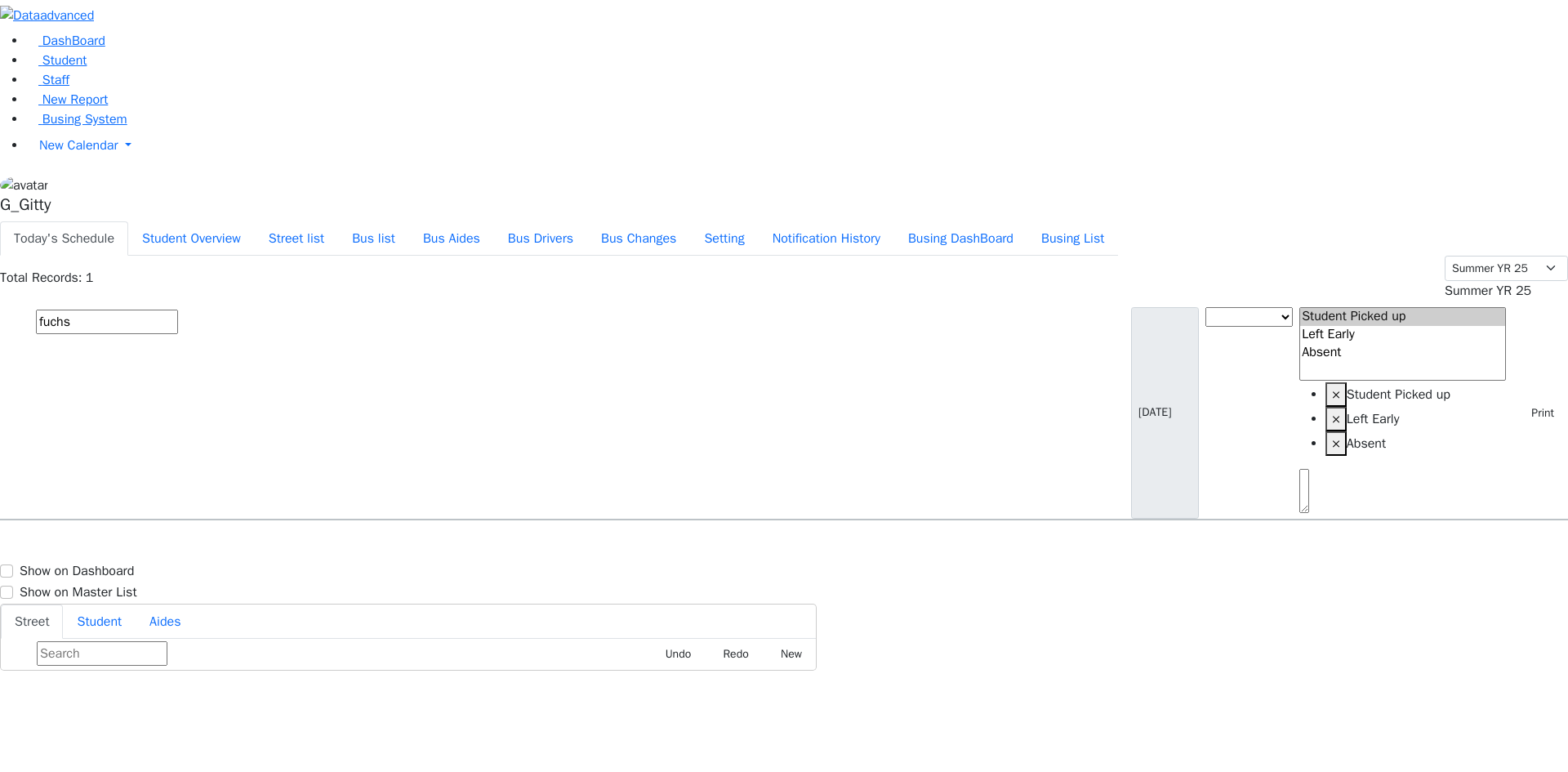 type on "fuchs" 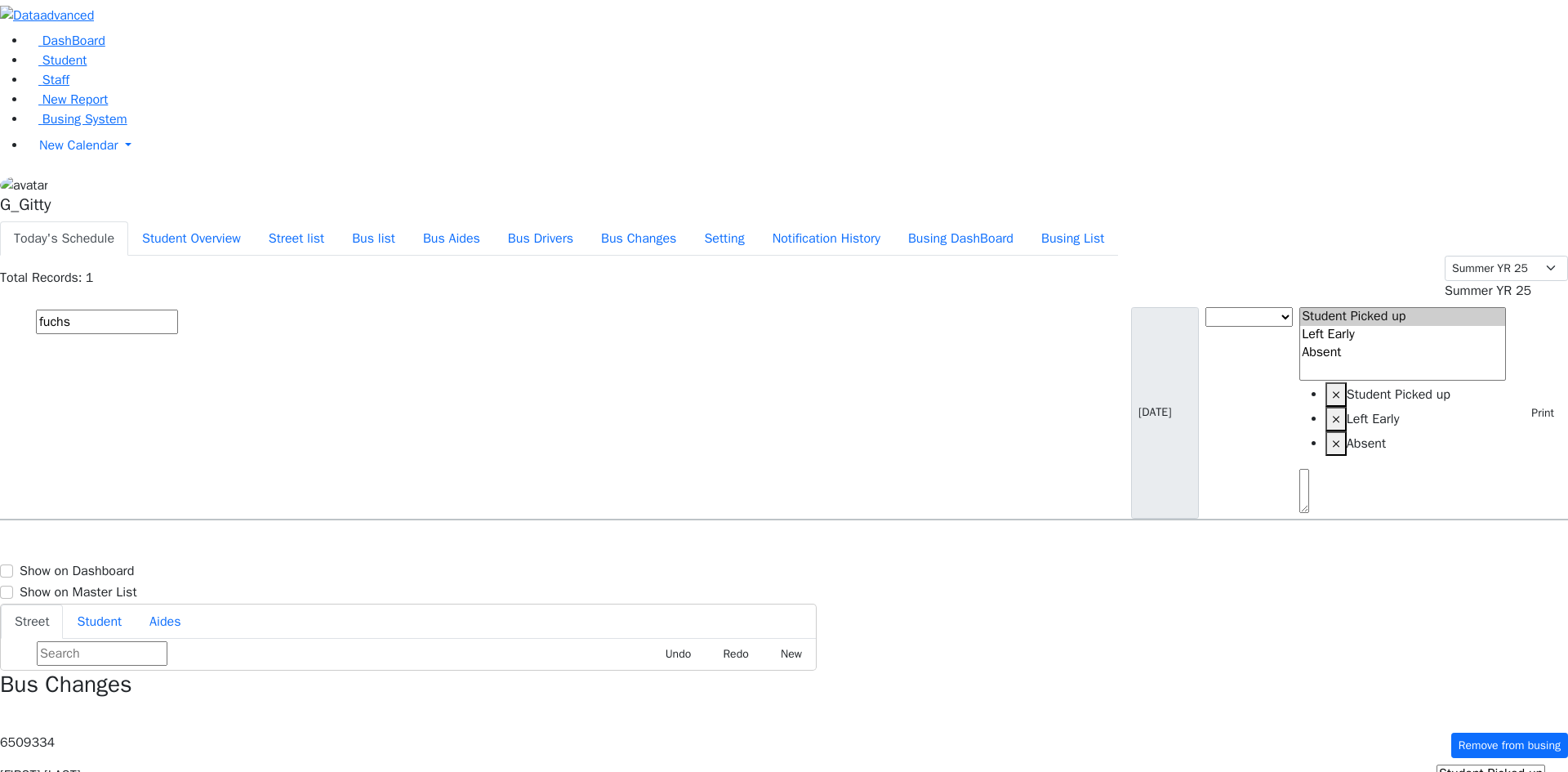 click on "Changes" at bounding box center (169, 926) 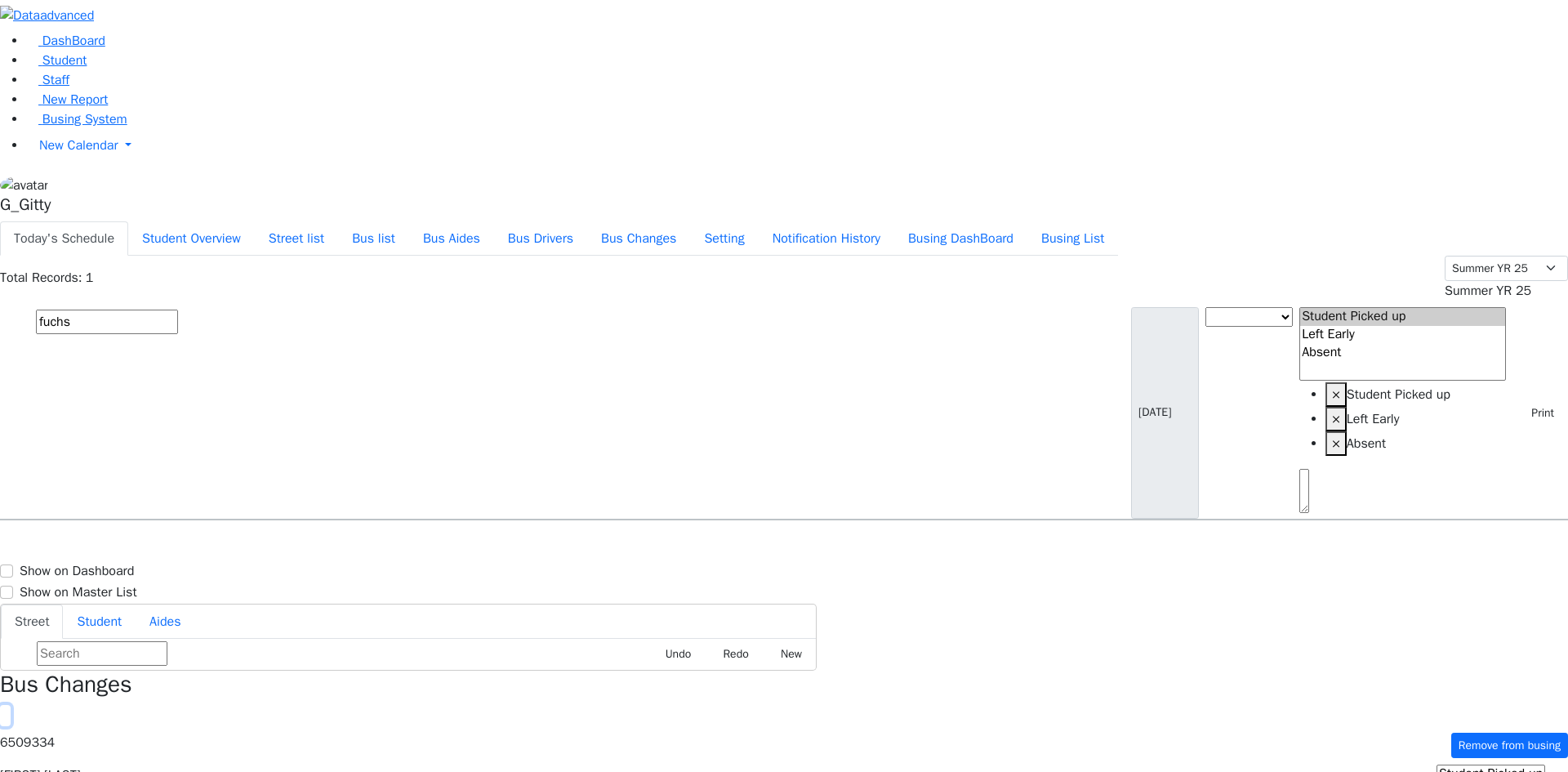 click at bounding box center [5, 716] 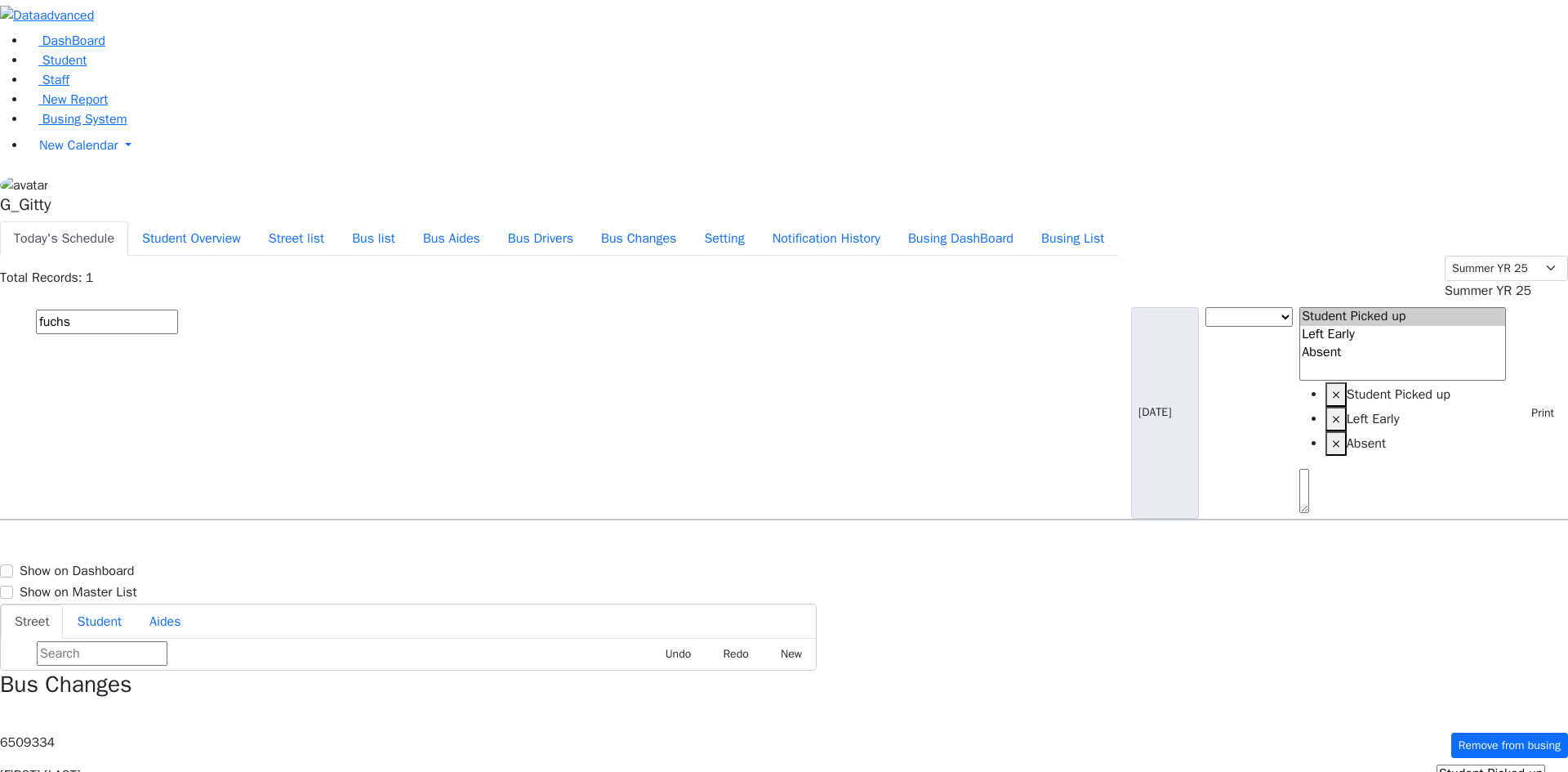 click on "DashBoard
Student
Staff
New Report
Busing System" at bounding box center [784, 735] 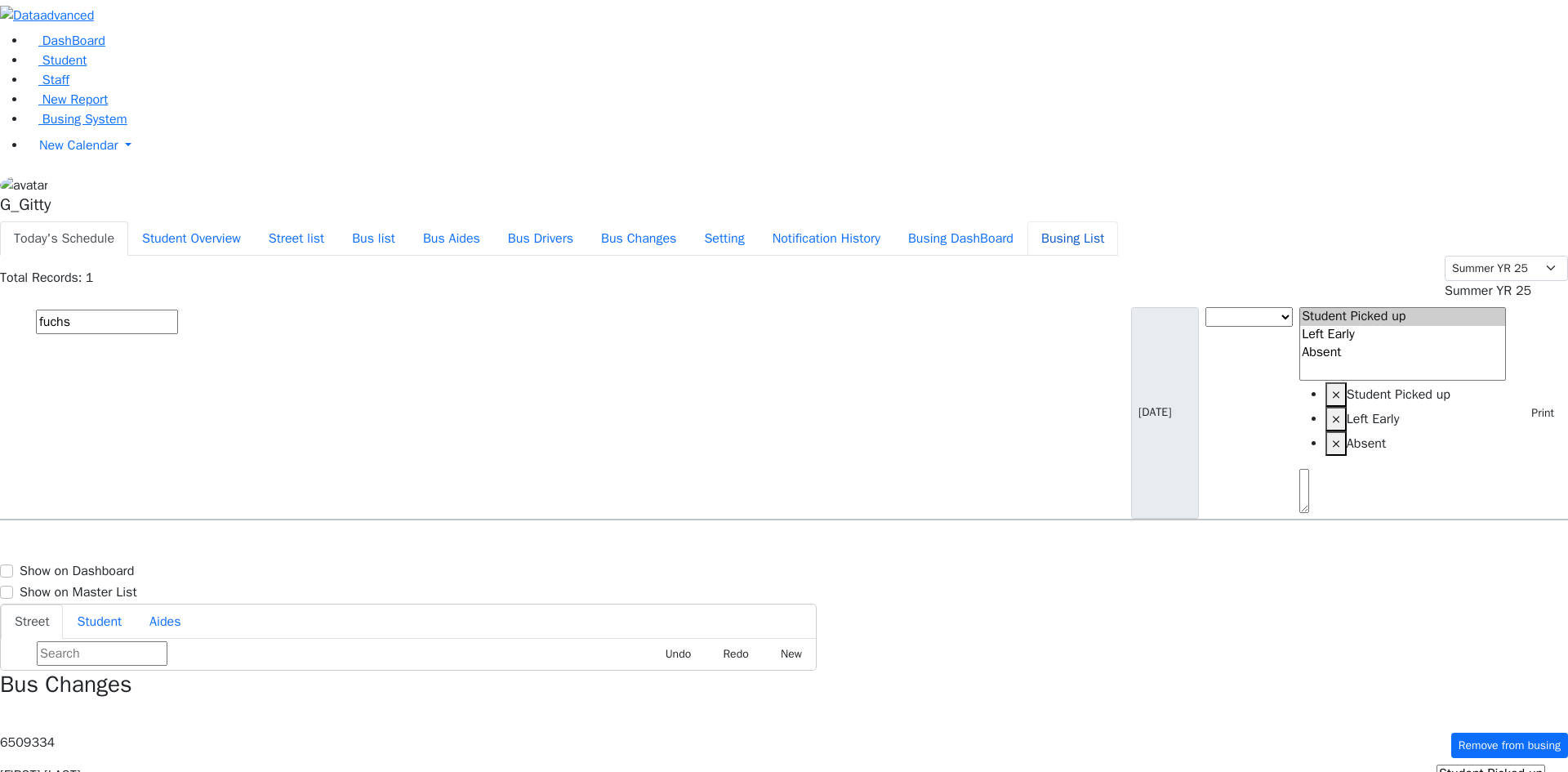 click on "Busing List" at bounding box center [1072, 239] 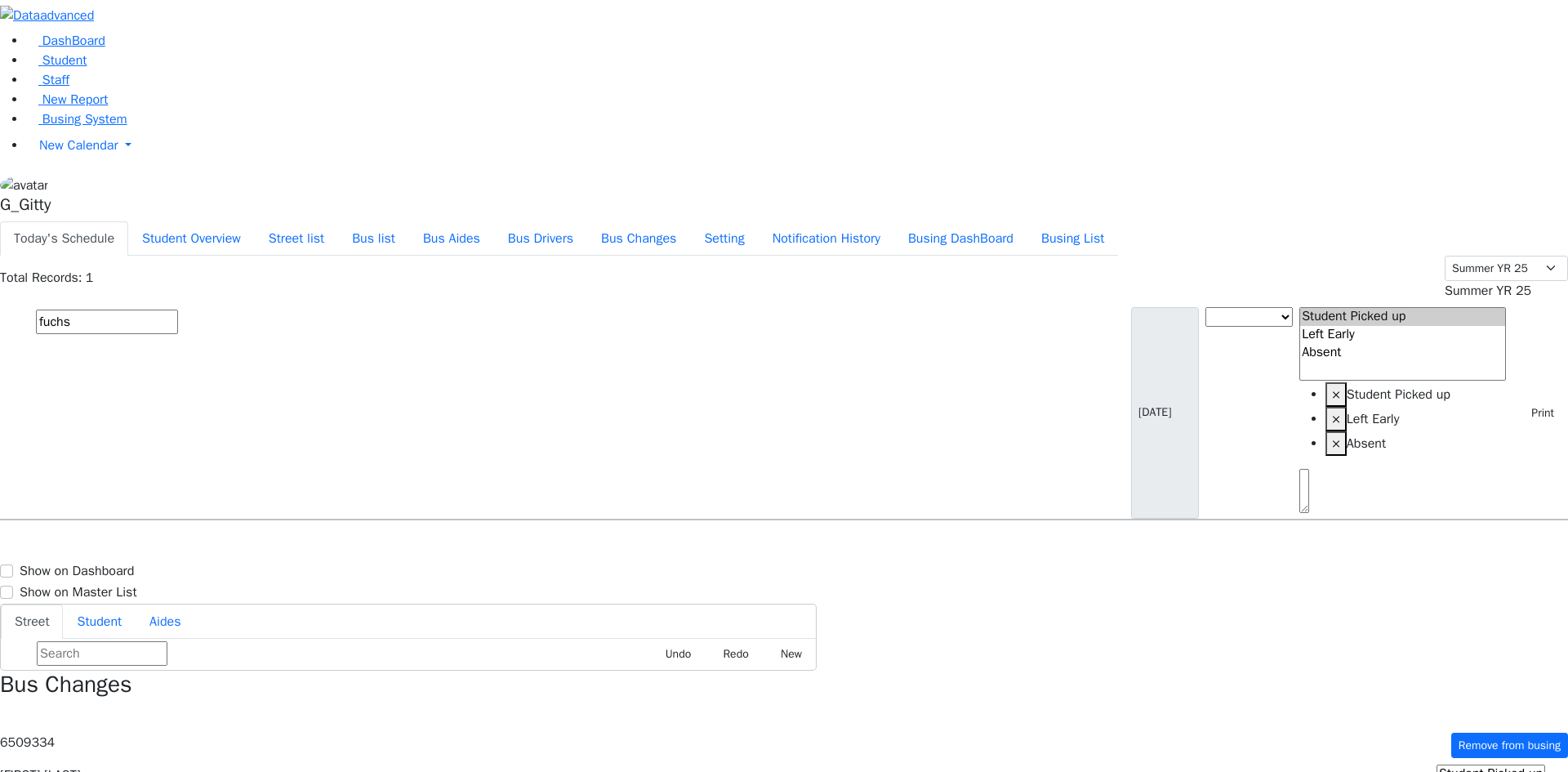 click on "[NUMBER] [STREET] #101" at bounding box center [339, 567] 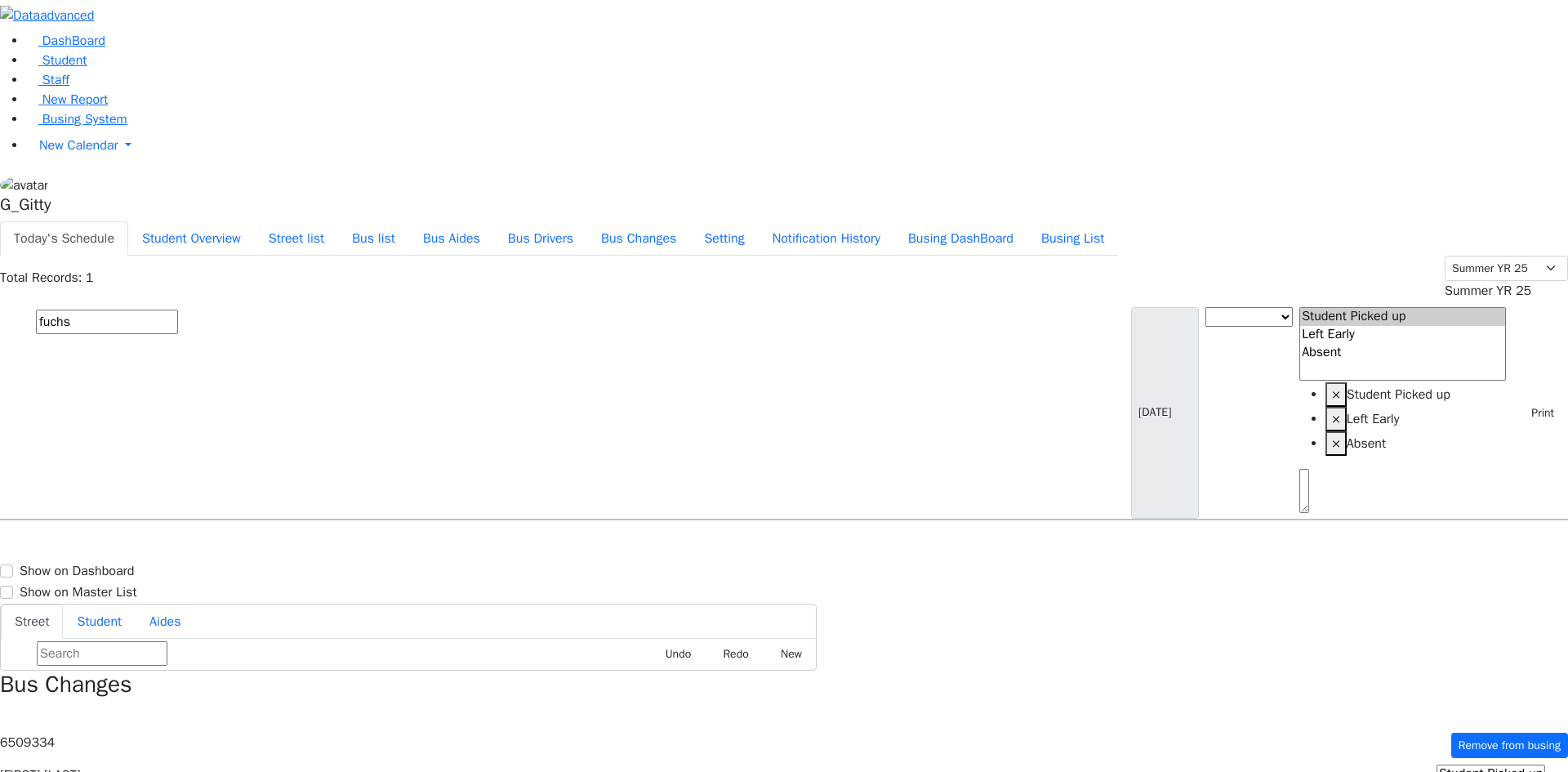 click on "Changes" at bounding box center [169, 926] 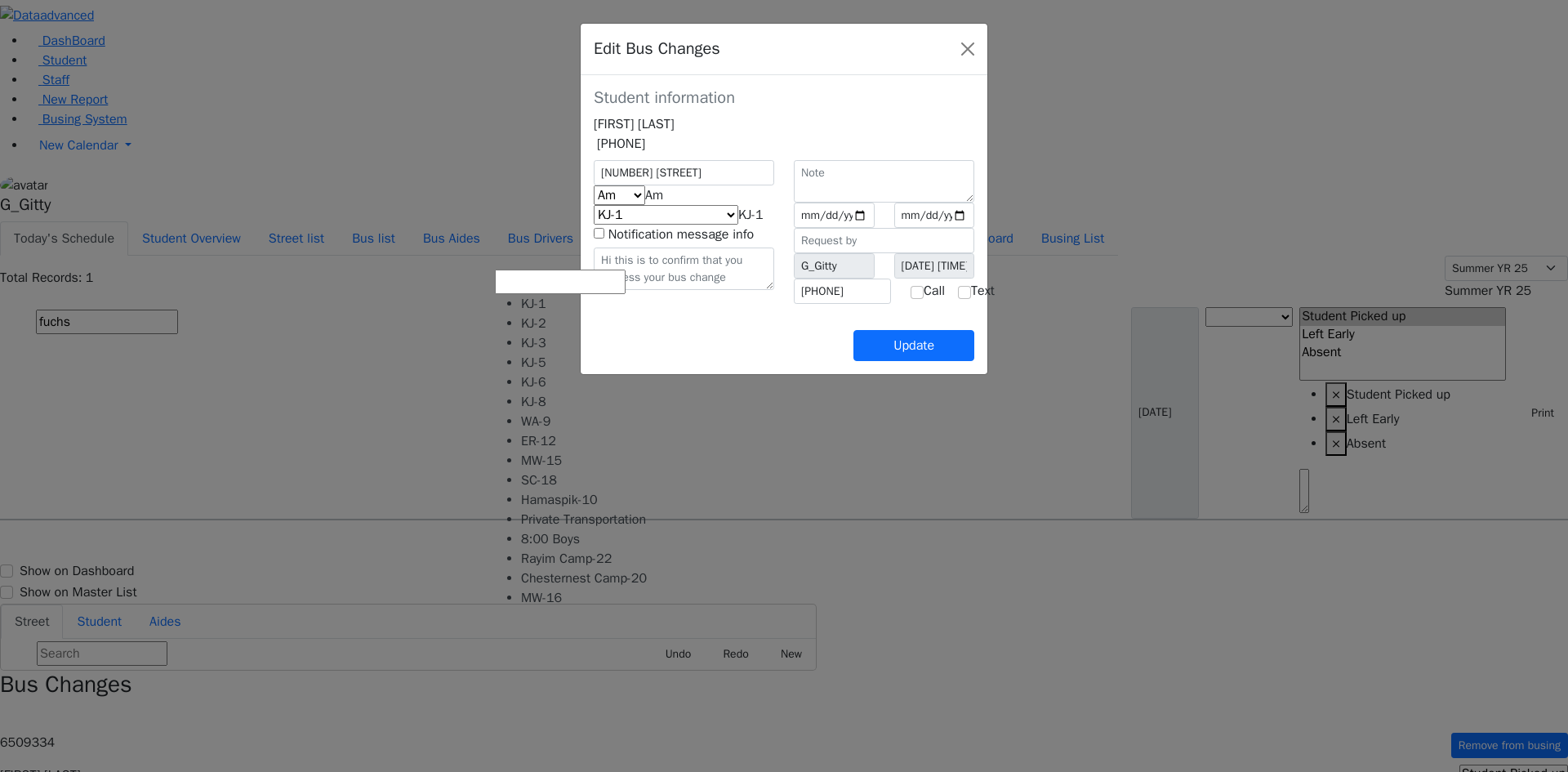 click on "KJ-1" at bounding box center (751, 215) 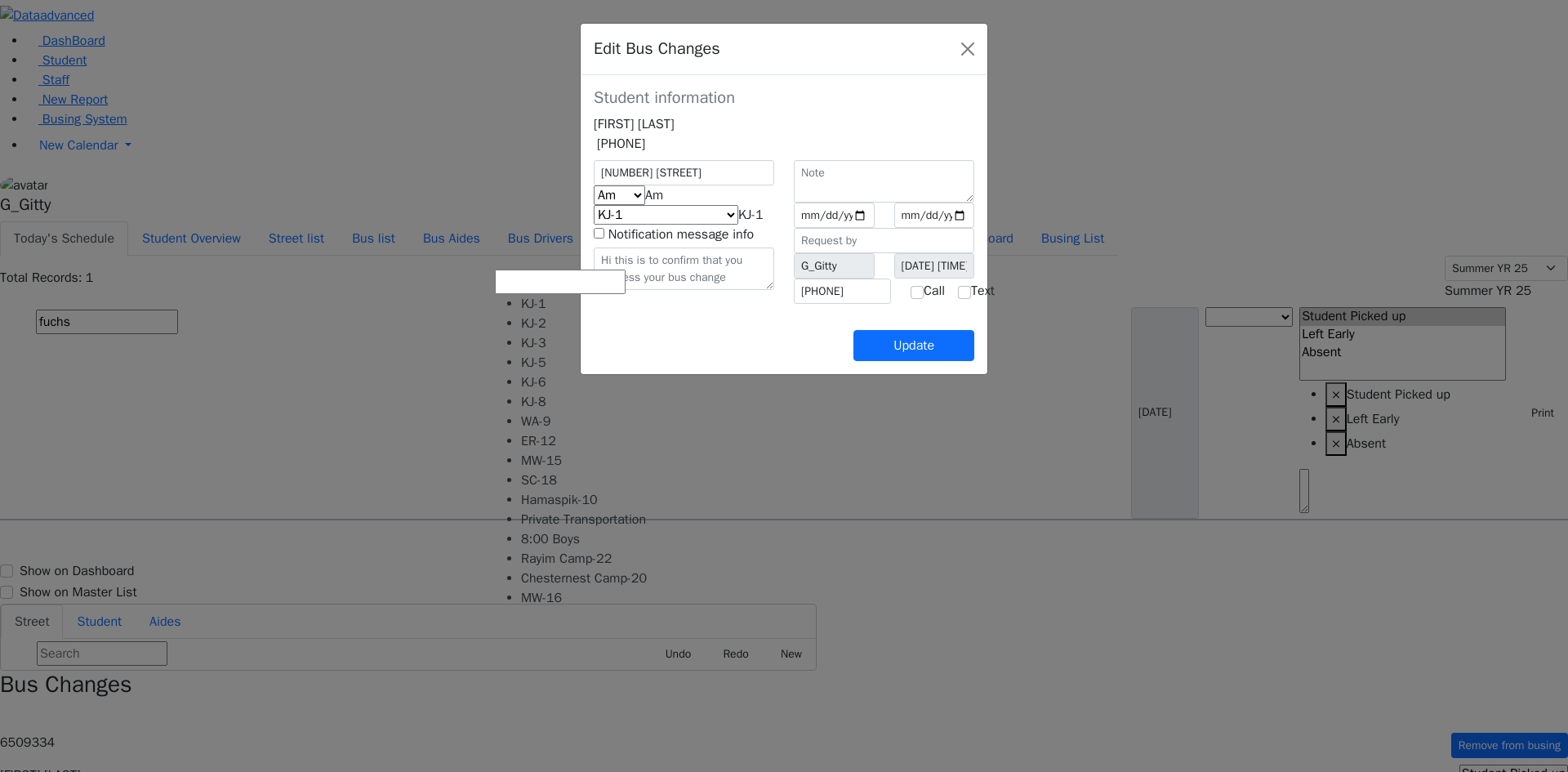 select on "267" 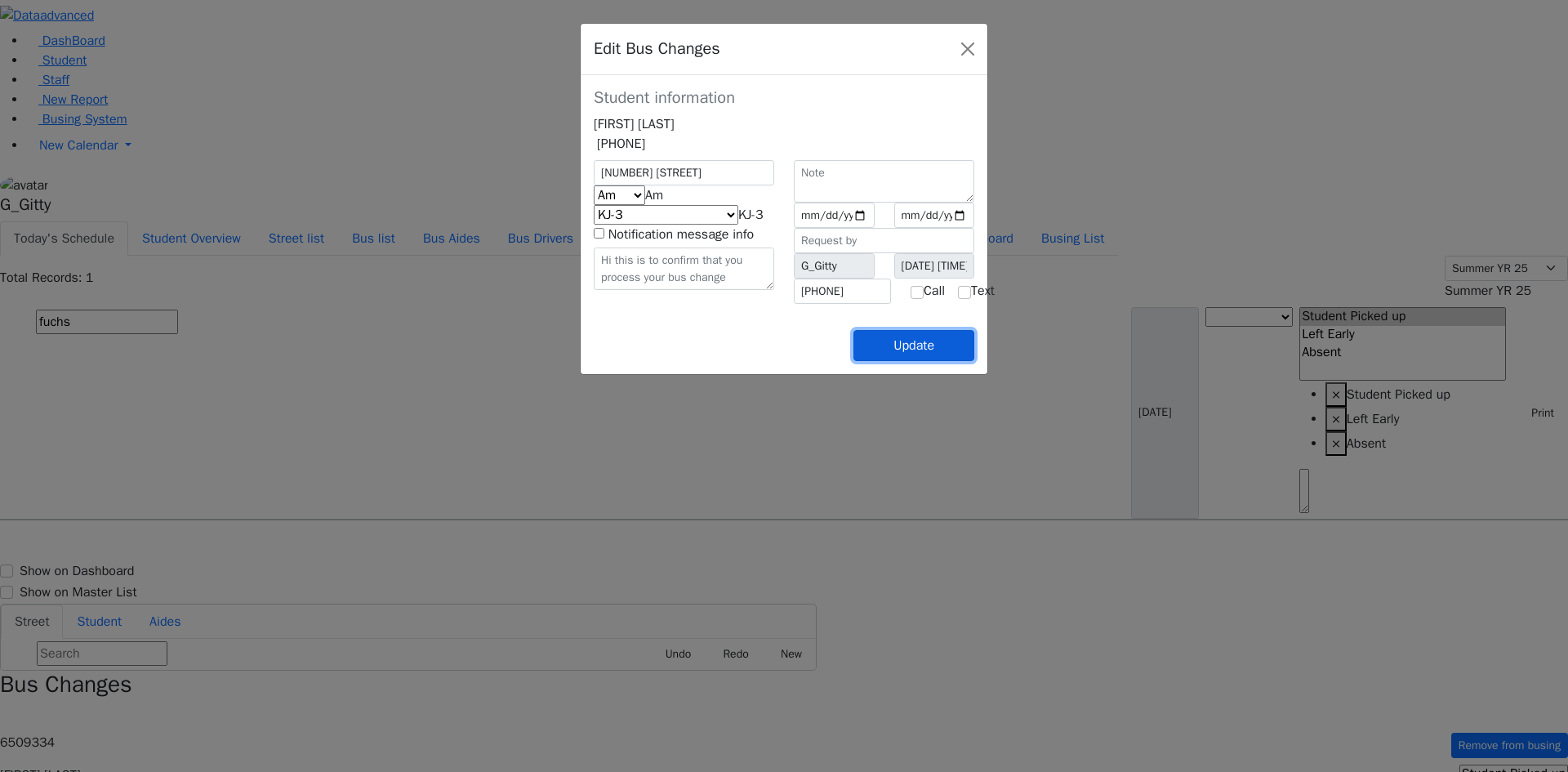 click on "Update" at bounding box center (914, 346) 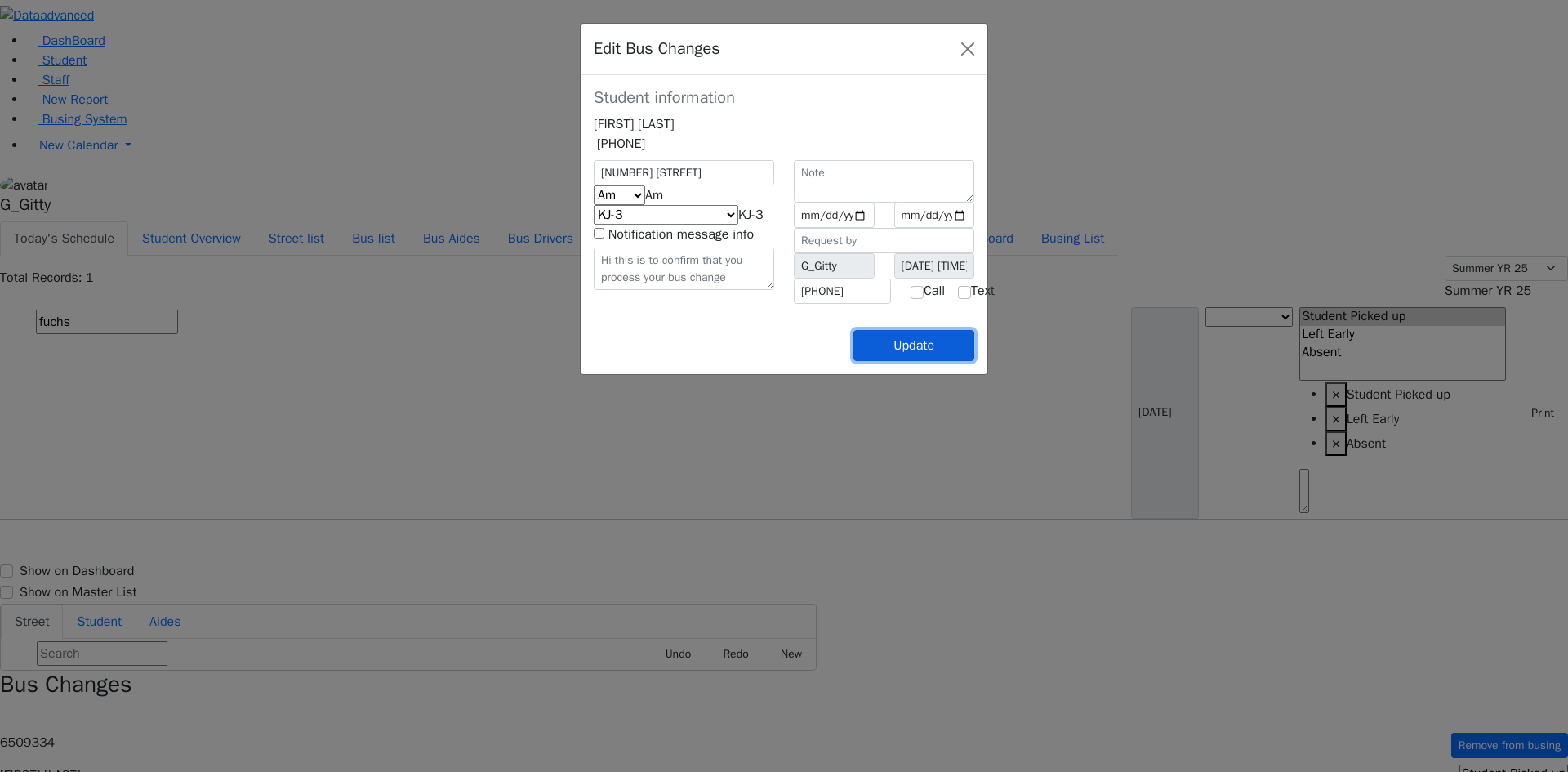 type 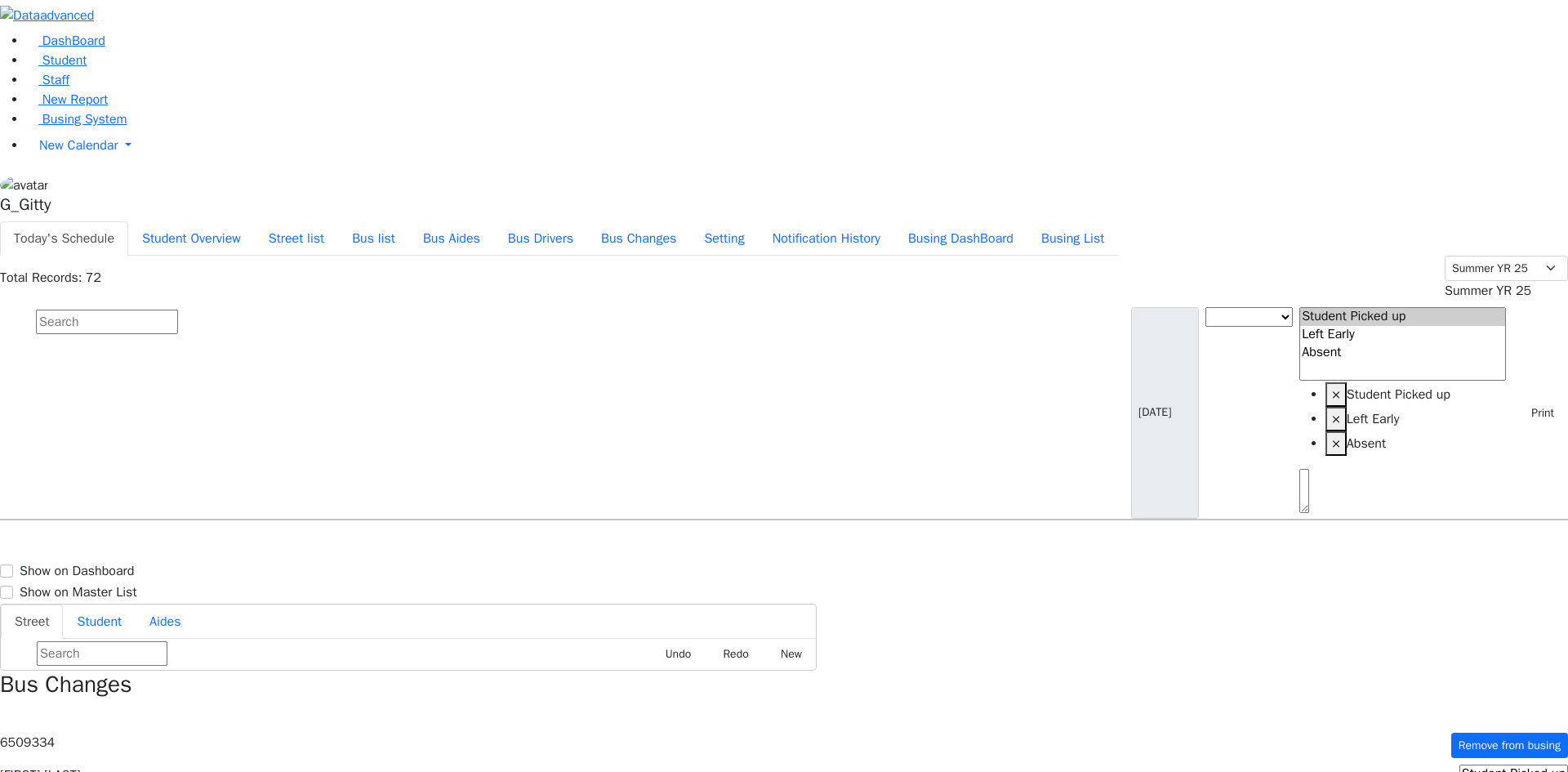 click at bounding box center [1473, 953] 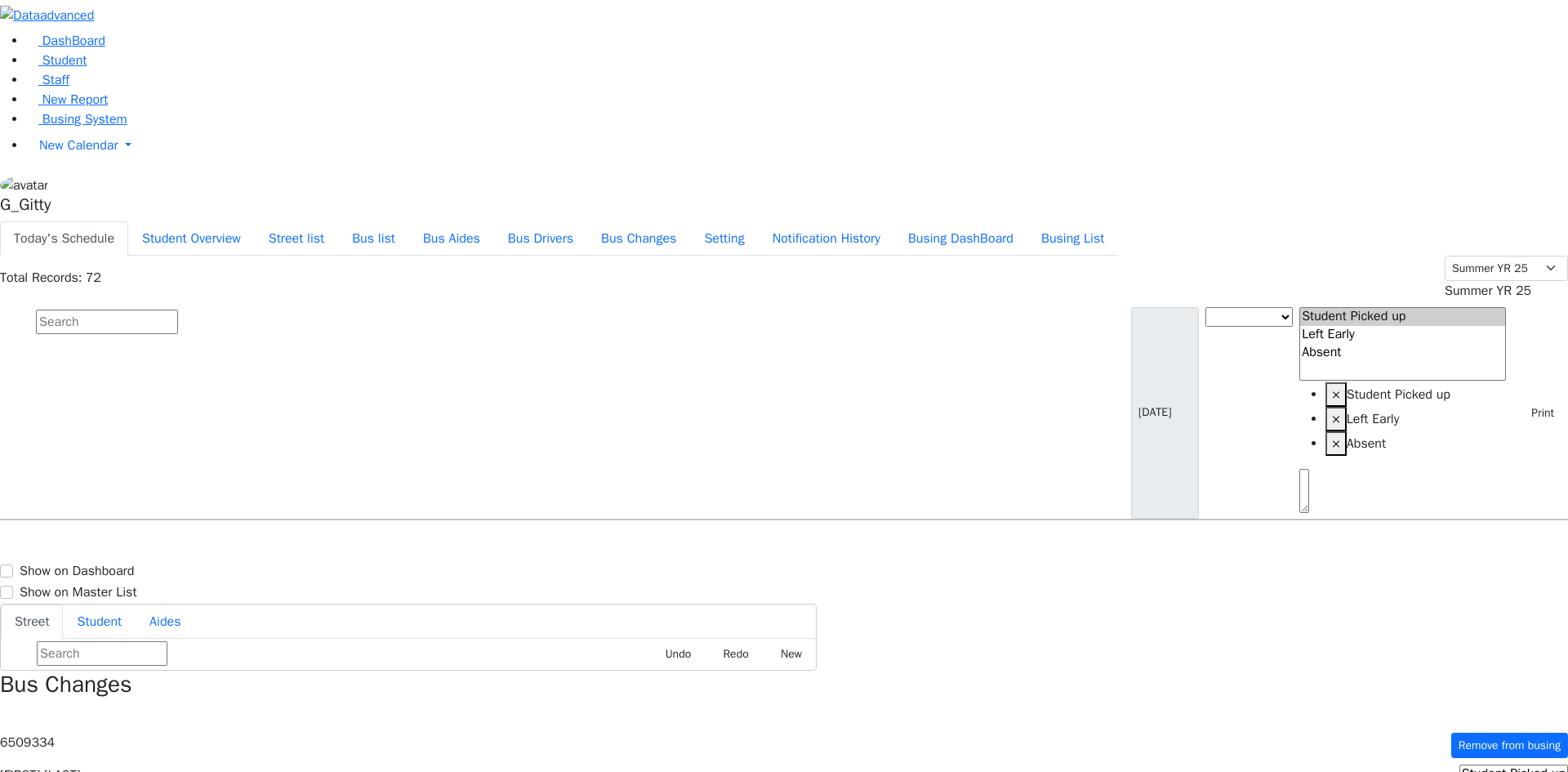 click at bounding box center (1546, 993) 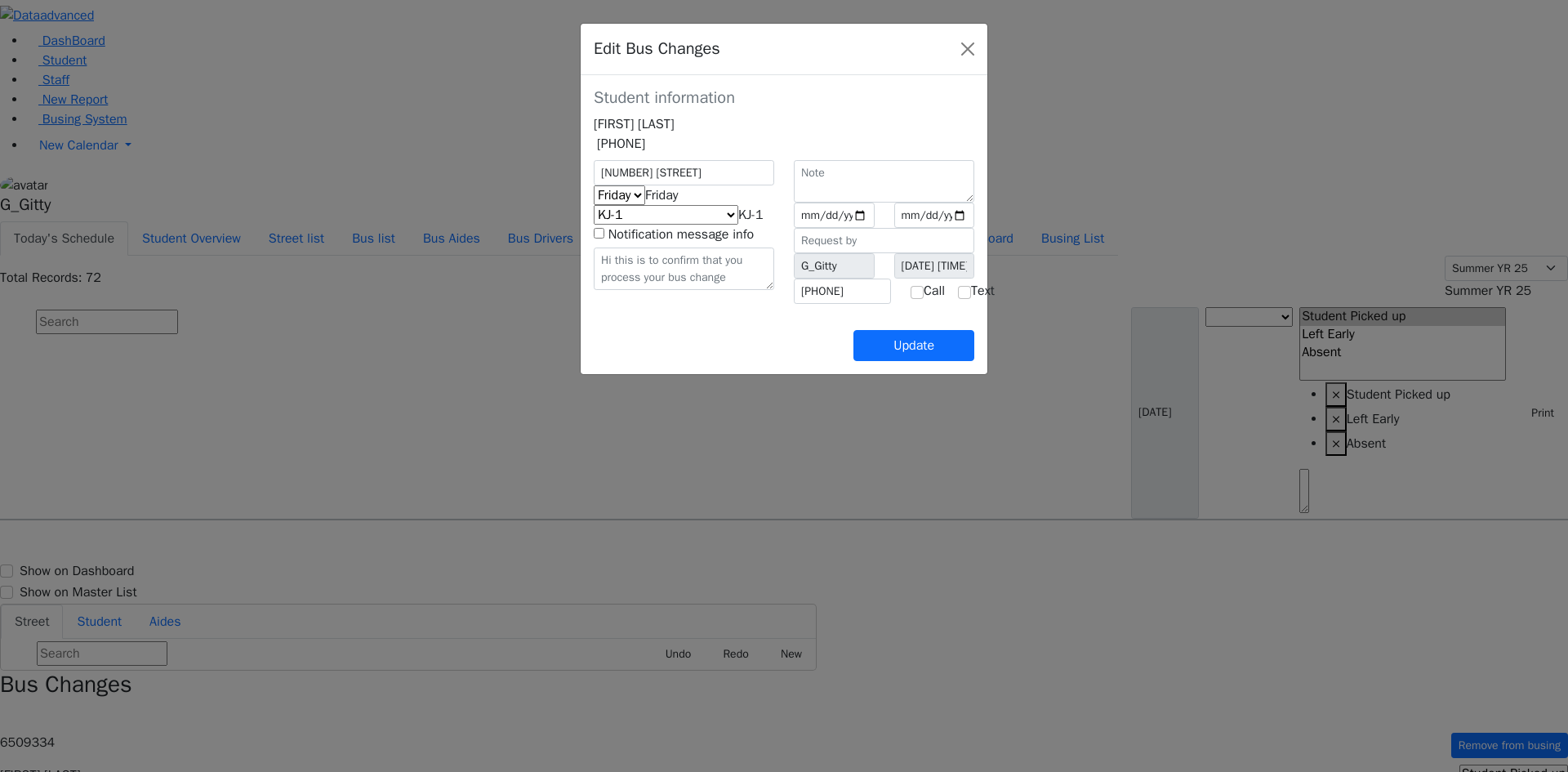 click on "Am Pm Friday Friday" at bounding box center (684, 195) 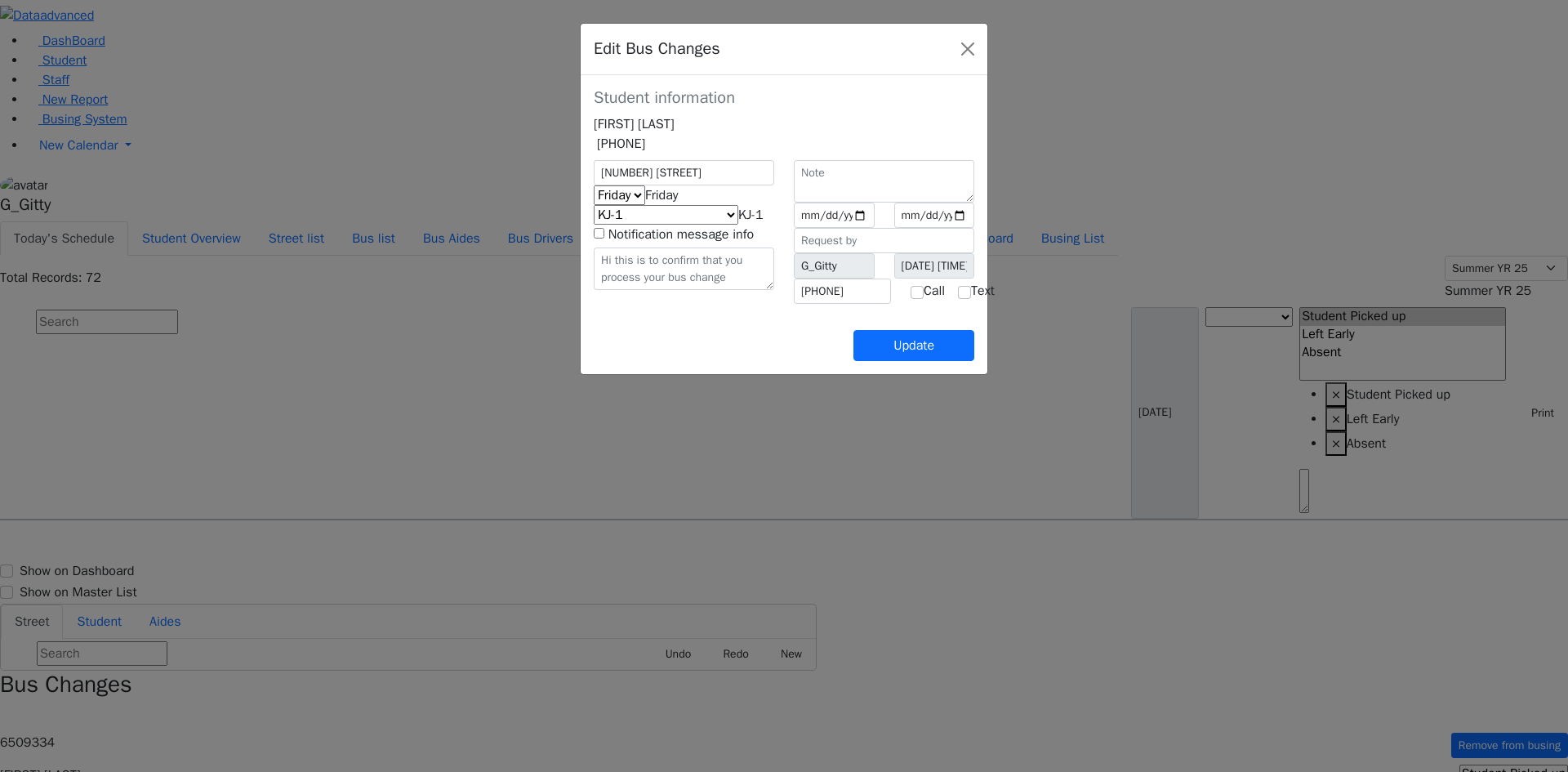 click on "KJ-1" at bounding box center [751, 215] 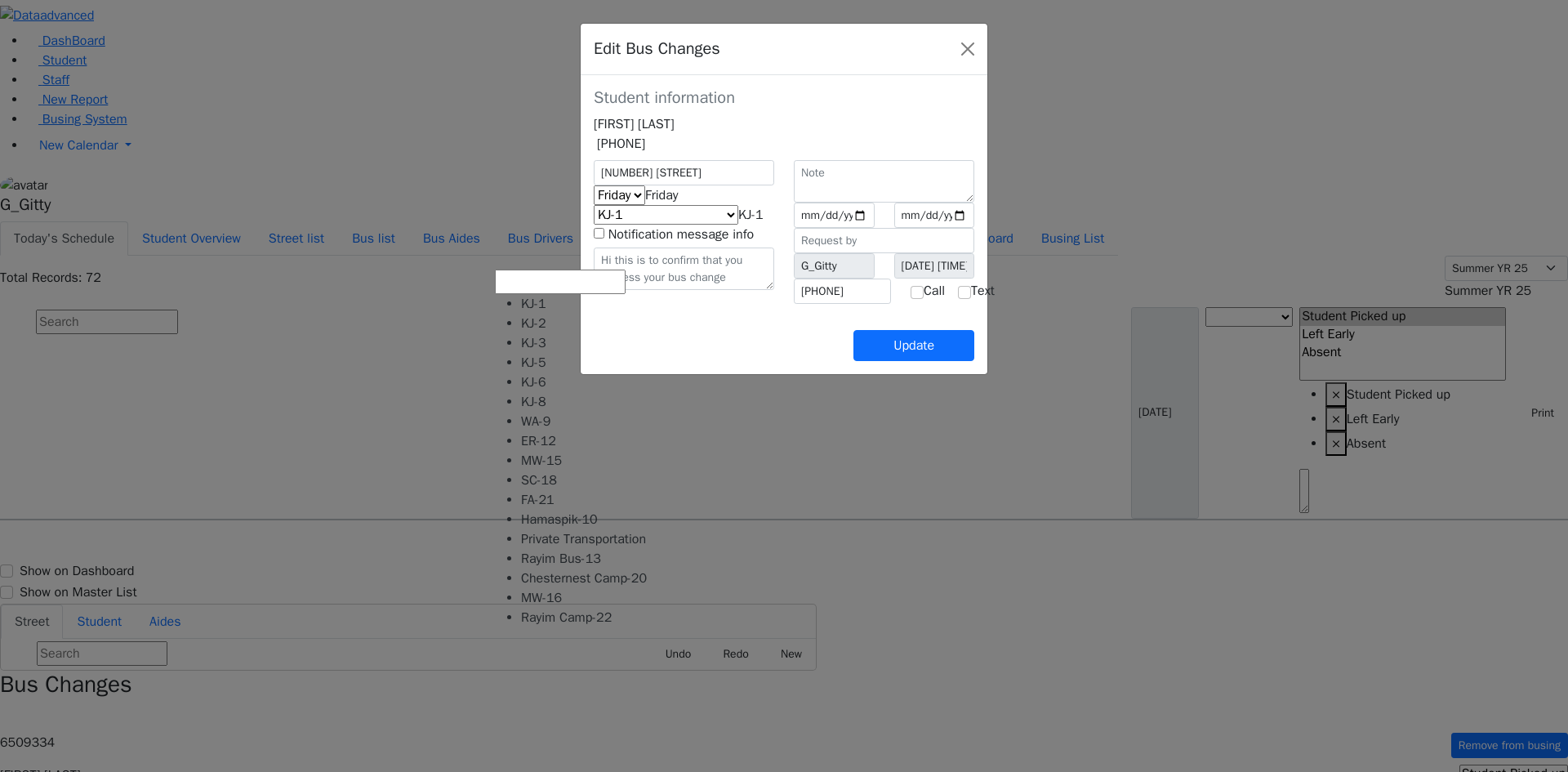 select on "292" 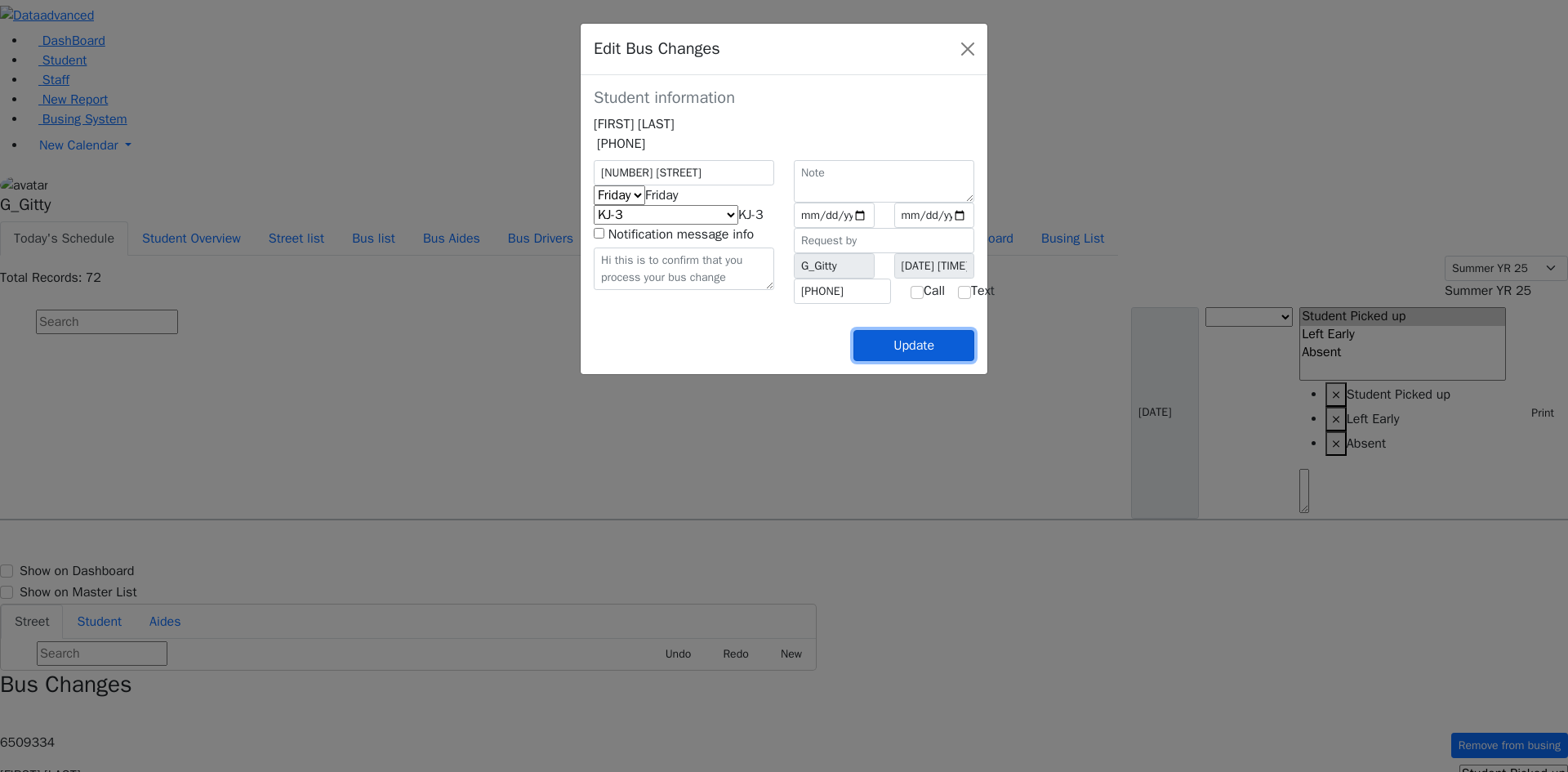click on "Update" at bounding box center (914, 346) 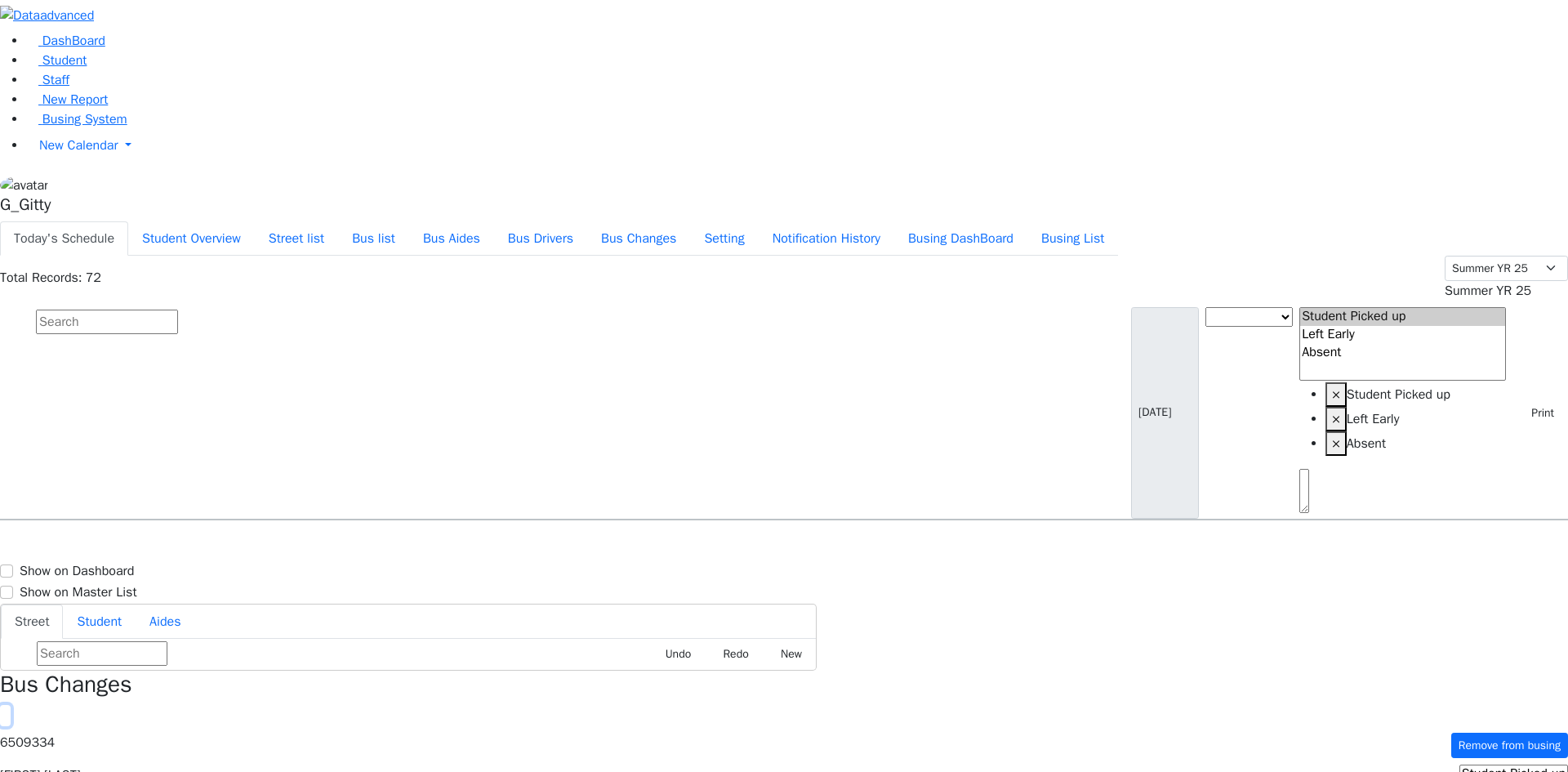 click at bounding box center (5, 716) 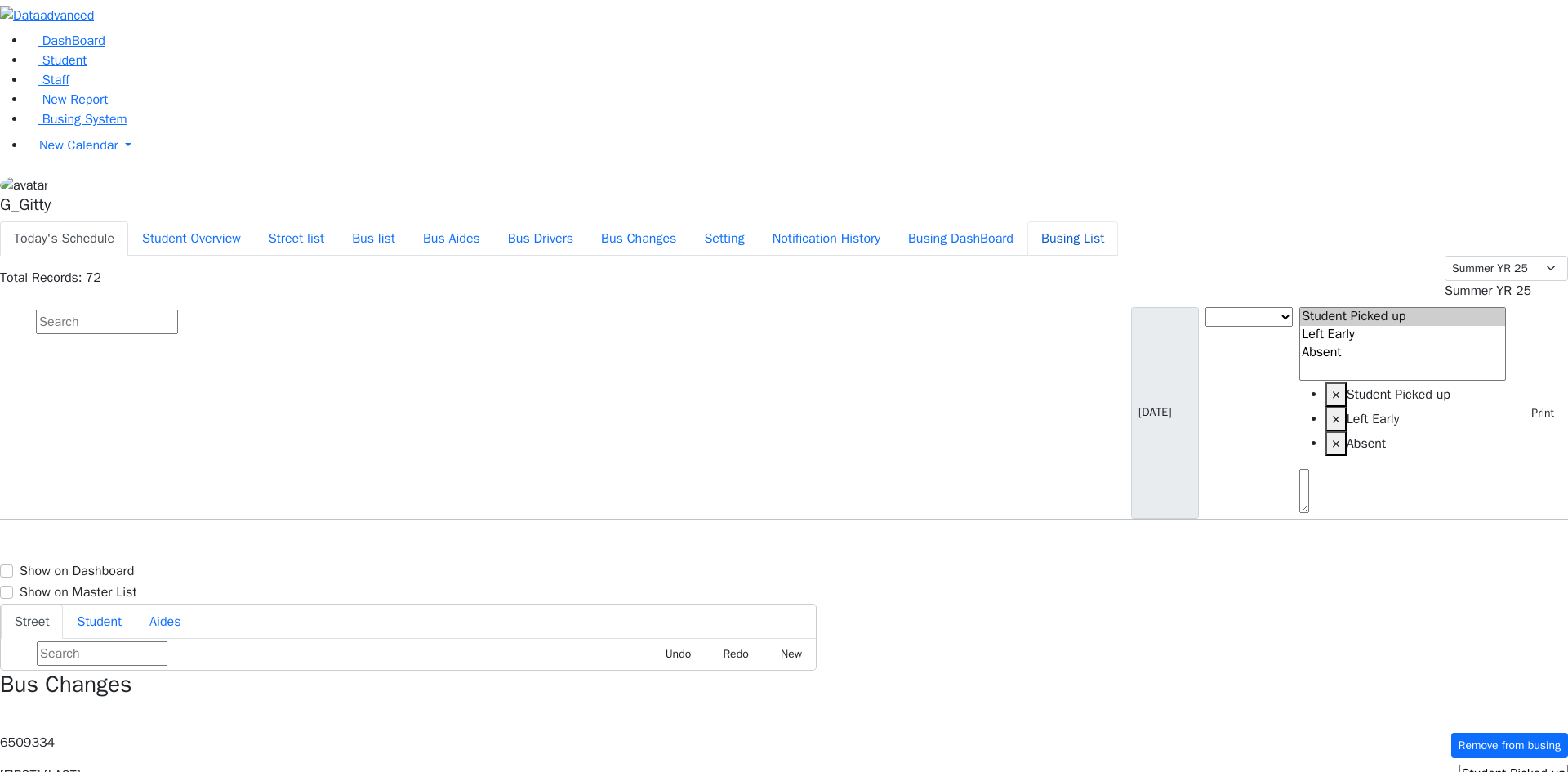 click on "Busing List" at bounding box center [1072, 239] 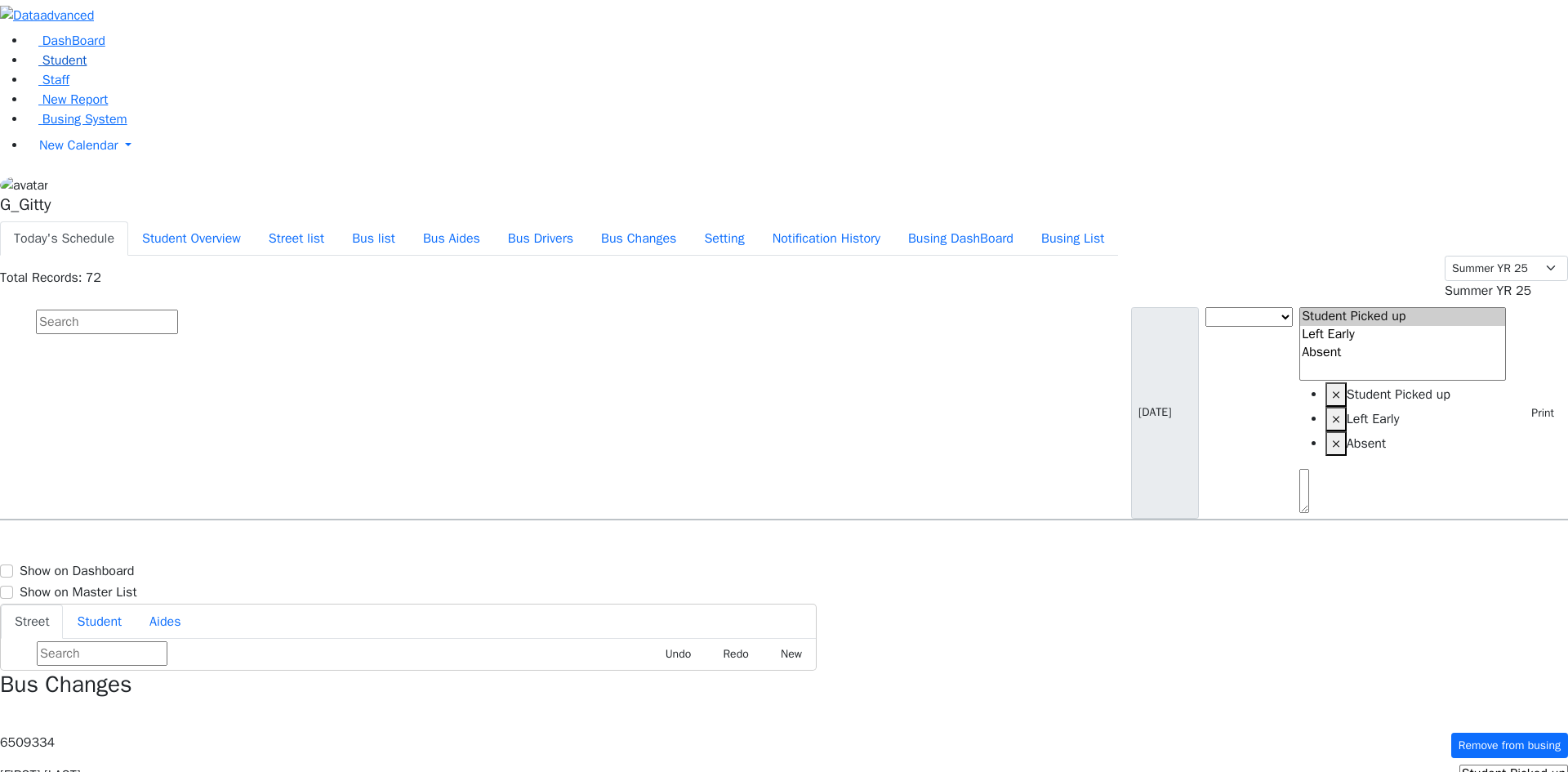 click on "Student" at bounding box center [56, 60] 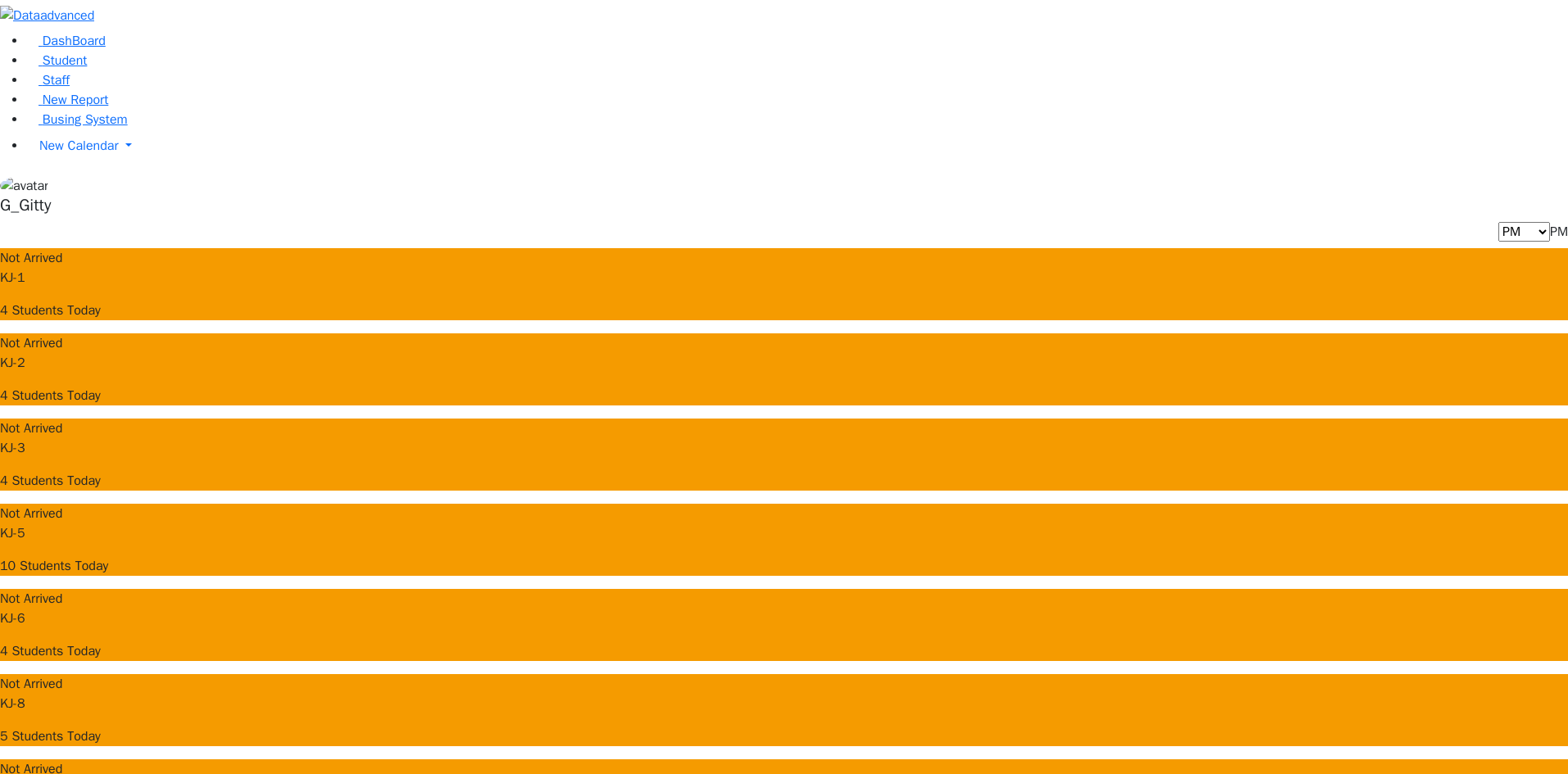 scroll, scrollTop: 0, scrollLeft: 0, axis: both 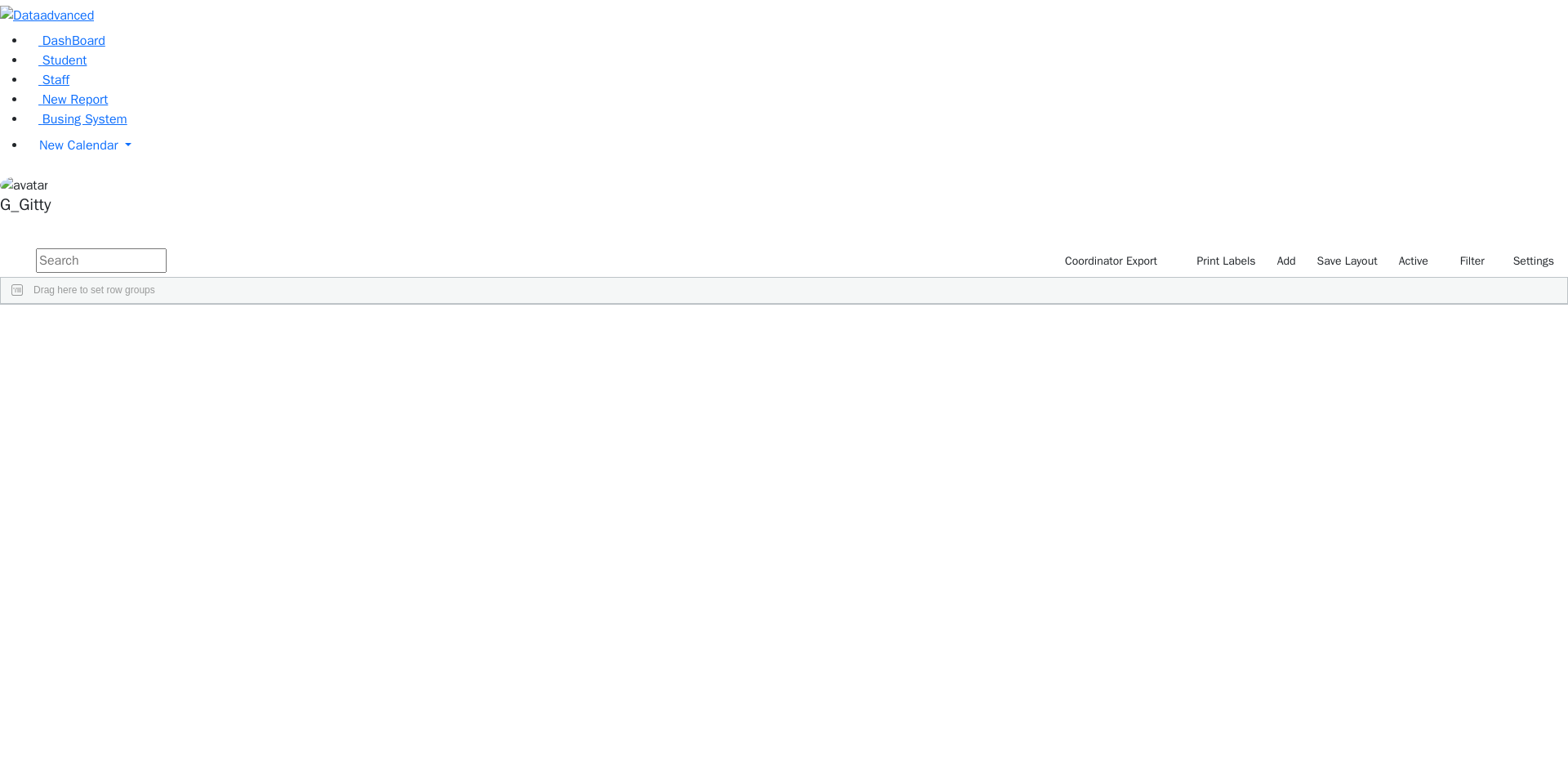 click at bounding box center [101, 261] 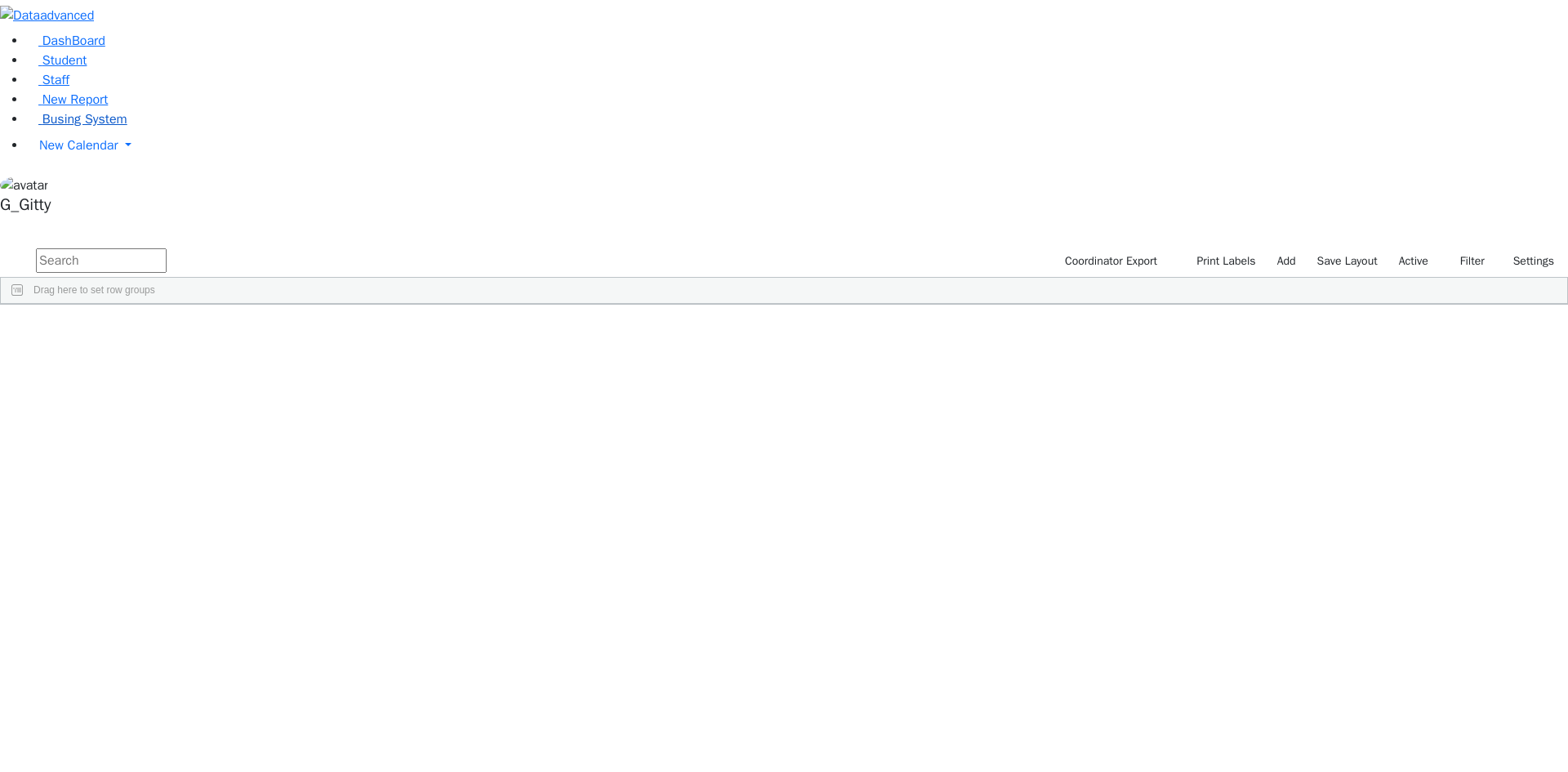 click on "Busing System" at bounding box center (85, 119) 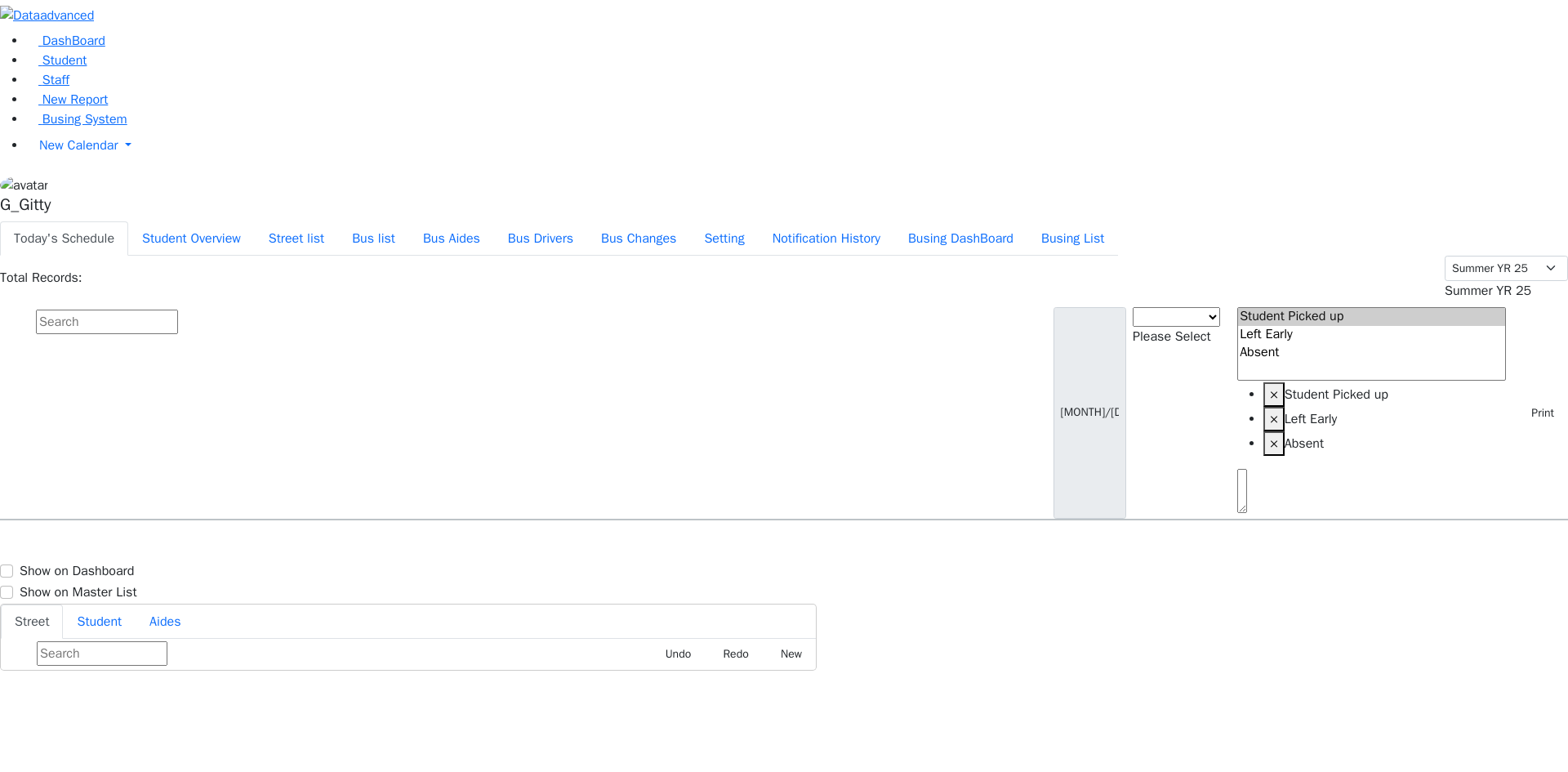 scroll, scrollTop: 0, scrollLeft: 0, axis: both 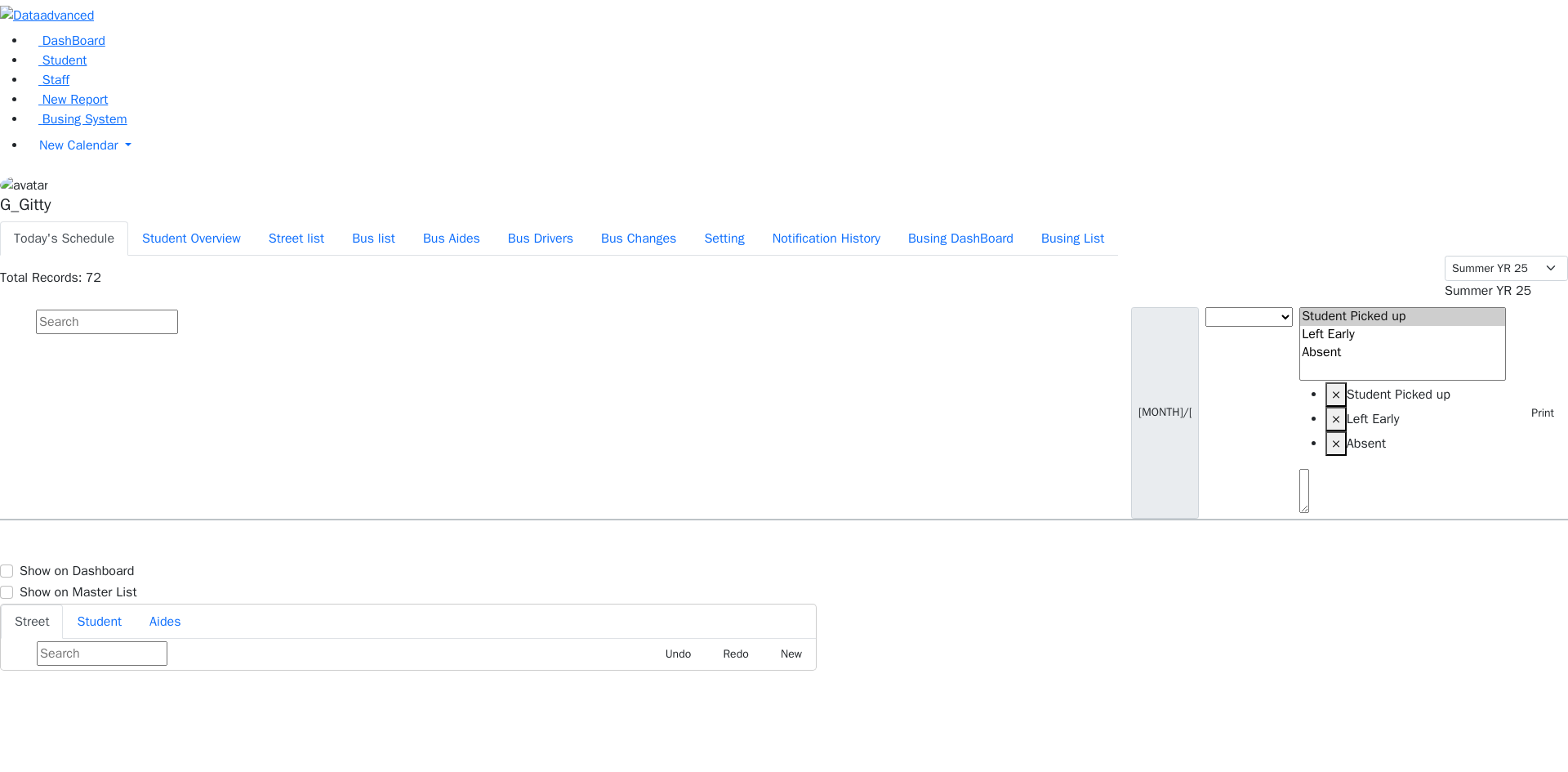 click at bounding box center (107, 322) 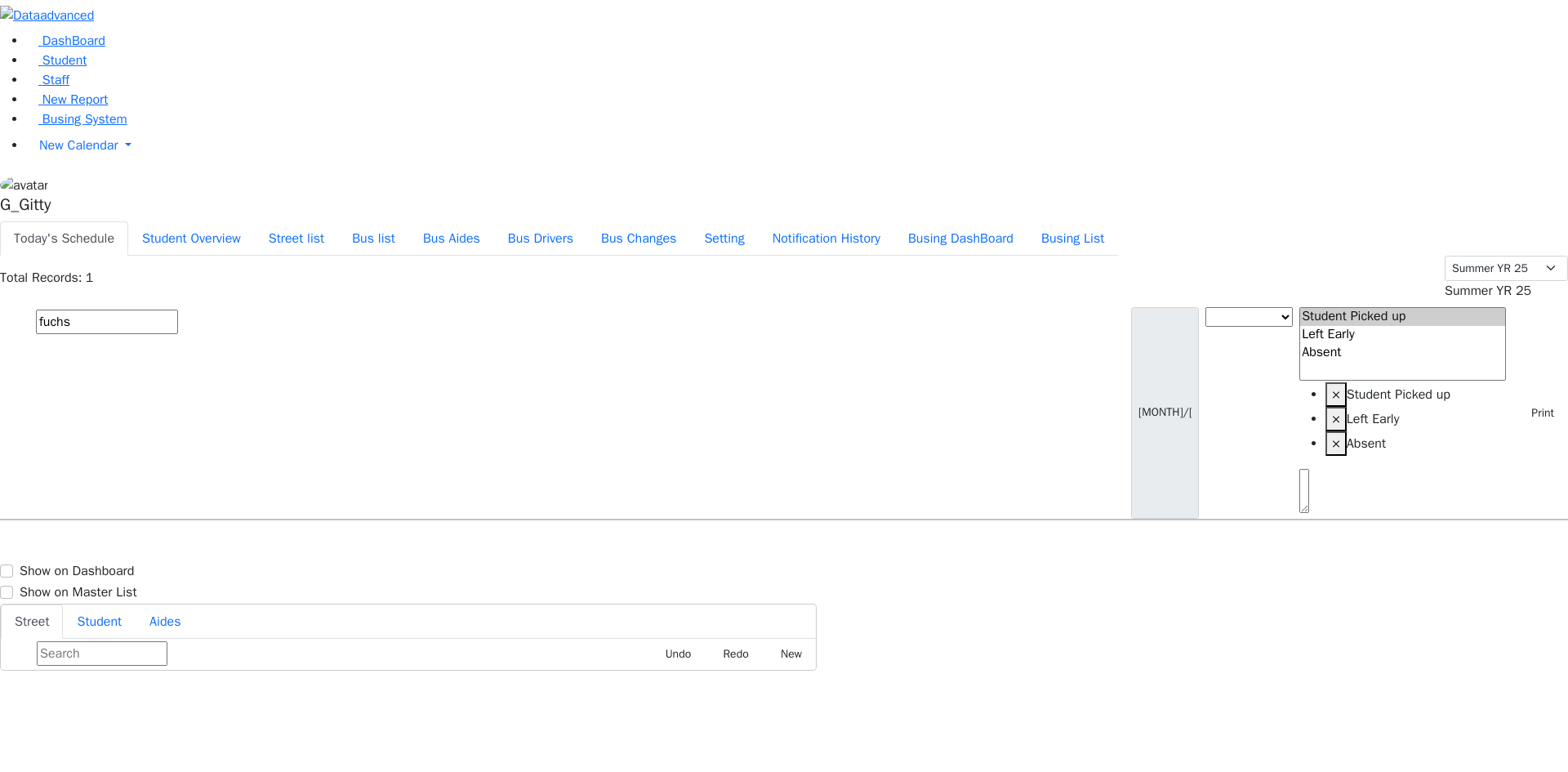 type on "fuchs" 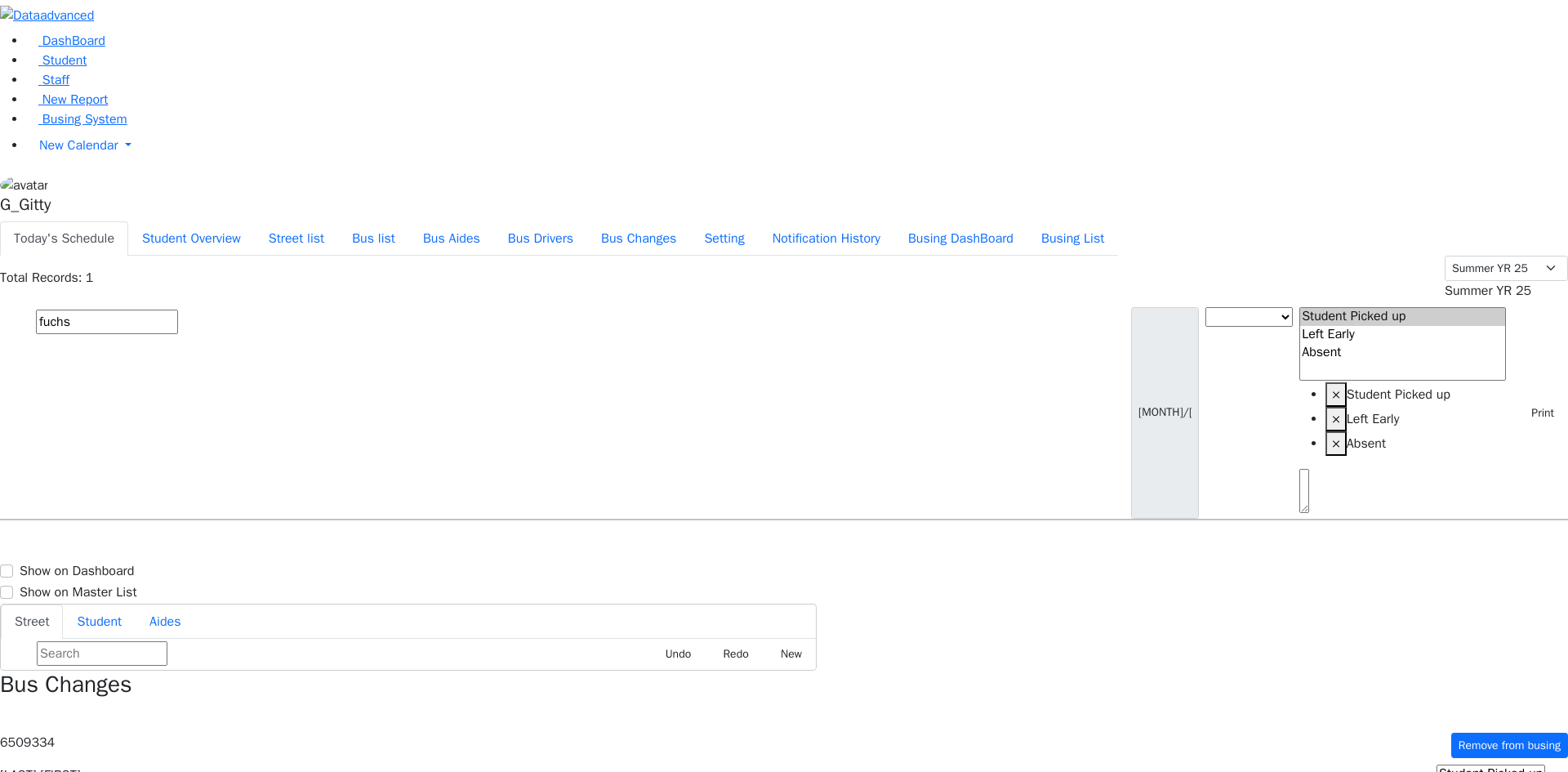 click on "Changes" at bounding box center [169, 926] 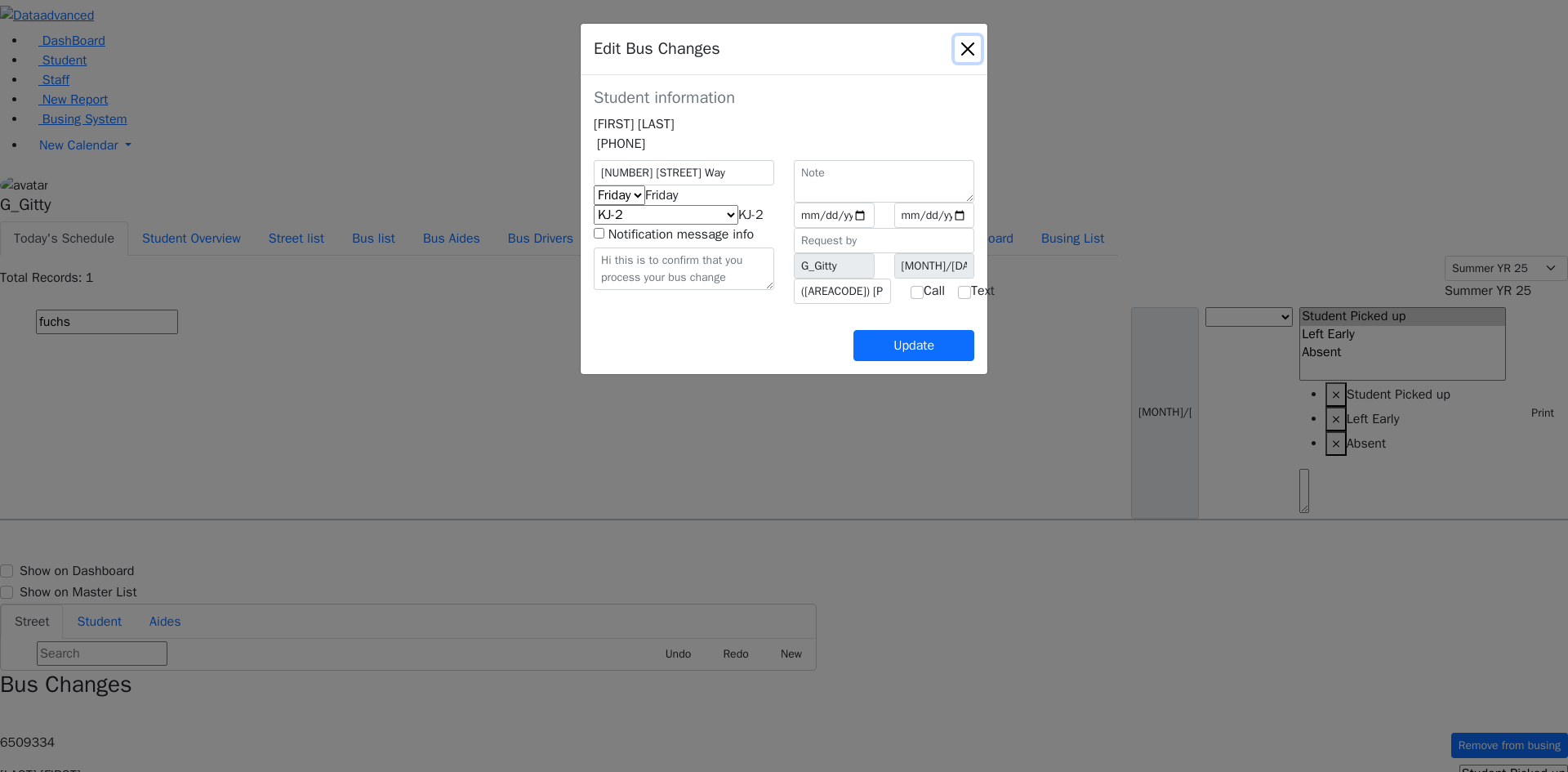 click at bounding box center [968, 49] 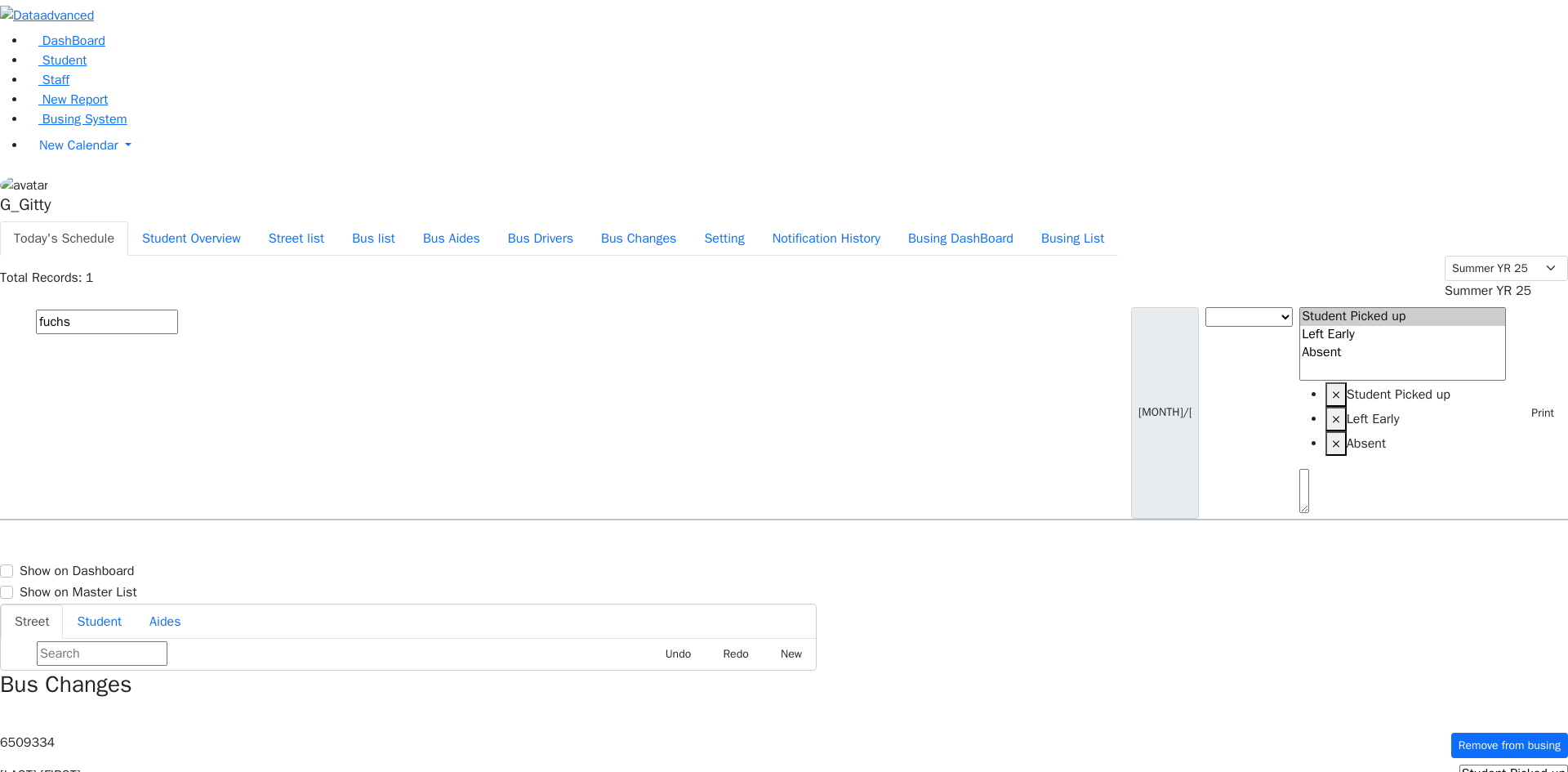 click on "fuchs" at bounding box center [107, 322] 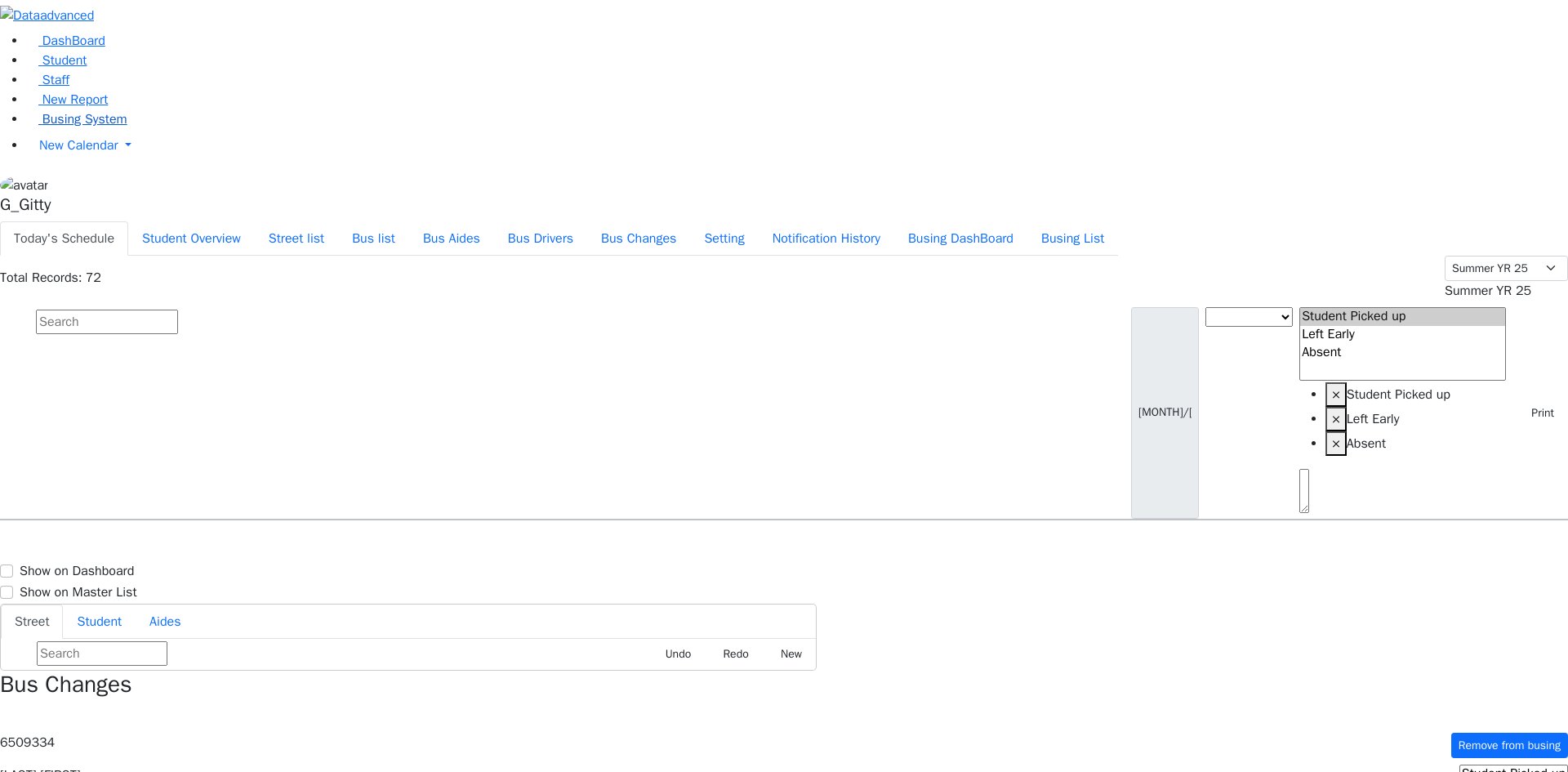 type 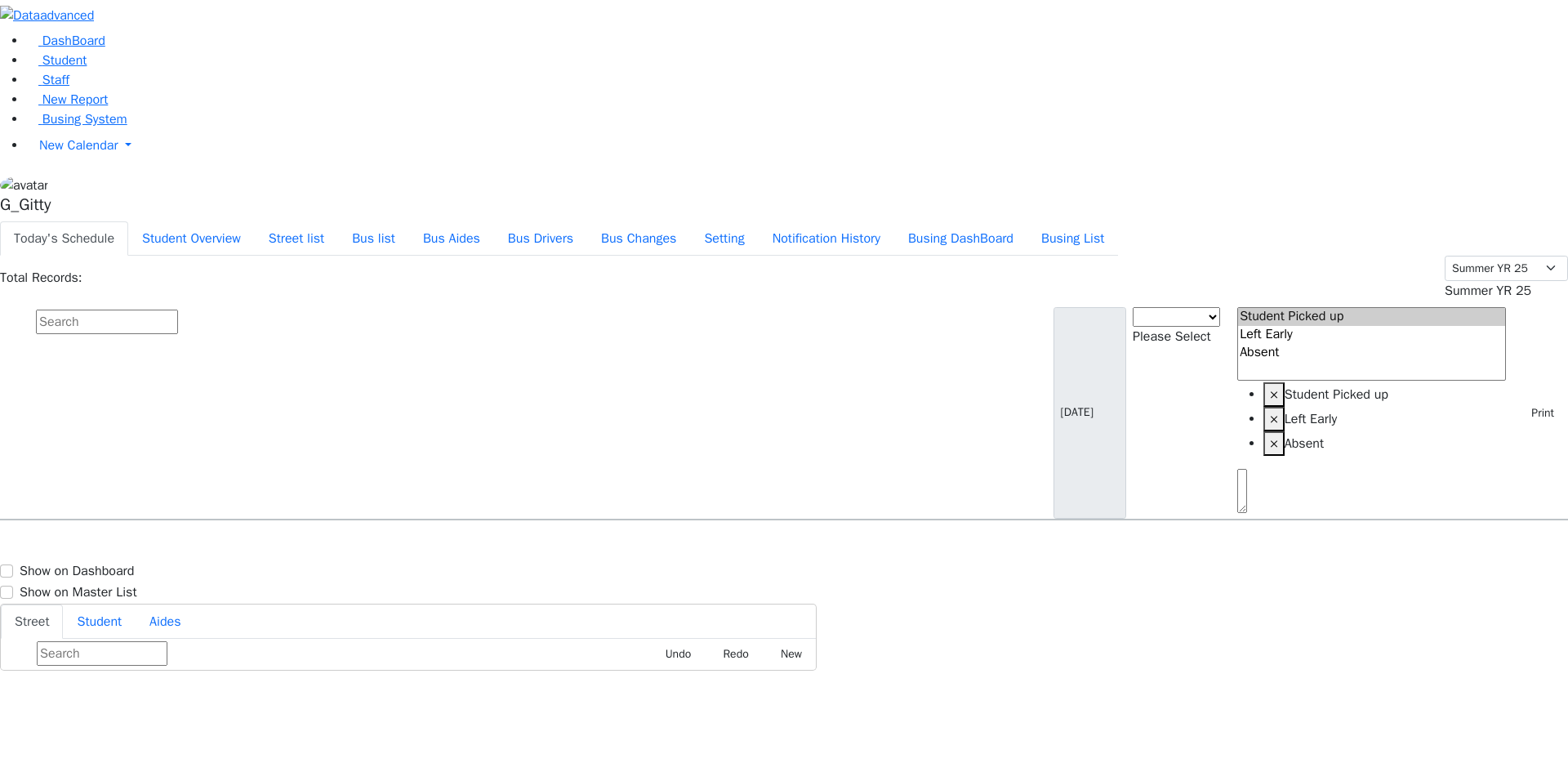 scroll, scrollTop: 0, scrollLeft: 0, axis: both 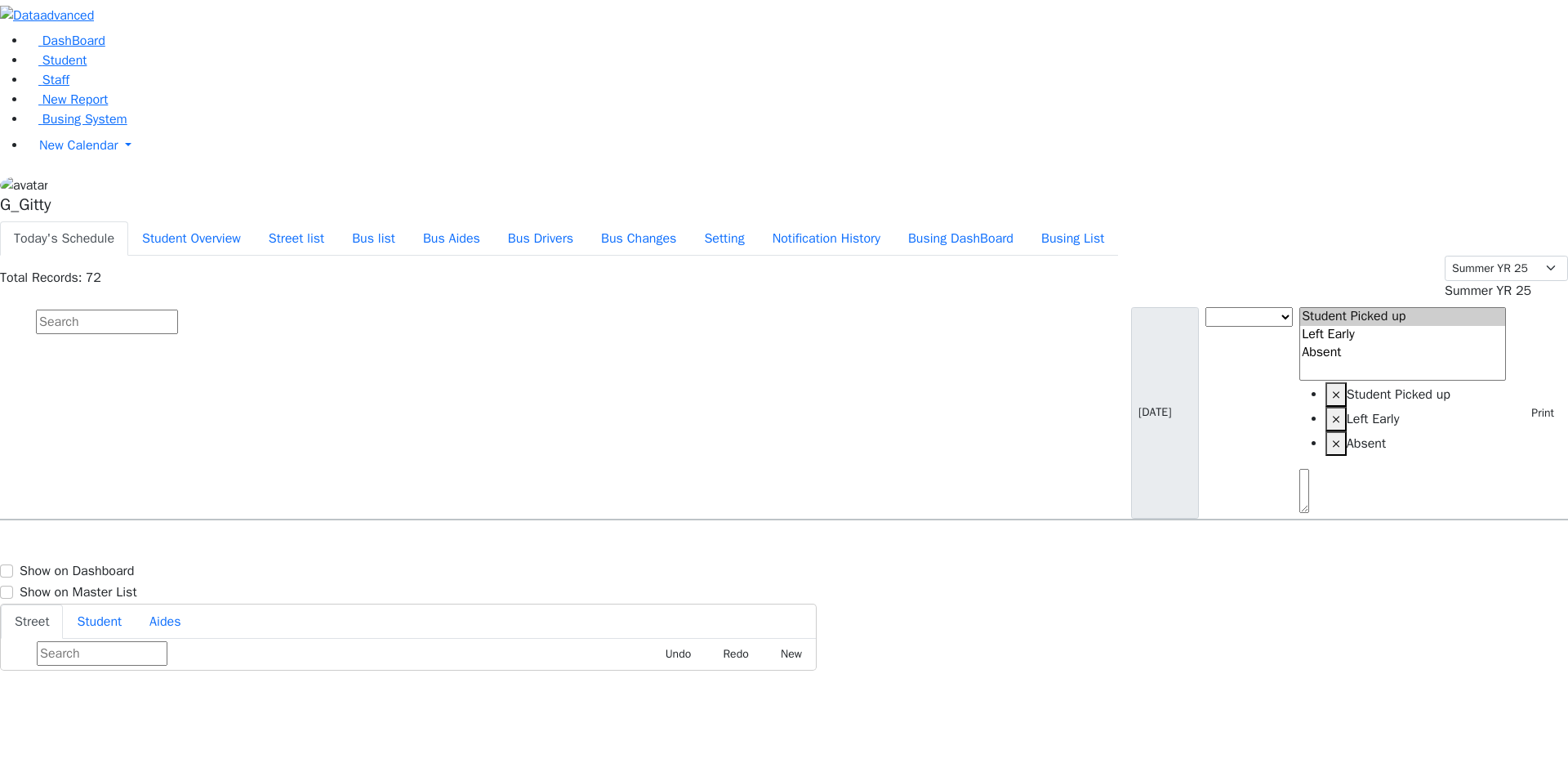 click at bounding box center (107, 322) 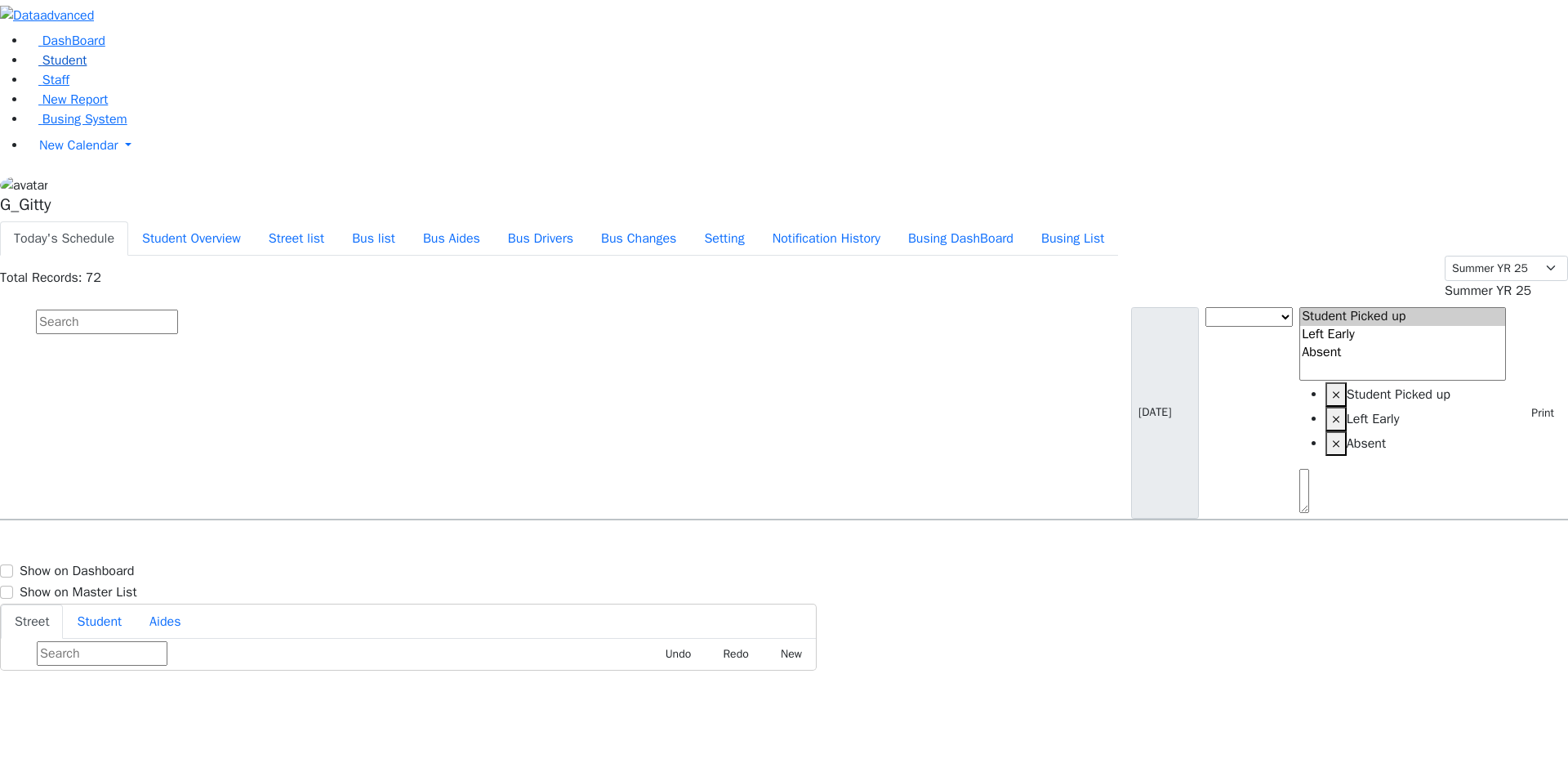 click on "Student" at bounding box center (65, 60) 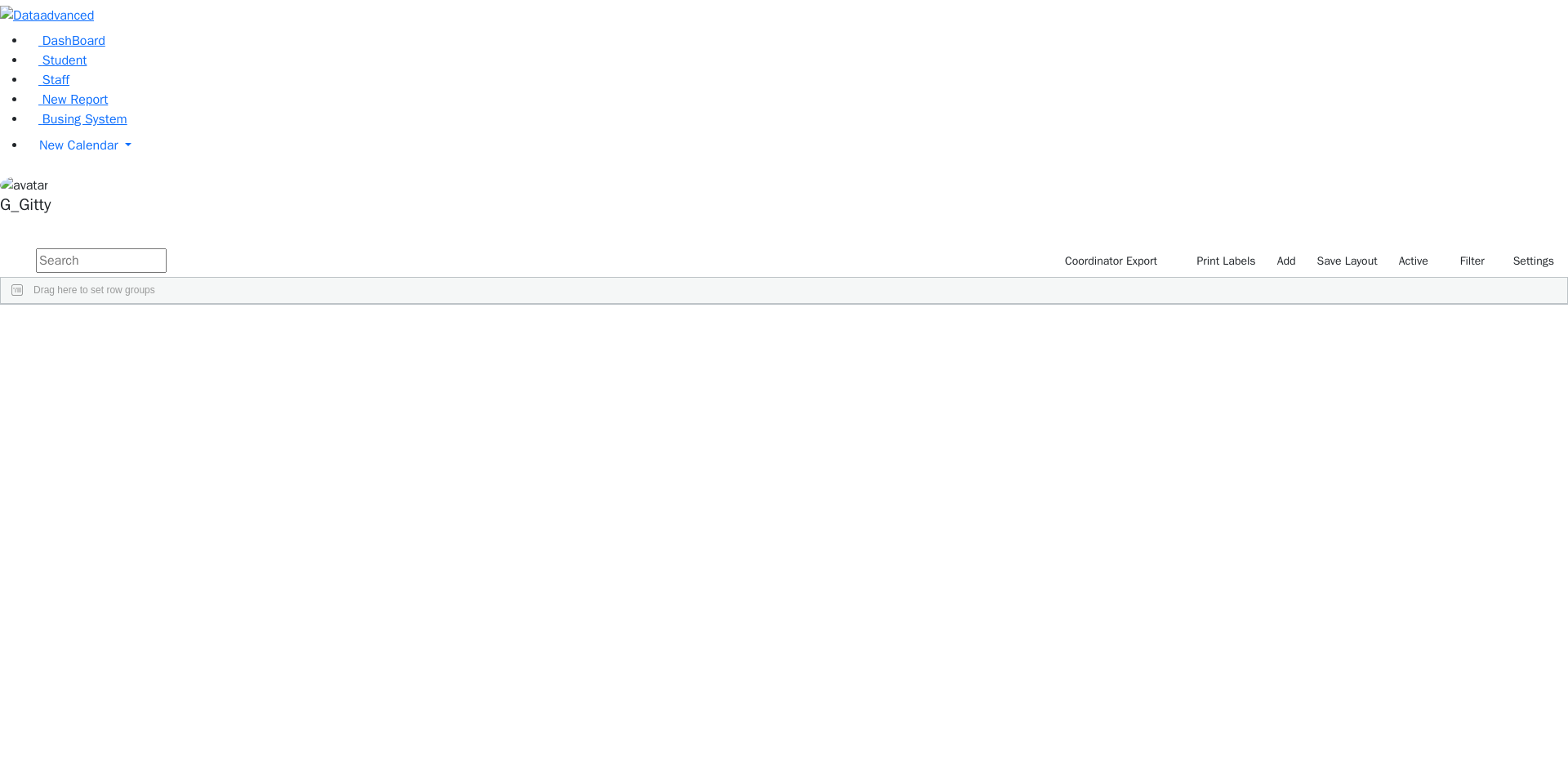 scroll, scrollTop: 0, scrollLeft: 0, axis: both 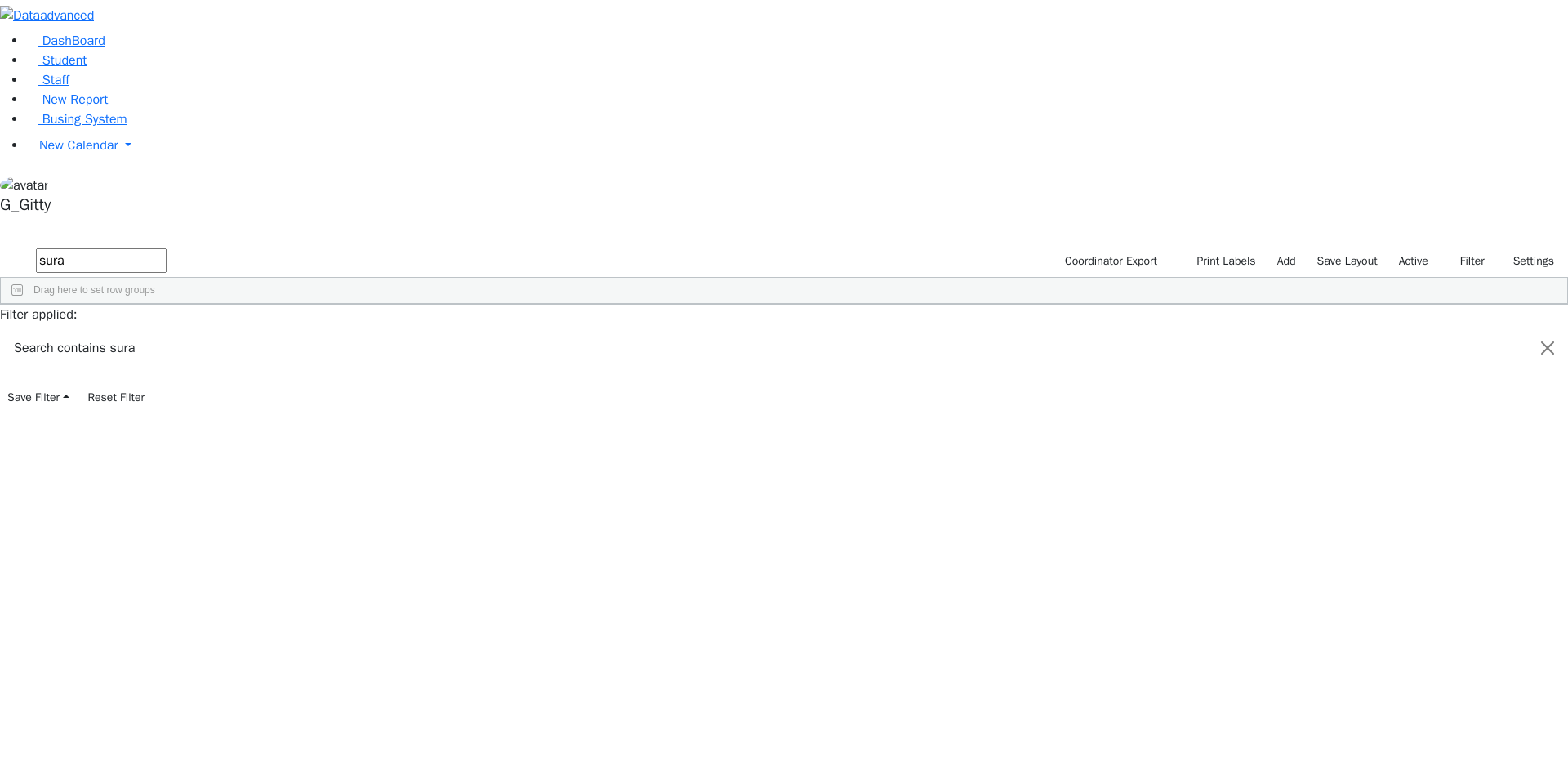 click on "Hirschler" at bounding box center (154, 388) 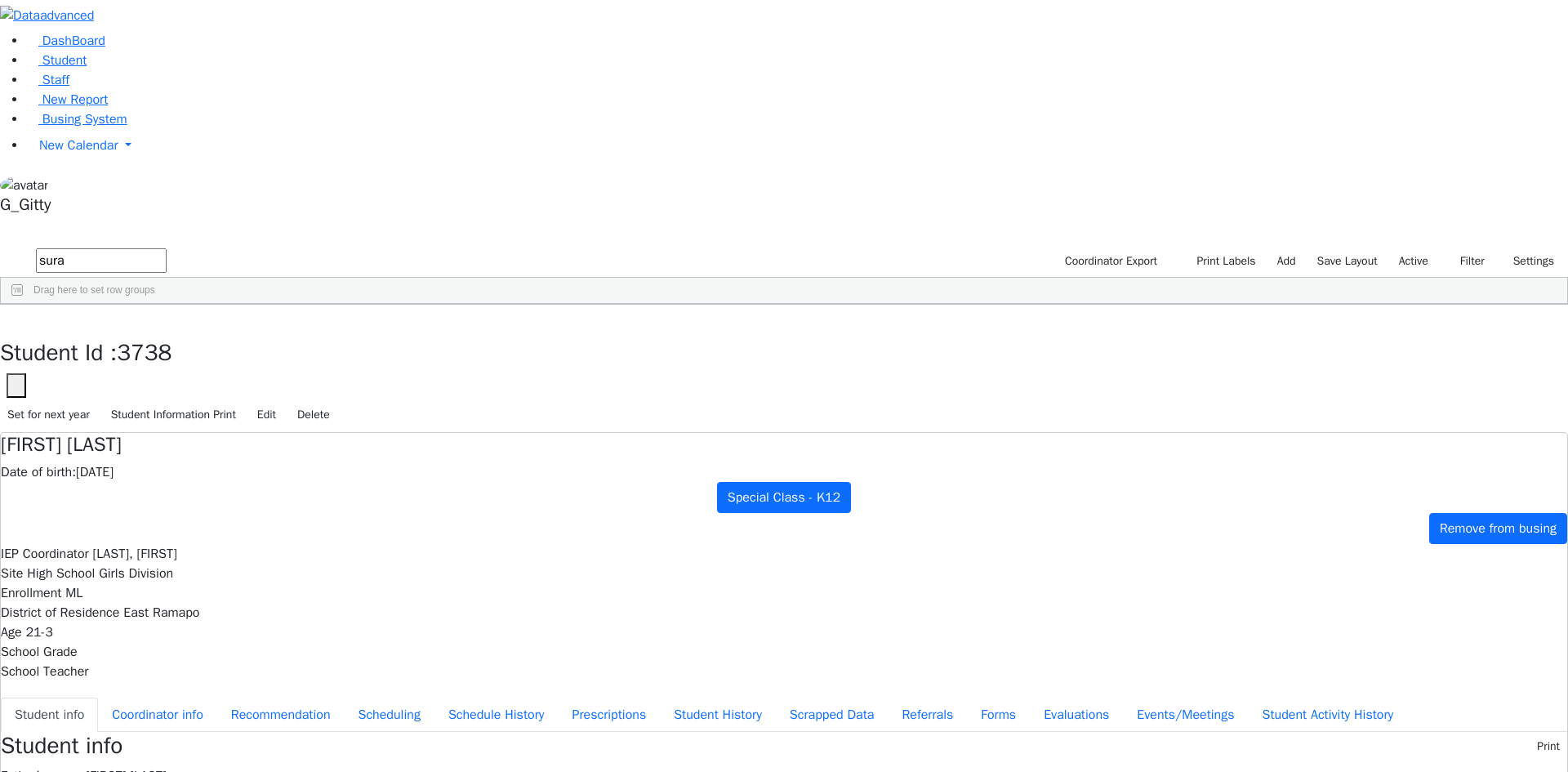 drag, startPoint x: 642, startPoint y: 274, endPoint x: 831, endPoint y: 279, distance: 189.06613 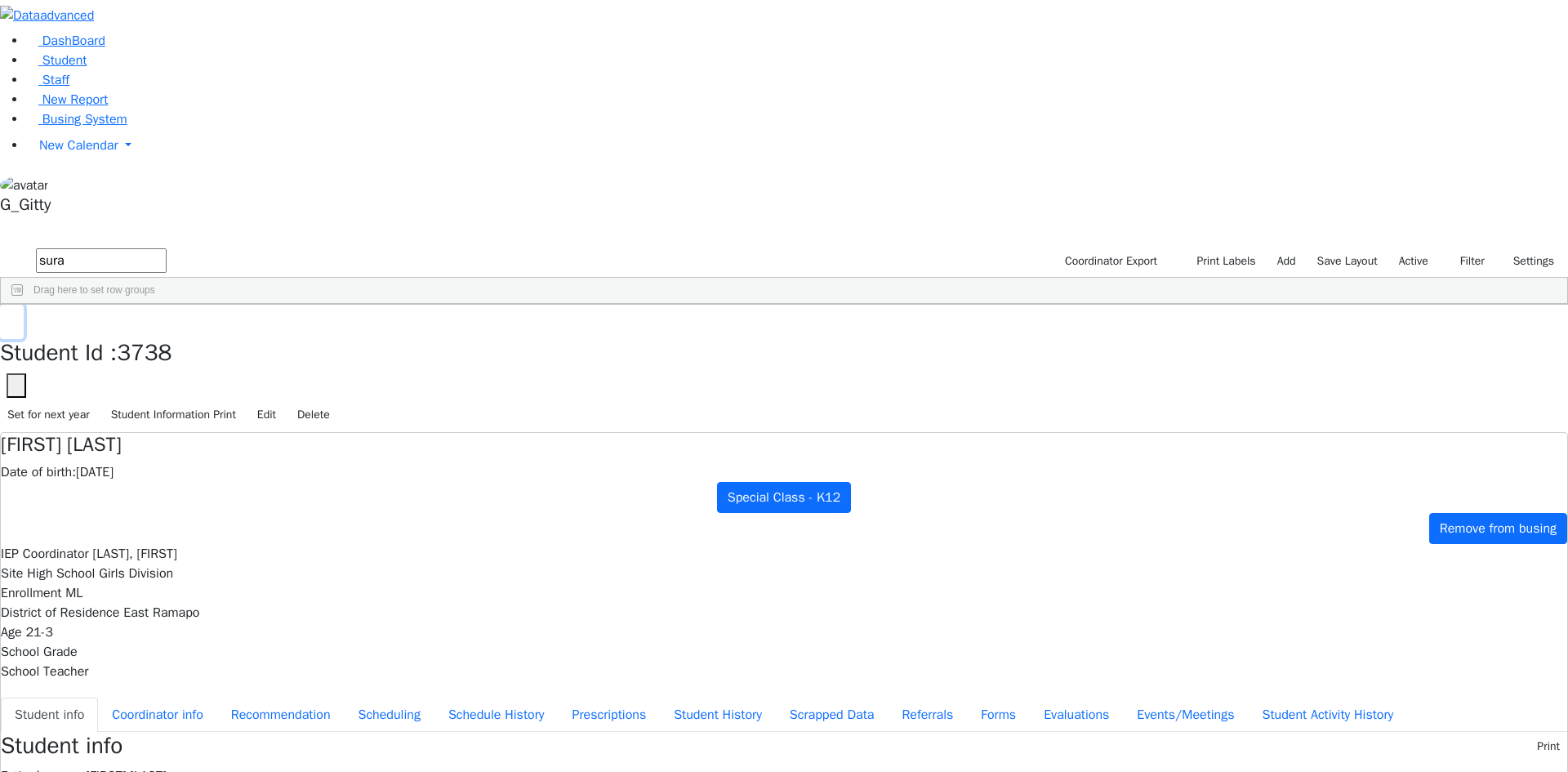 click 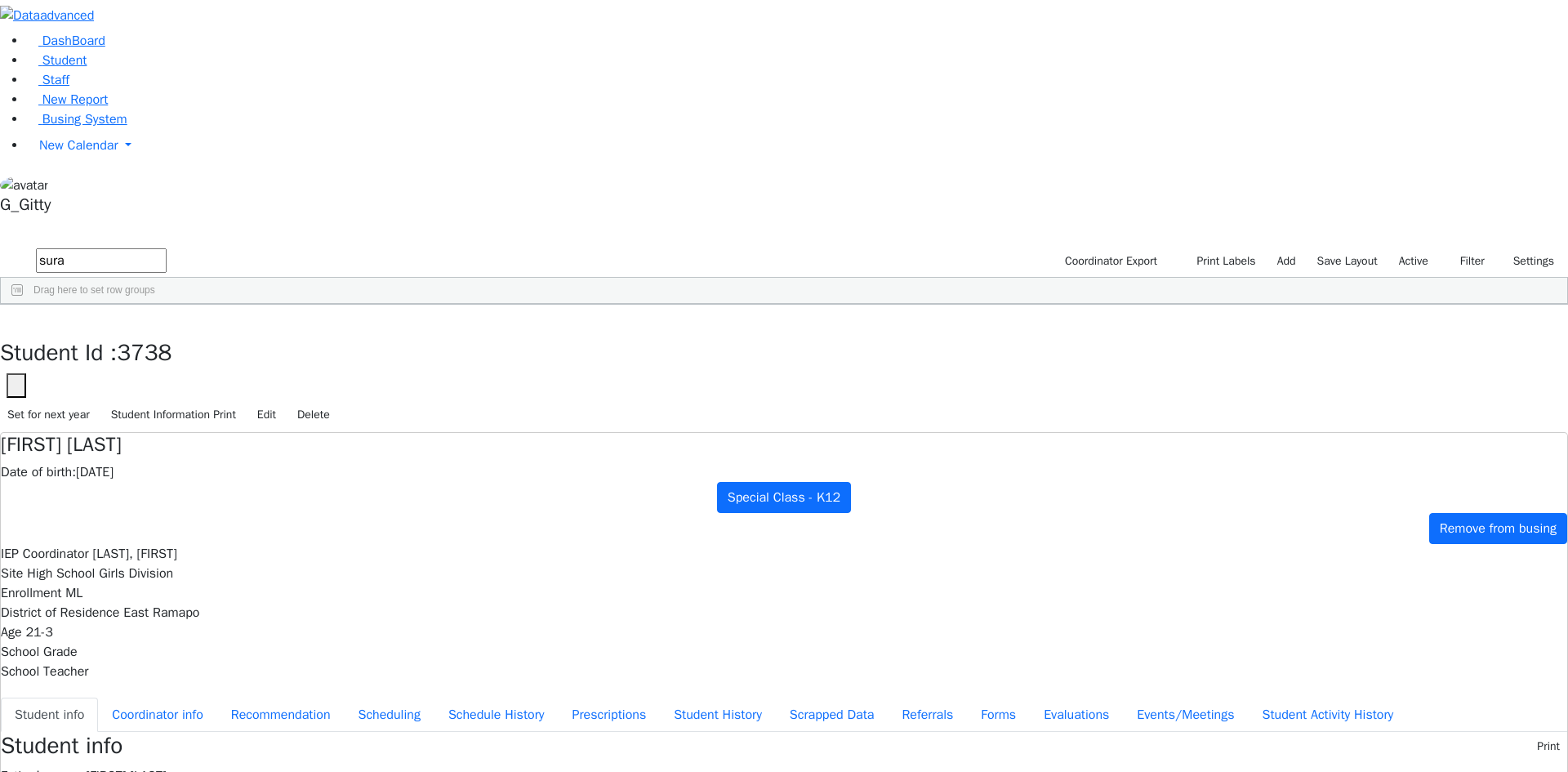 click on "sura" at bounding box center (101, 261) 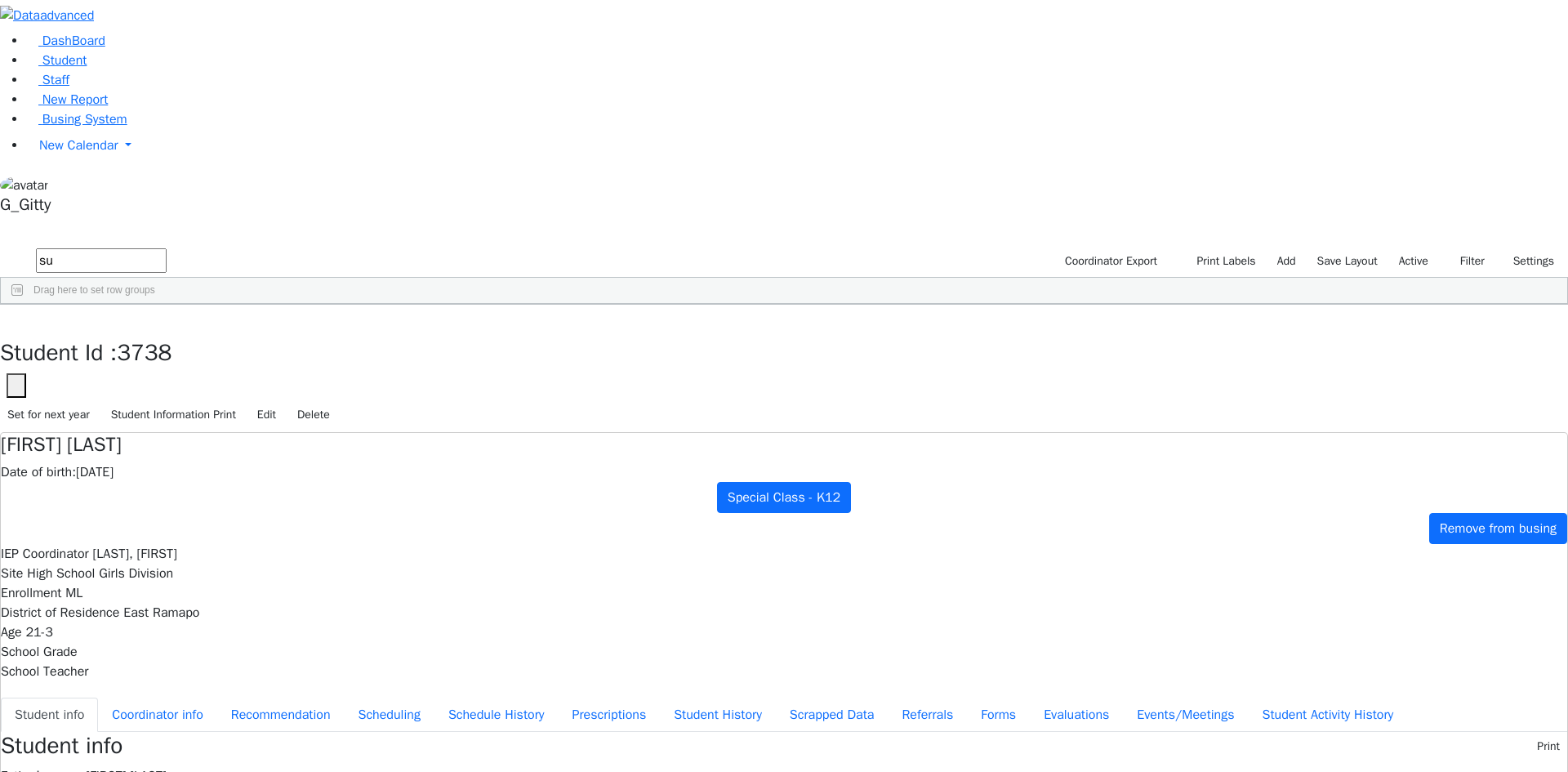type on "s" 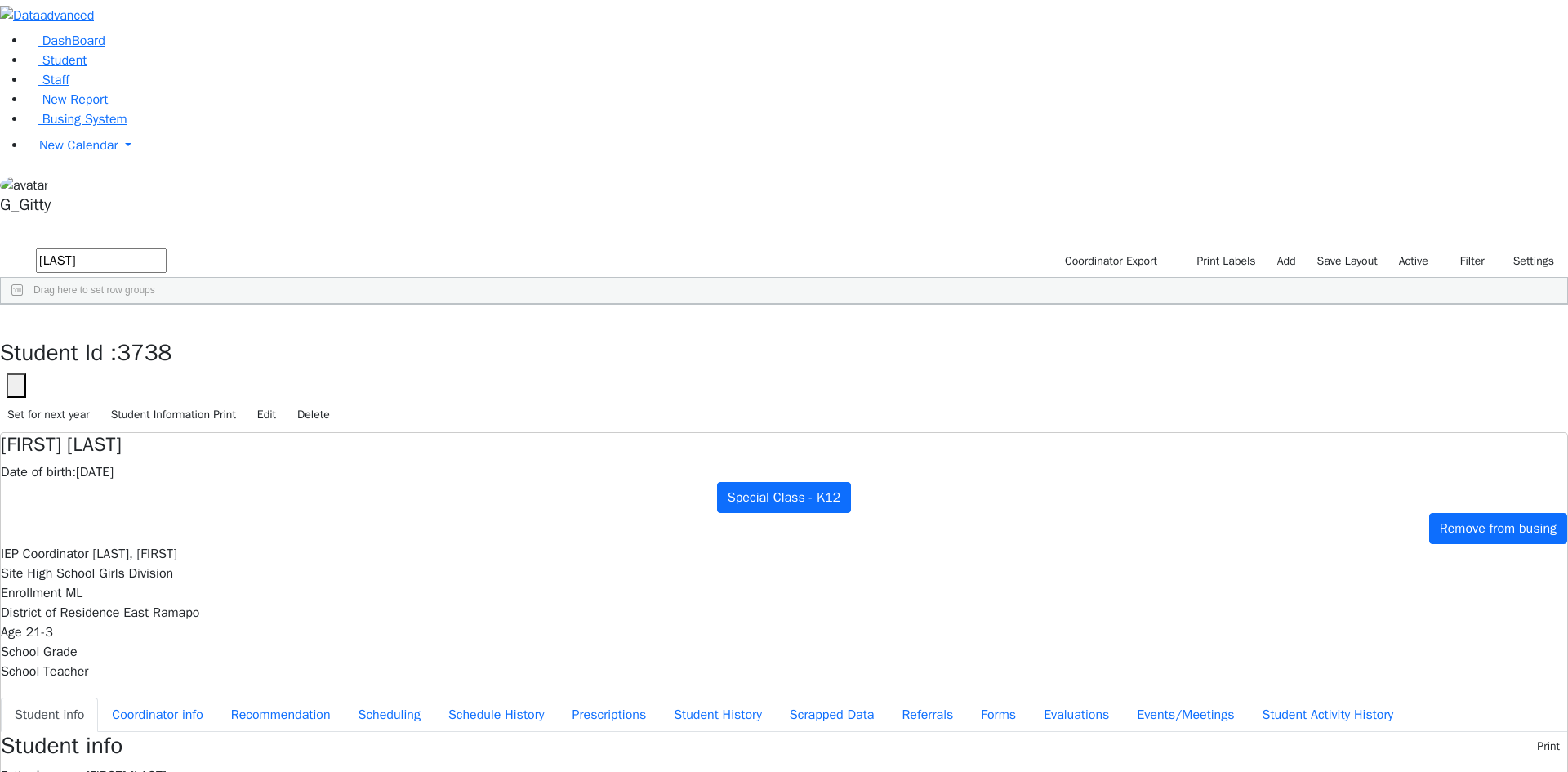 click on "Breuer" at bounding box center (154, 411) 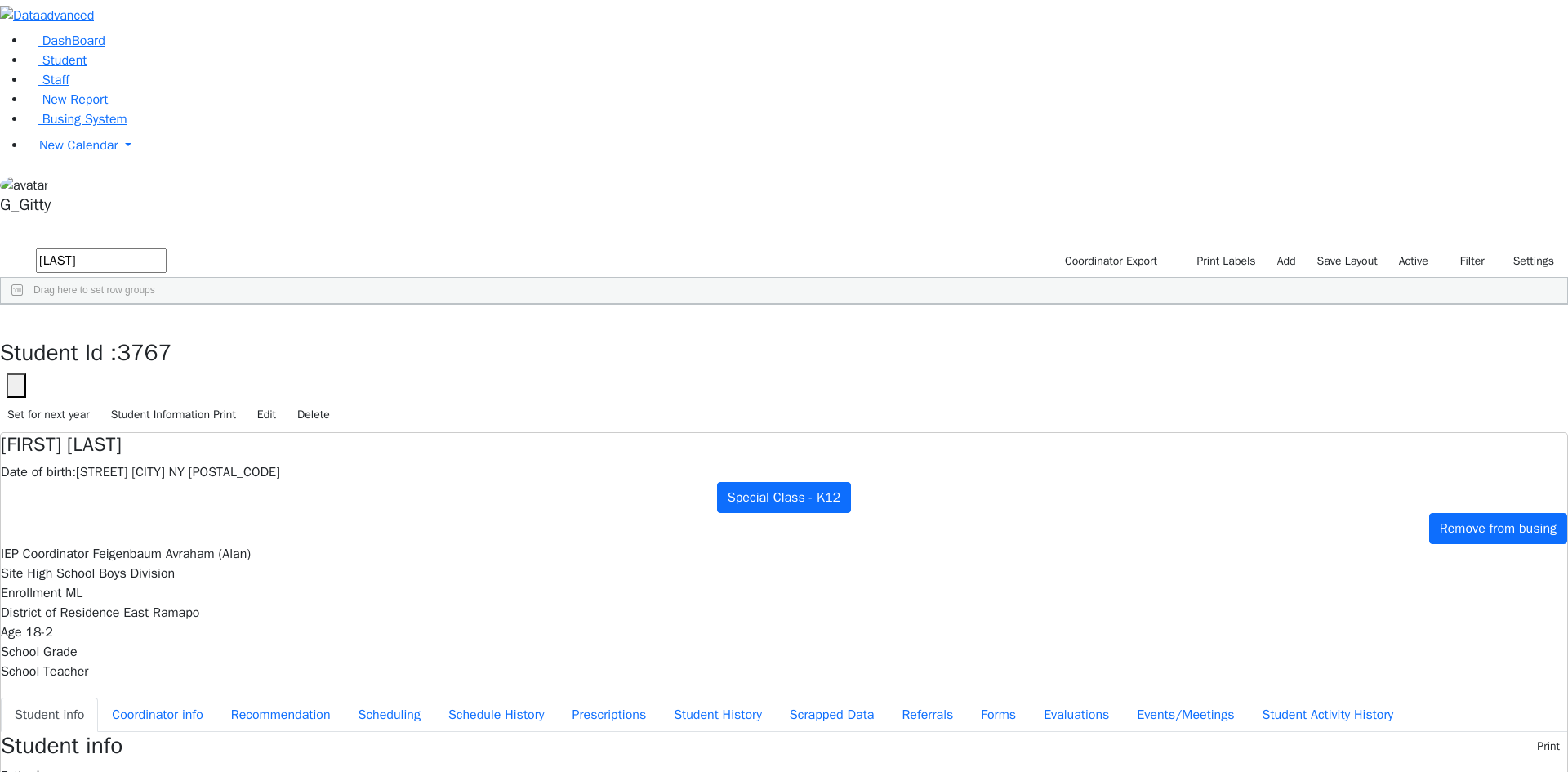 scroll, scrollTop: 0, scrollLeft: 0, axis: both 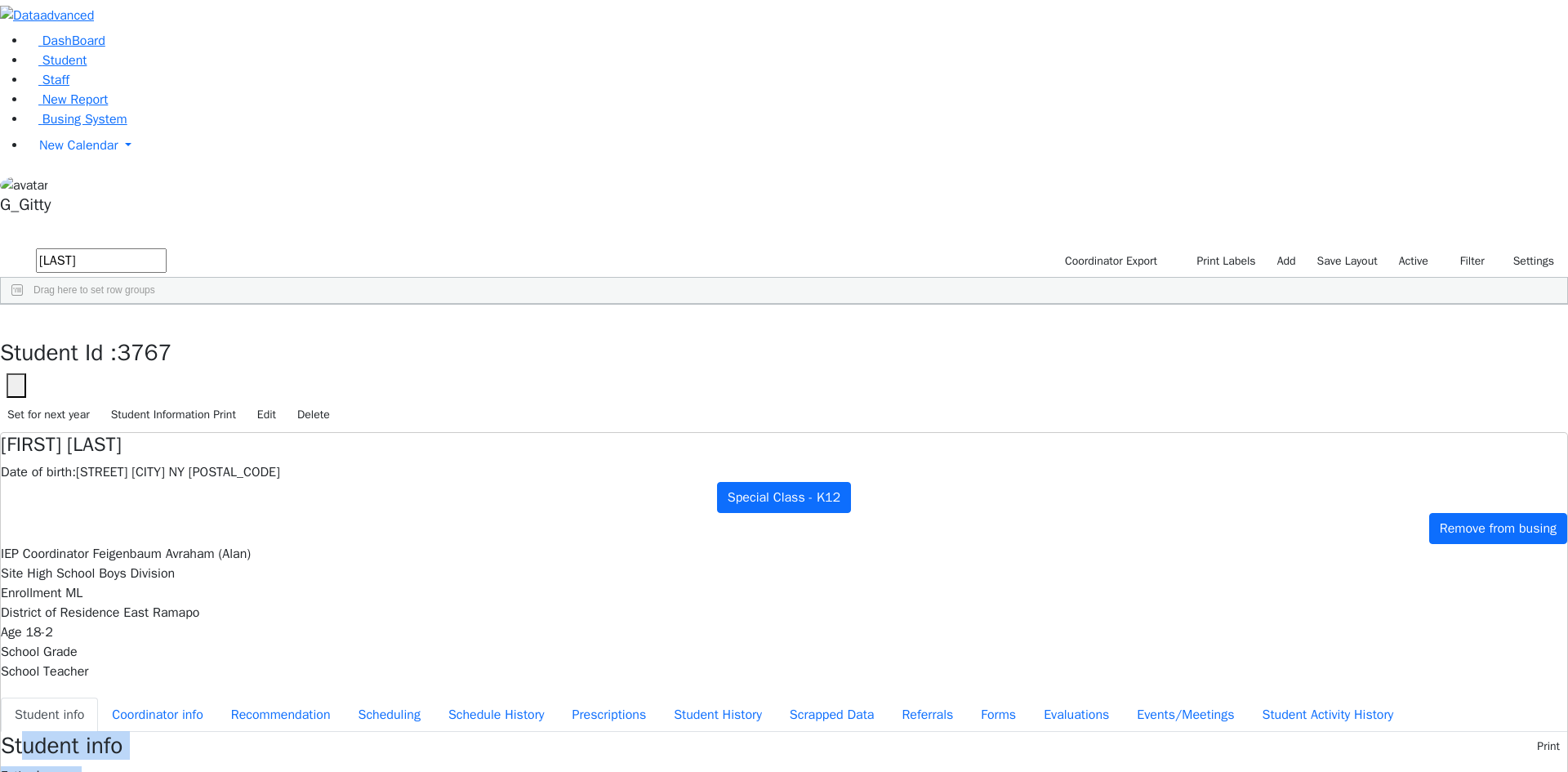 drag, startPoint x: 506, startPoint y: 218, endPoint x: 728, endPoint y: 497, distance: 356.54593 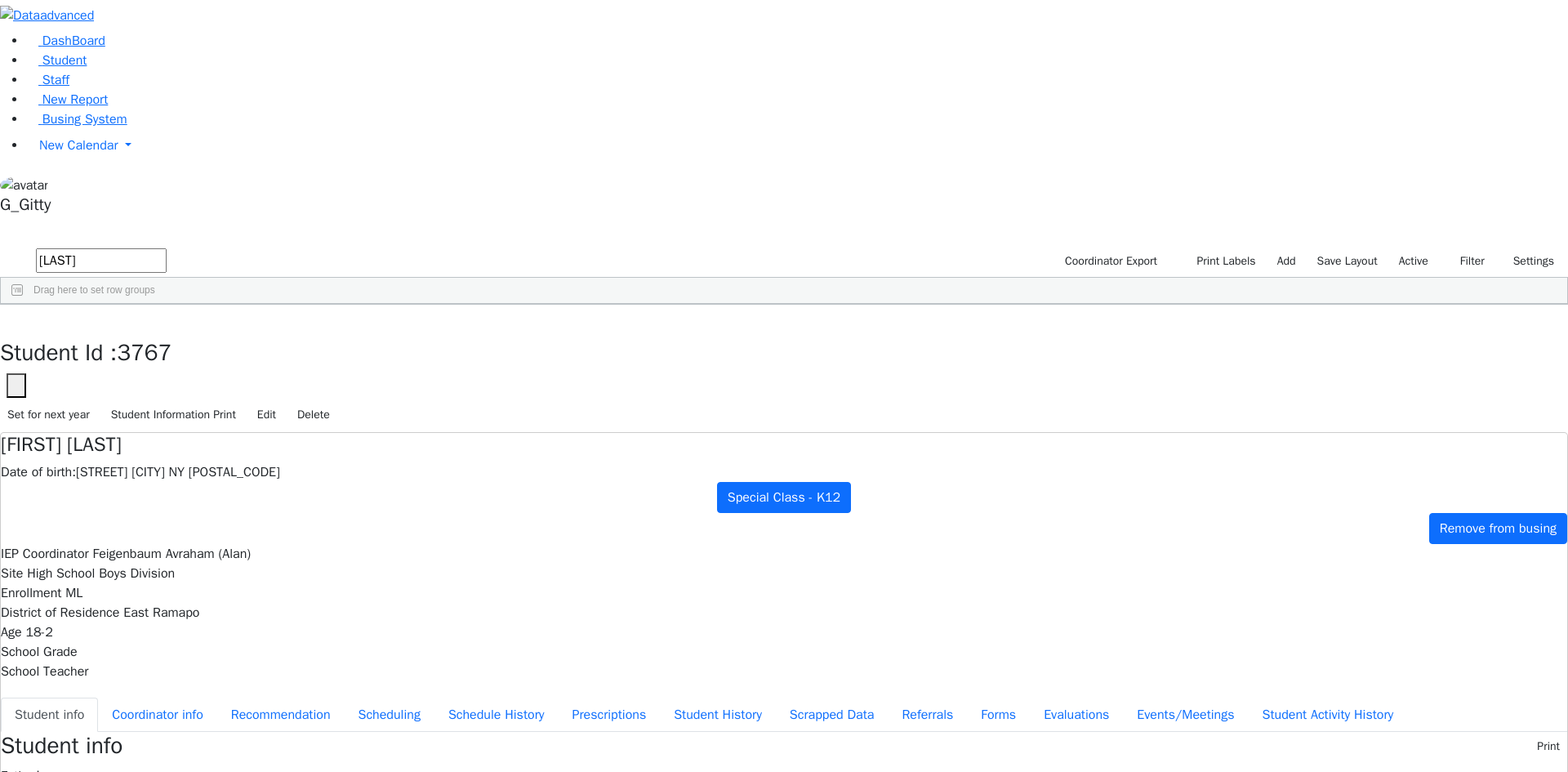 scroll, scrollTop: 69, scrollLeft: 0, axis: vertical 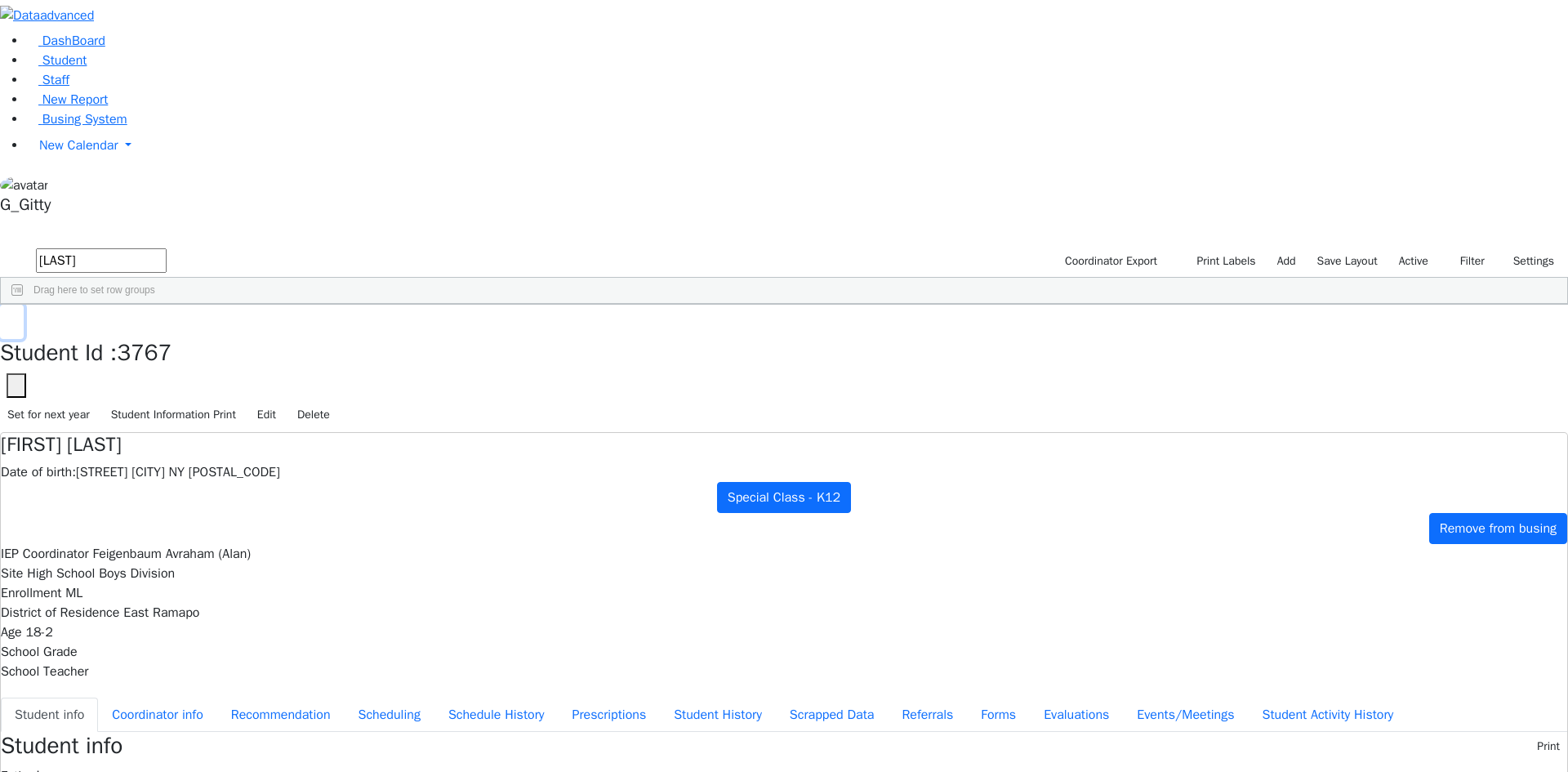 click at bounding box center (11, 322) 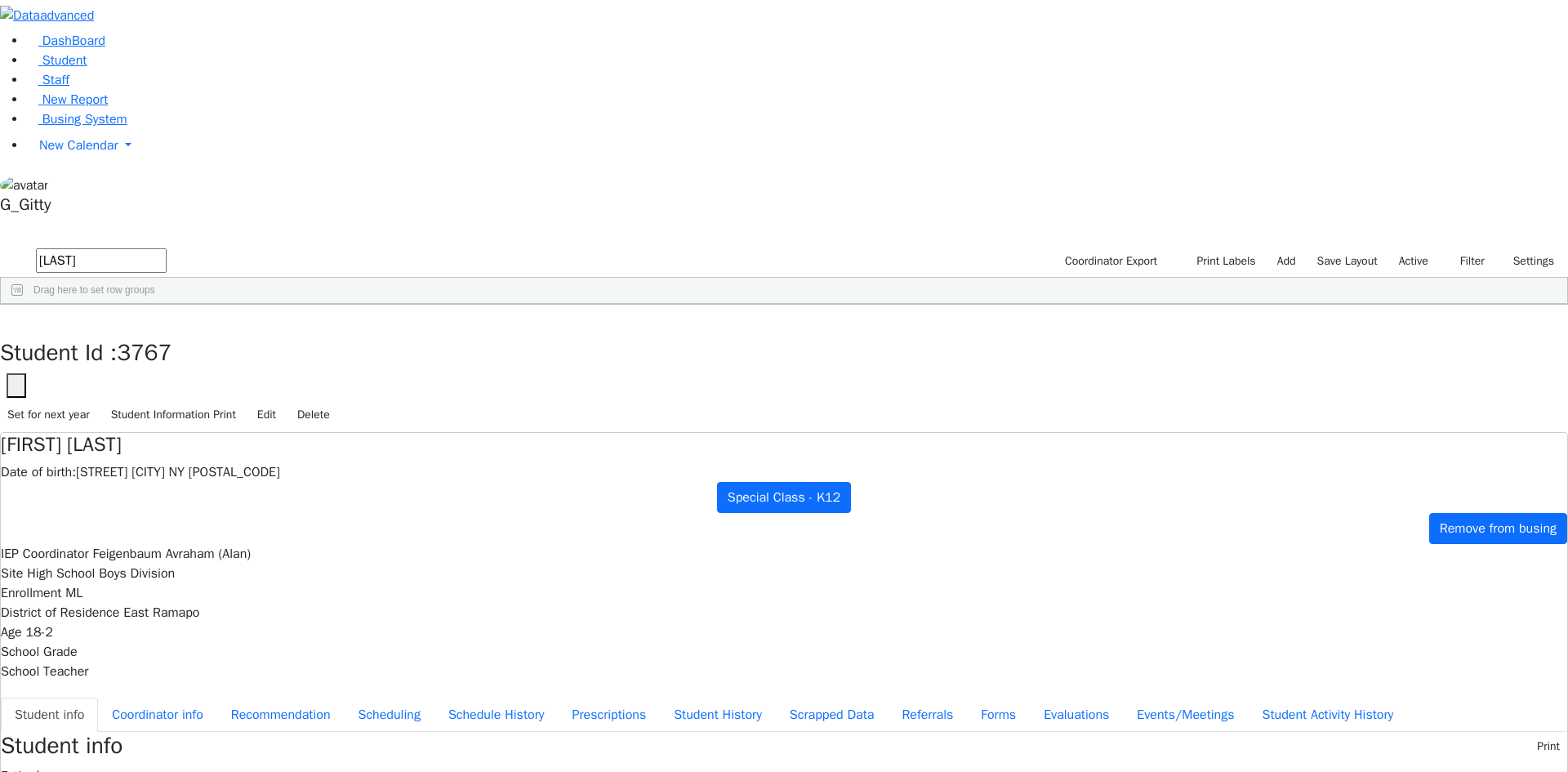 click on "[LAST]" at bounding box center (101, 261) 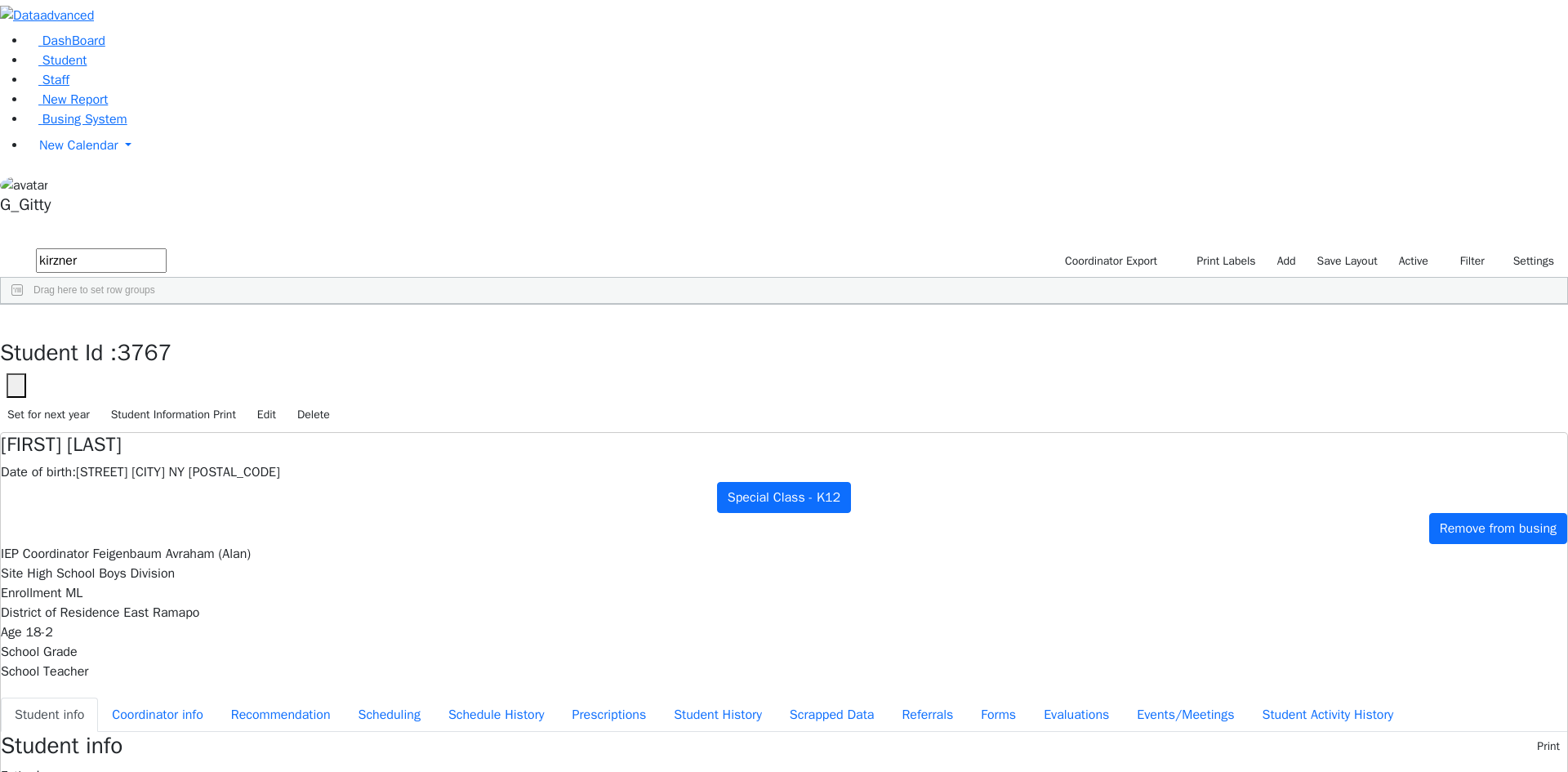 click on "Kirzner" at bounding box center [154, 342] 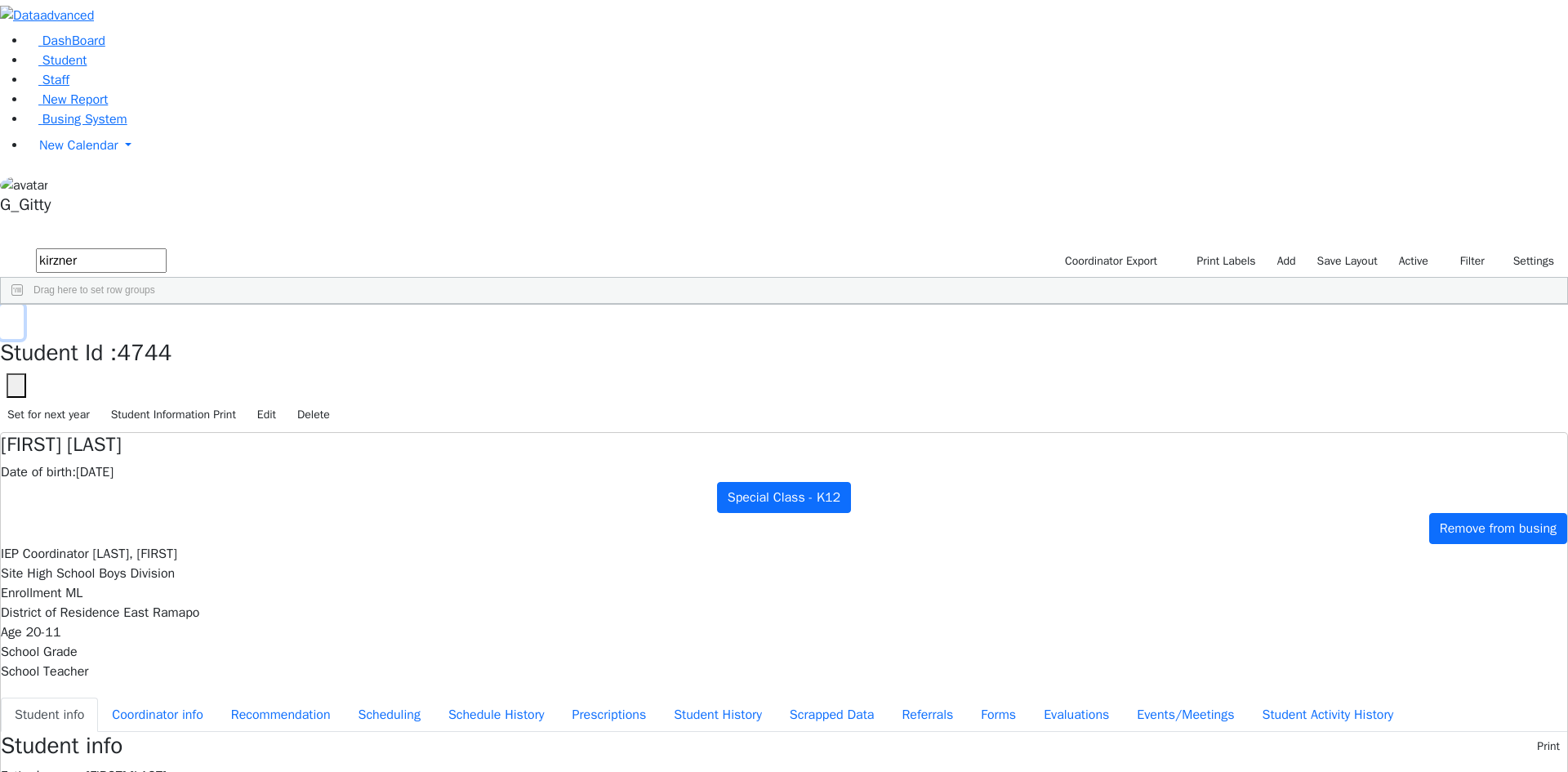 click at bounding box center (11, 322) 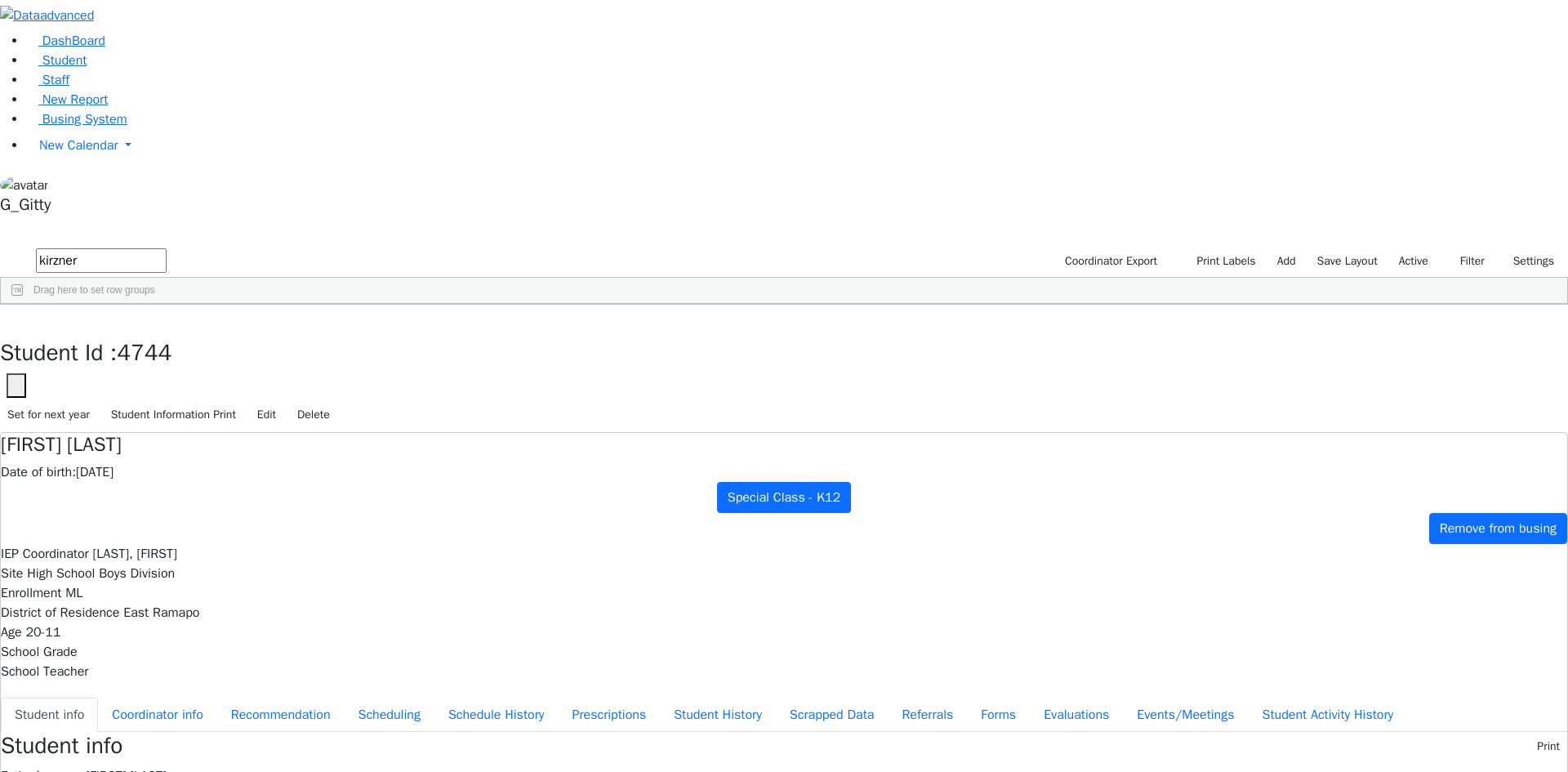 drag, startPoint x: 285, startPoint y: 68, endPoint x: 207, endPoint y: 64, distance: 78.102497 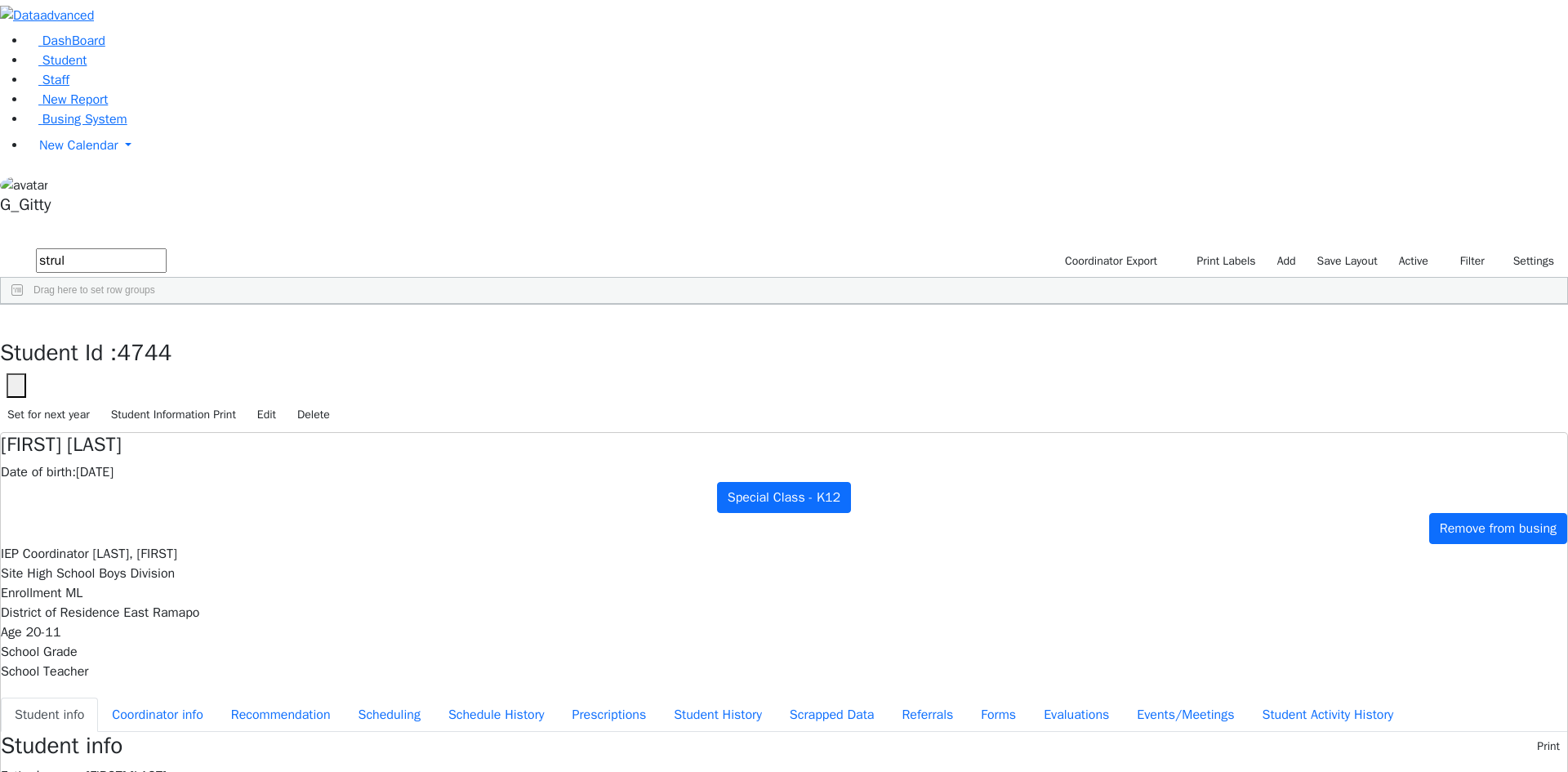 type on "strul" 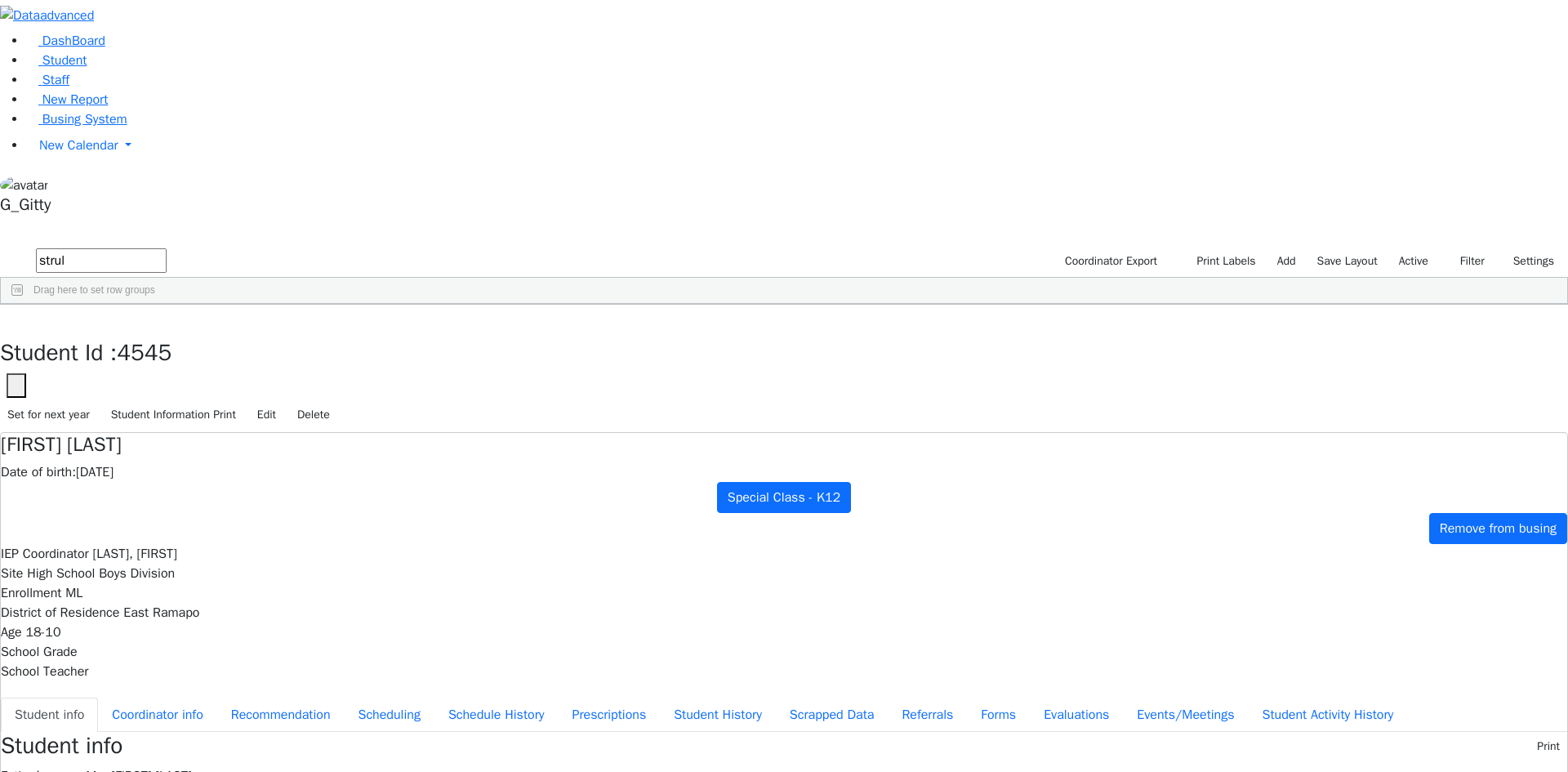 scroll, scrollTop: 51, scrollLeft: 0, axis: vertical 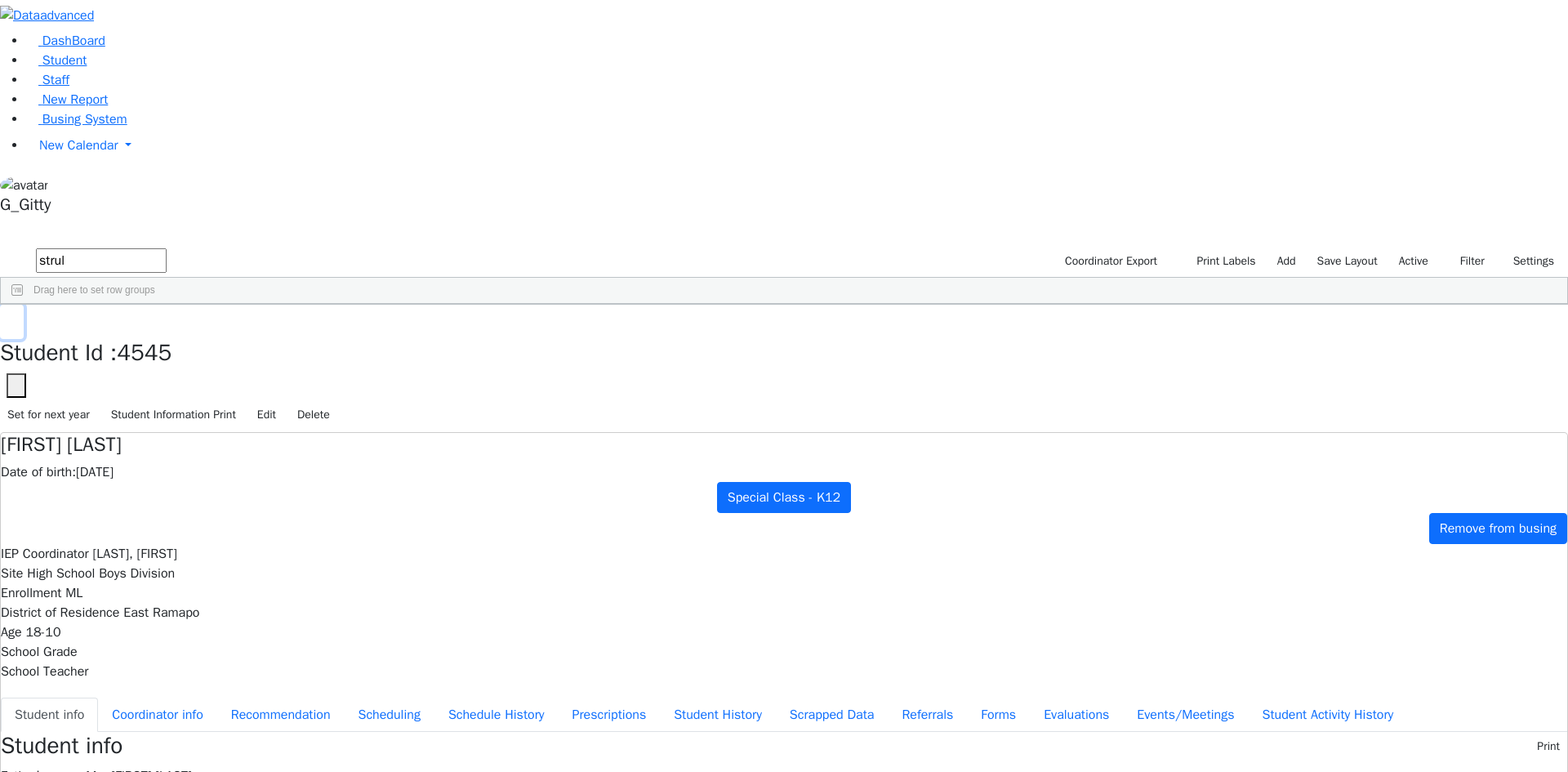click at bounding box center [11, 322] 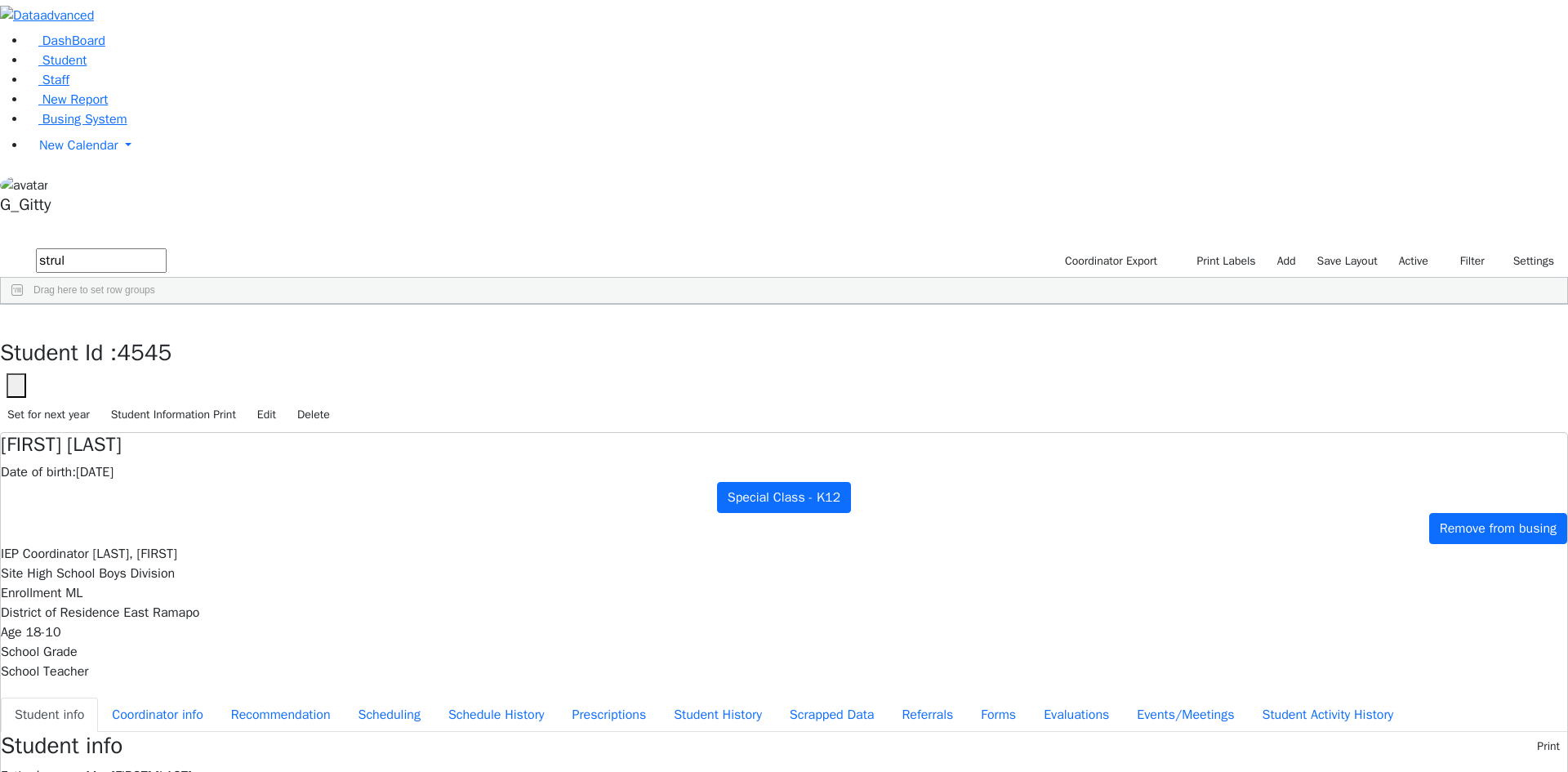 click on "strul" at bounding box center [101, 261] 